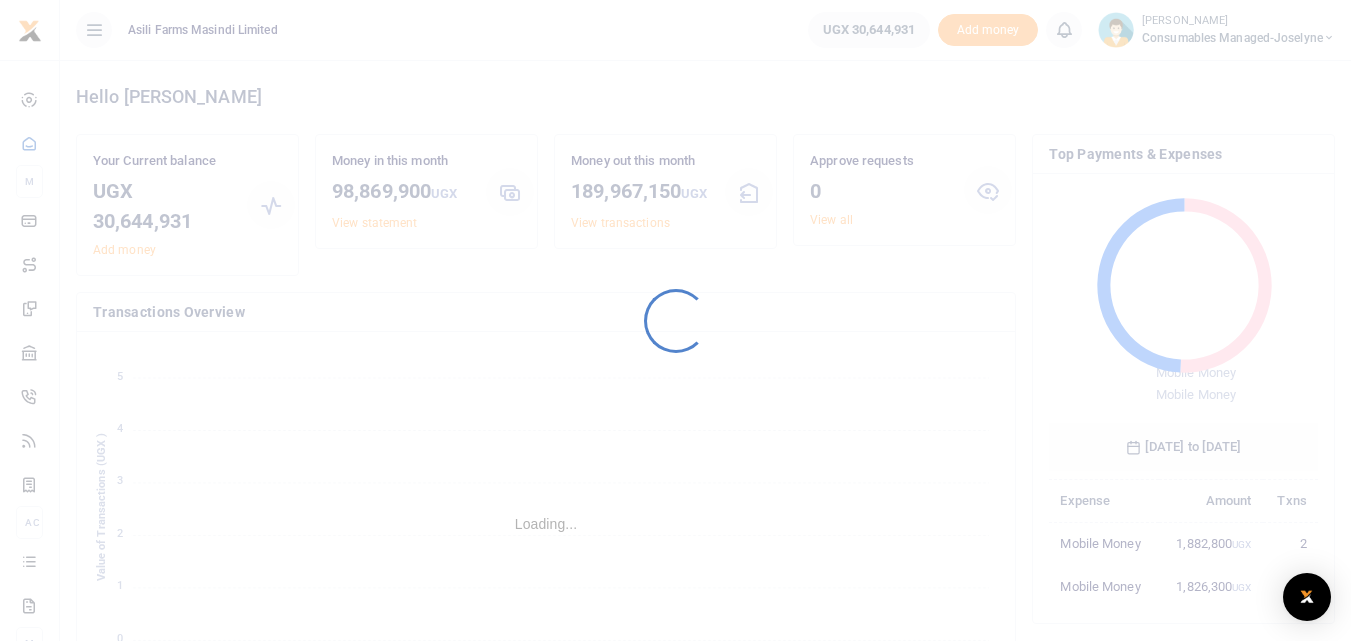 scroll, scrollTop: 0, scrollLeft: 0, axis: both 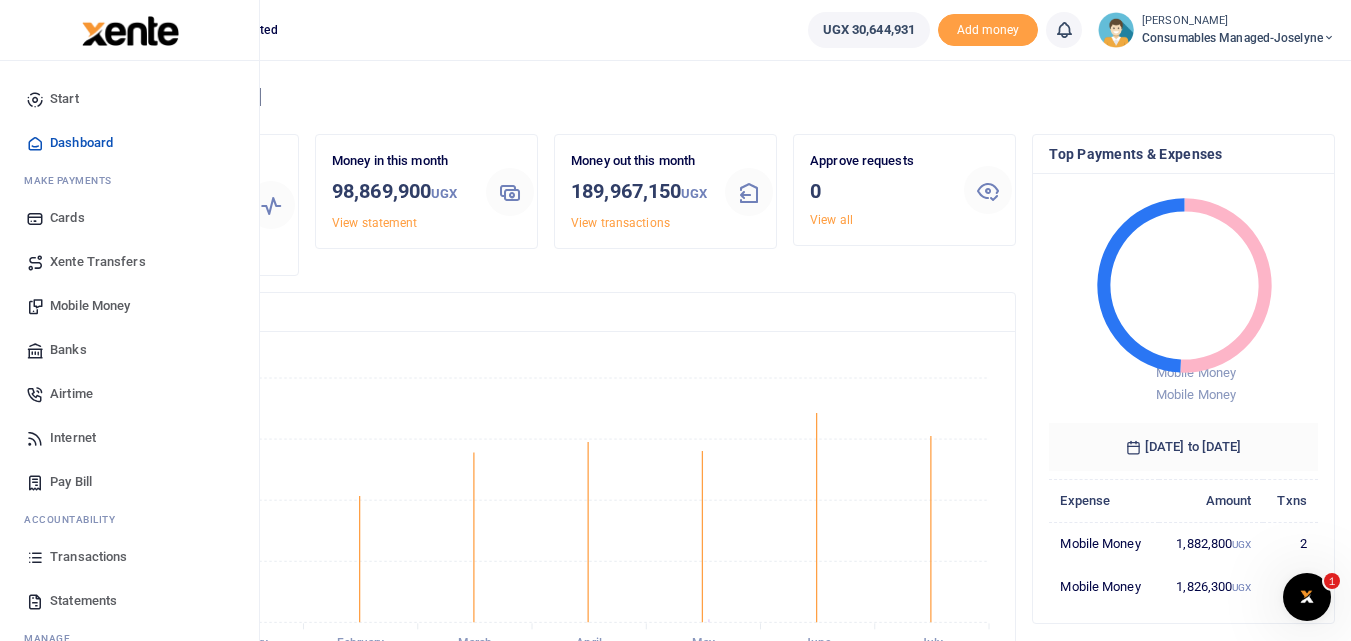 click at bounding box center [35, 557] 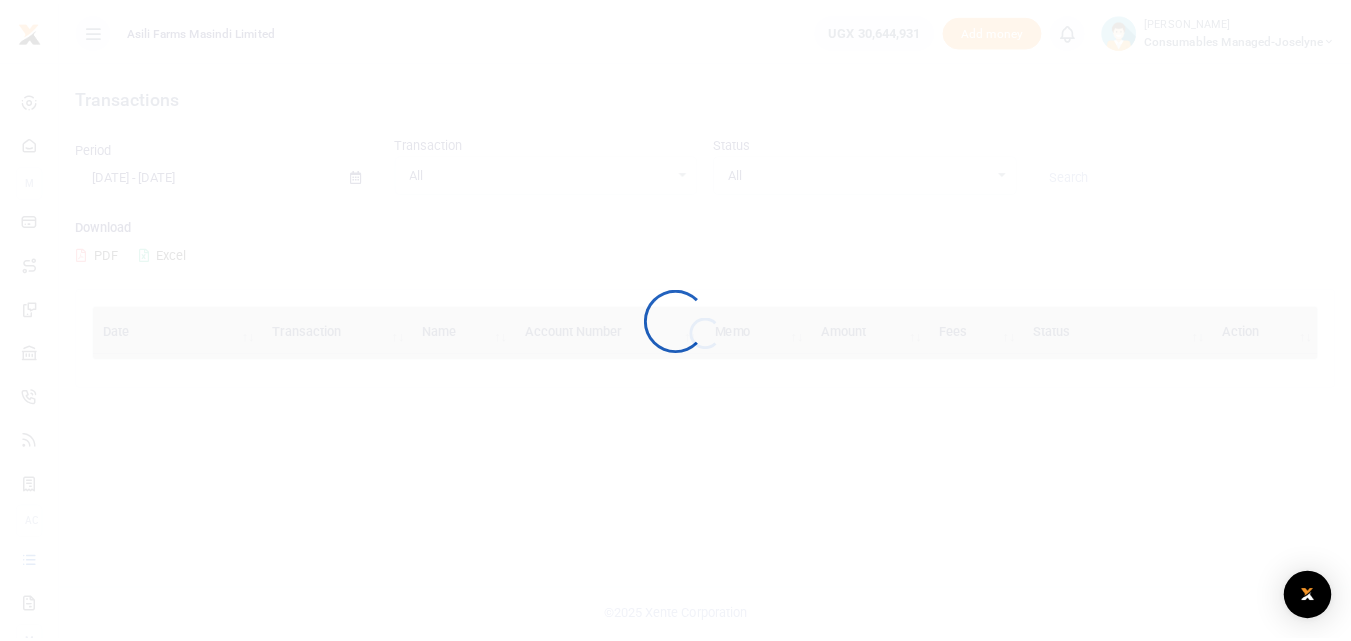 scroll, scrollTop: 0, scrollLeft: 0, axis: both 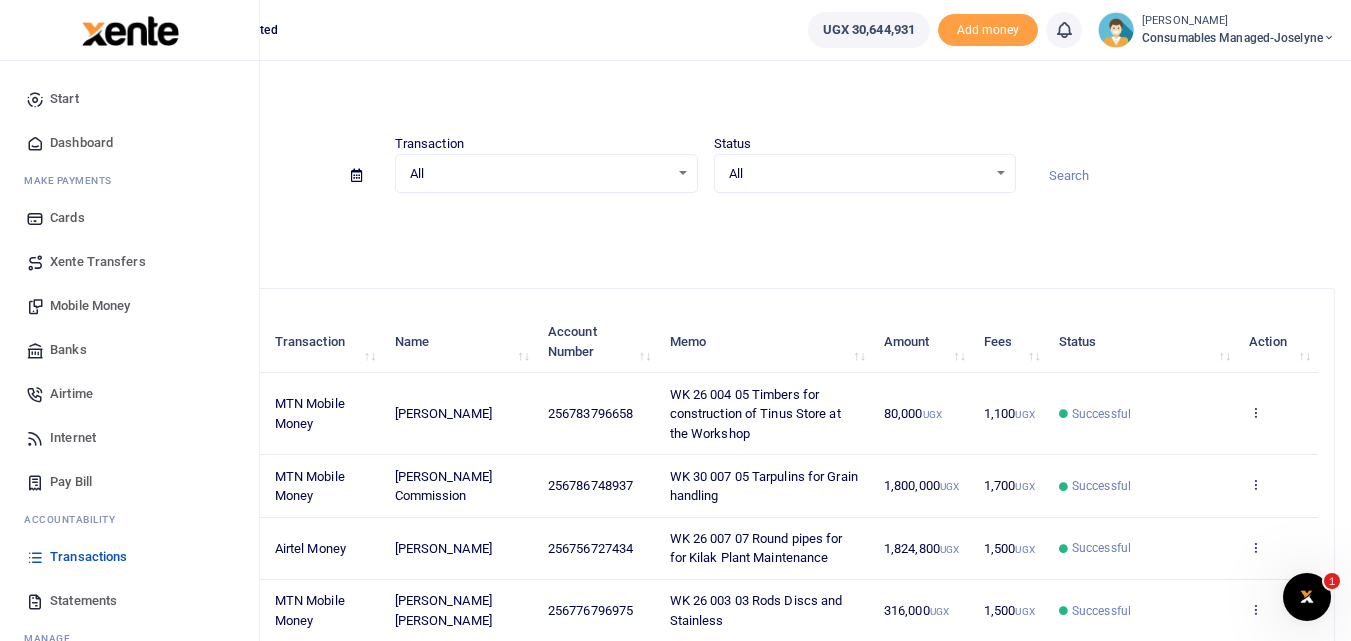 click on "Mobile Money" at bounding box center [90, 306] 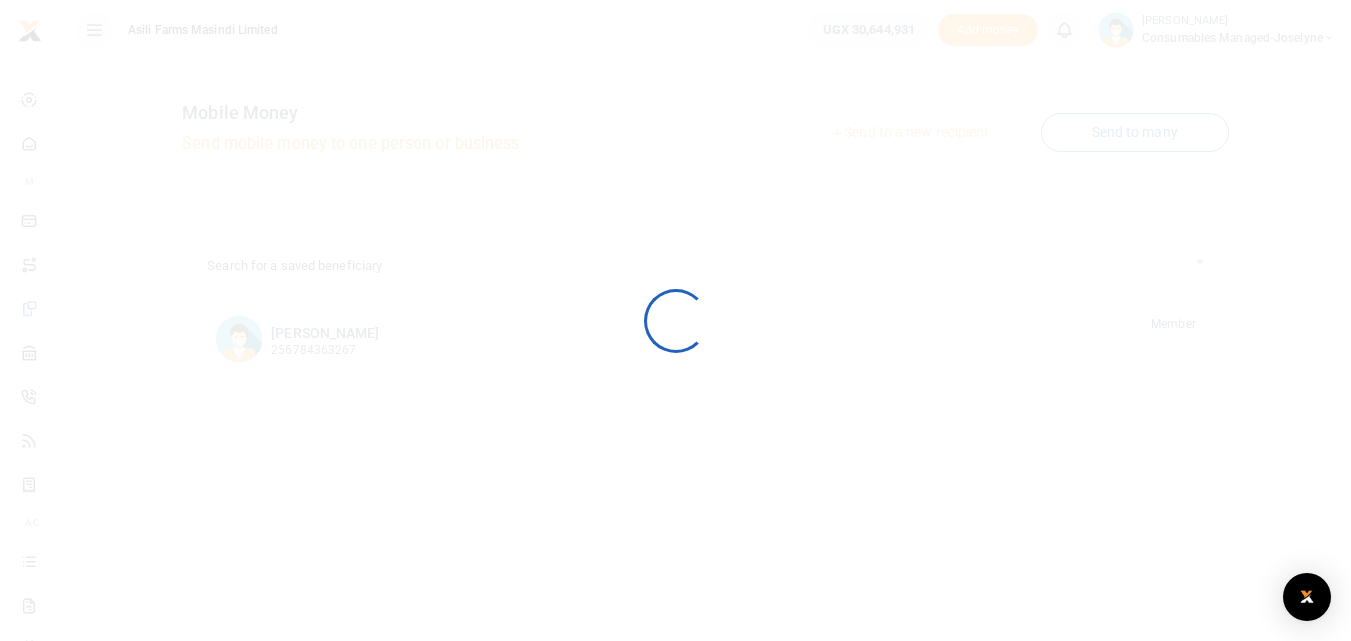 scroll, scrollTop: 0, scrollLeft: 0, axis: both 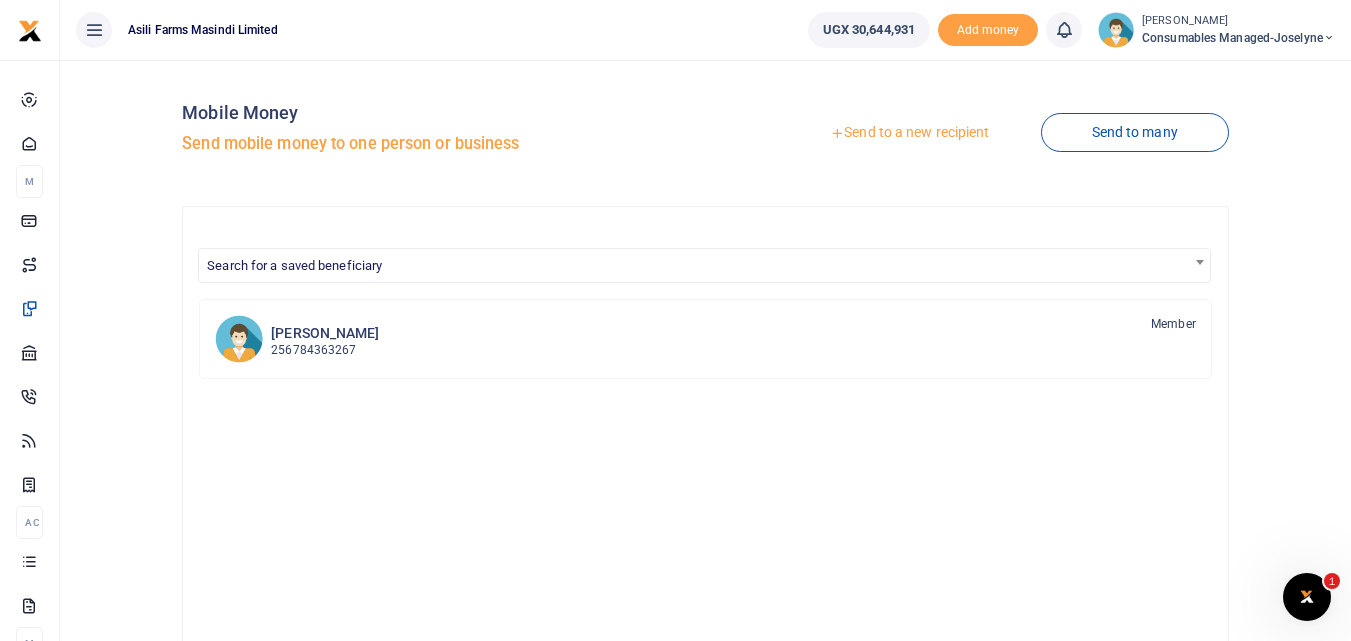 click on "Send to a new recipient" at bounding box center (909, 133) 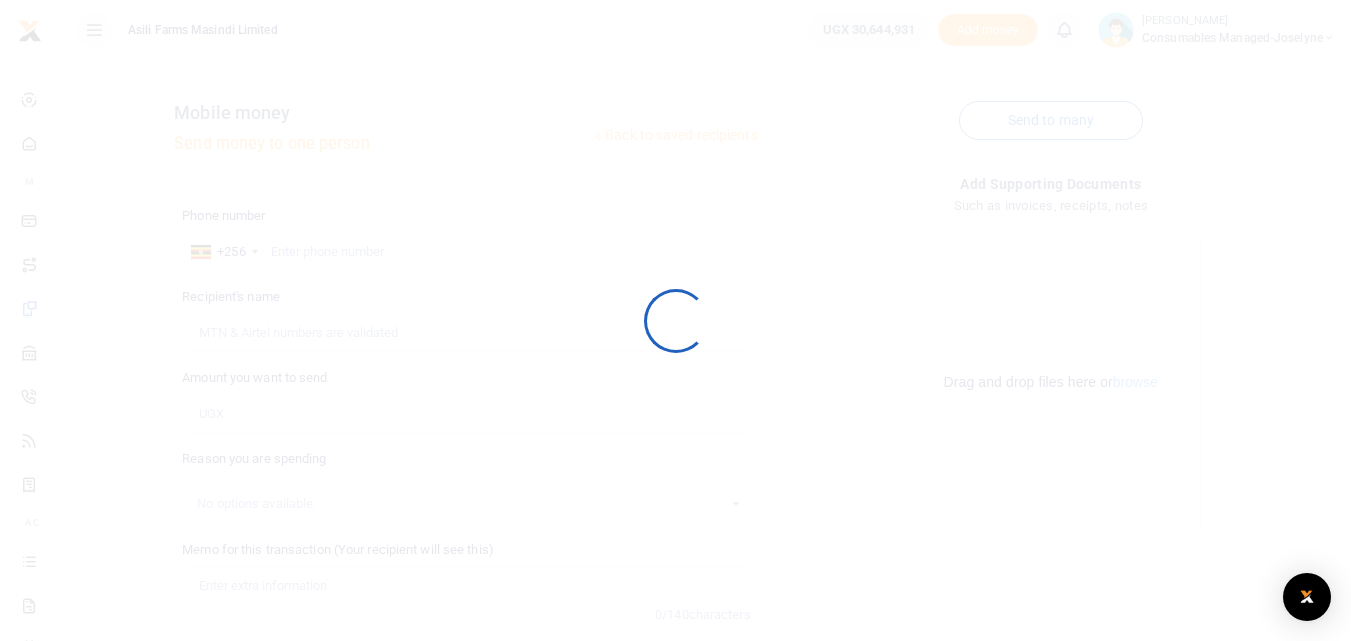 scroll, scrollTop: 0, scrollLeft: 0, axis: both 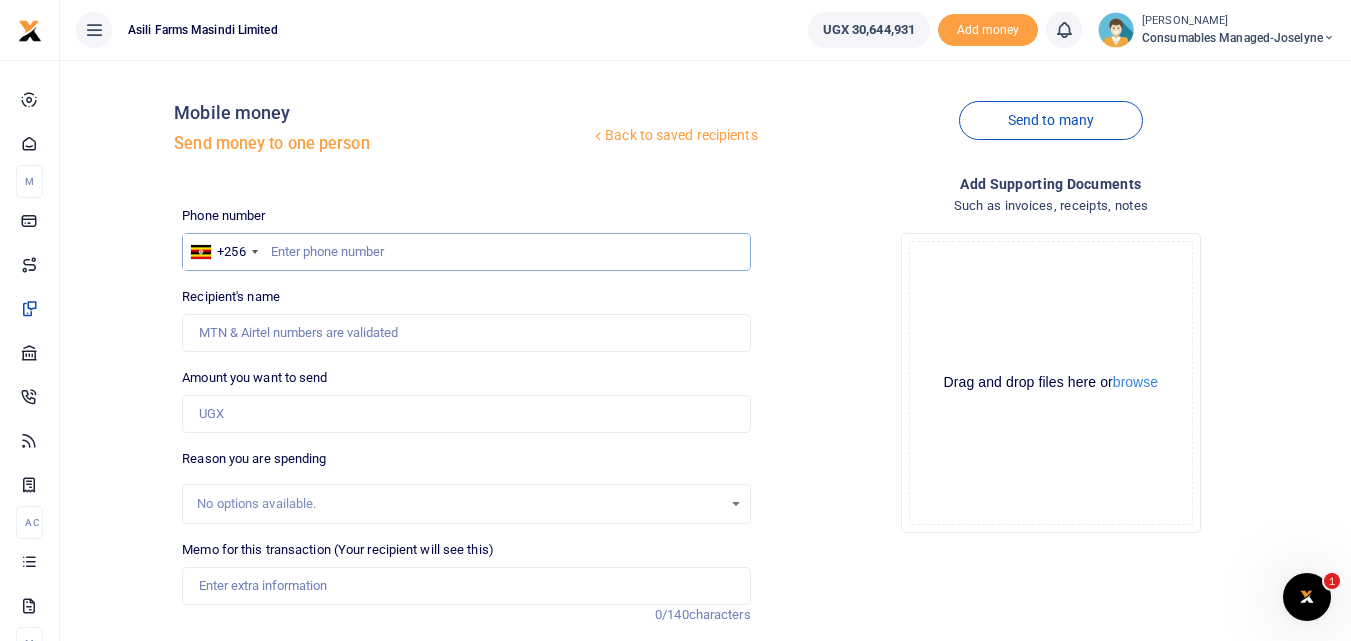 click at bounding box center [466, 252] 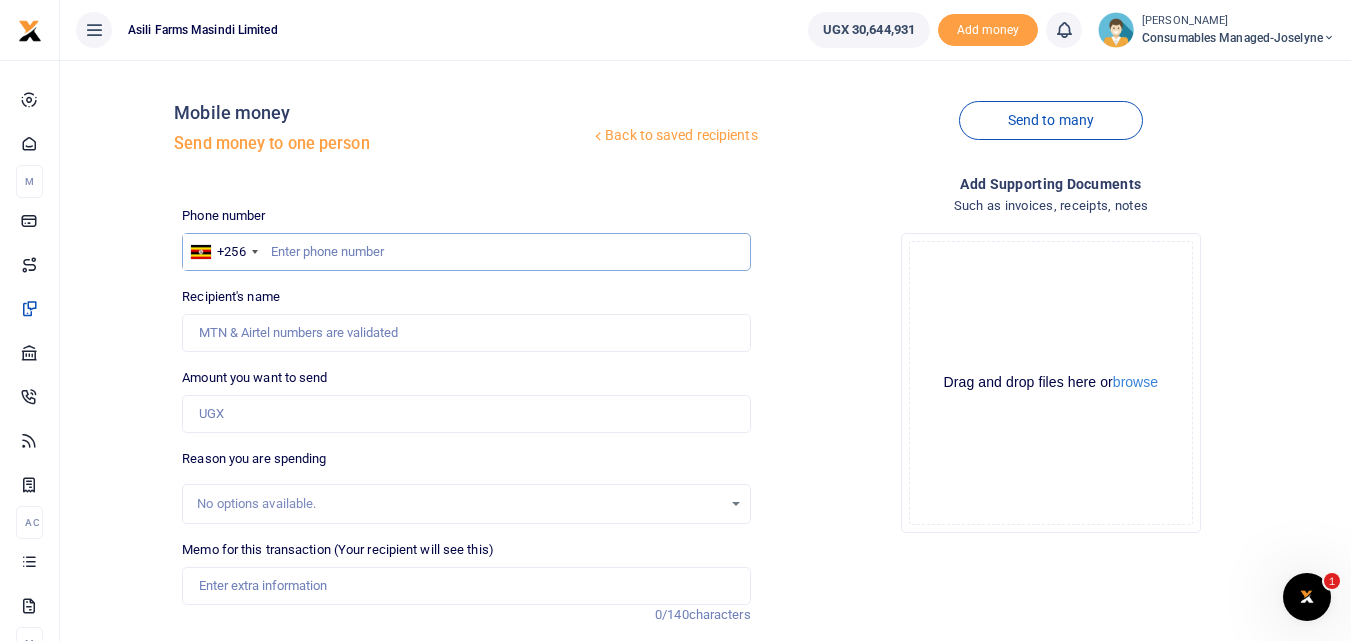 click at bounding box center [466, 252] 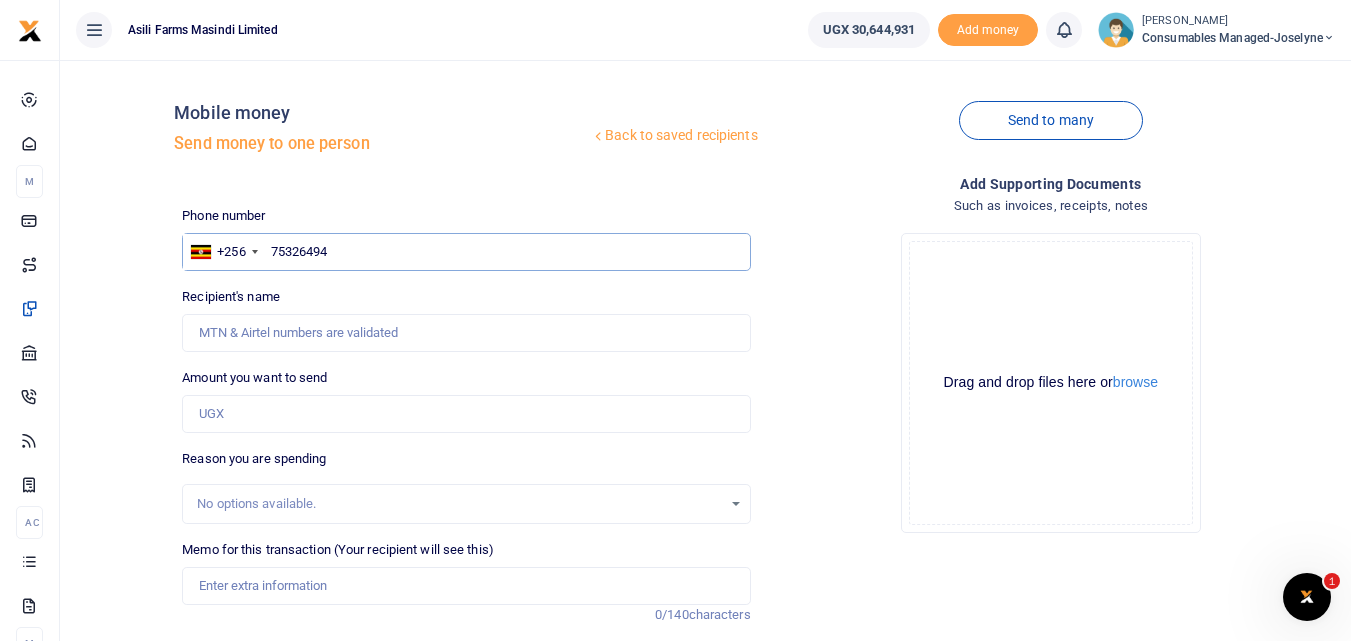type on "753264942" 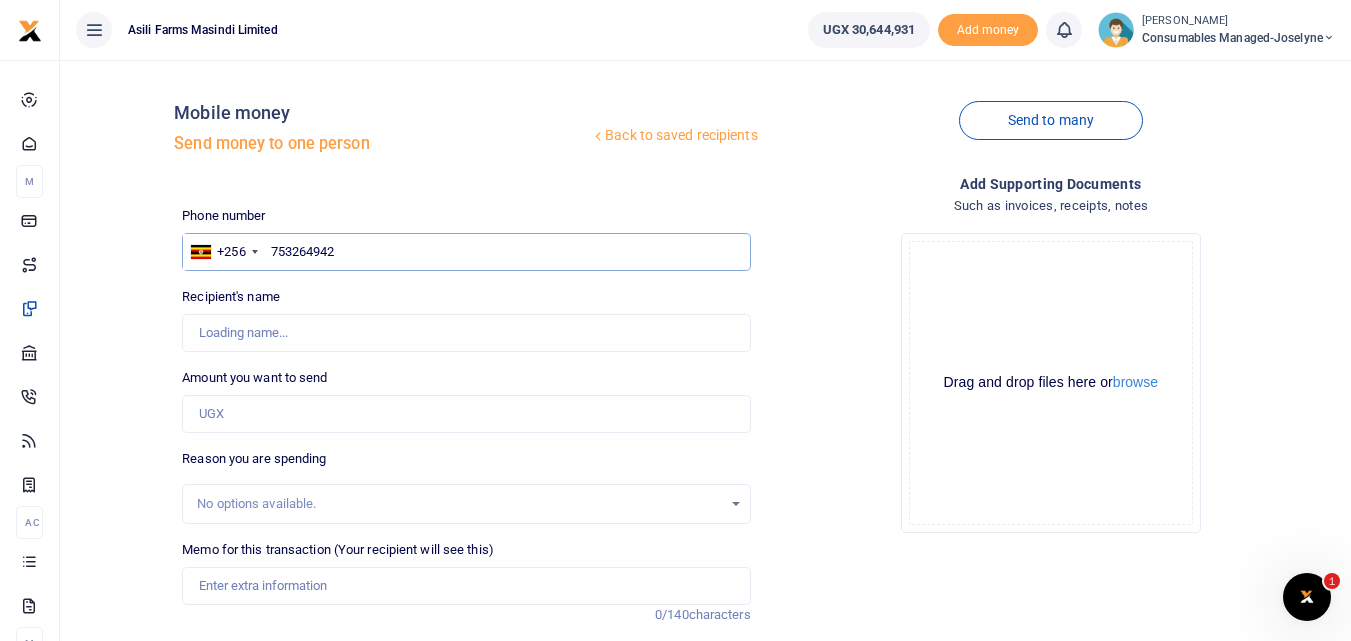 type on "John Mutebi" 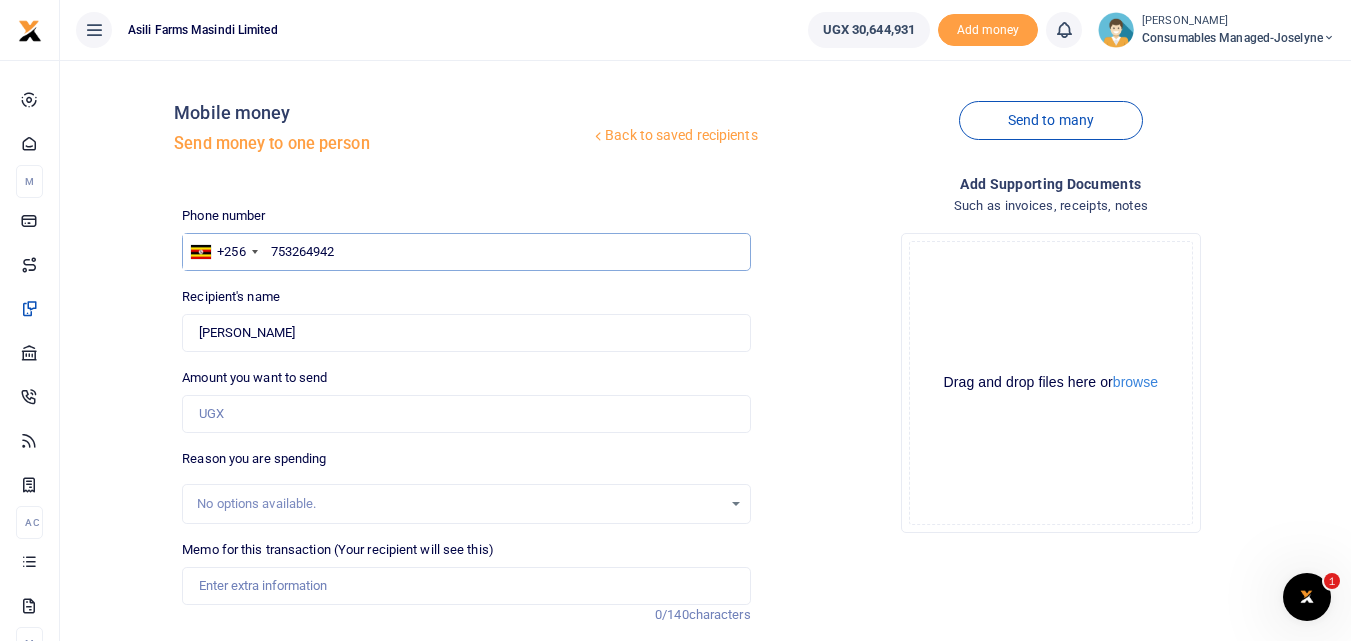type on "753264942" 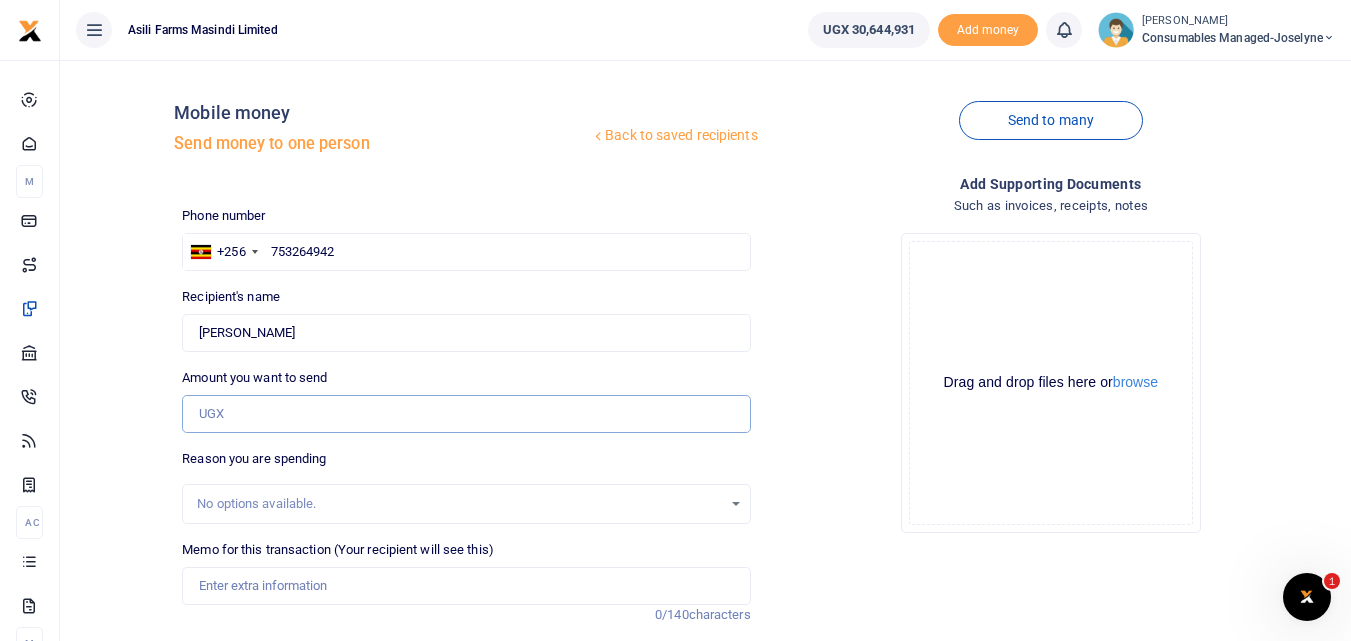 click on "Amount you want to send" at bounding box center [466, 414] 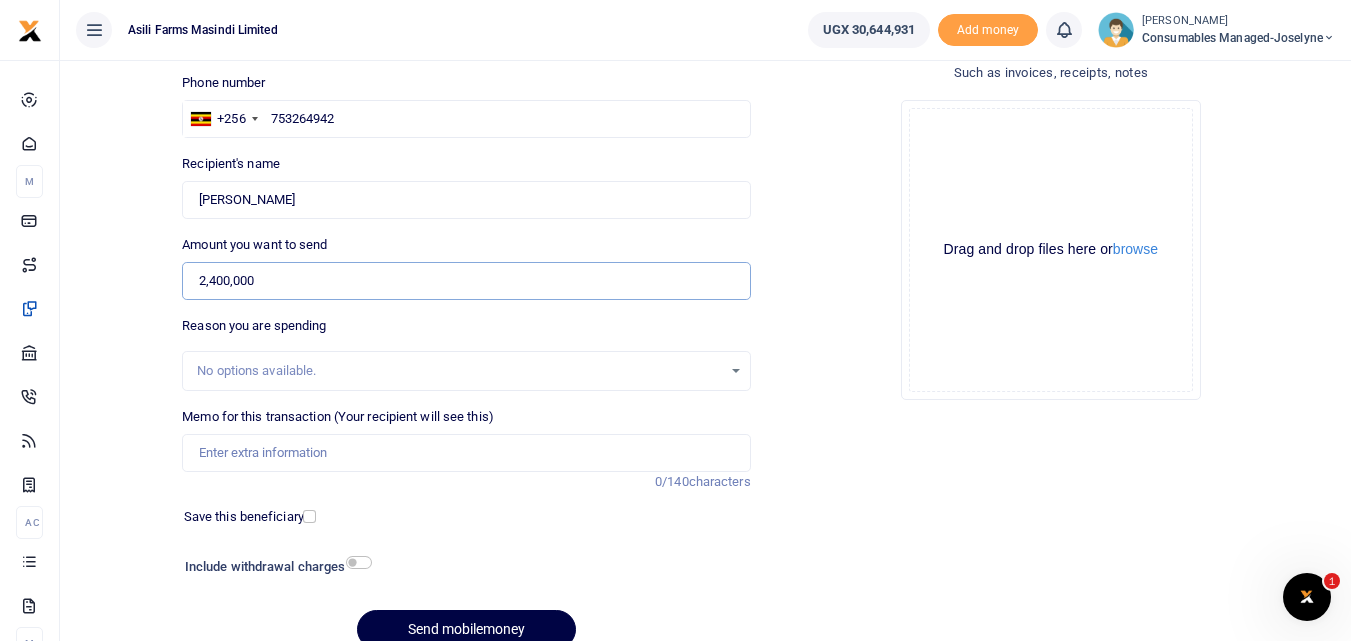 scroll, scrollTop: 135, scrollLeft: 0, axis: vertical 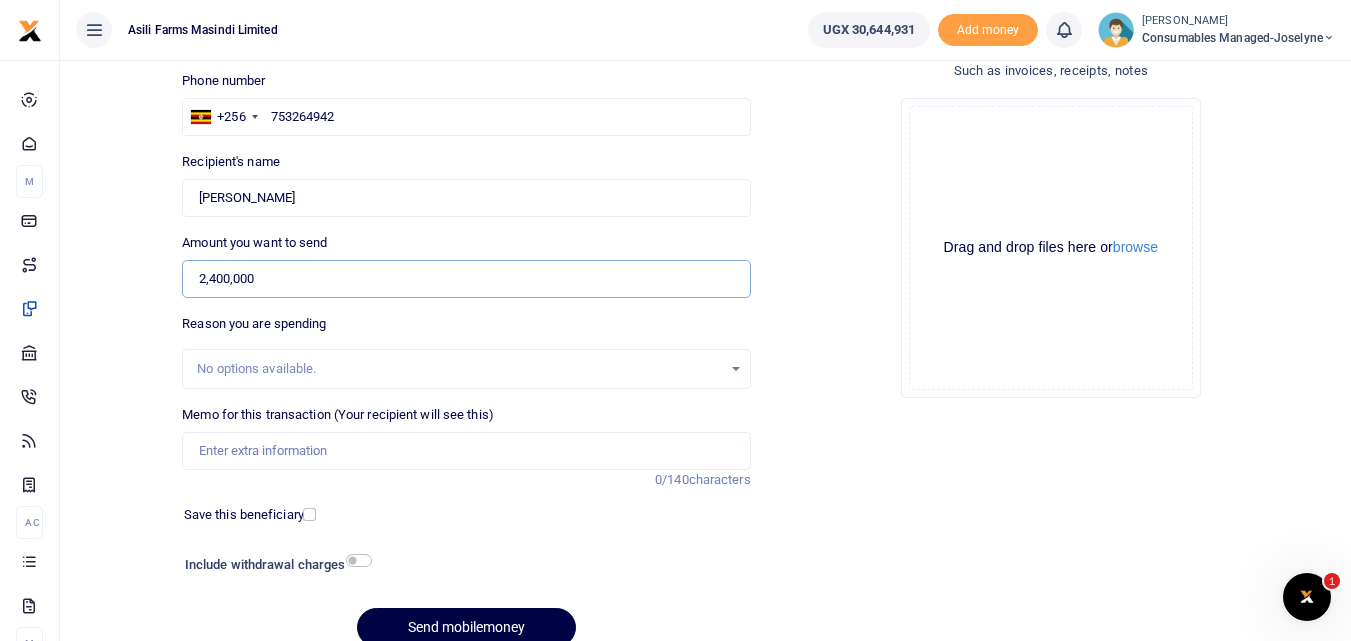 type on "2,400,000" 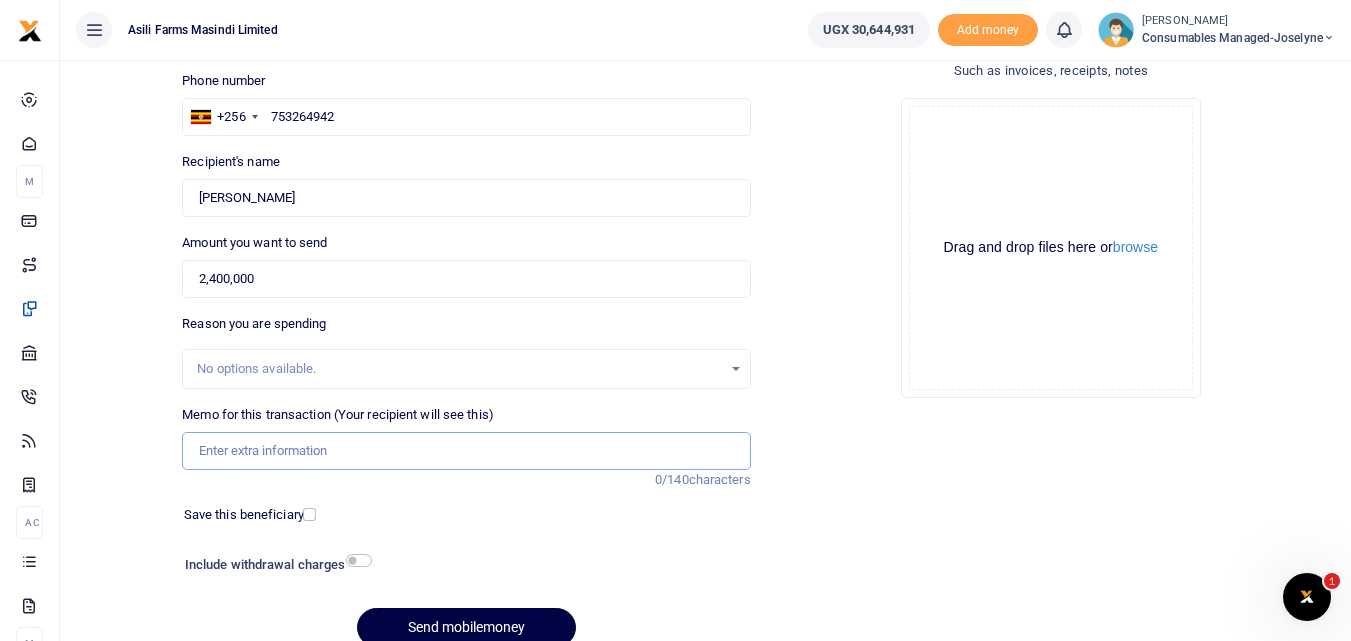 click on "Memo for this transaction (Your recipient will see this)" at bounding box center (466, 451) 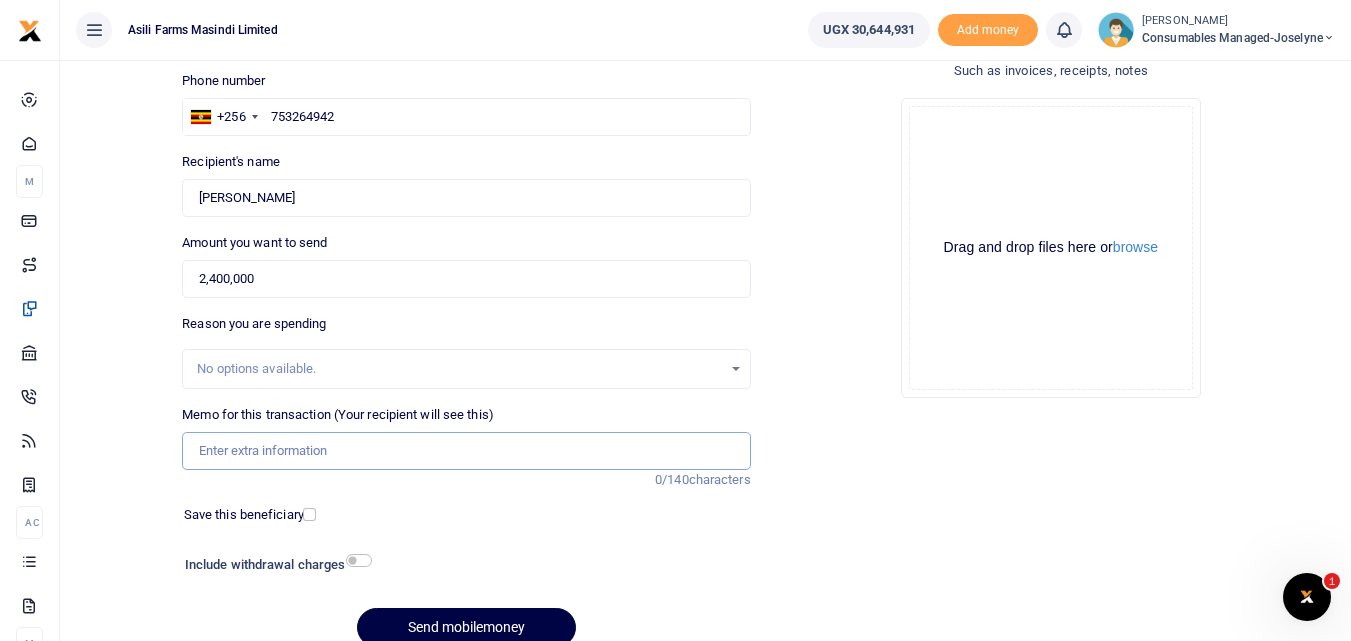 paste on "WK 31 /001 / 04" 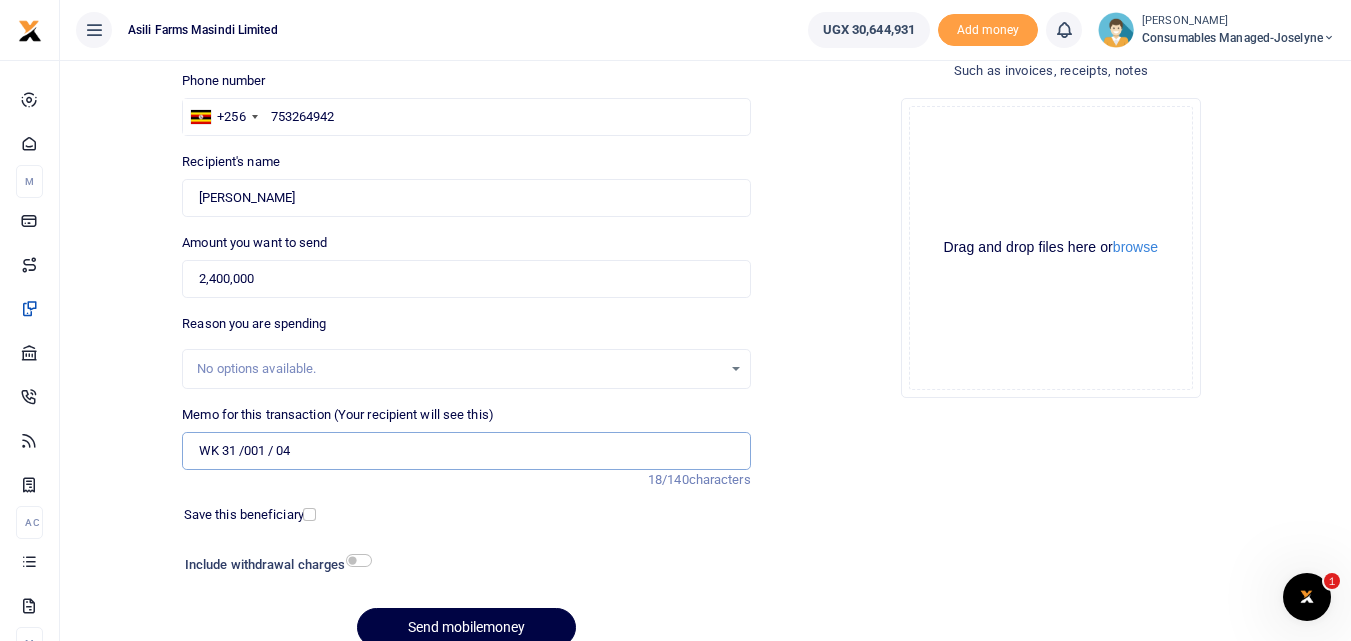 paste on "WK 30 /001 / 04" 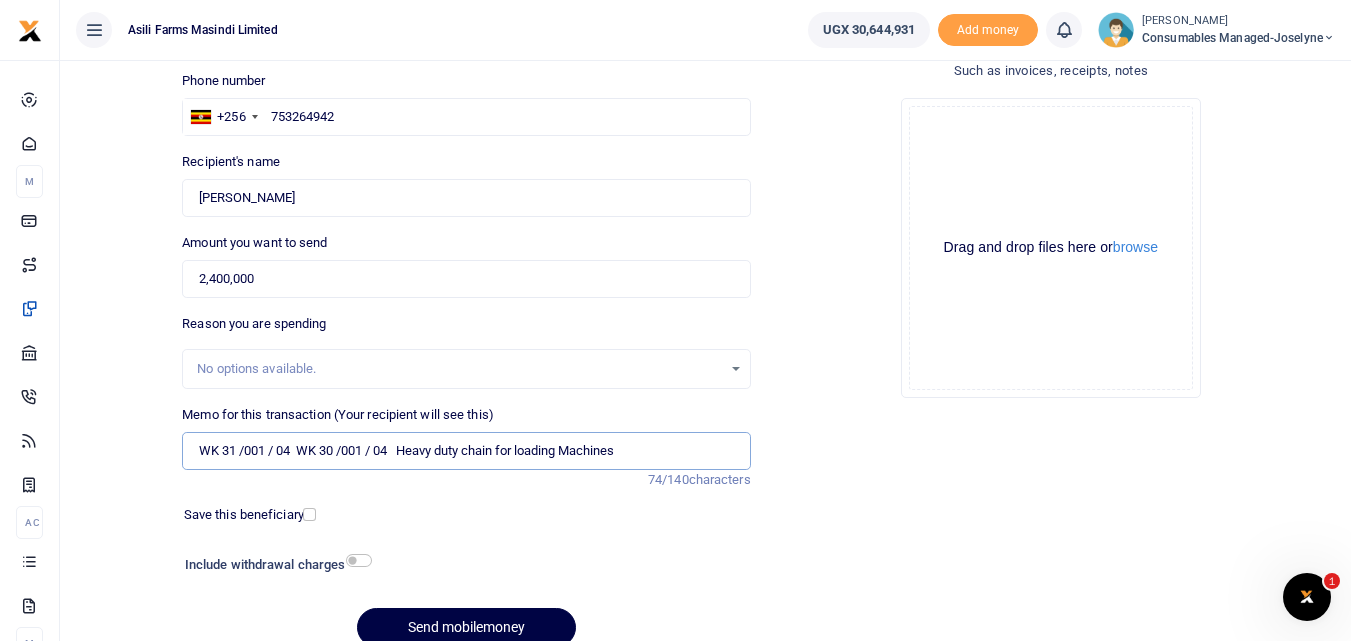 click on "WK 31 /001 / 04  WK 30 /001 / 04   Heavy duty chain for loading Machines" at bounding box center [466, 451] 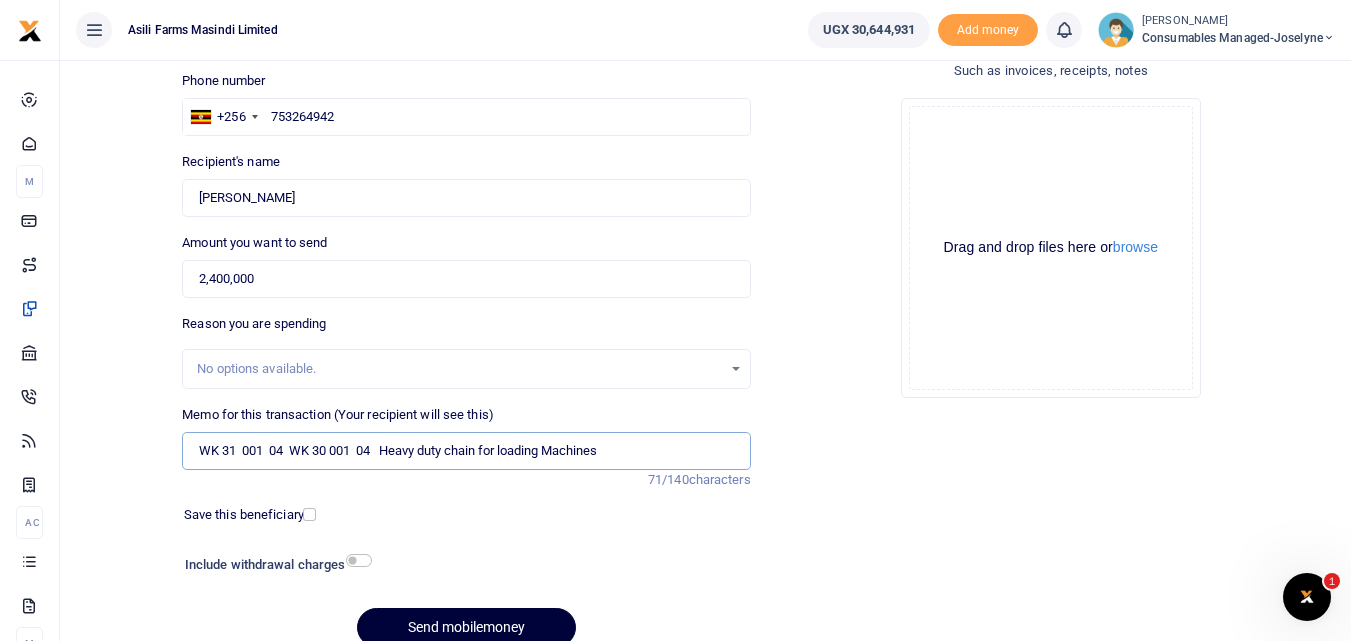 type on "WK 31  001  04  WK 30 001  04   Heavy duty chain for loading Machines" 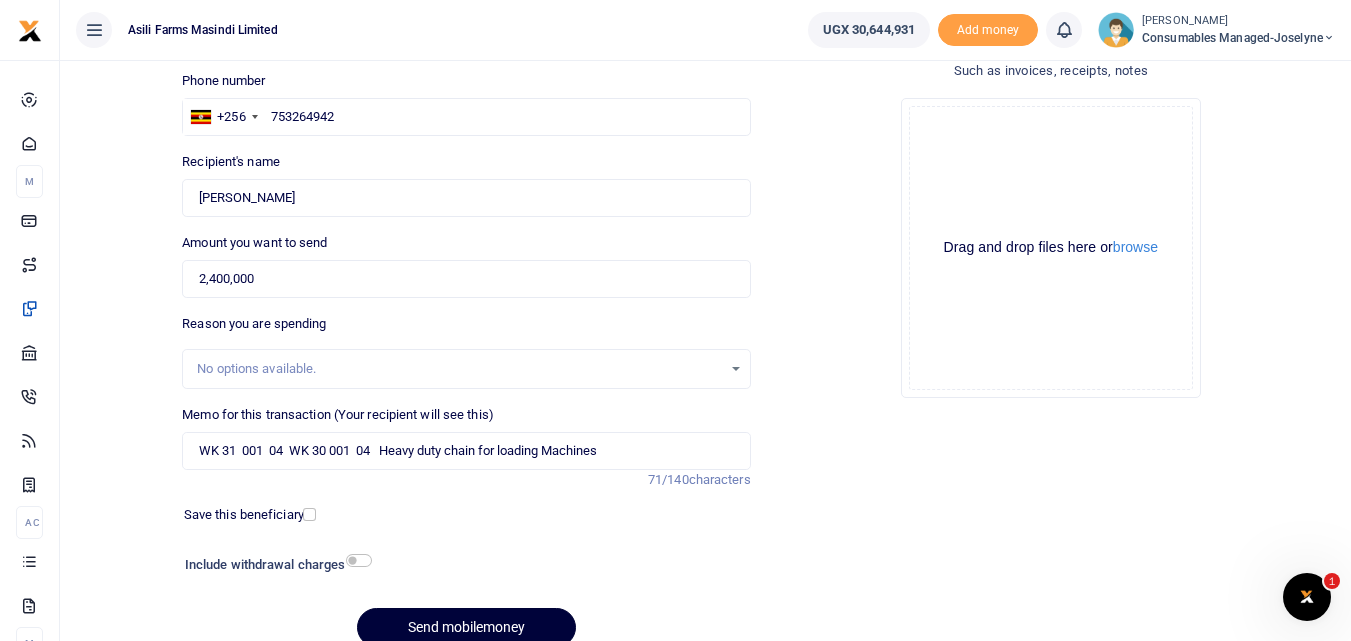 click on "Send mobilemoney" at bounding box center (466, 627) 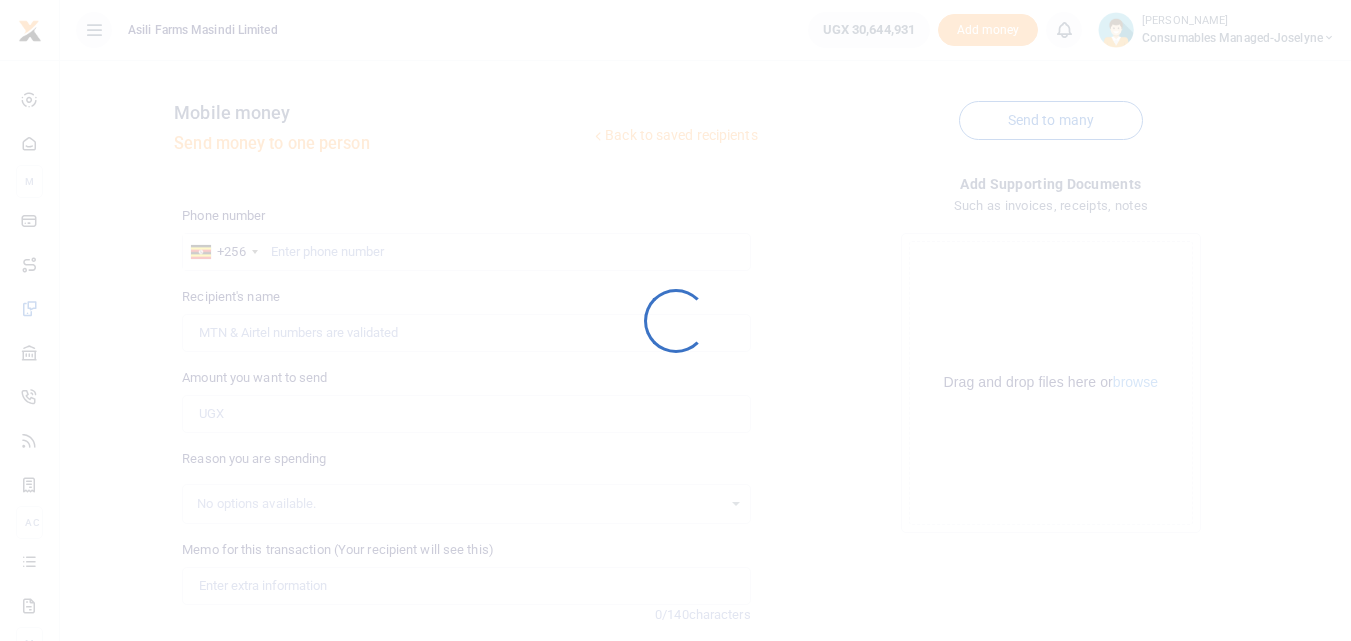scroll, scrollTop: 135, scrollLeft: 0, axis: vertical 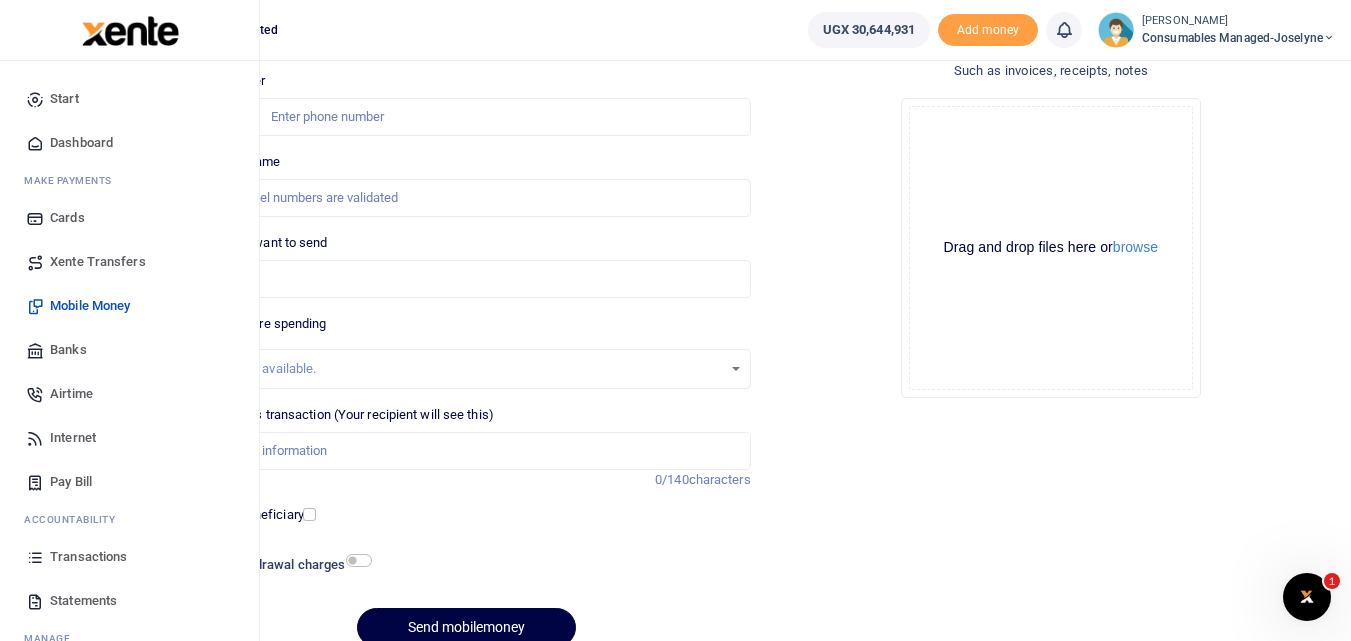 click on "Transactions" at bounding box center (129, 557) 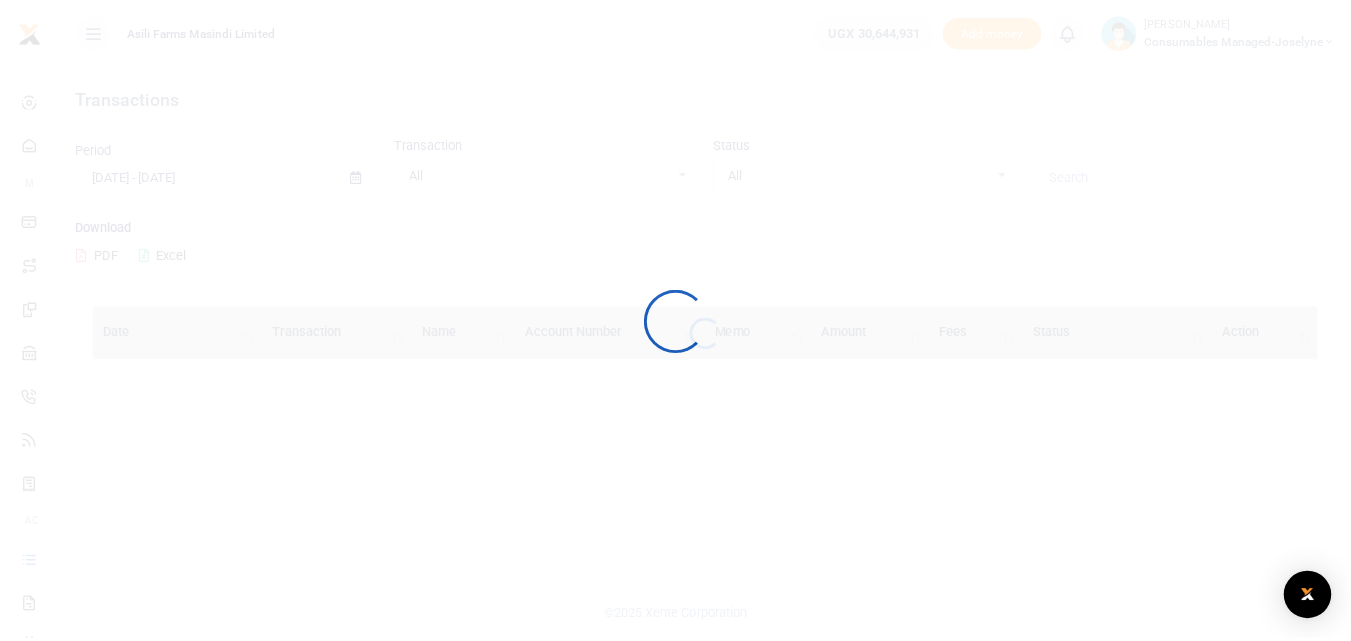 scroll, scrollTop: 0, scrollLeft: 0, axis: both 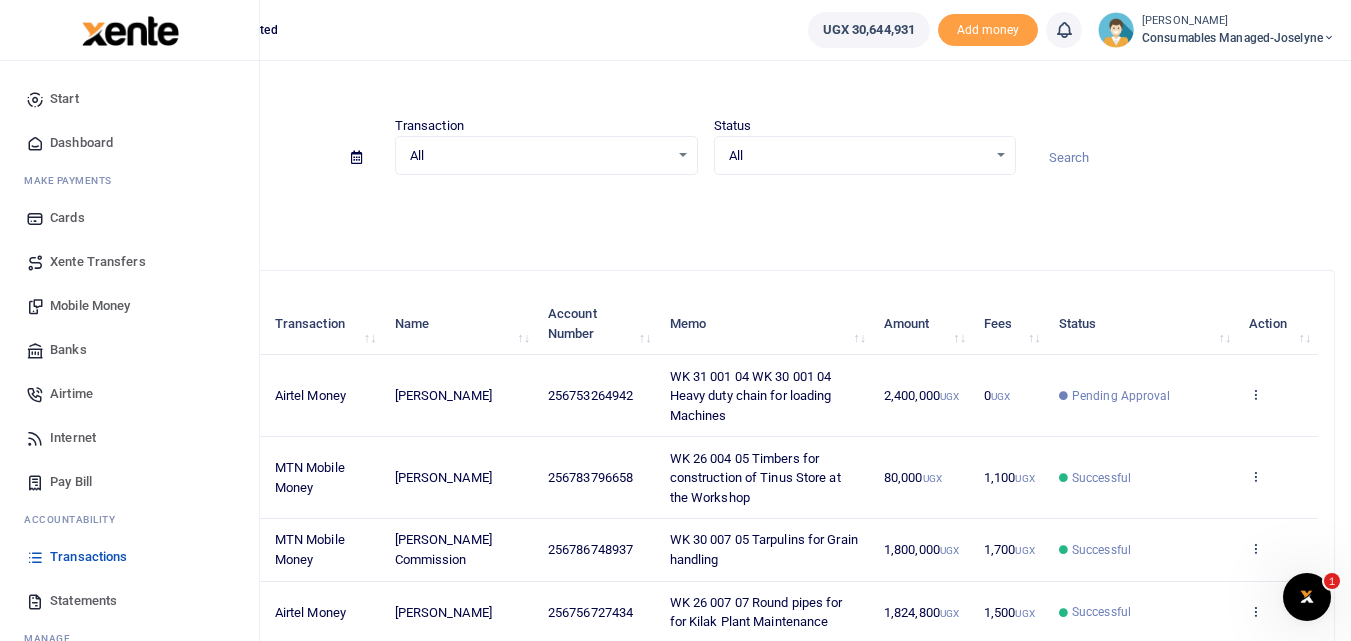 click on "Mobile Money" at bounding box center [90, 306] 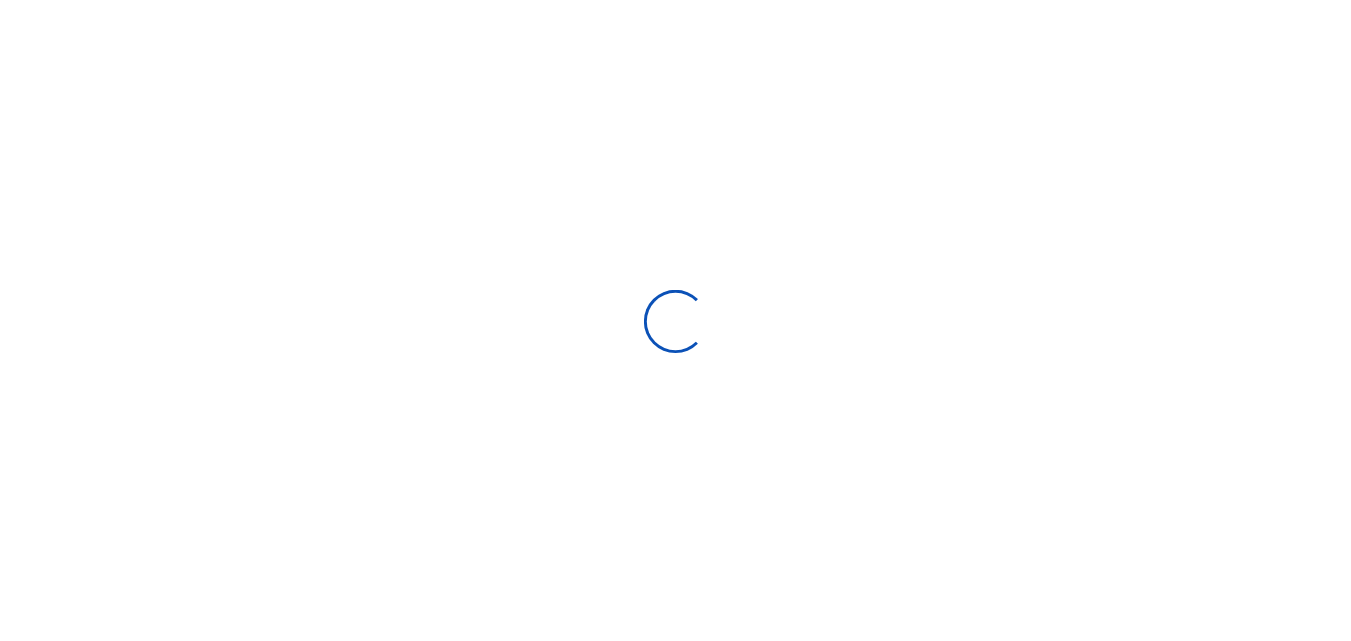 scroll, scrollTop: 0, scrollLeft: 0, axis: both 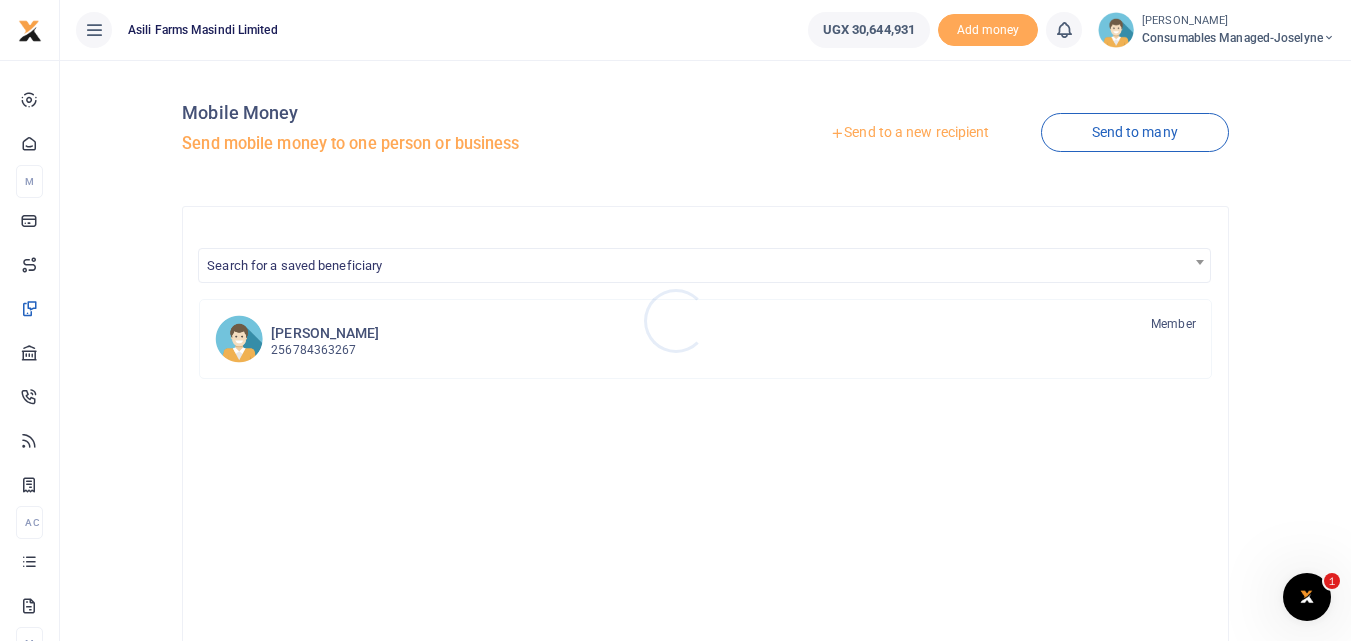 click at bounding box center [675, 320] 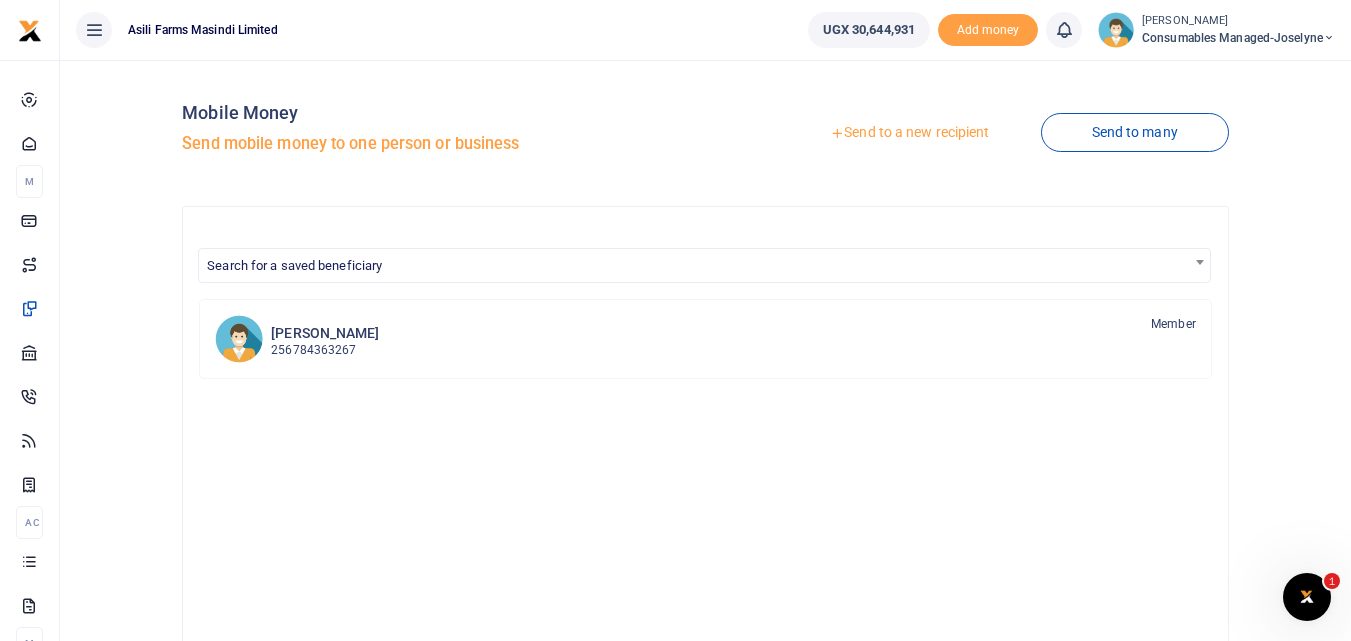 click on "Send to a new recipient" at bounding box center [909, 133] 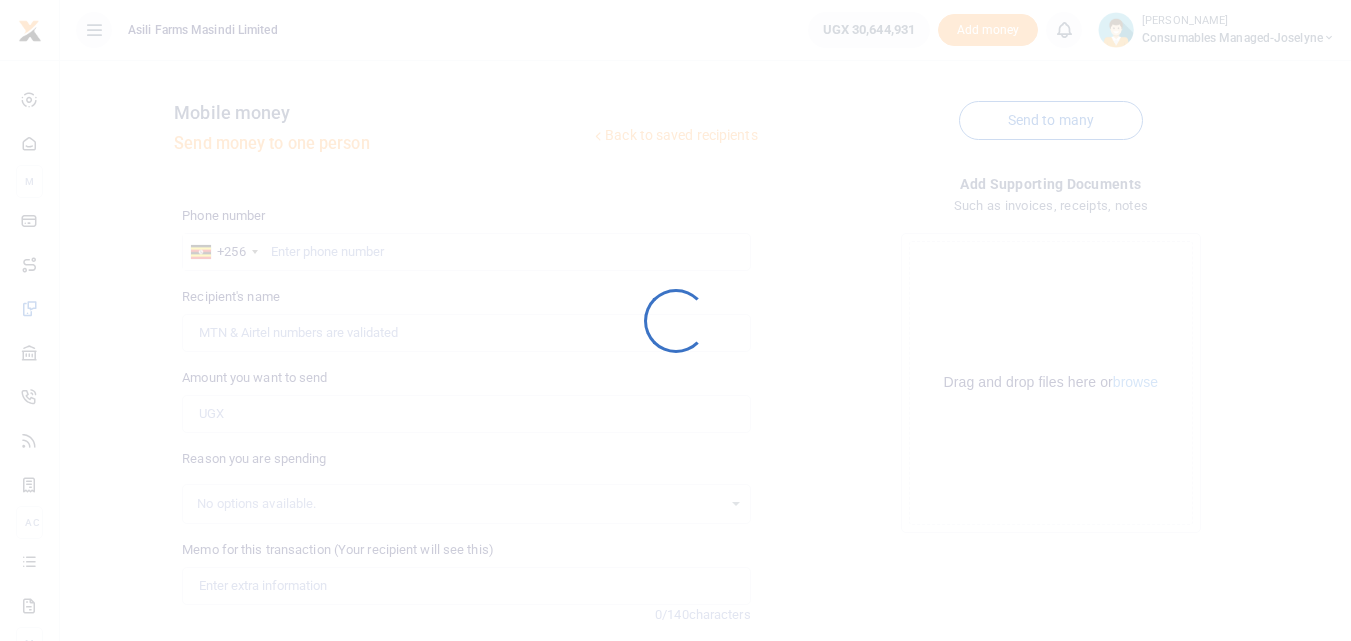 scroll, scrollTop: 0, scrollLeft: 0, axis: both 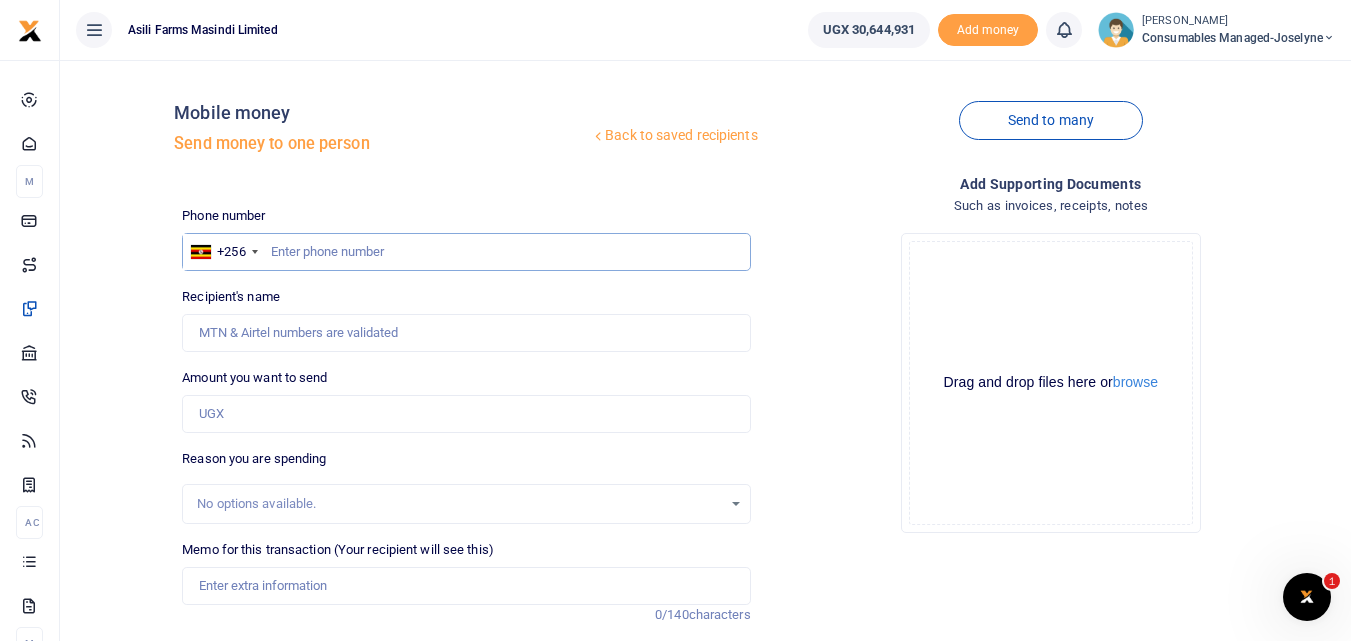 click at bounding box center (466, 252) 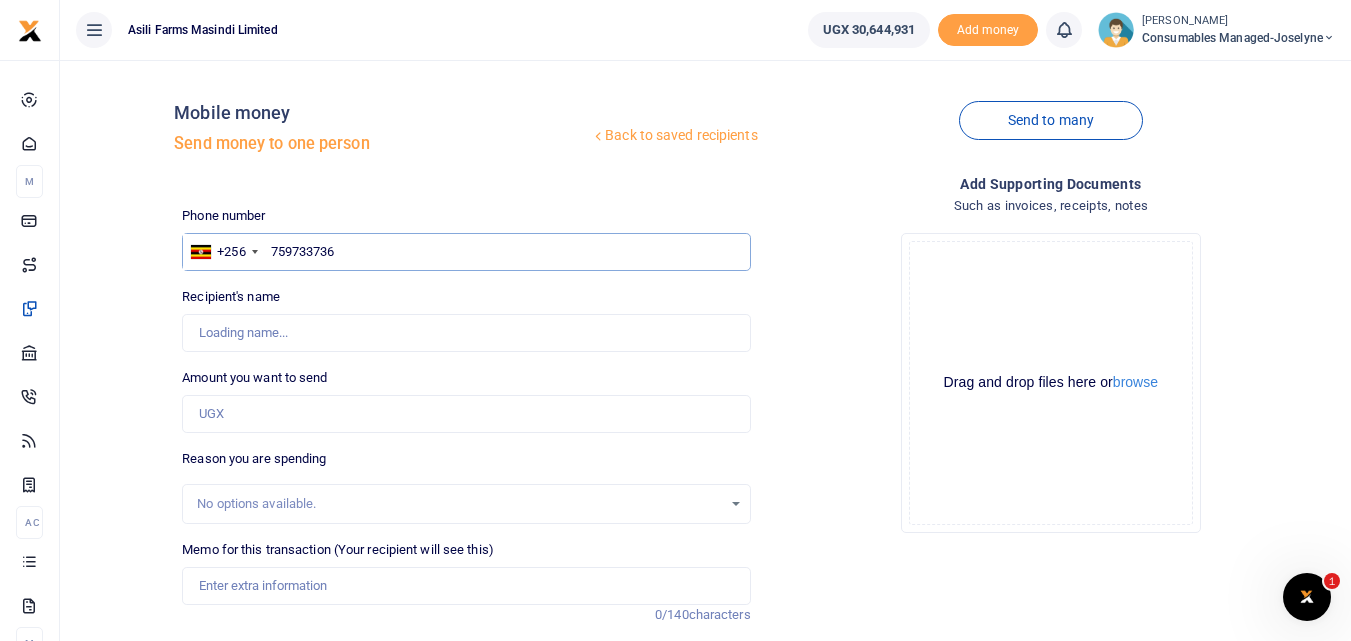 type on "759733736" 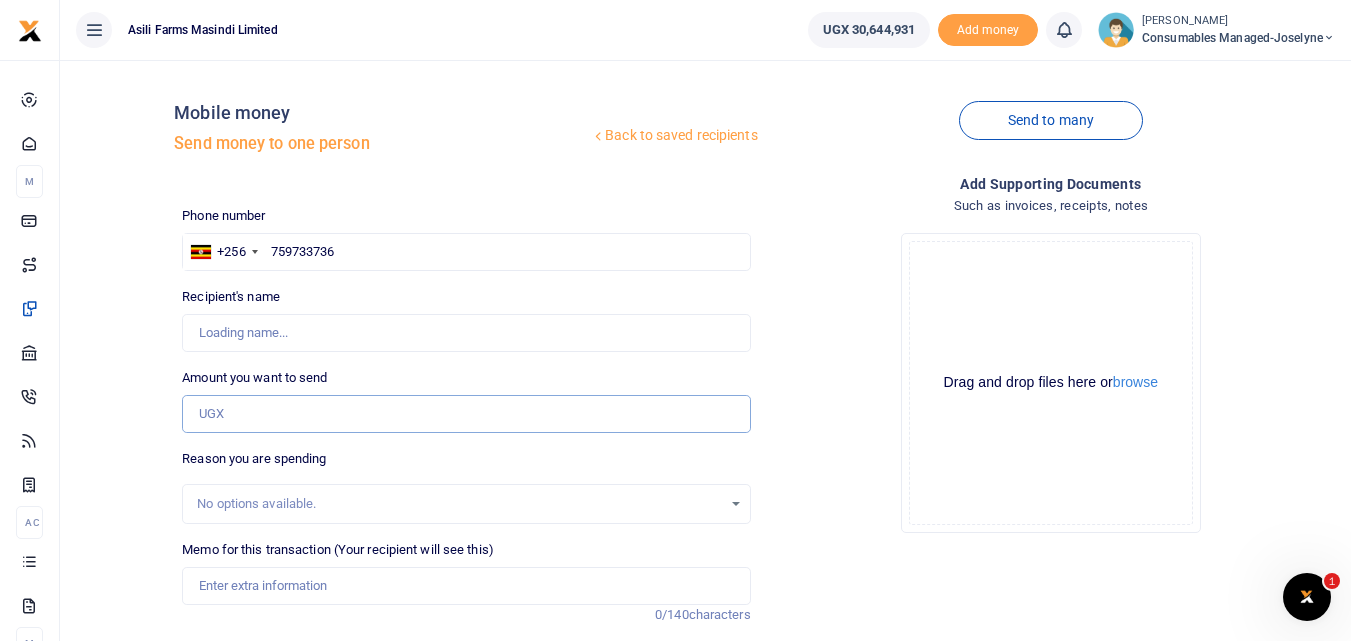 click on "Amount you want to send" at bounding box center [466, 414] 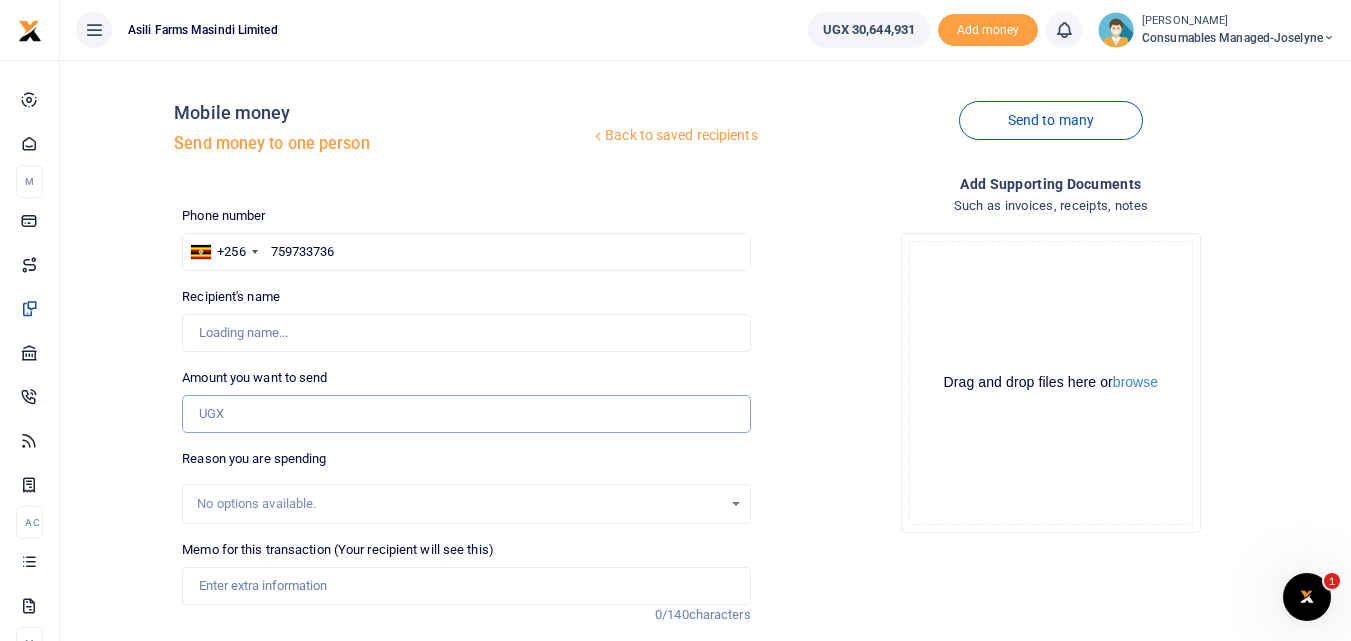 type on "Stephen Mutibwa" 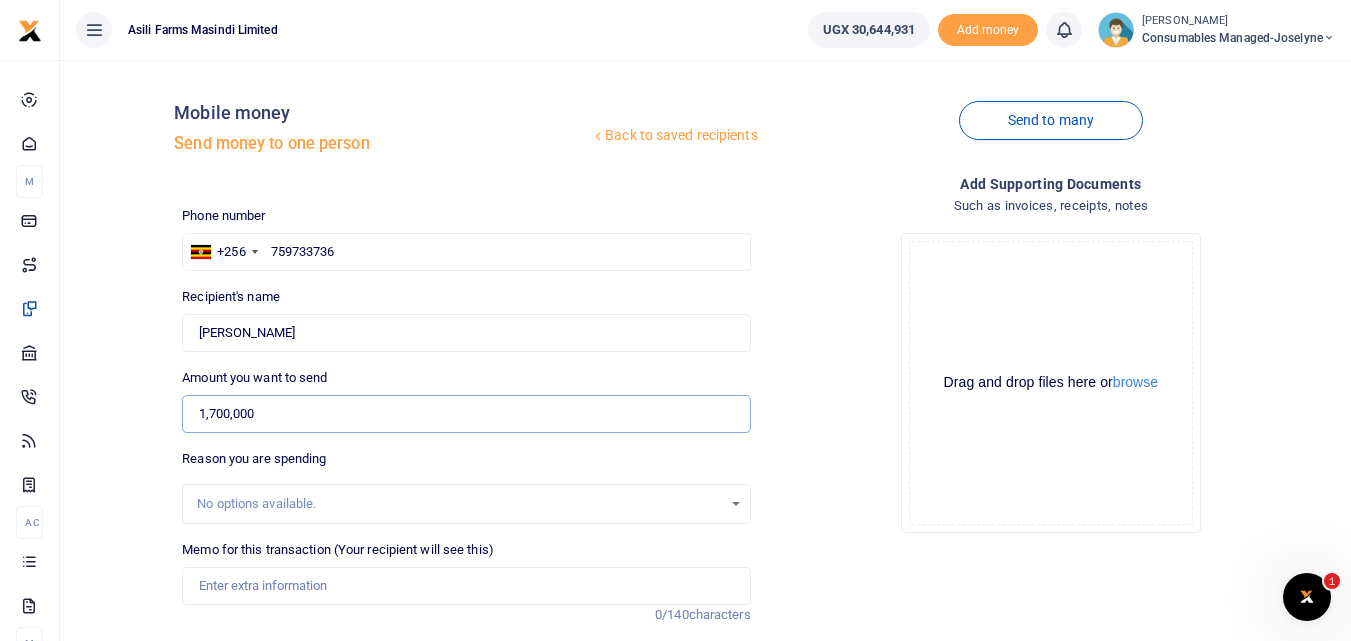 scroll, scrollTop: 225, scrollLeft: 0, axis: vertical 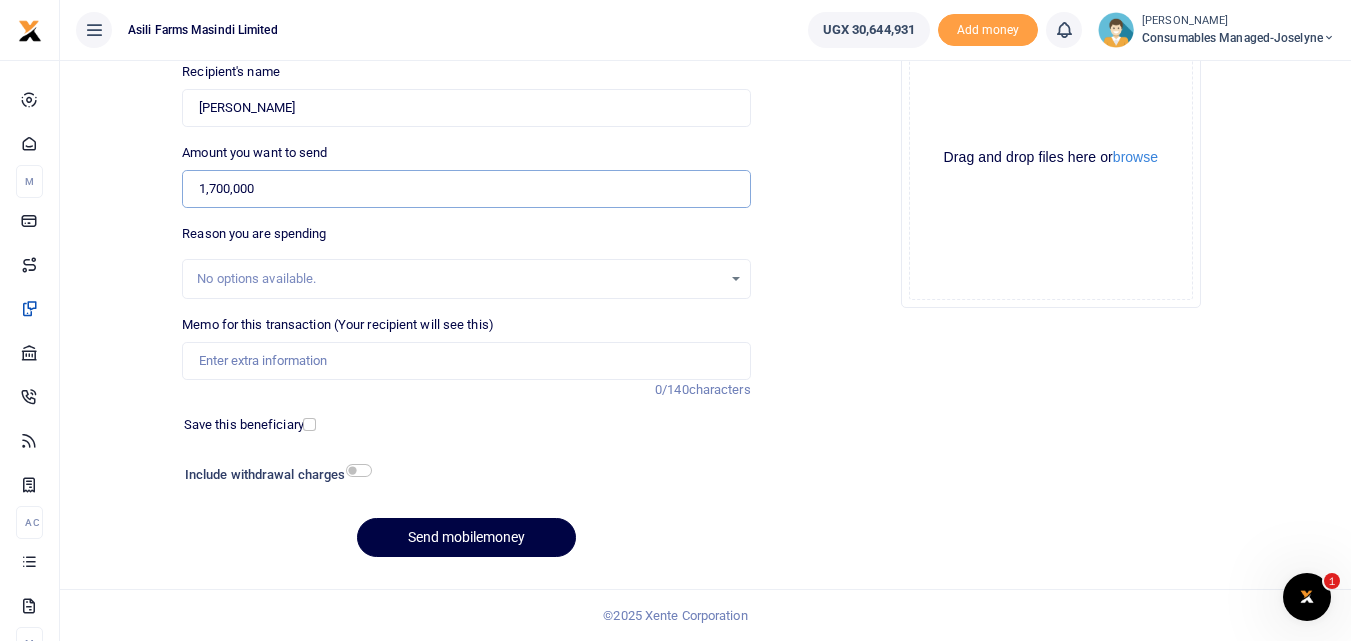 type on "1,700,000" 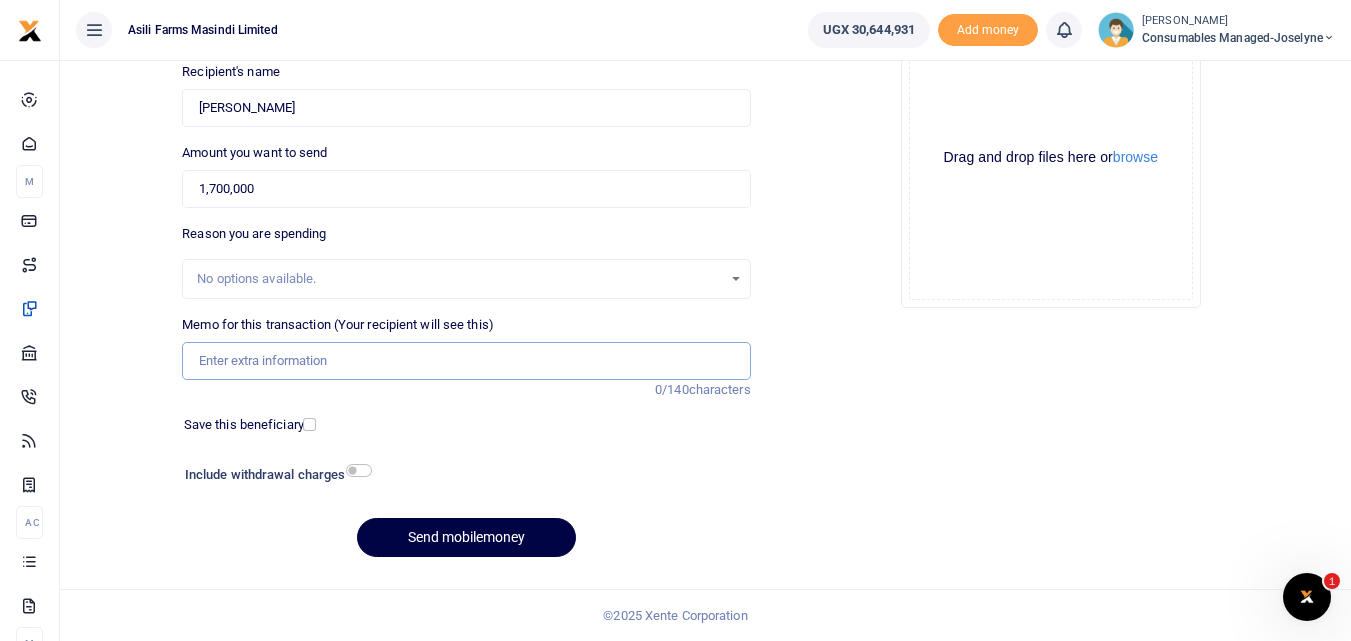 click on "Memo for this transaction (Your recipient will see this)" at bounding box center [466, 361] 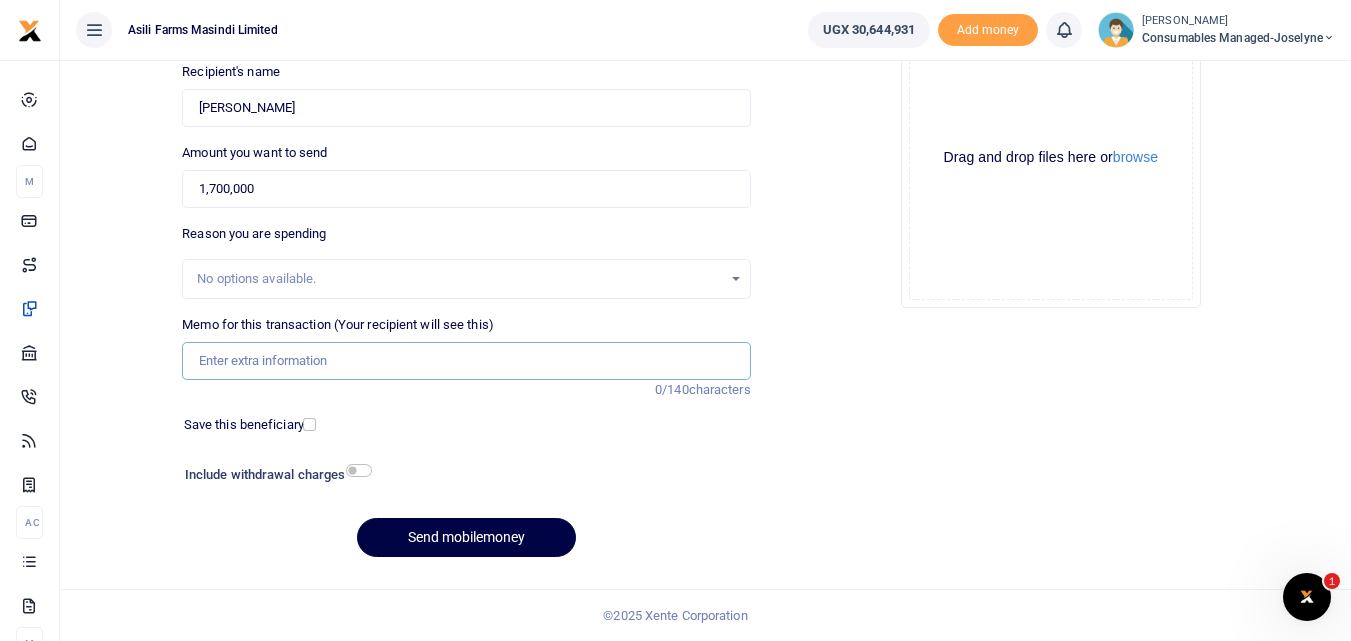 paste on "WK 31 /008 / 01" 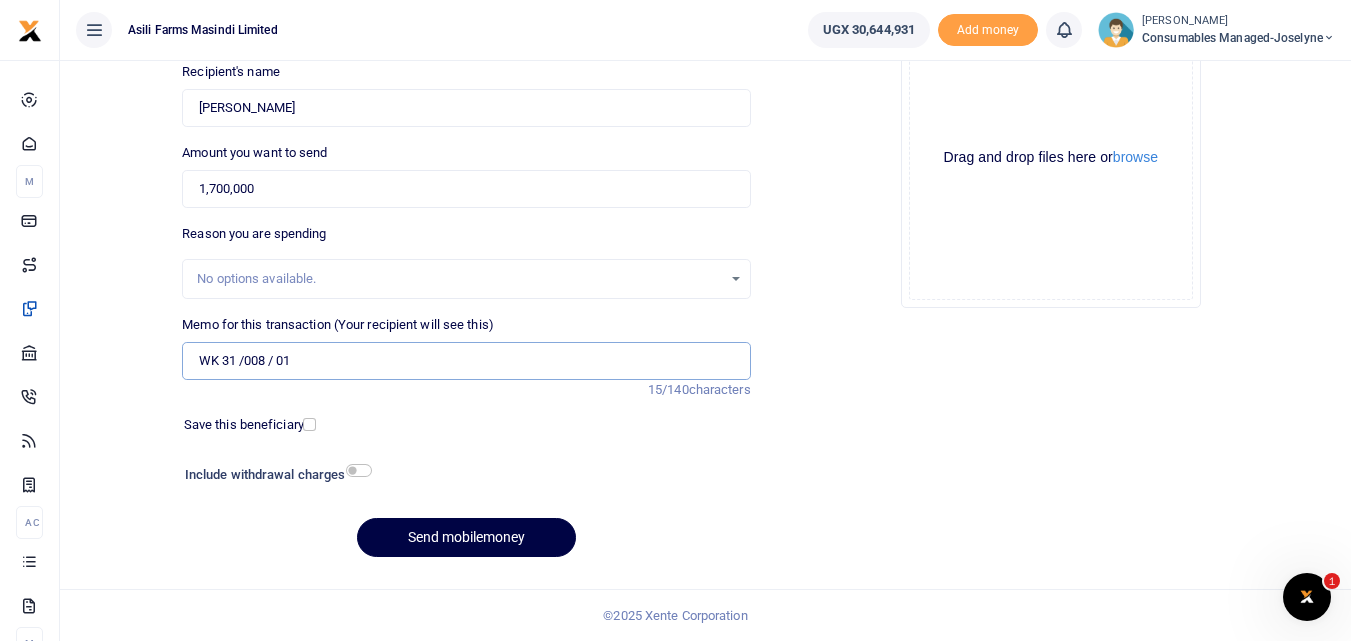 click on "WK 31 /008 / 01" at bounding box center [466, 361] 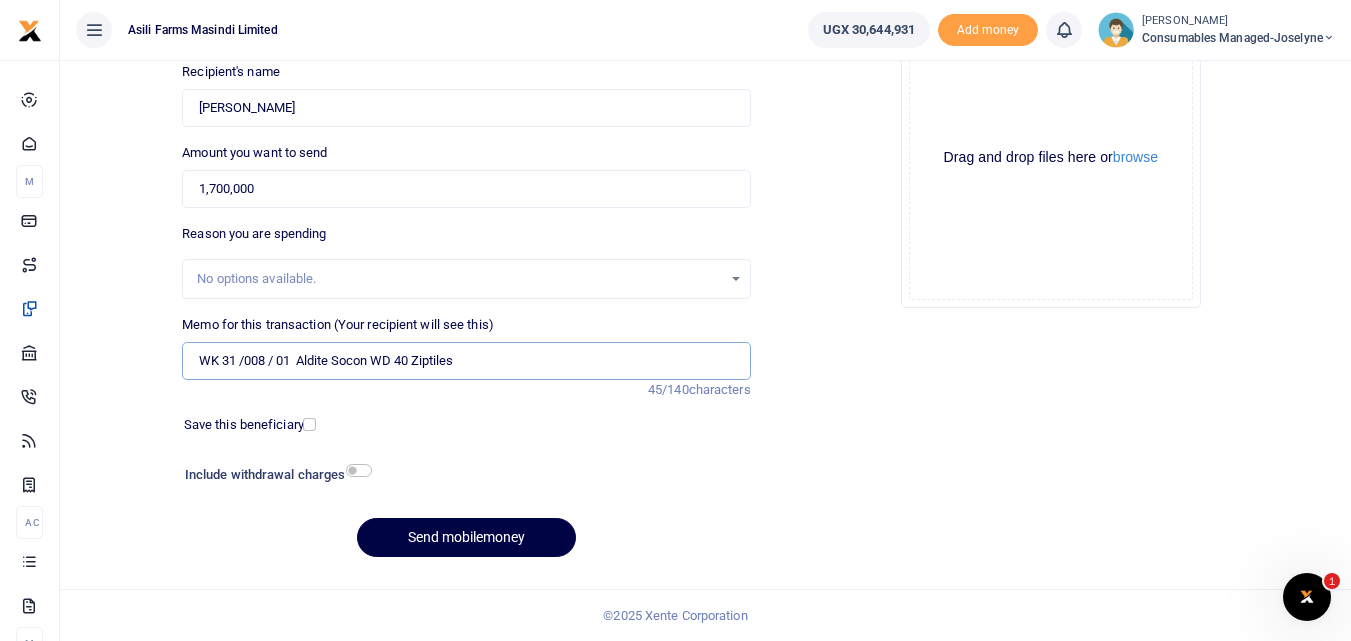 click on "WK 31 /008 / 01  Aldite Socon WD 40 Ziptiles" at bounding box center (466, 361) 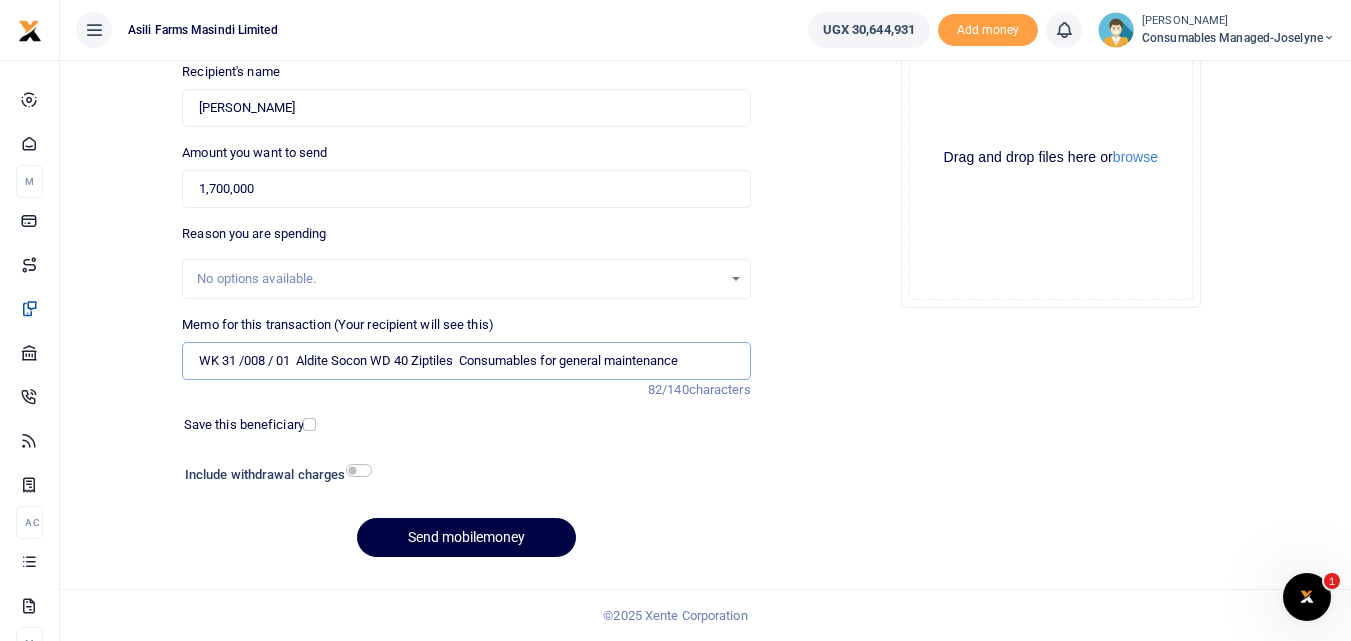 click on "WK 31 /008 / 01  Aldite Socon WD 40 Ziptiles  Consumables for general maintenance" at bounding box center [466, 361] 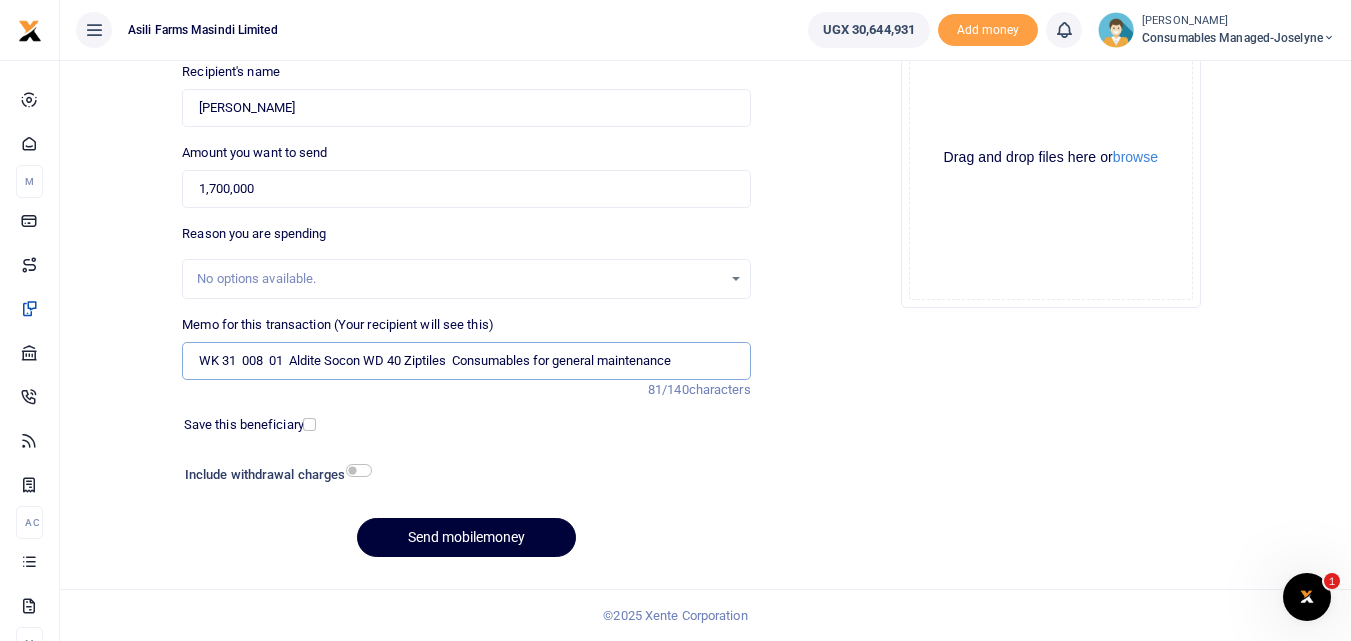 type on "WK 31  008  01  Aldite Socon WD 40 Ziptiles  Consumables for general maintenance" 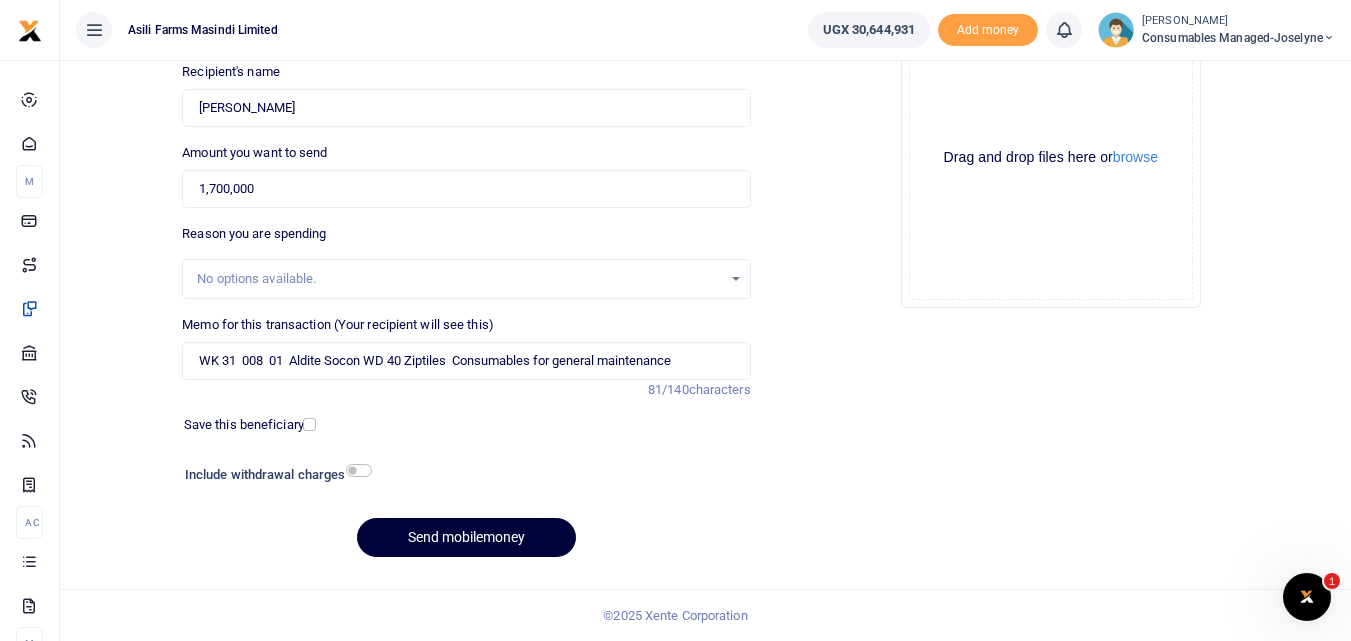 click on "Send mobilemoney" at bounding box center (466, 537) 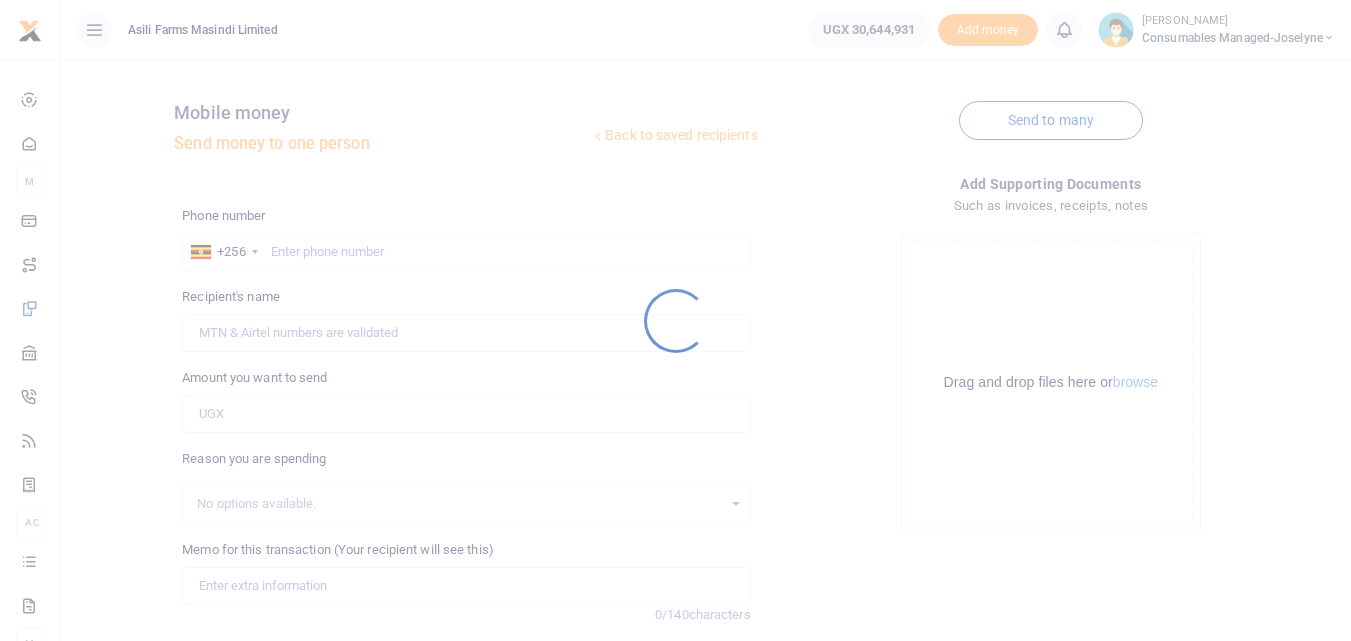 scroll, scrollTop: 225, scrollLeft: 0, axis: vertical 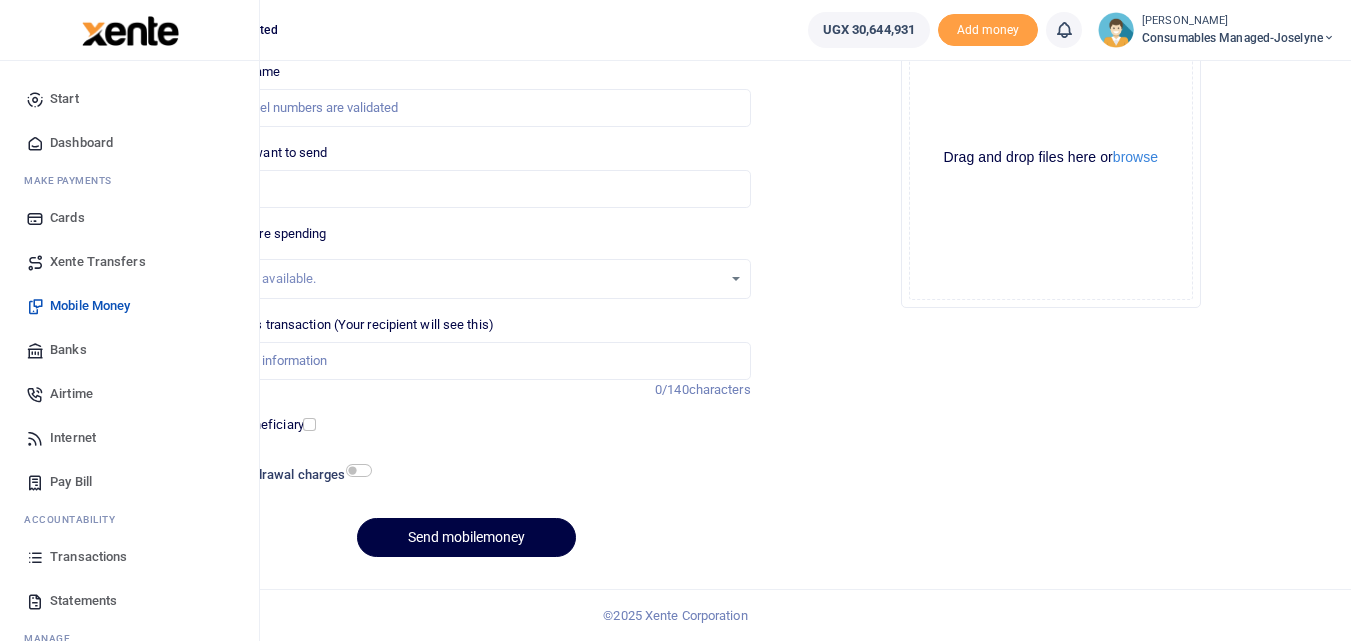click at bounding box center (35, 557) 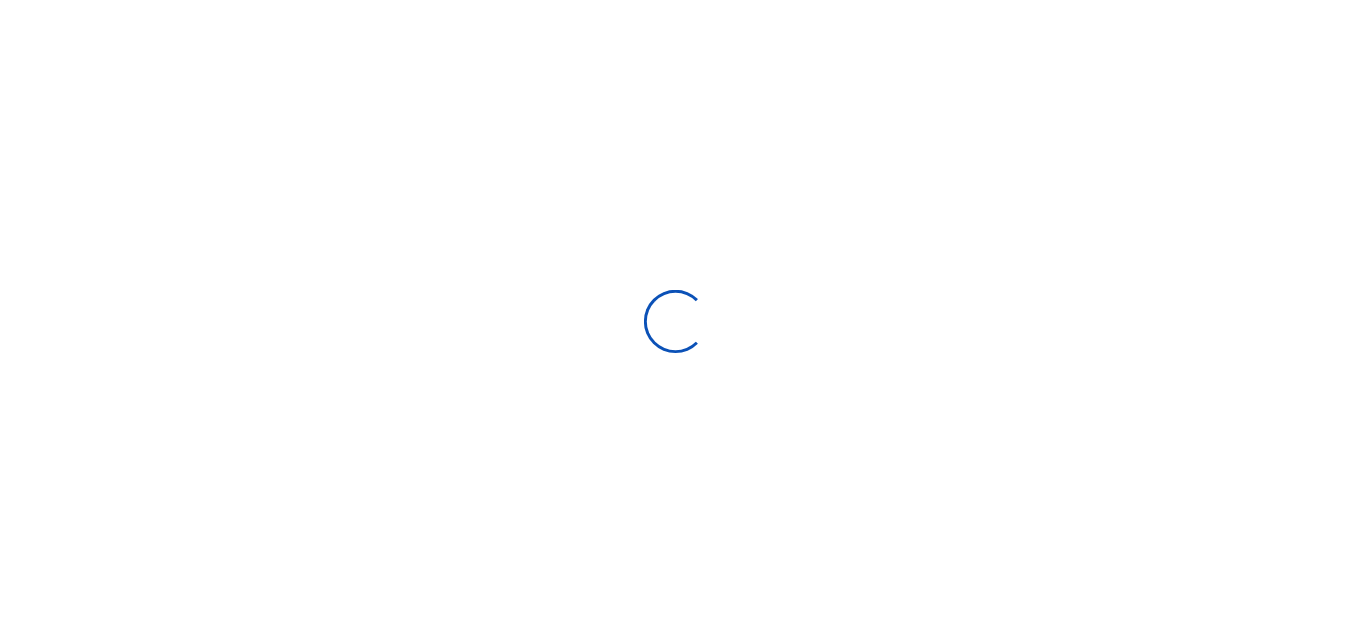 scroll, scrollTop: 0, scrollLeft: 0, axis: both 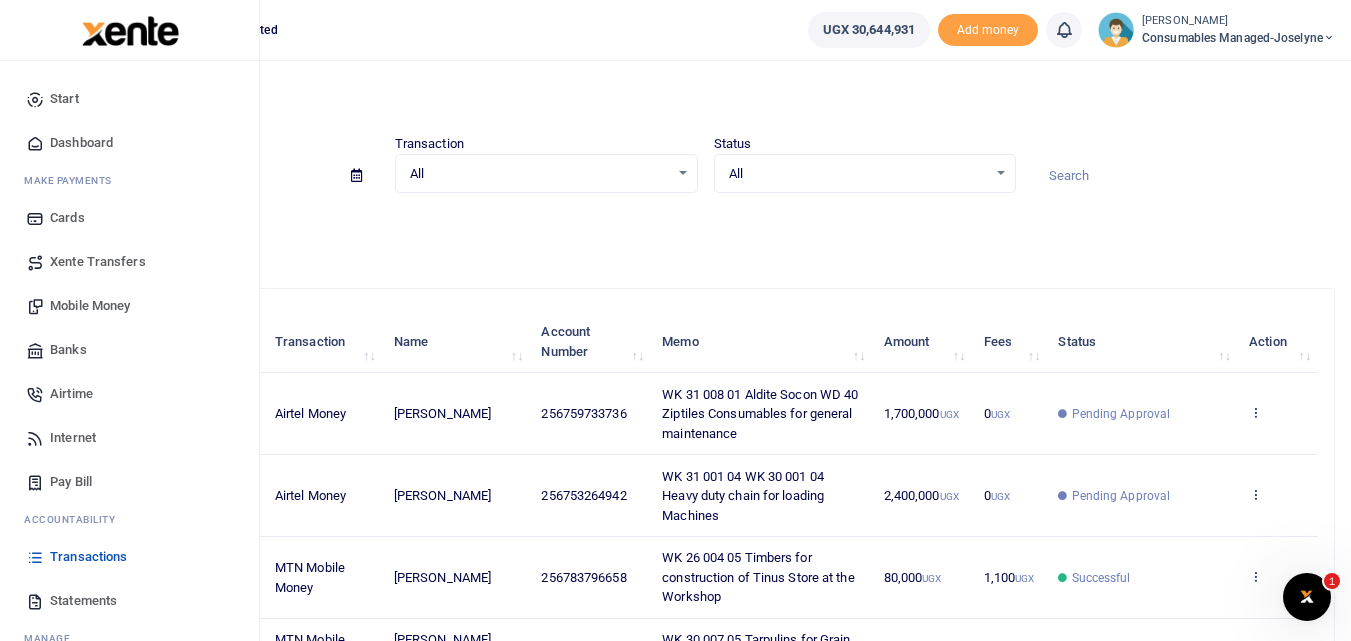 click on "Mobile Money" at bounding box center [90, 306] 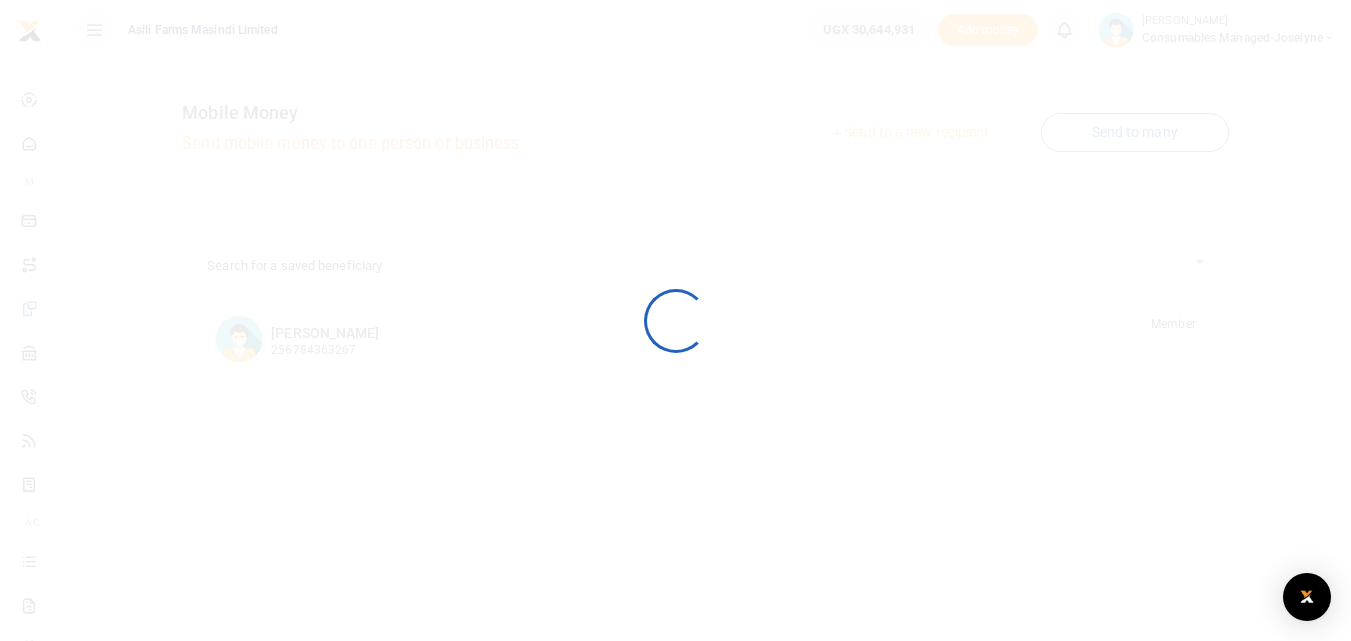 scroll, scrollTop: 0, scrollLeft: 0, axis: both 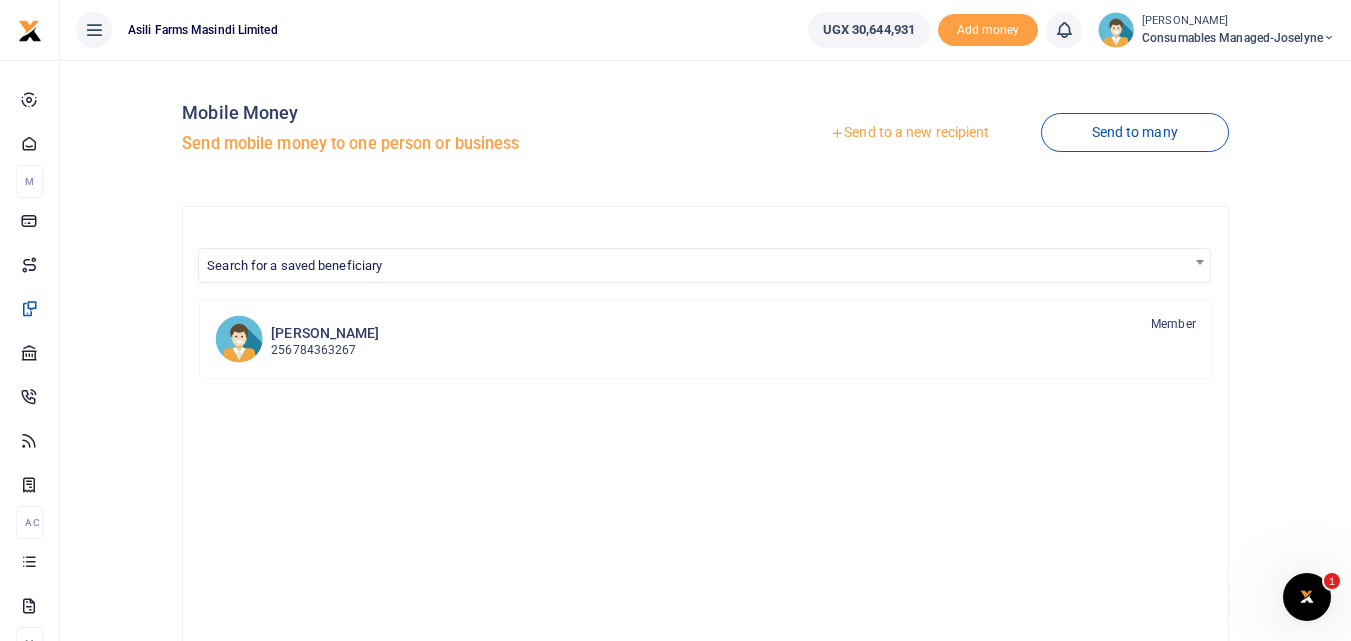 click on "Send to a new recipient" at bounding box center [909, 133] 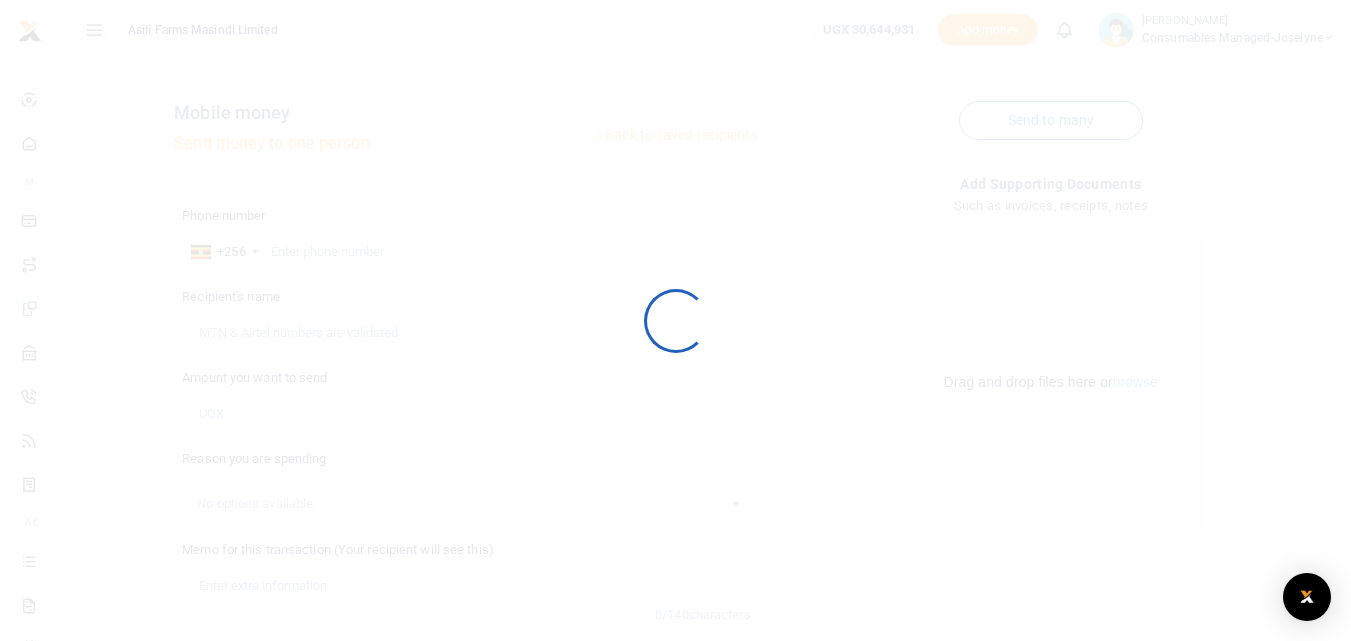 scroll, scrollTop: 0, scrollLeft: 0, axis: both 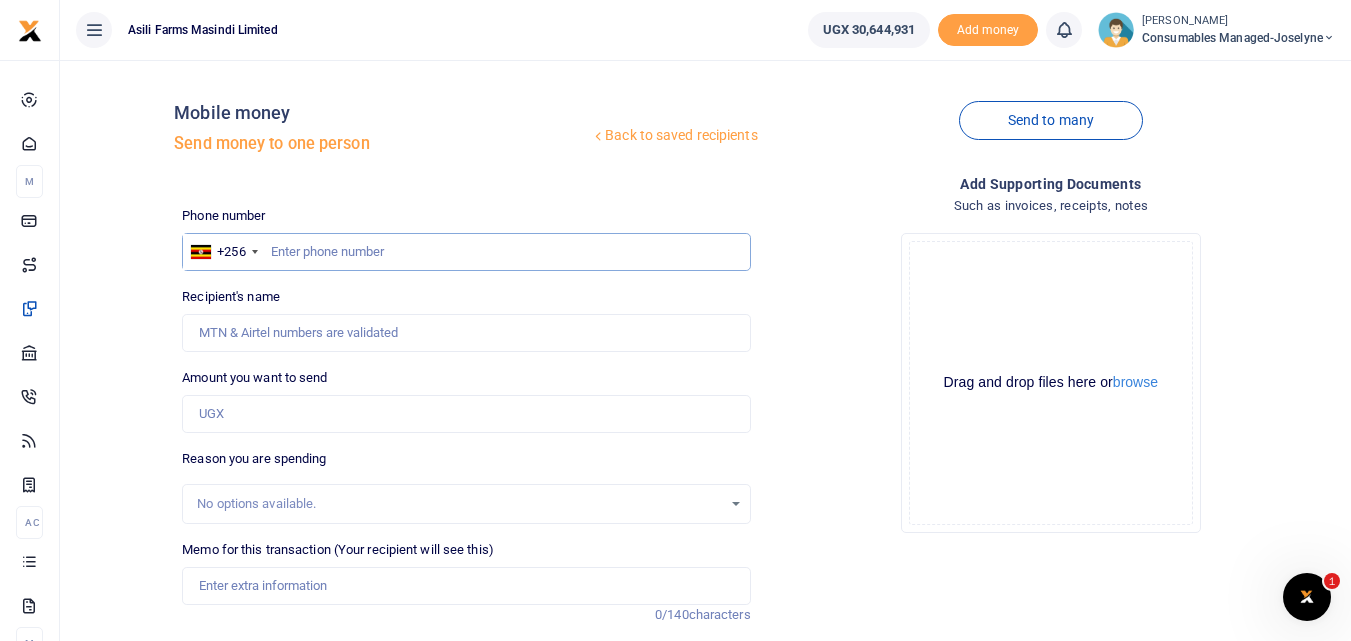 click at bounding box center [466, 252] 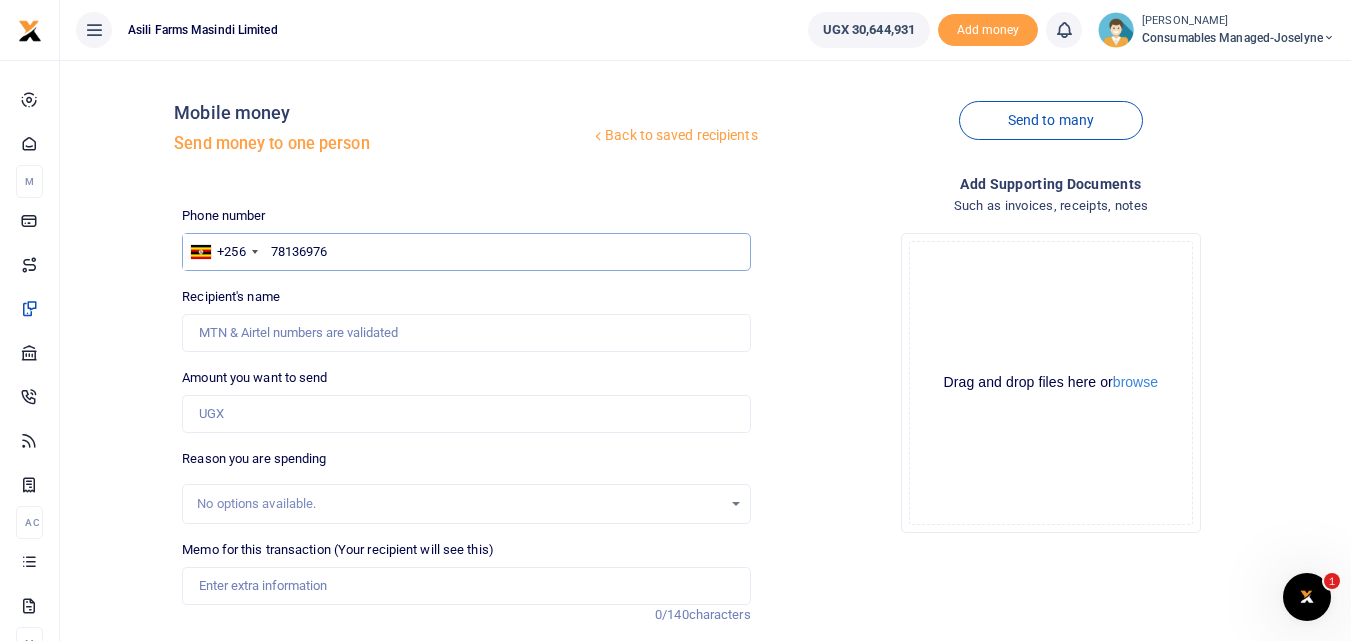 type on "781369760" 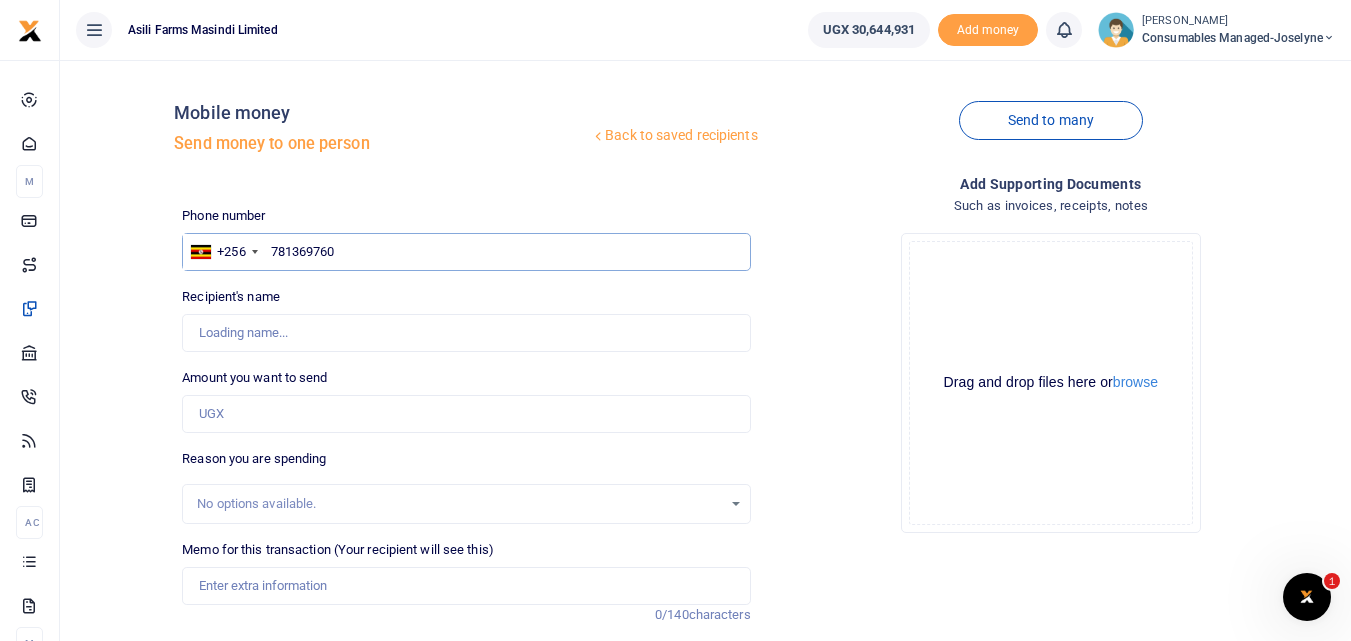 type on "Gloria Ngonzi" 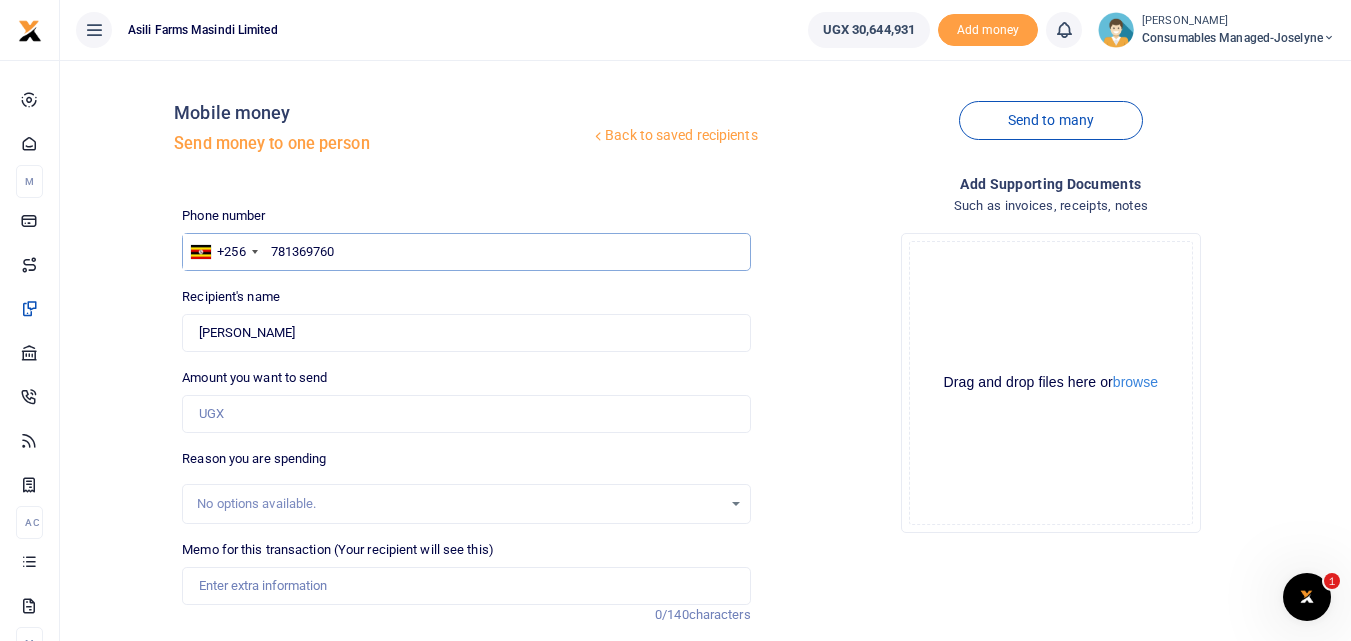 type on "781369760" 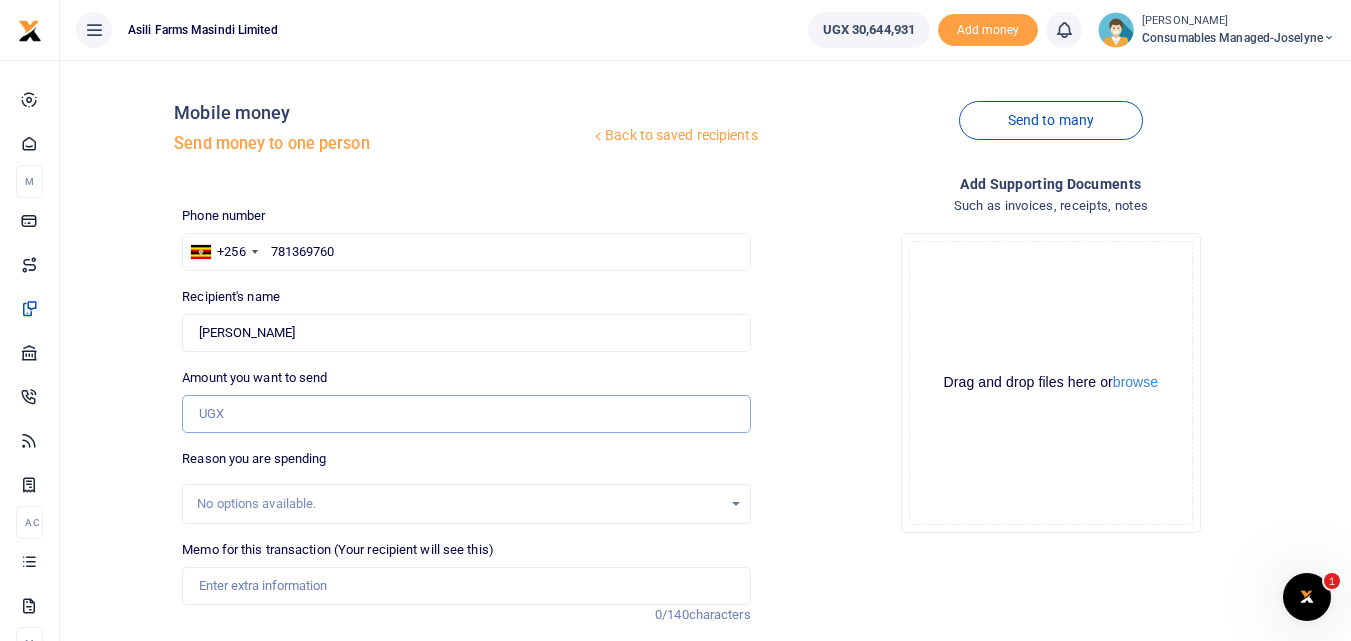 click on "Amount you want to send" at bounding box center (466, 414) 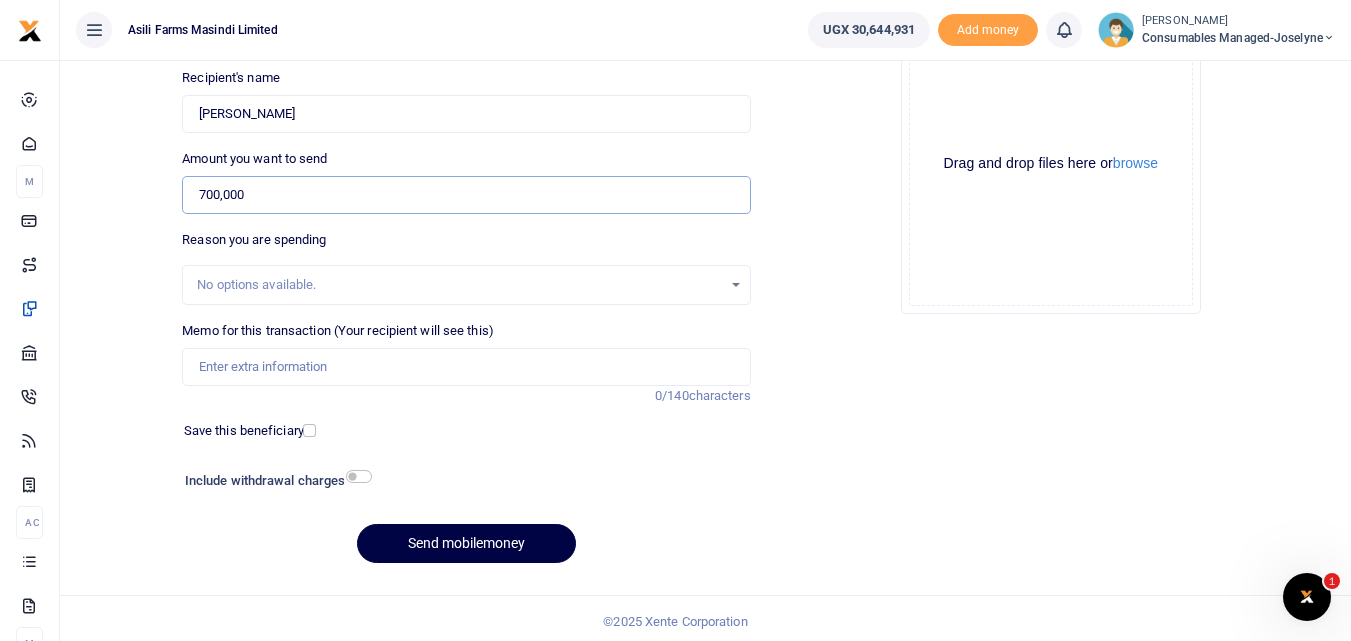 scroll, scrollTop: 225, scrollLeft: 0, axis: vertical 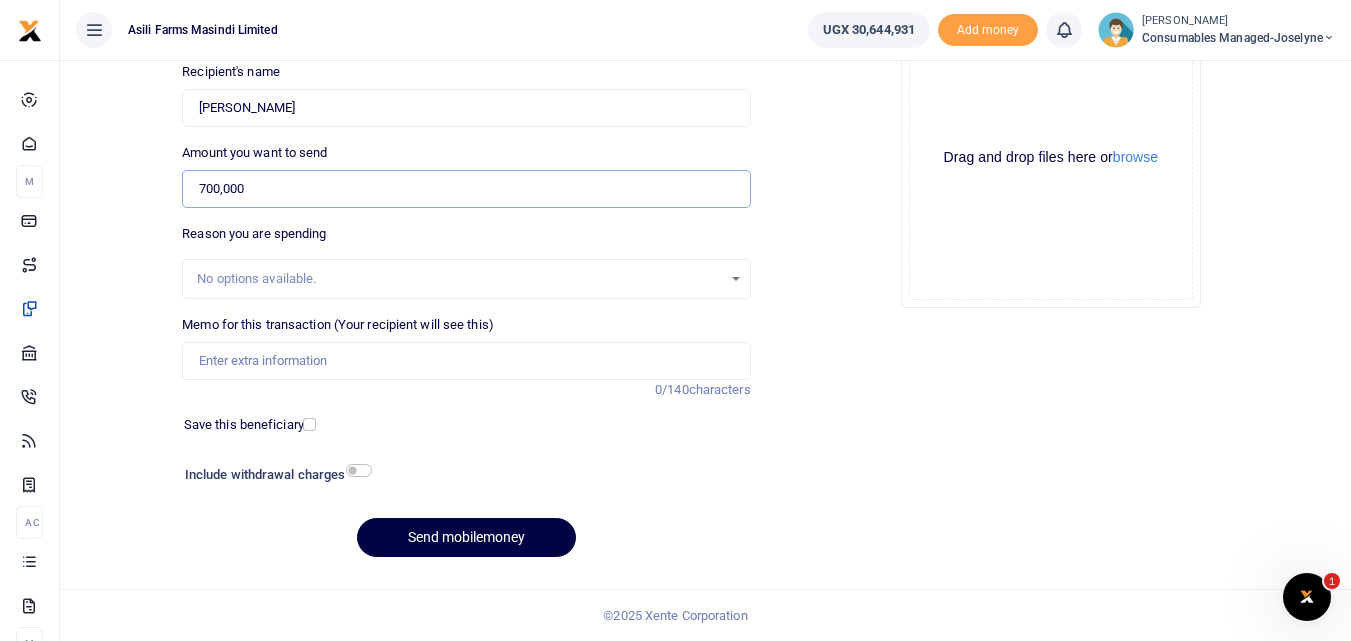 type on "700,000" 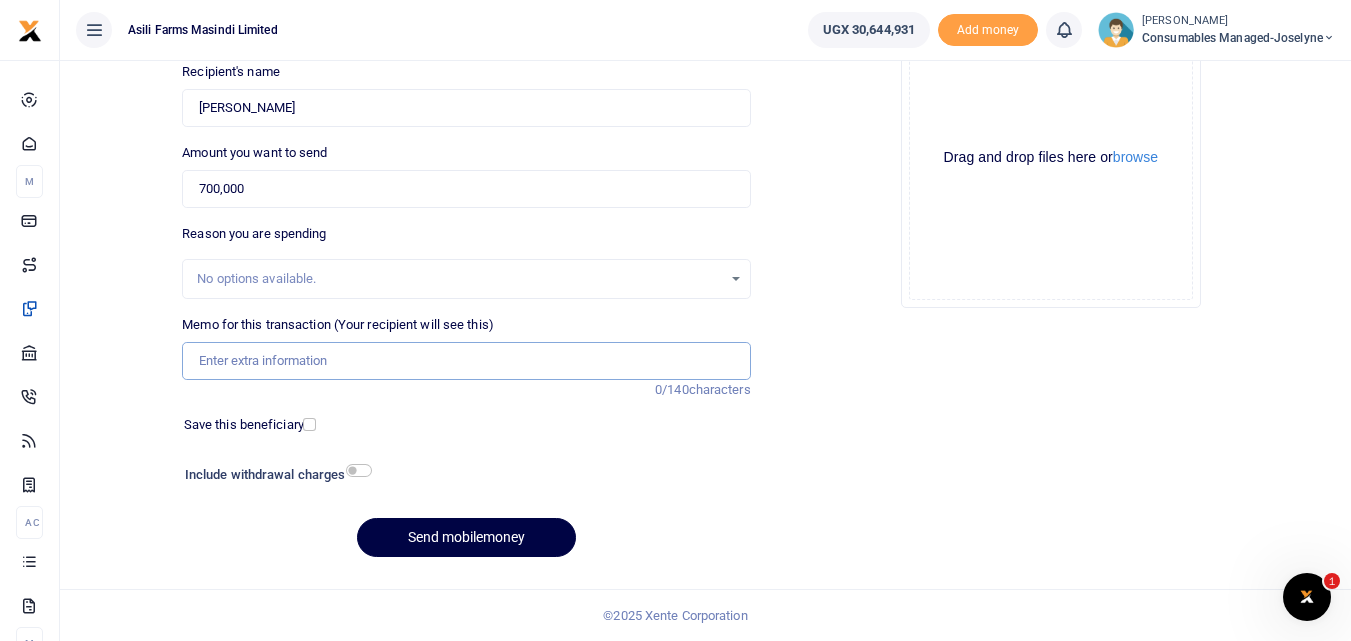 click on "Memo for this transaction (Your recipient will see this)" at bounding box center (466, 361) 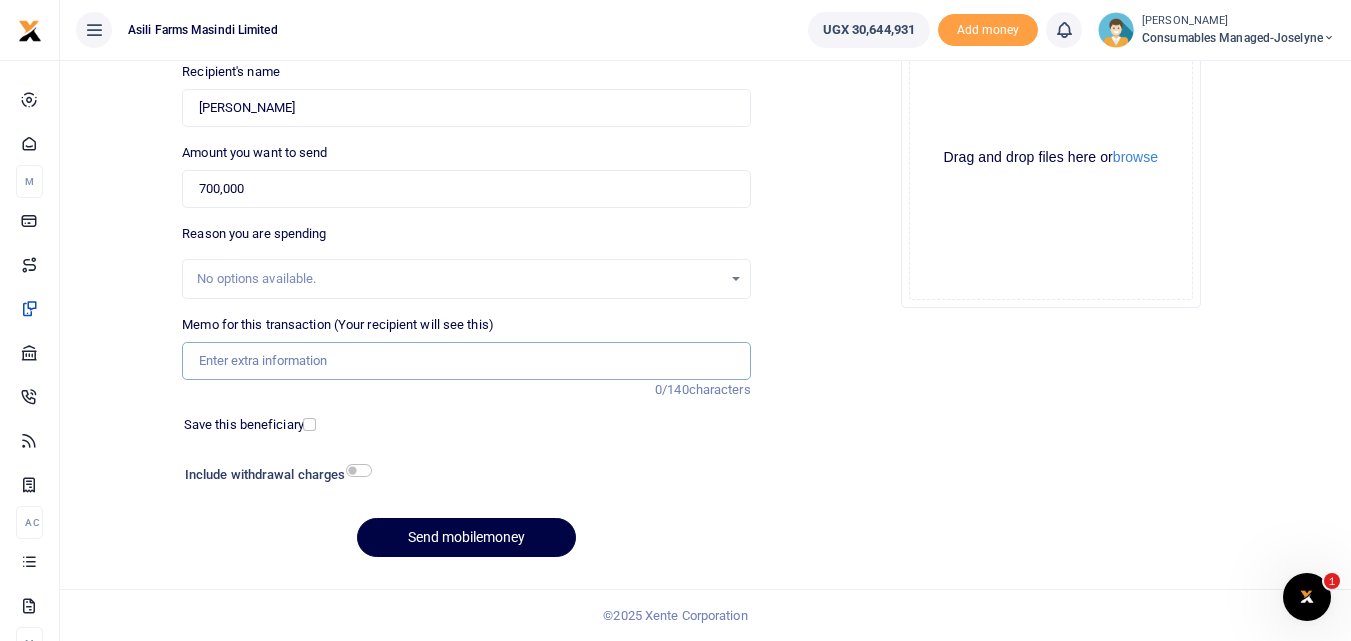 click on "Memo for this transaction (Your recipient will see this)" at bounding box center (466, 361) 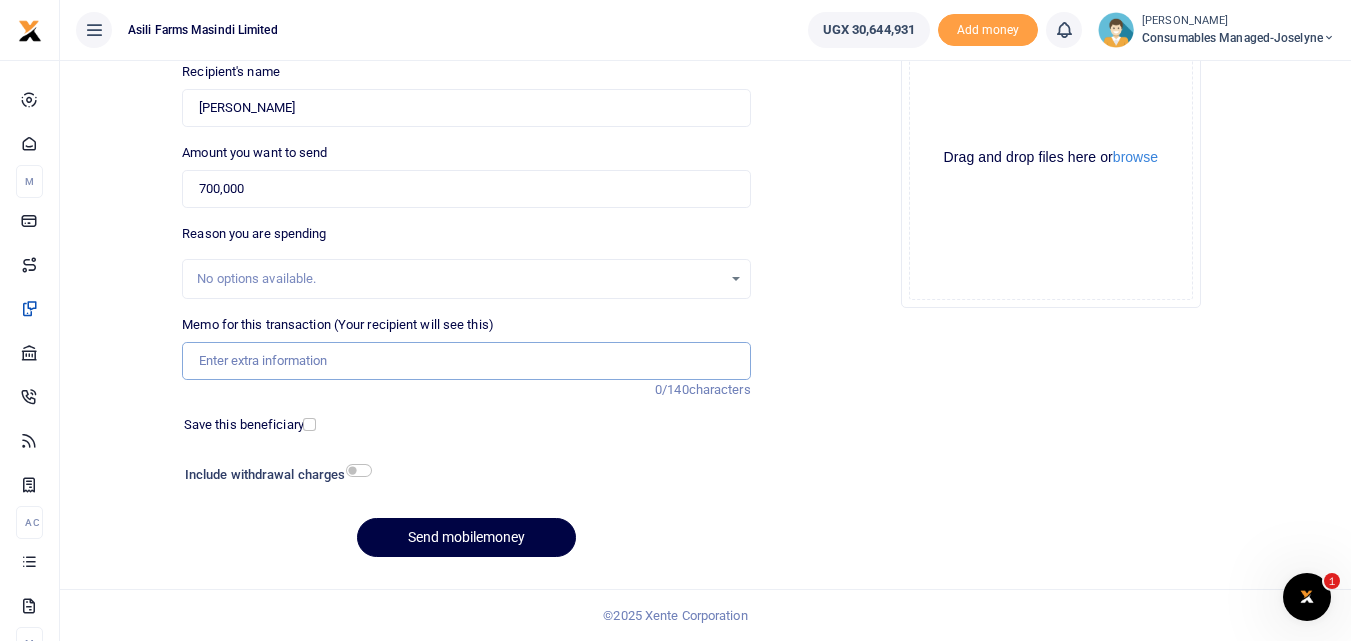 paste on "WK 31 /008 / 01" 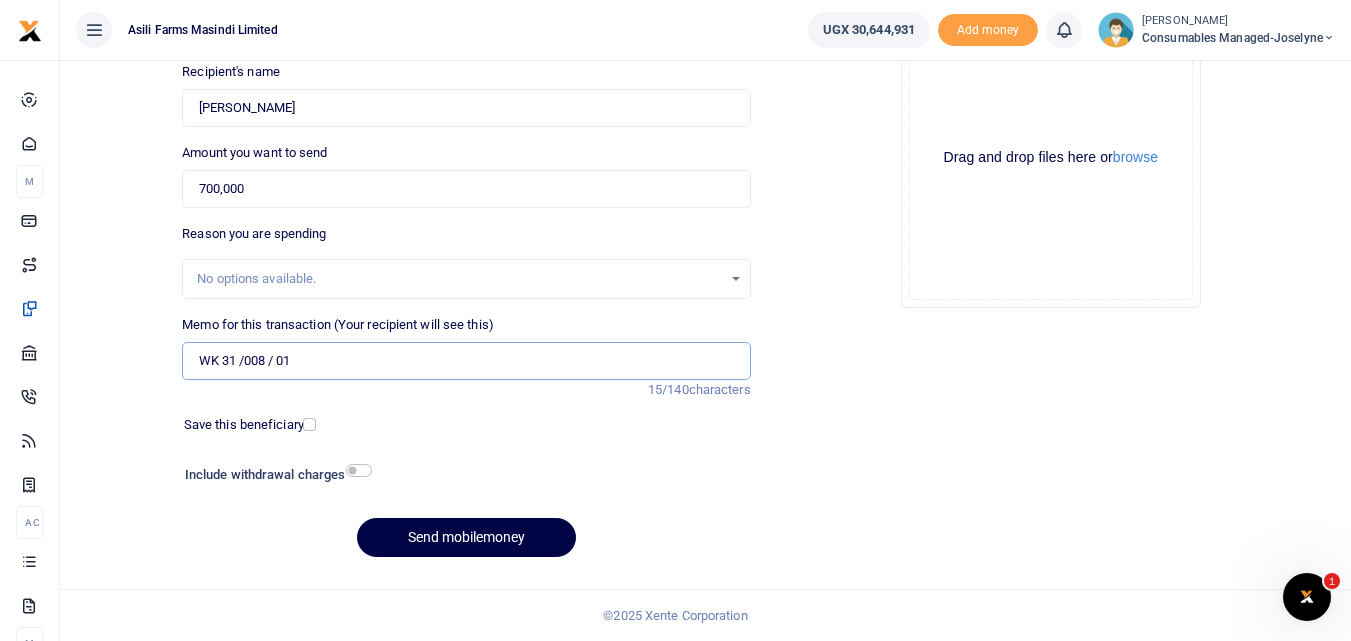 click on "WK 31 /008 / 01" at bounding box center [466, 361] 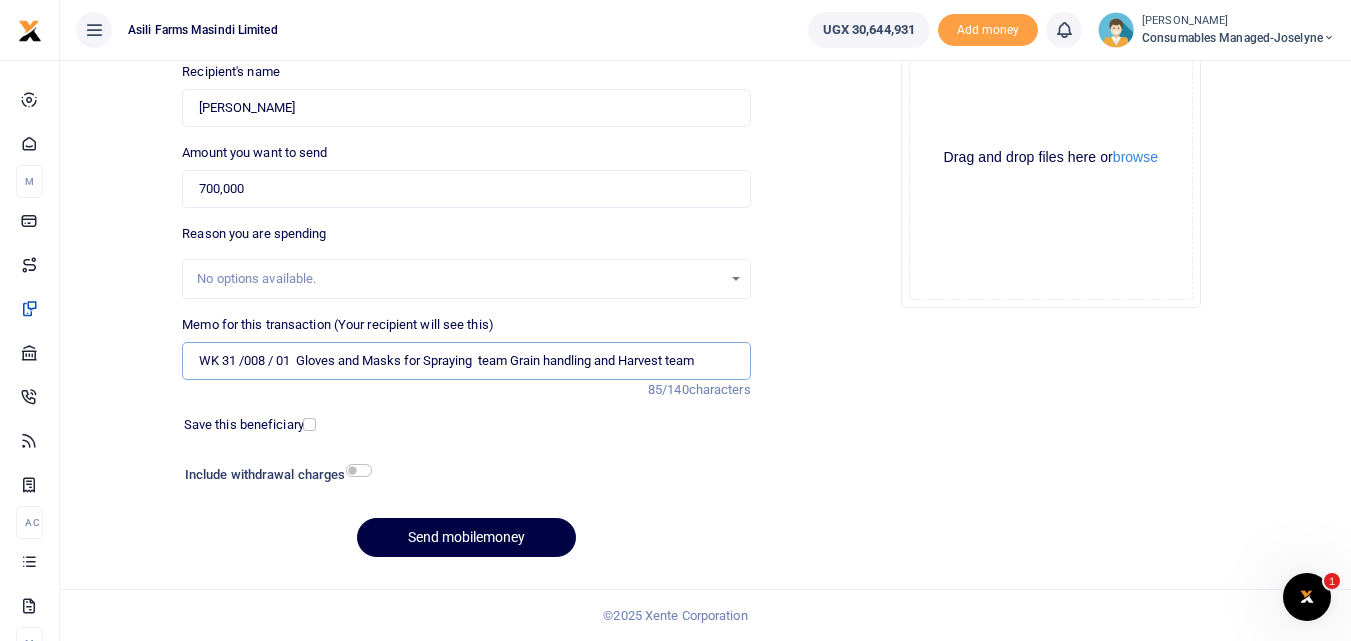 click on "WK 31 /008 / 01  Gloves and Masks for Spraying  team Grain handling and Harvest team" at bounding box center [466, 361] 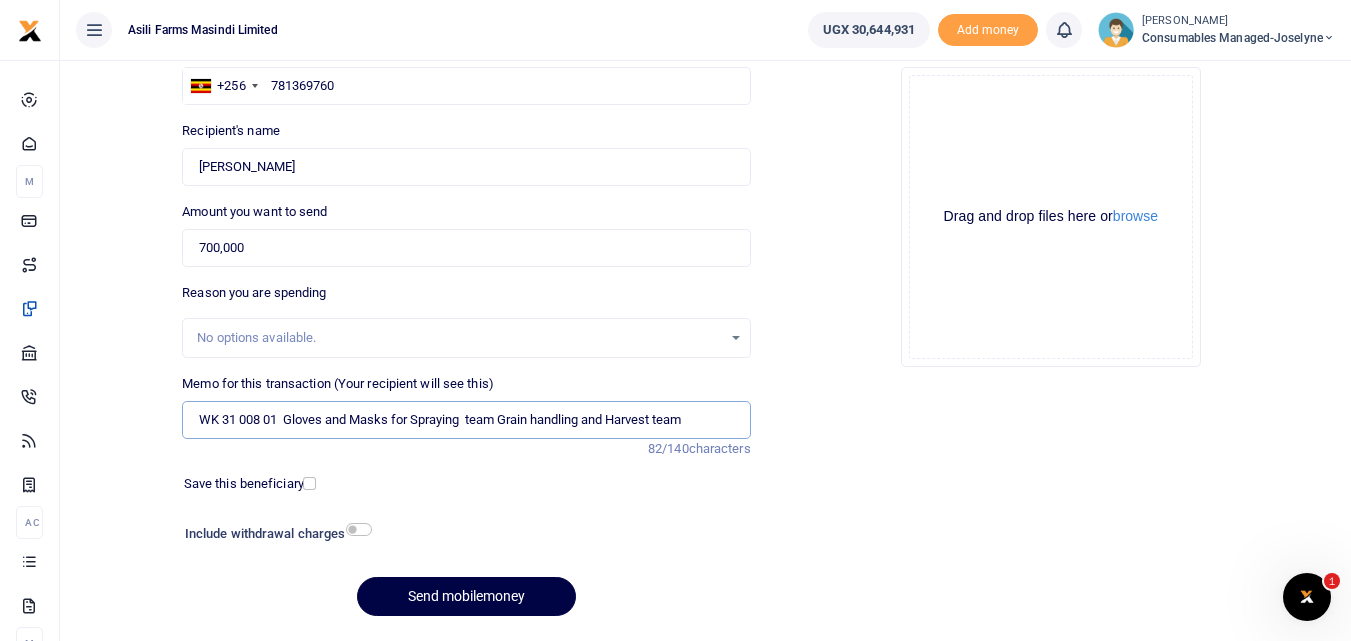 scroll, scrollTop: 225, scrollLeft: 0, axis: vertical 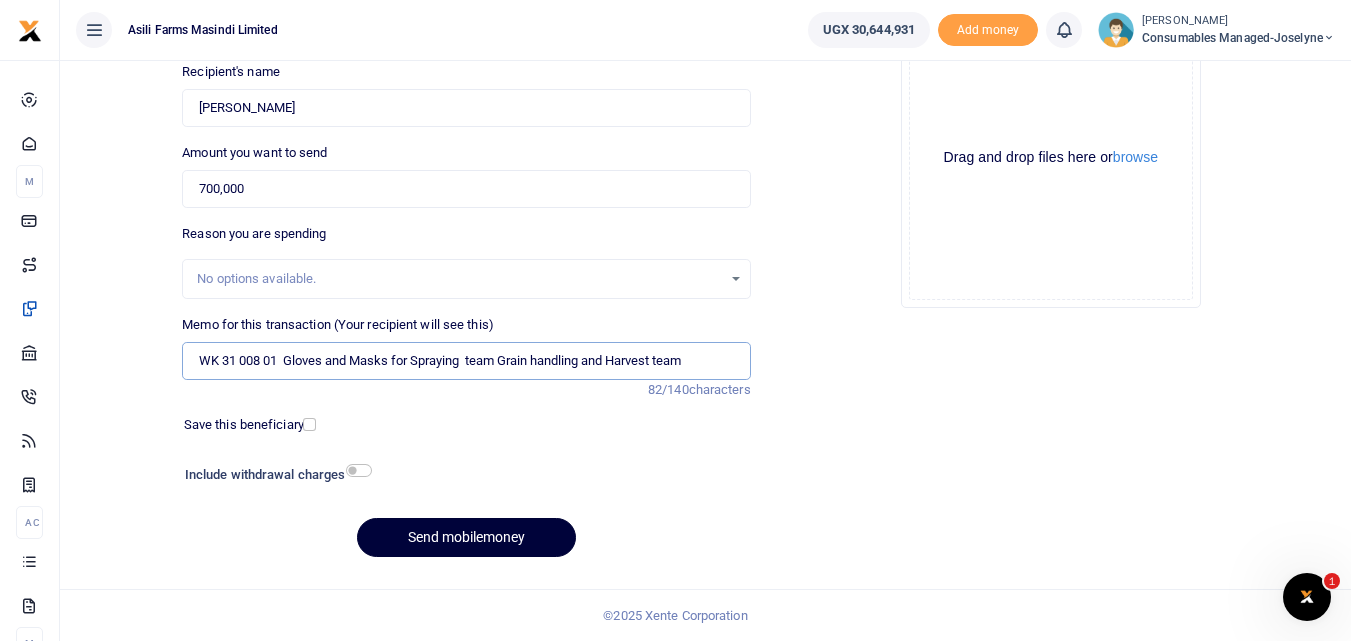 type on "WK 31 008 01  Gloves and Masks for Spraying  team Grain handling and Harvest team" 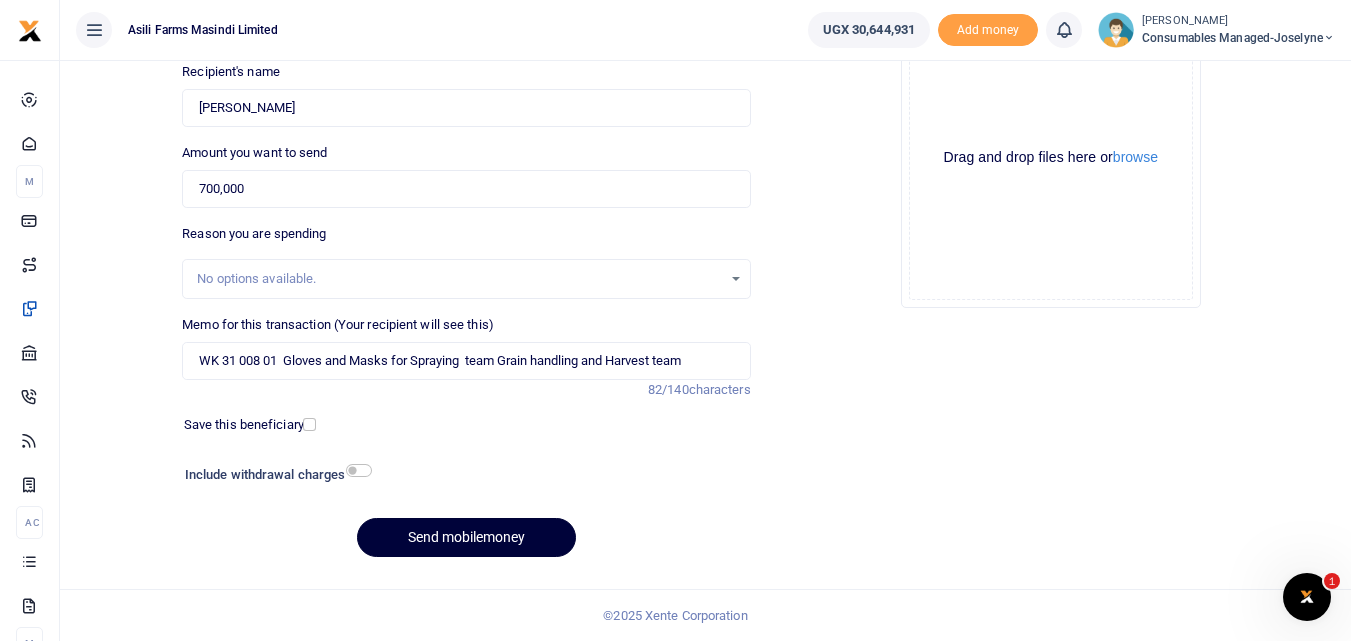 click on "Send mobilemoney" at bounding box center [466, 537] 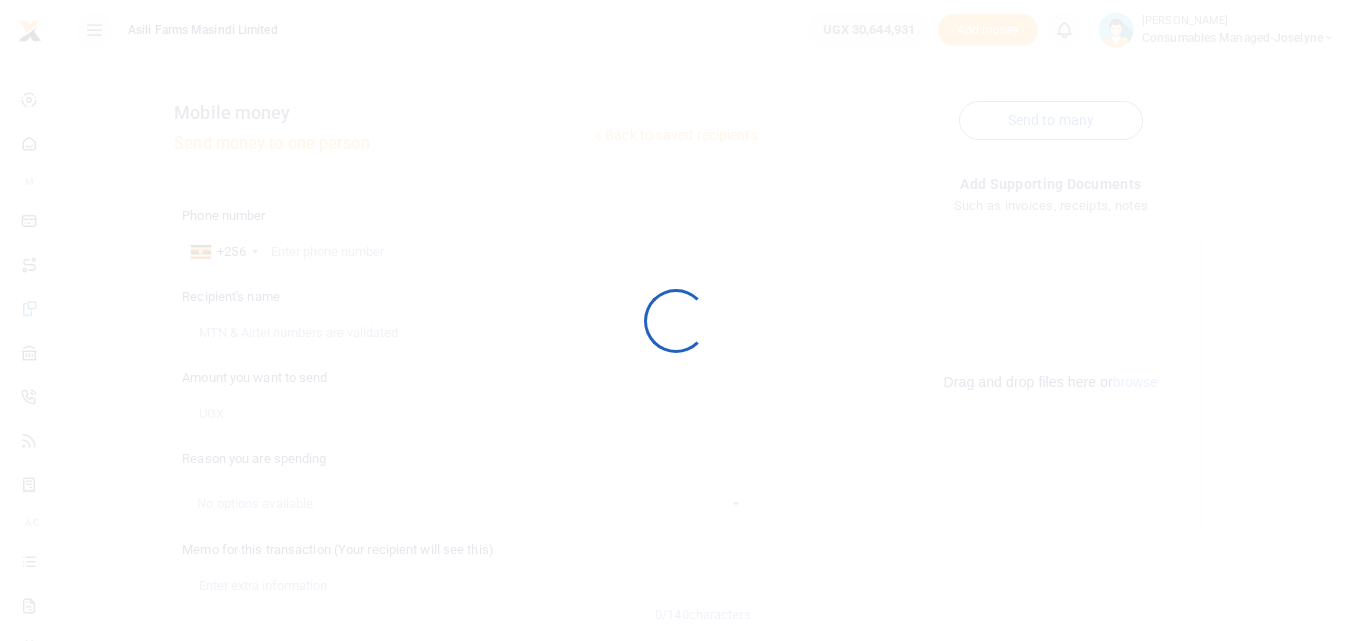 scroll, scrollTop: 225, scrollLeft: 0, axis: vertical 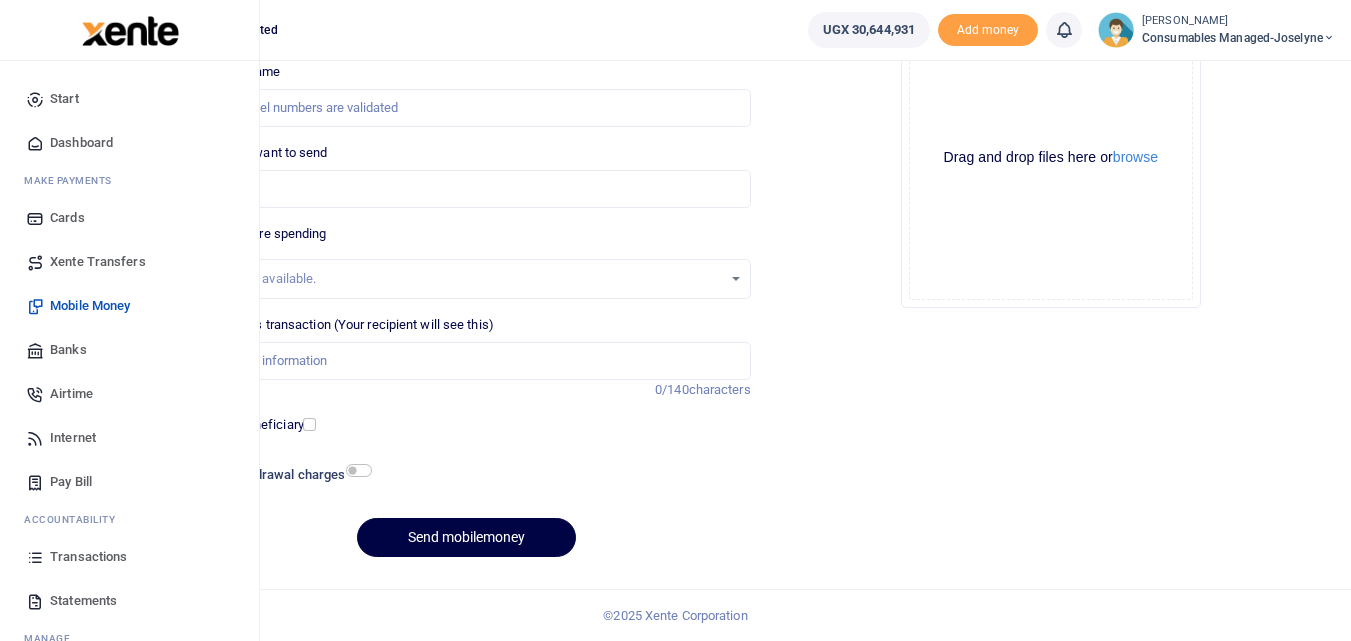 click at bounding box center (35, 557) 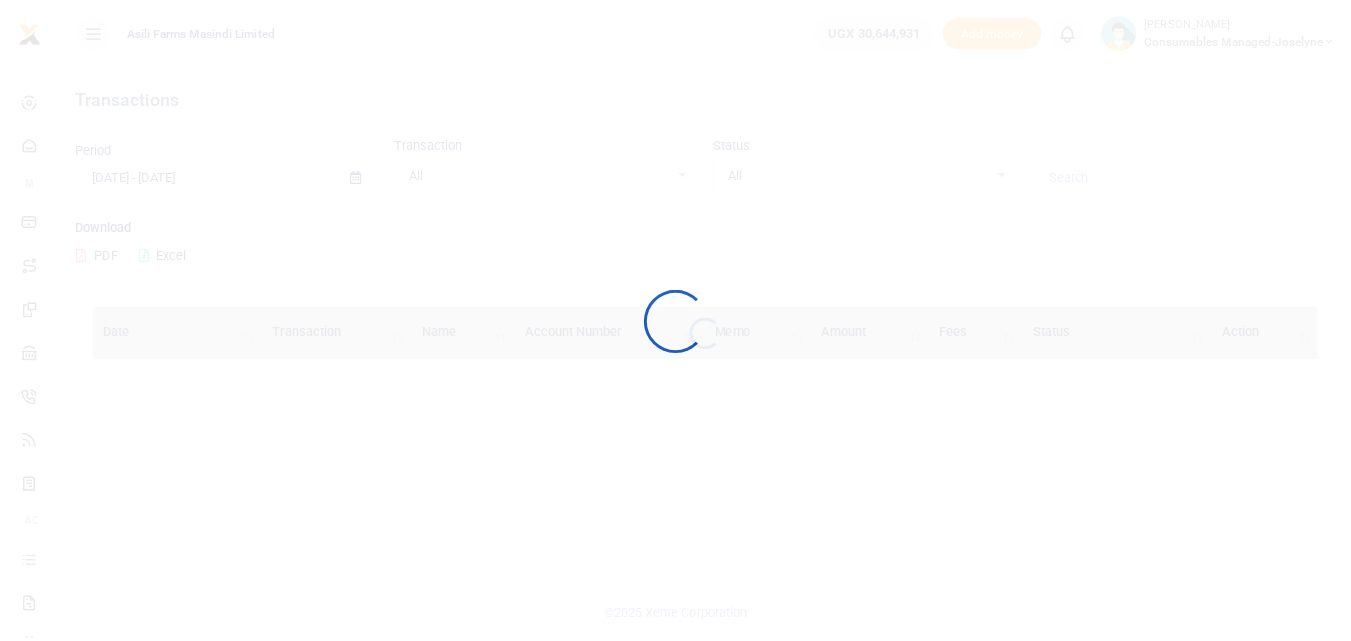 scroll, scrollTop: 0, scrollLeft: 0, axis: both 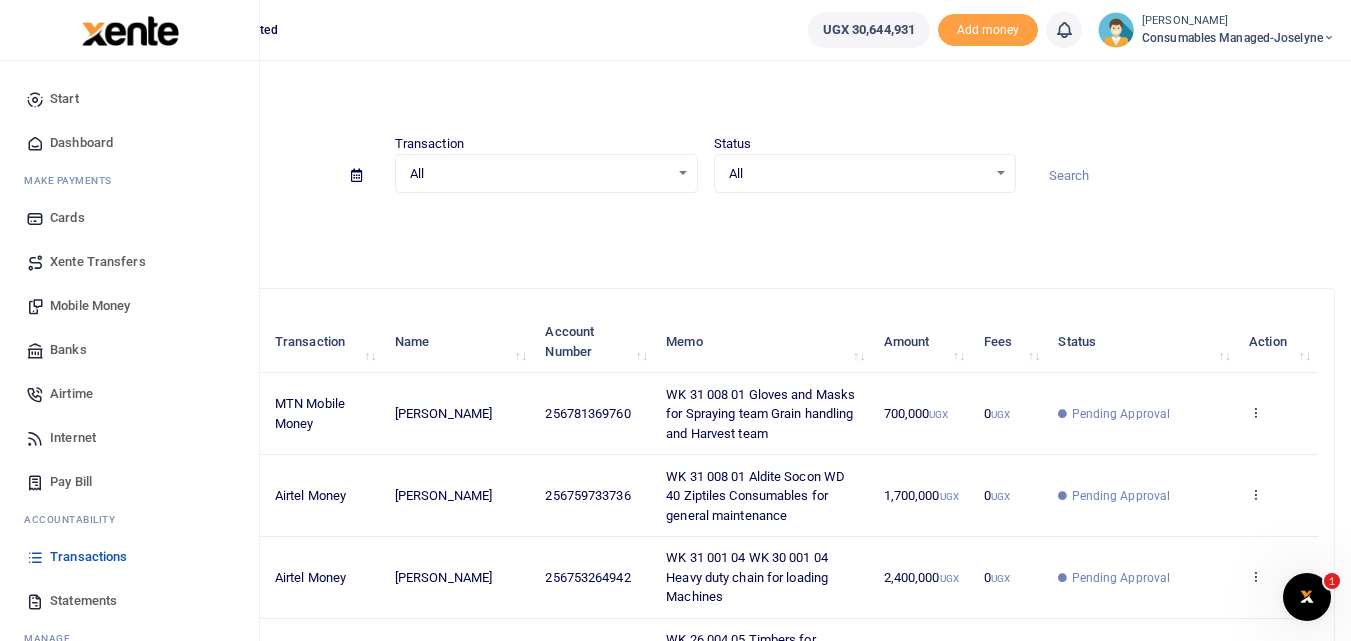 click on "Mobile Money" at bounding box center (90, 306) 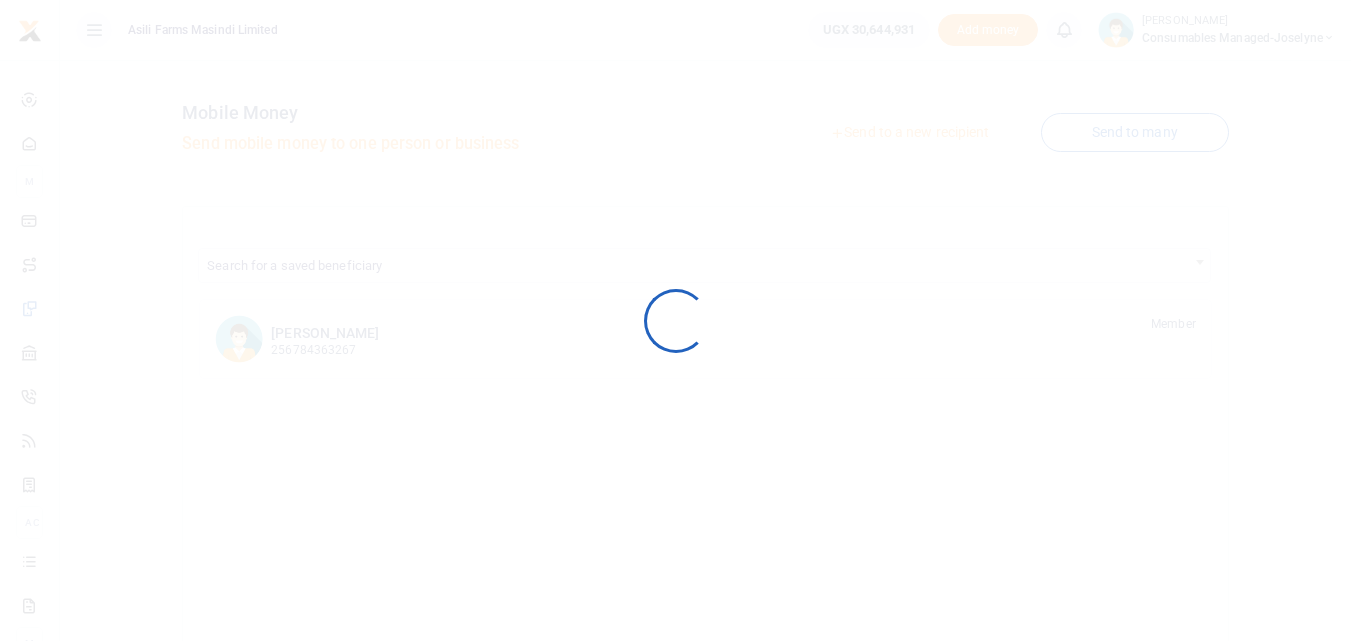 scroll, scrollTop: 0, scrollLeft: 0, axis: both 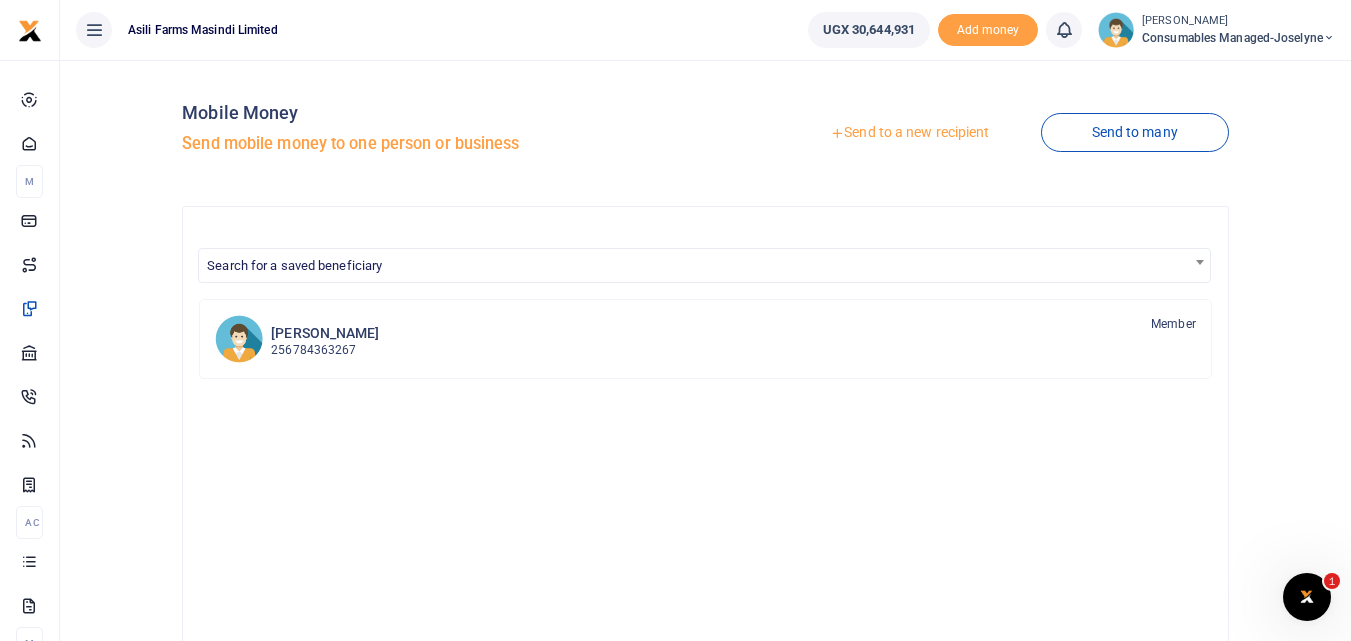 click on "Send to a new recipient" at bounding box center (909, 133) 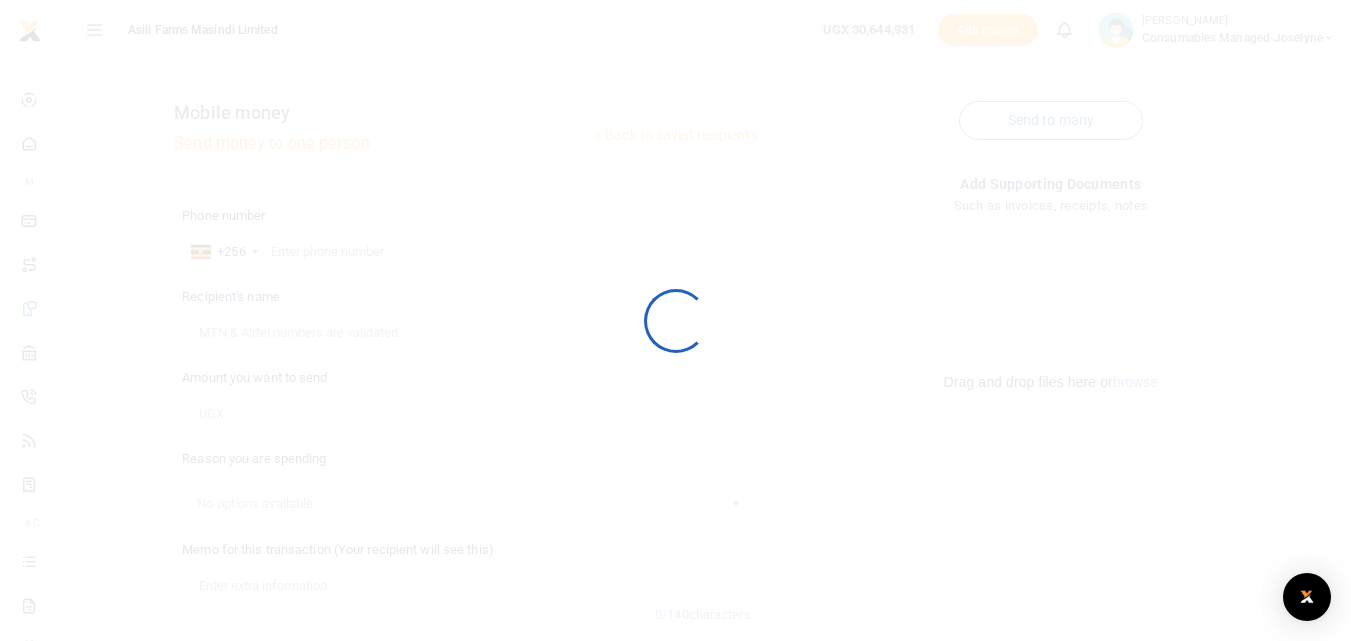 scroll, scrollTop: 0, scrollLeft: 0, axis: both 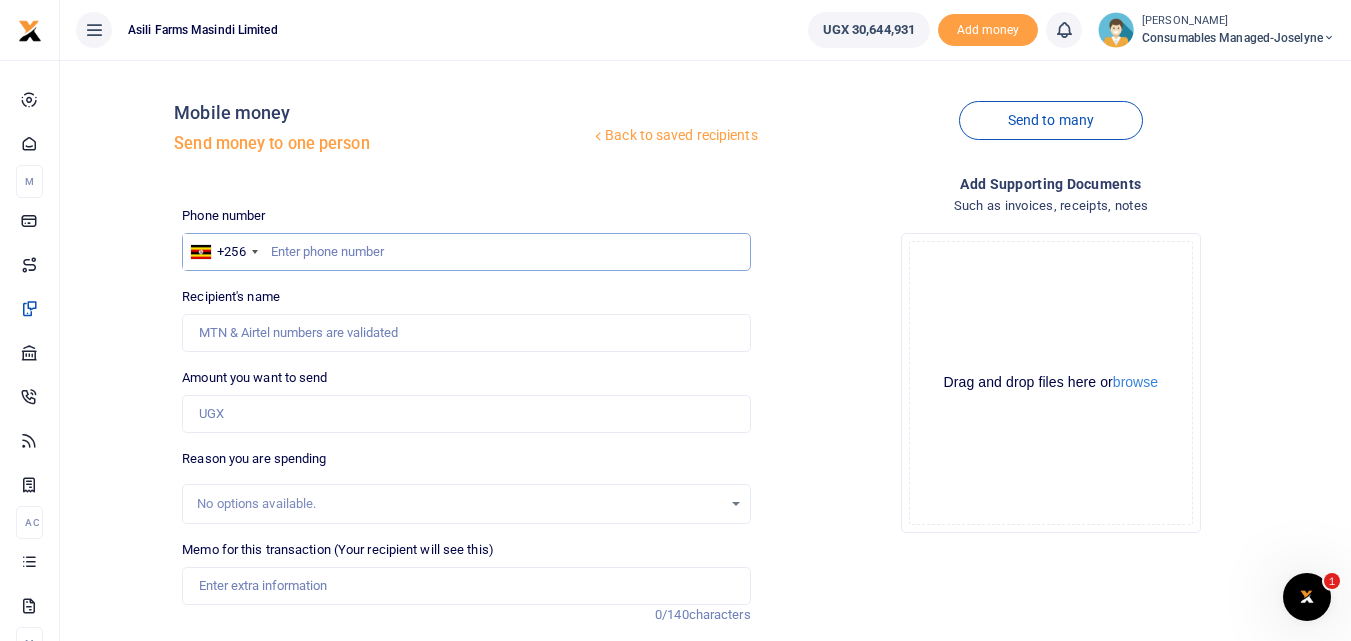 click at bounding box center (466, 252) 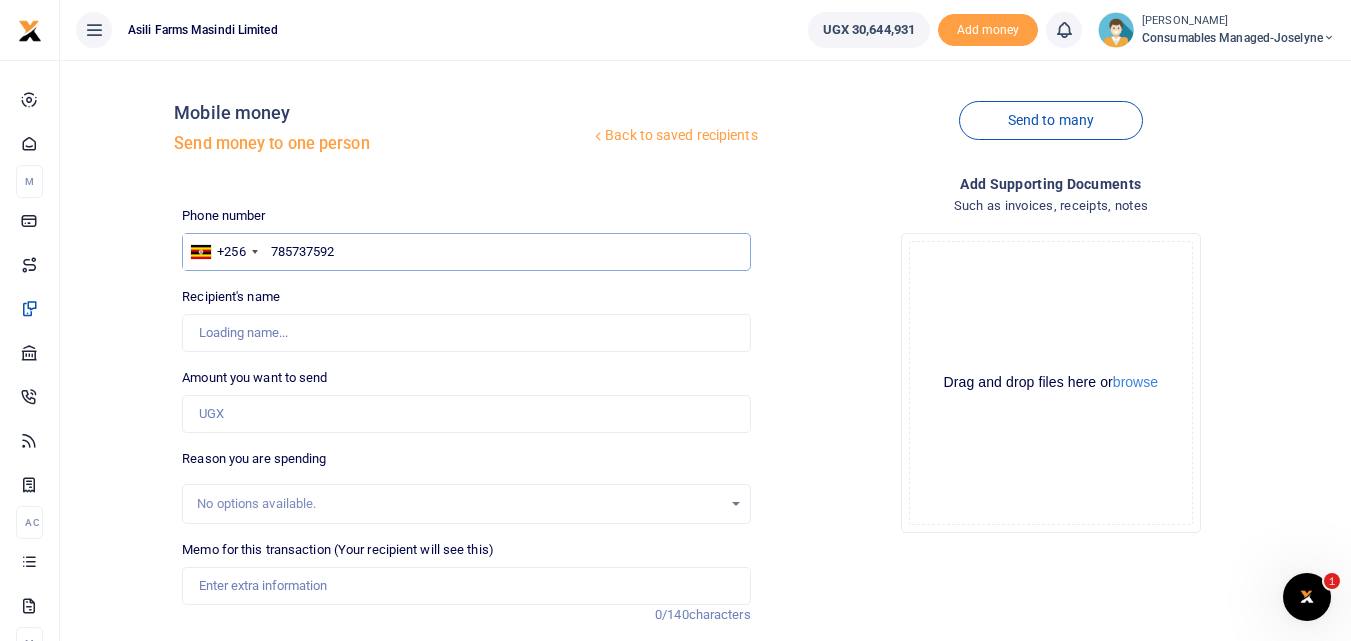 type on "785737592" 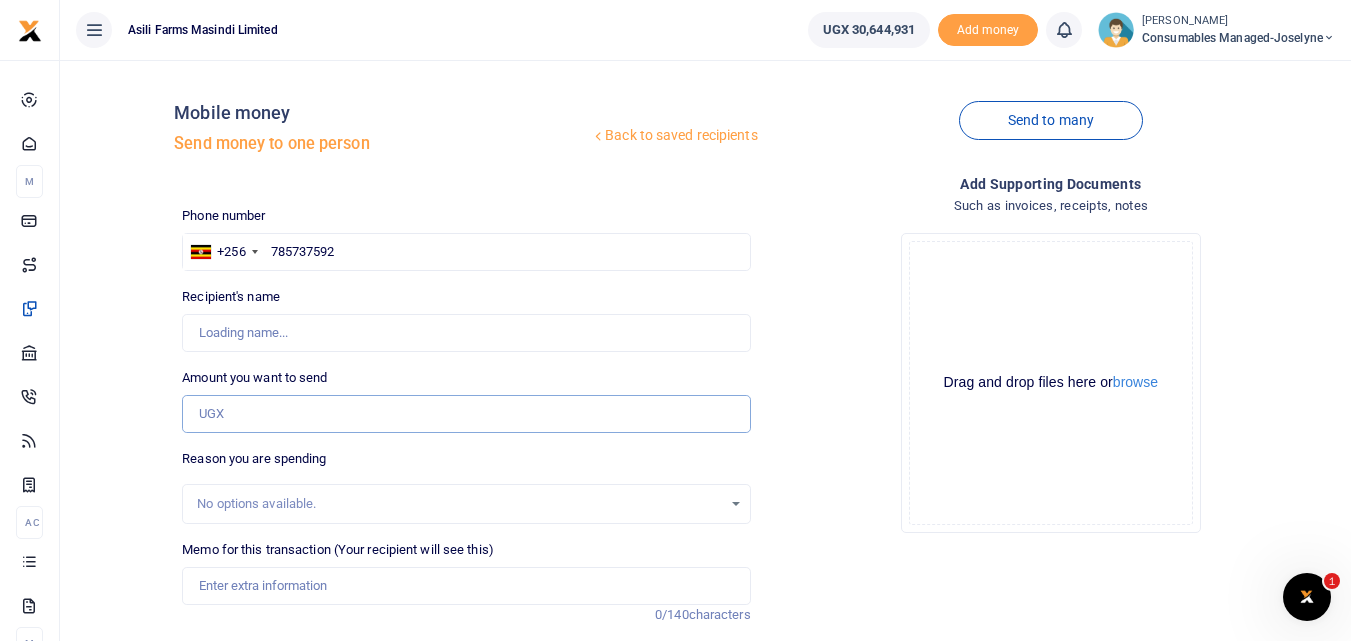 click on "Amount you want to send" at bounding box center (466, 414) 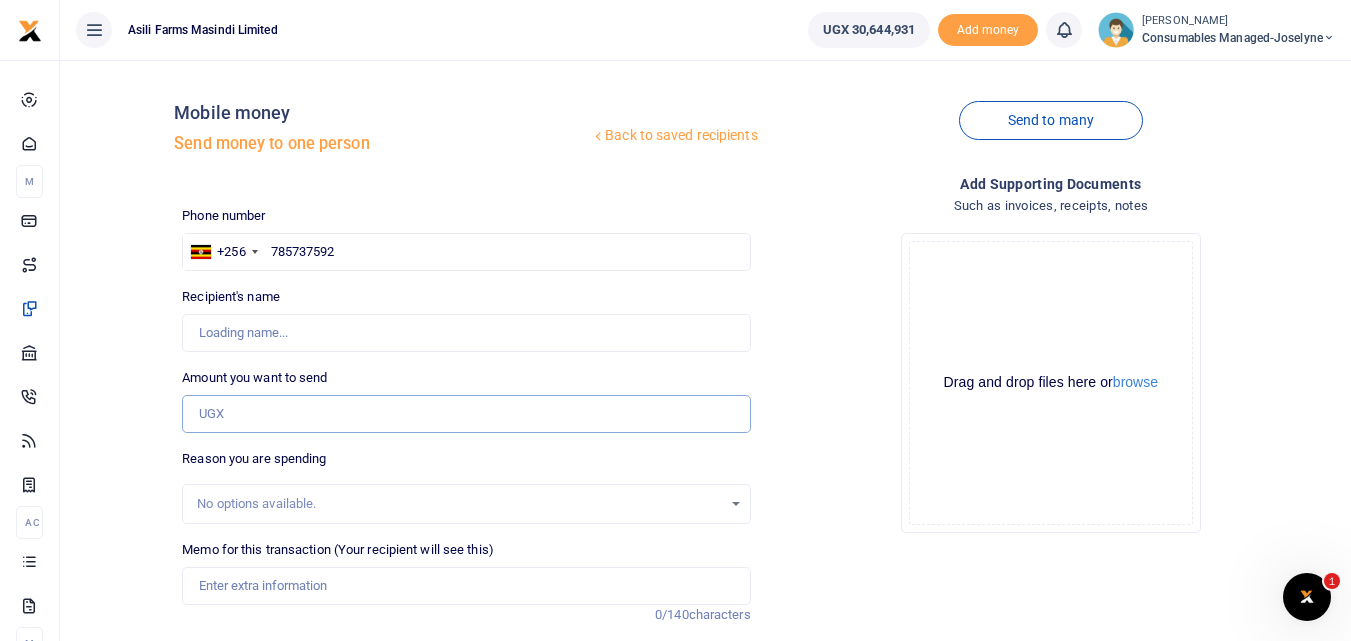 type on "1" 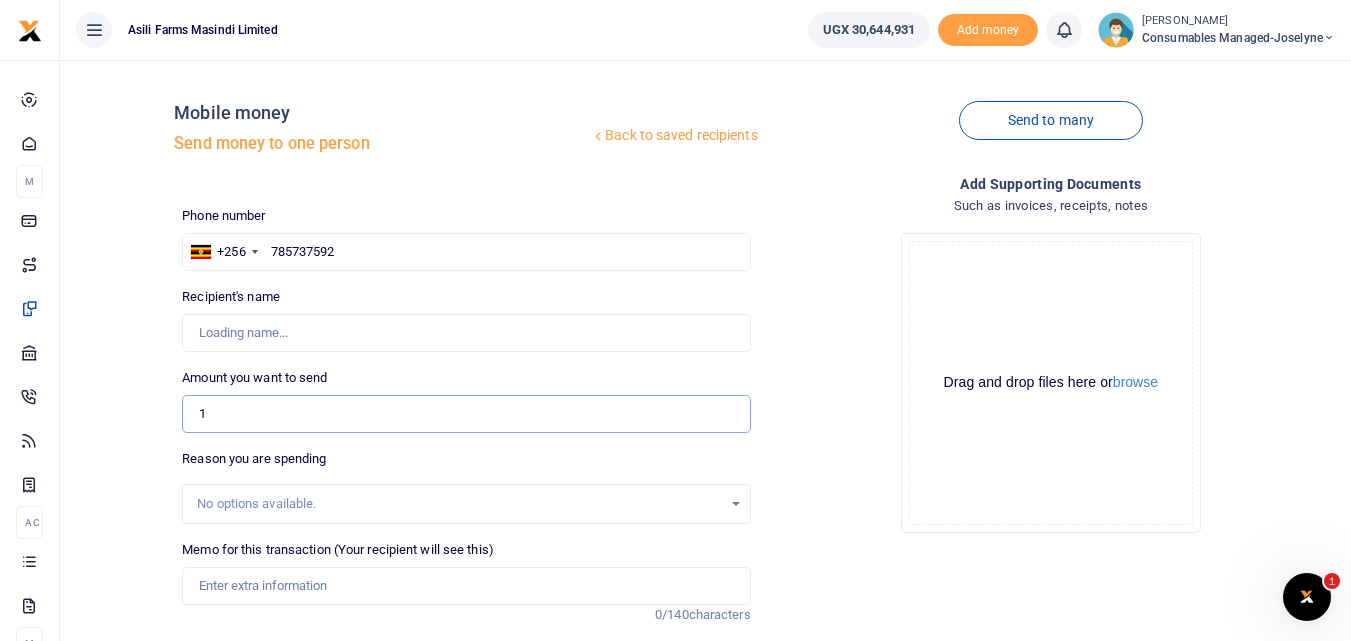 type on "Godfrey Balikata" 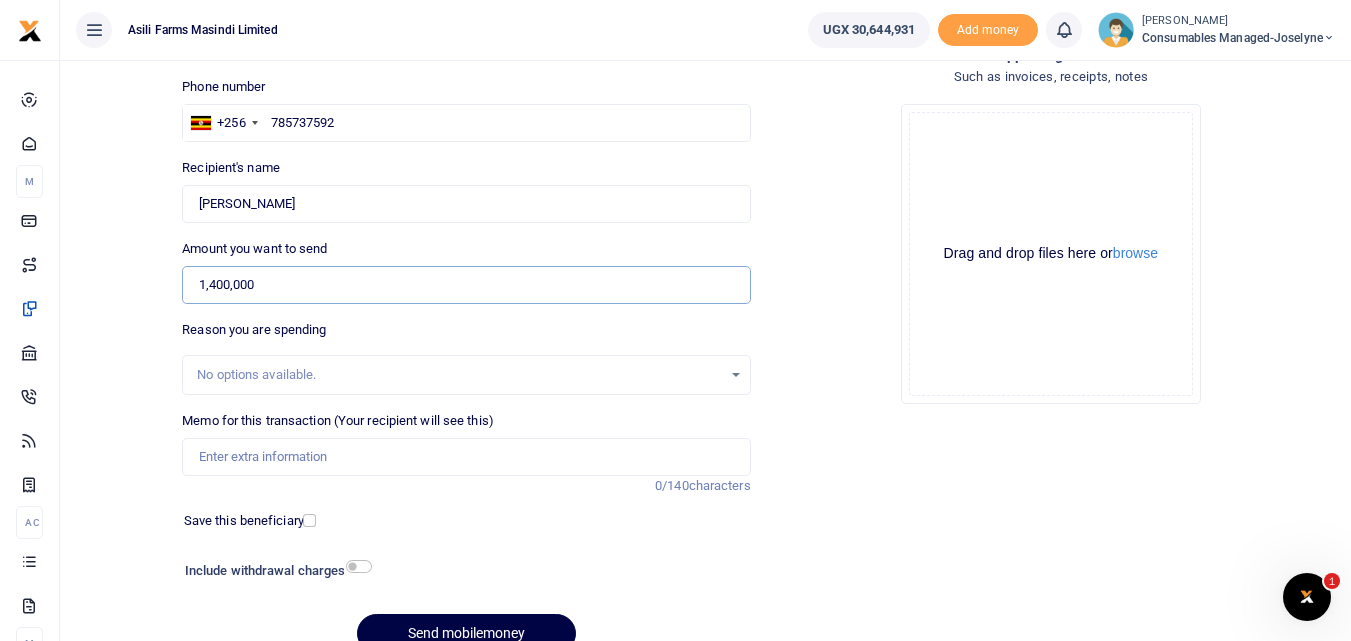 scroll, scrollTop: 132, scrollLeft: 0, axis: vertical 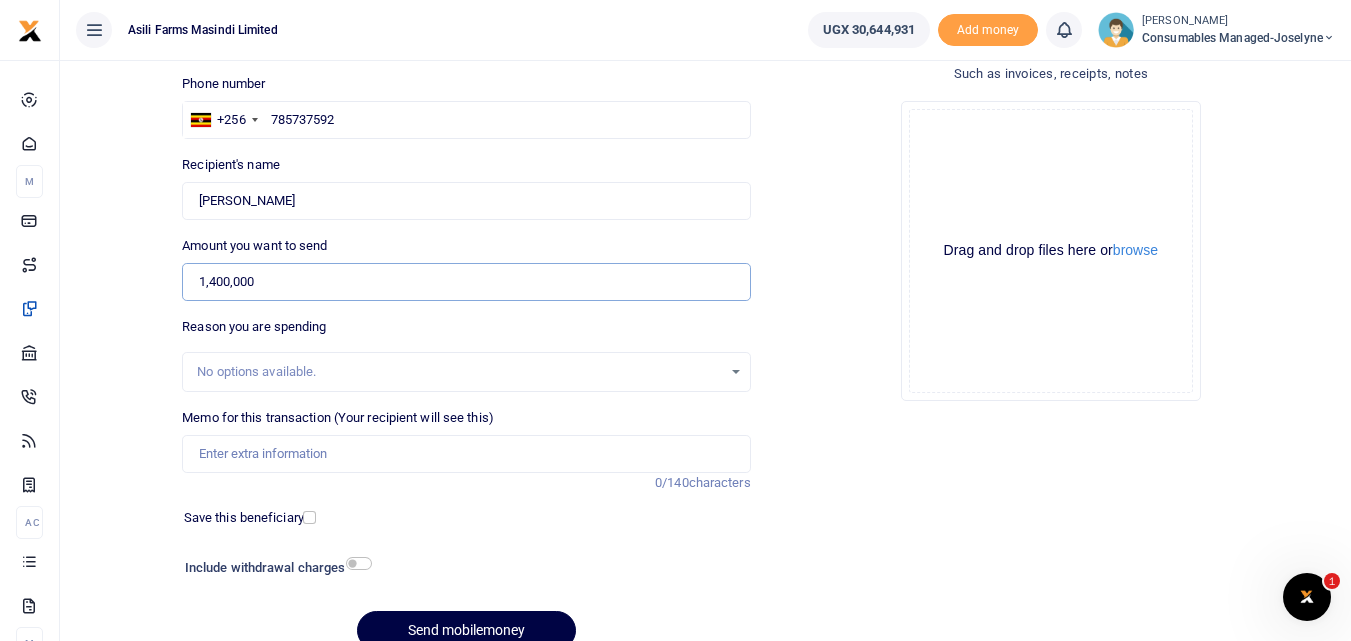 type on "1,400,000" 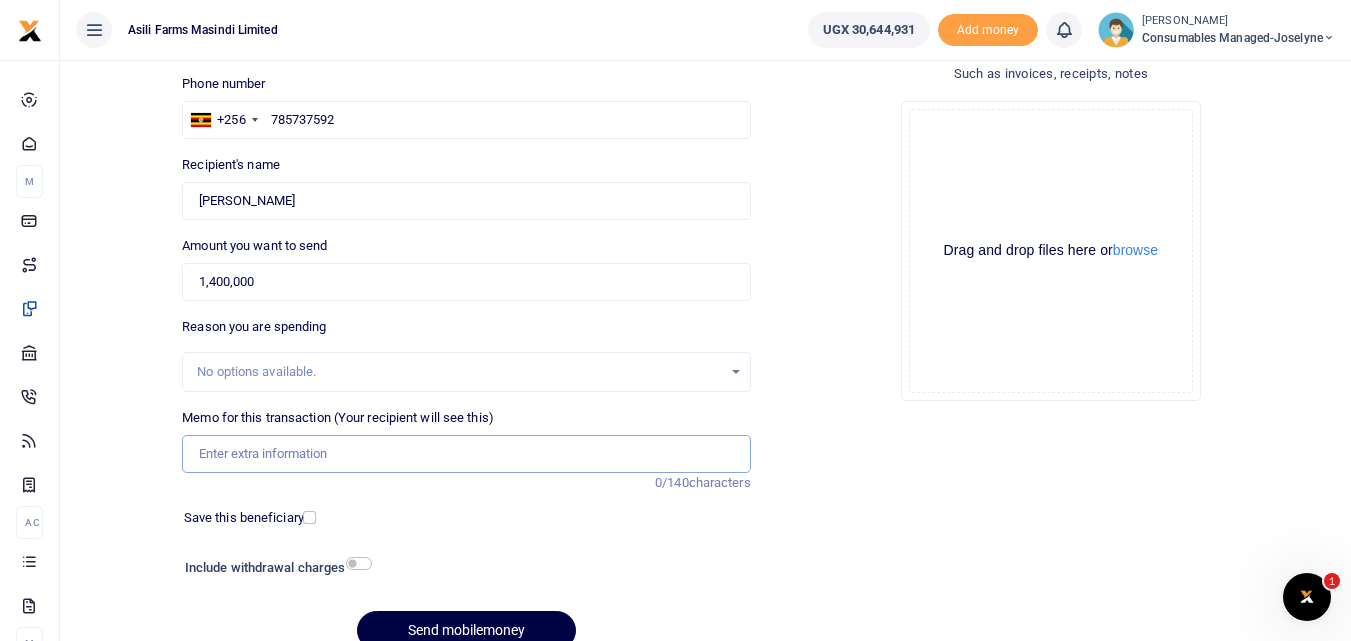 click on "Memo for this transaction (Your recipient will see this)" at bounding box center [466, 454] 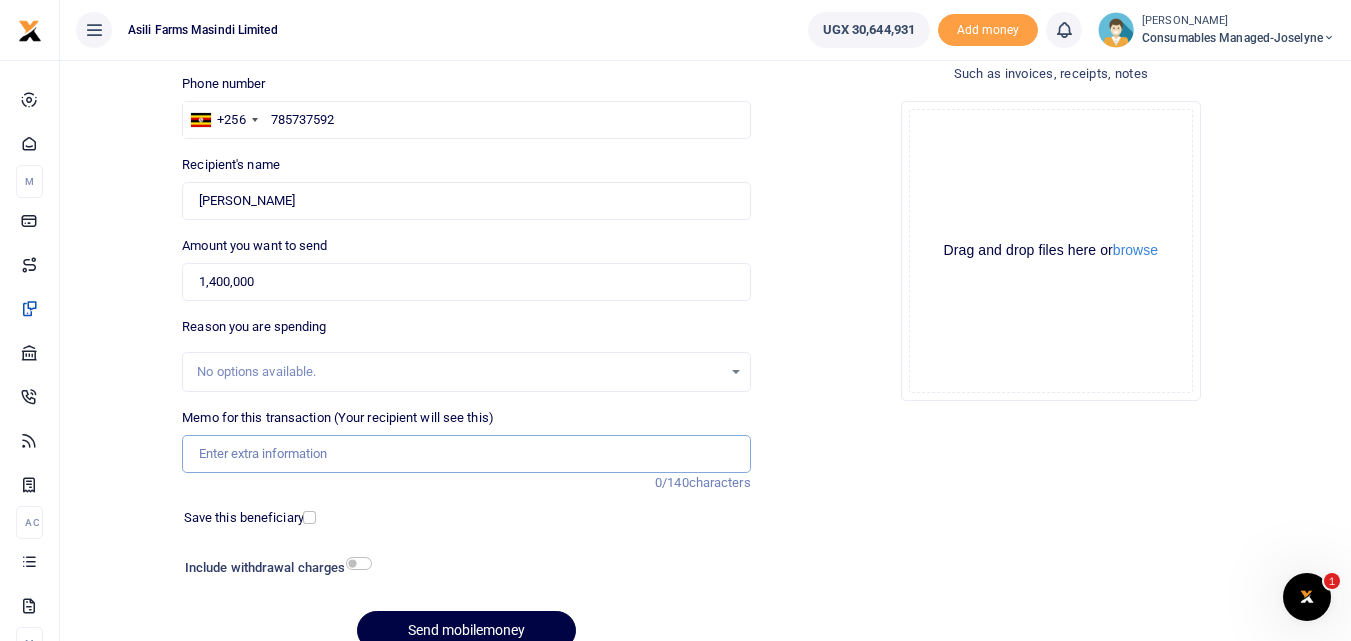 click on "Memo for this transaction (Your recipient will see this)" at bounding box center [466, 454] 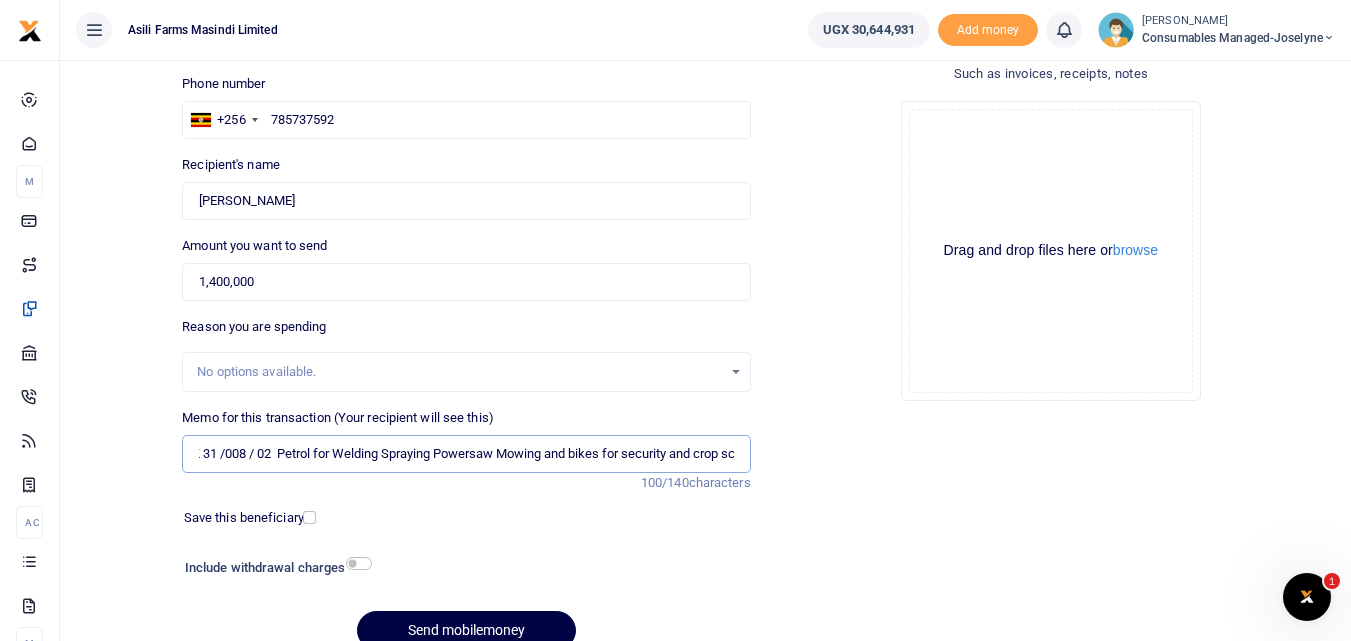 scroll, scrollTop: 0, scrollLeft: 0, axis: both 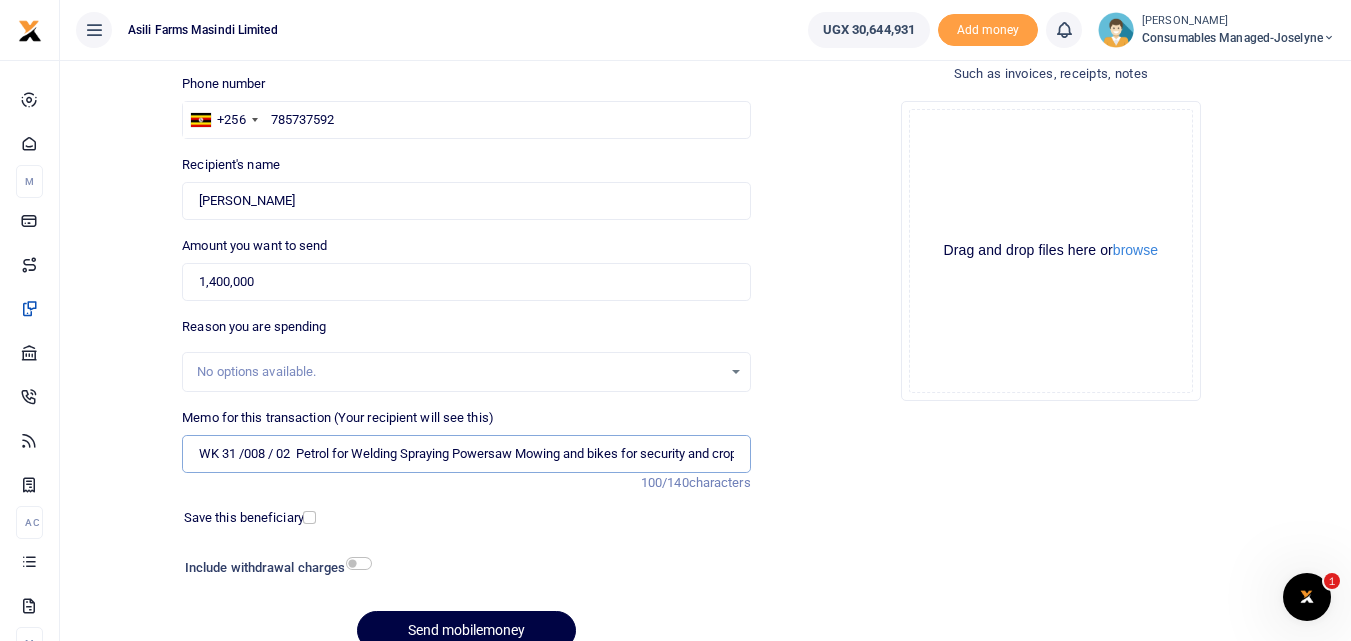 click on "WK 31 /008 / 02  Petrol for Welding Spraying Powersaw Mowing and bikes for security and crop scouts" at bounding box center [466, 454] 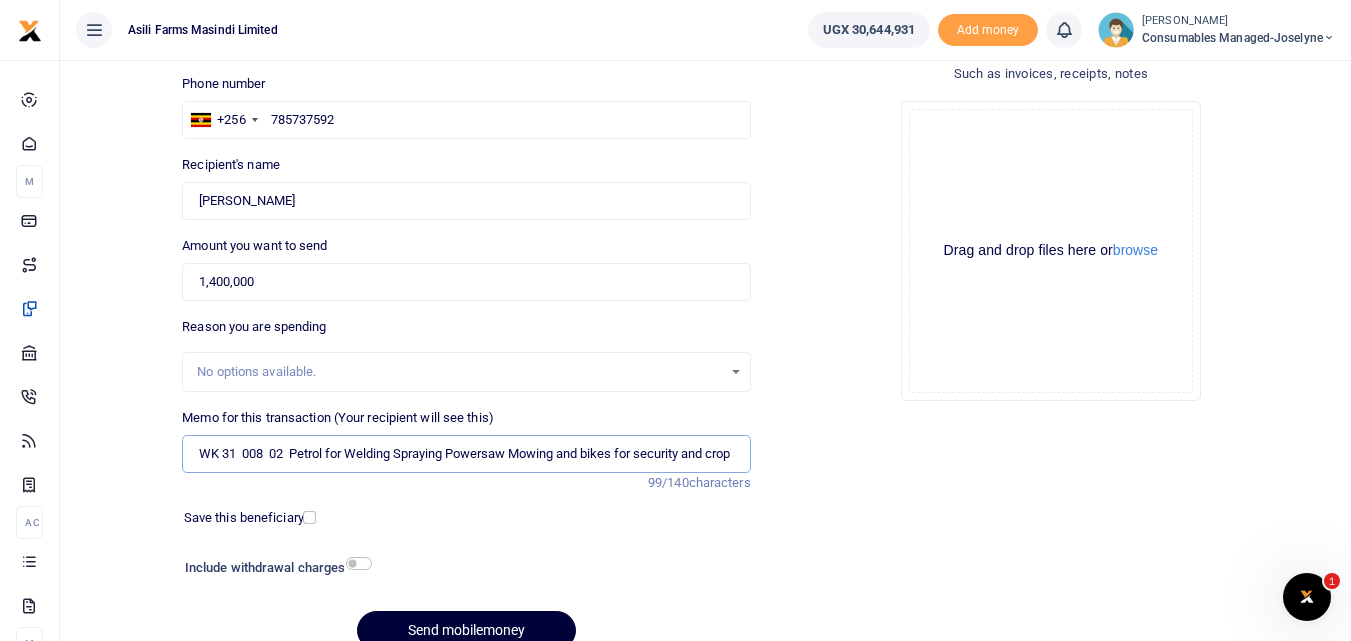 type on "WK 31  008  02  Petrol for Welding Spraying Powersaw Mowing and bikes for security and crop scouts" 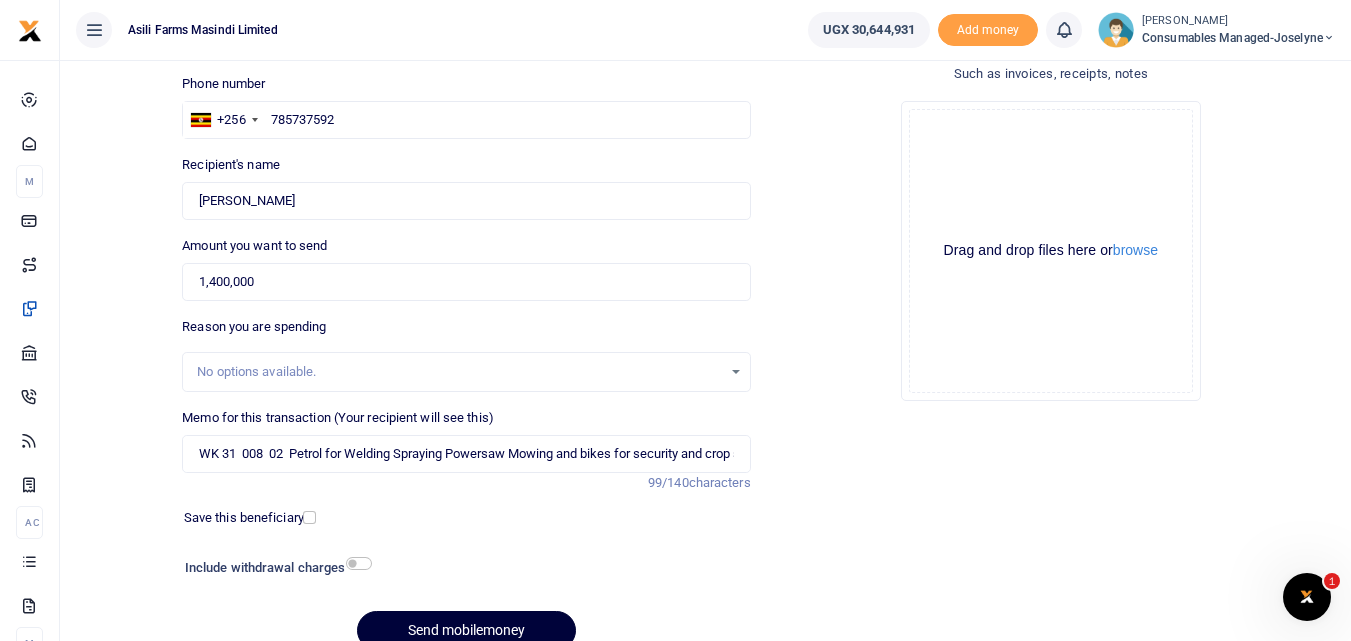 click on "Send mobilemoney" at bounding box center (466, 630) 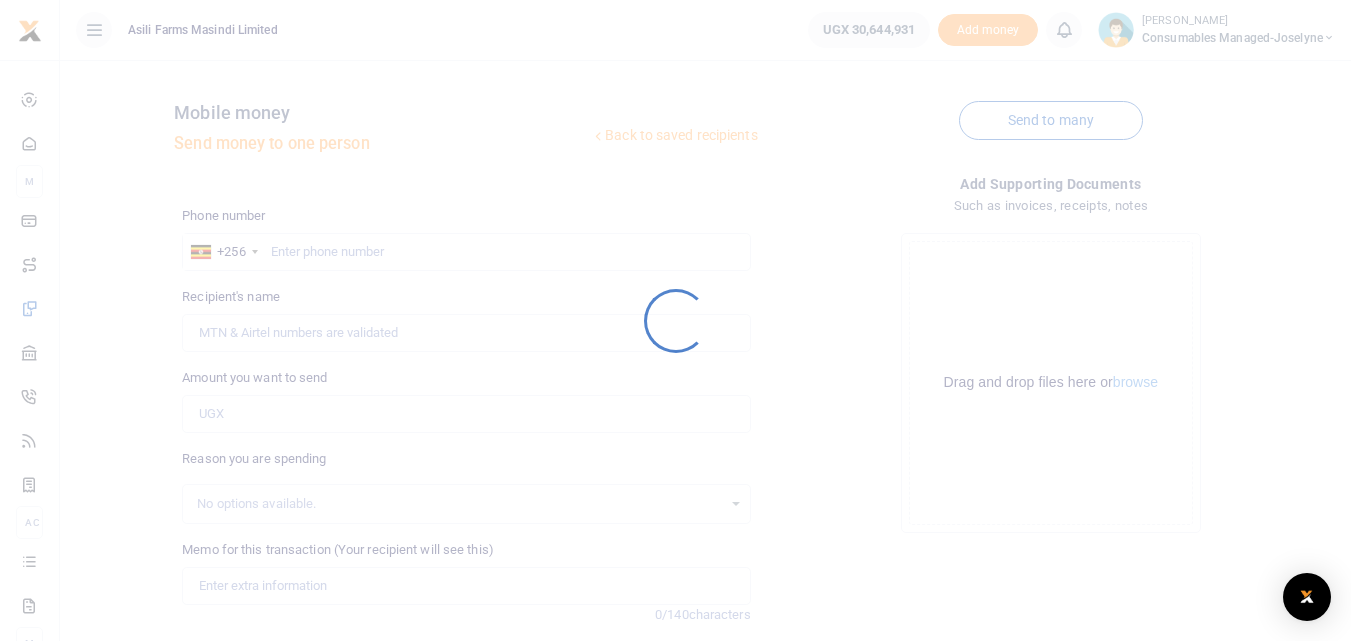 scroll, scrollTop: 132, scrollLeft: 0, axis: vertical 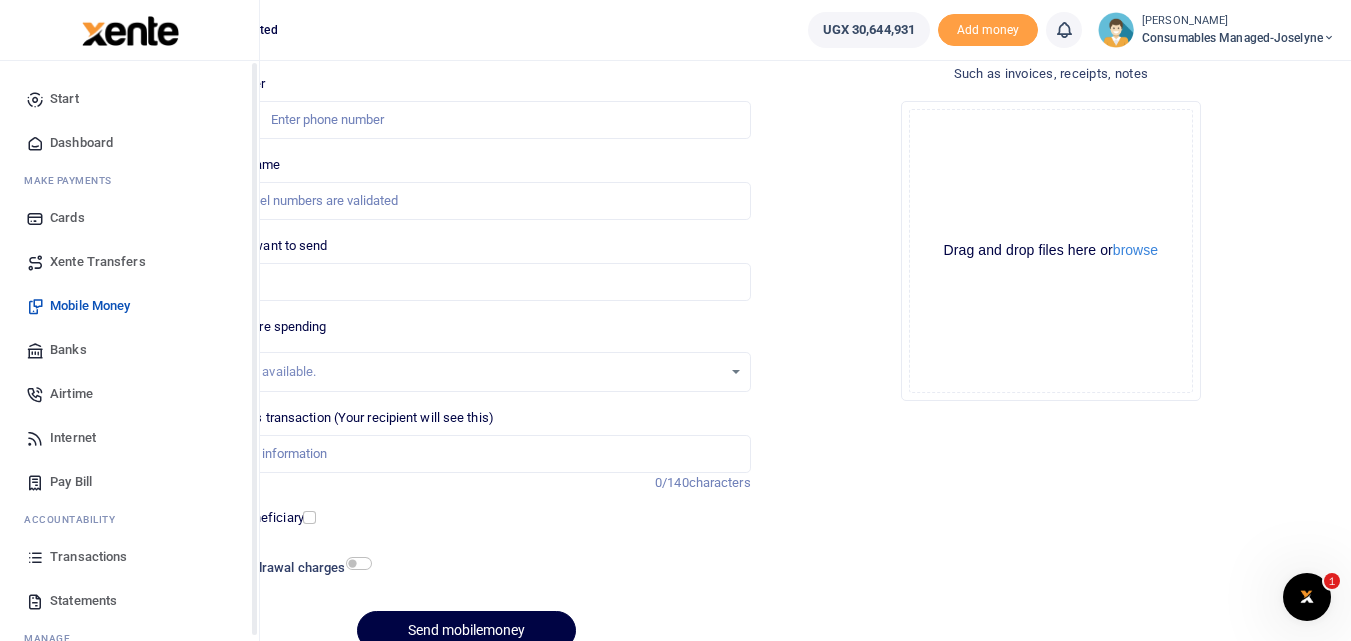 click at bounding box center [35, 557] 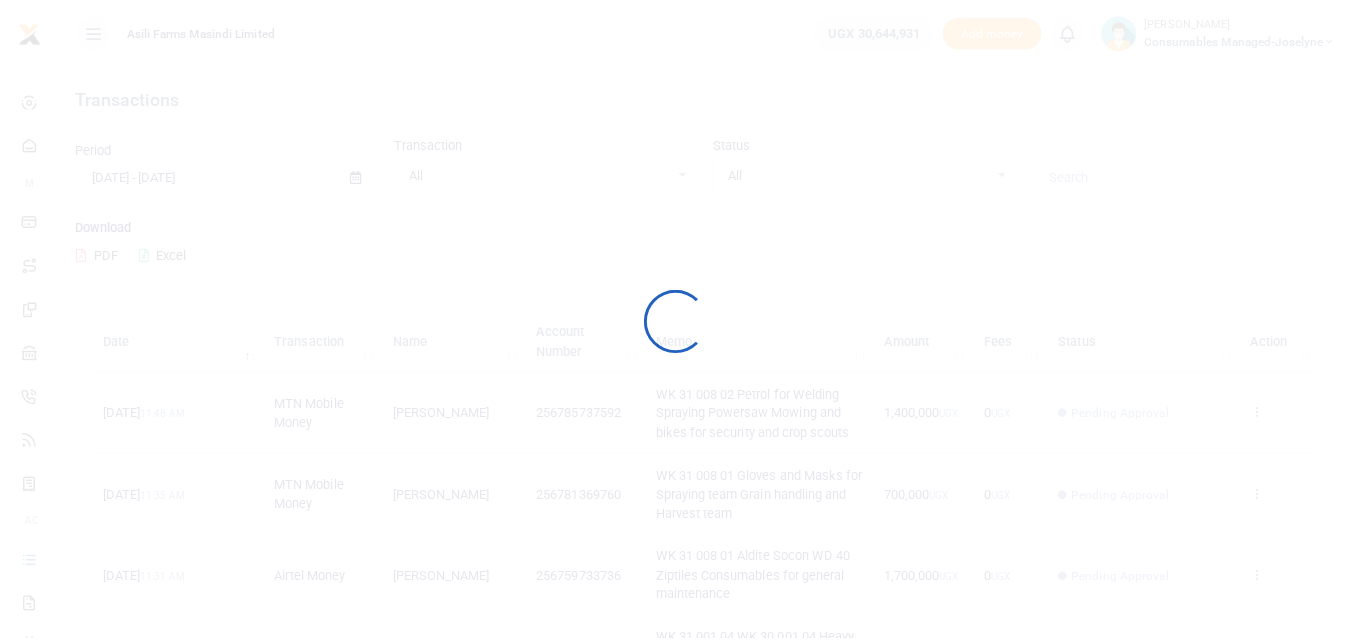 scroll, scrollTop: 0, scrollLeft: 0, axis: both 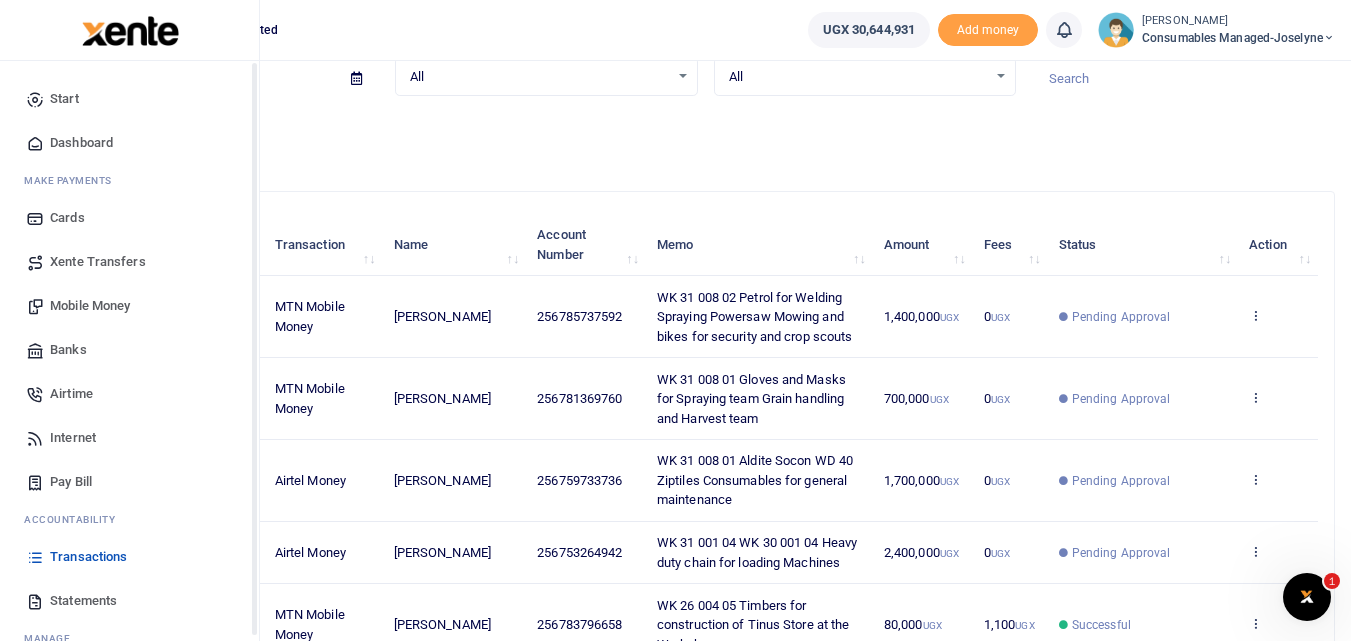 click on "Mobile Money" at bounding box center (90, 306) 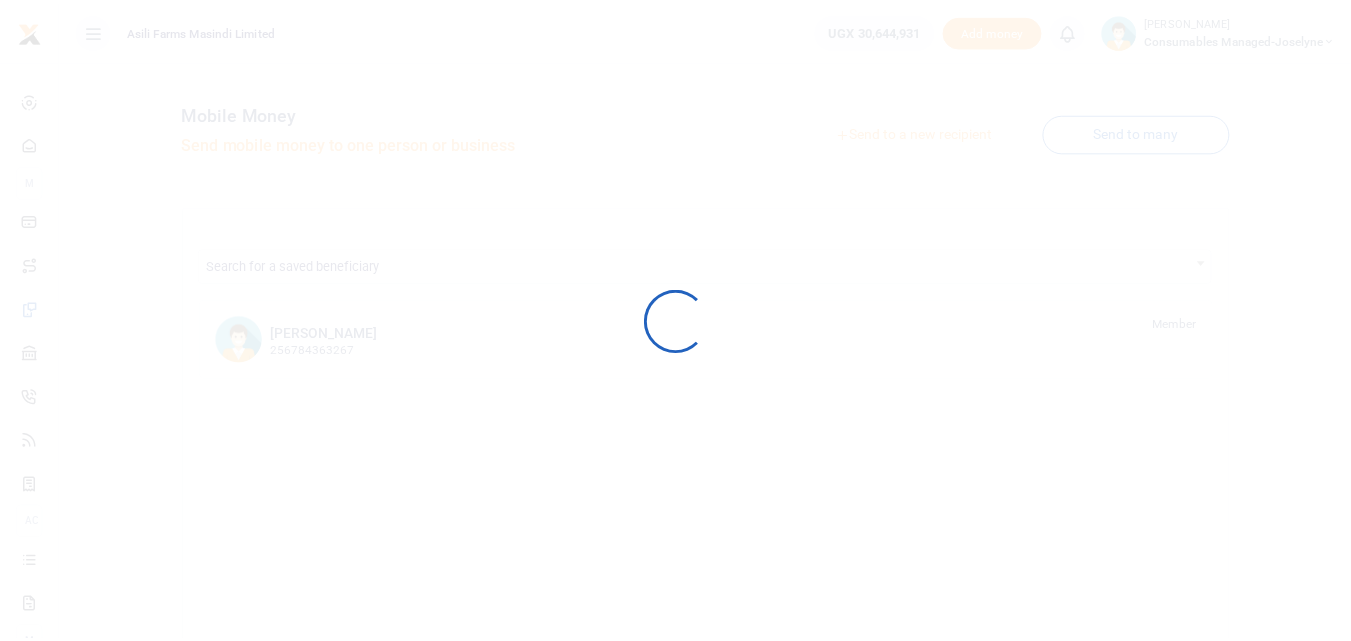 scroll, scrollTop: 0, scrollLeft: 0, axis: both 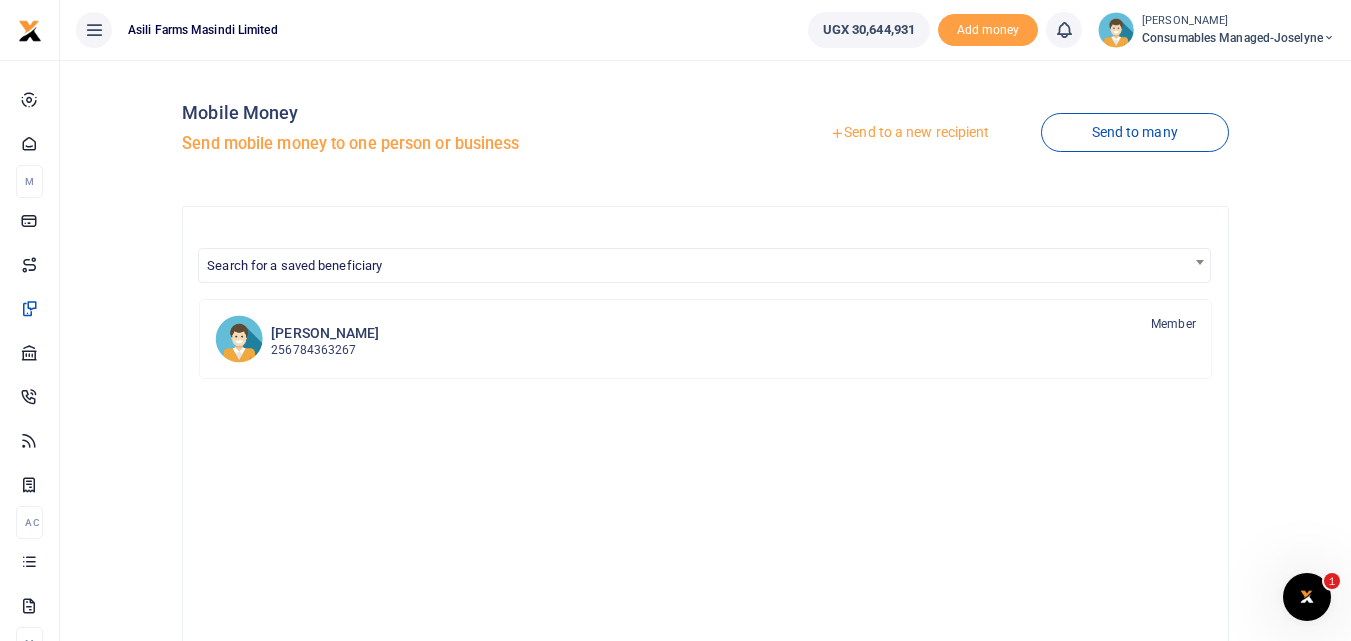 click at bounding box center (675, 320) 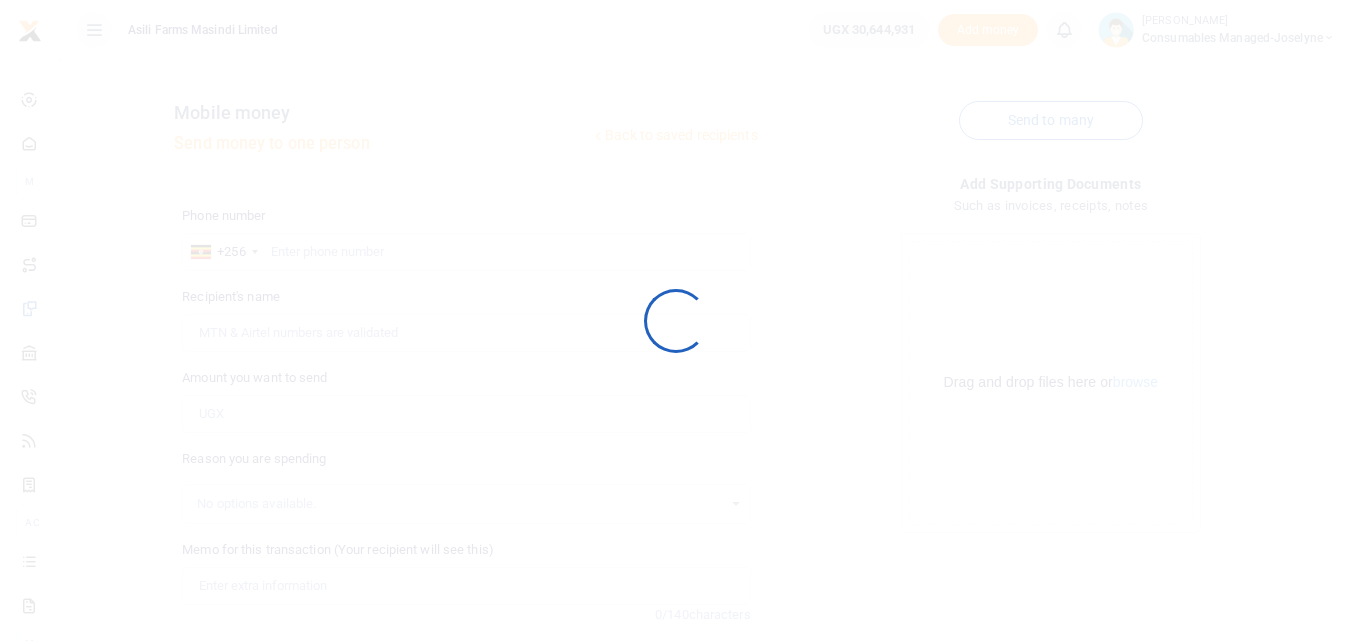 scroll, scrollTop: 0, scrollLeft: 0, axis: both 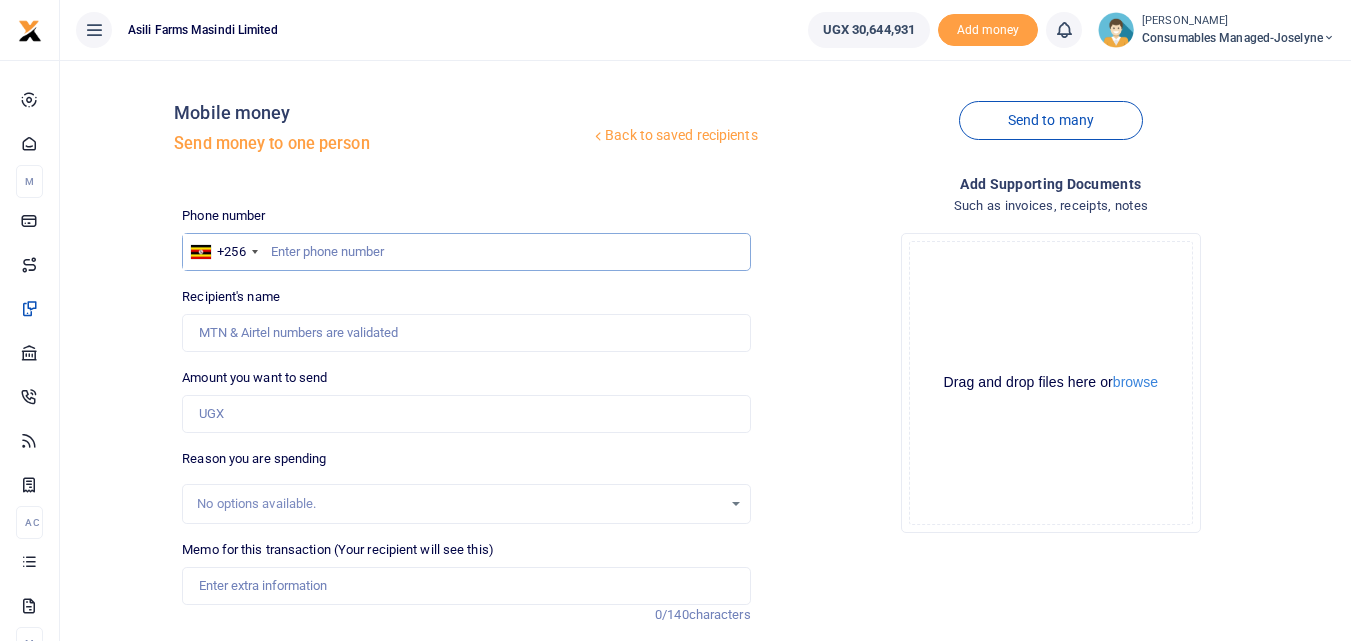 click at bounding box center (466, 252) 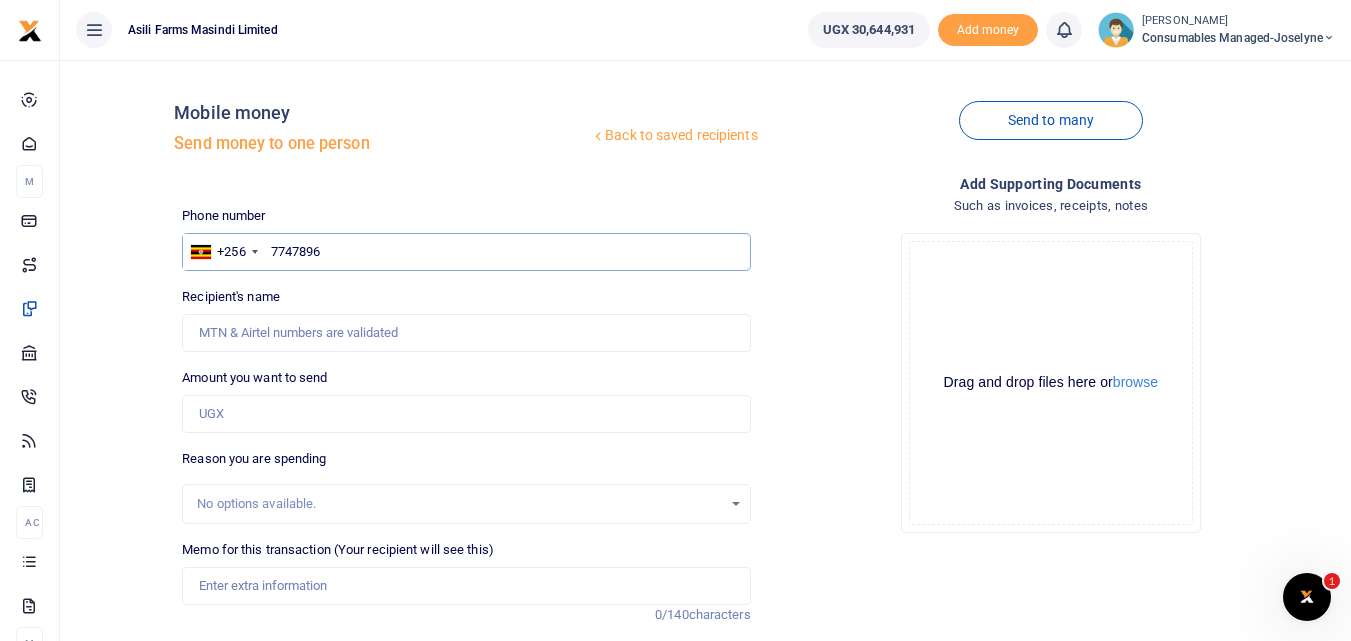 scroll, scrollTop: 0, scrollLeft: 0, axis: both 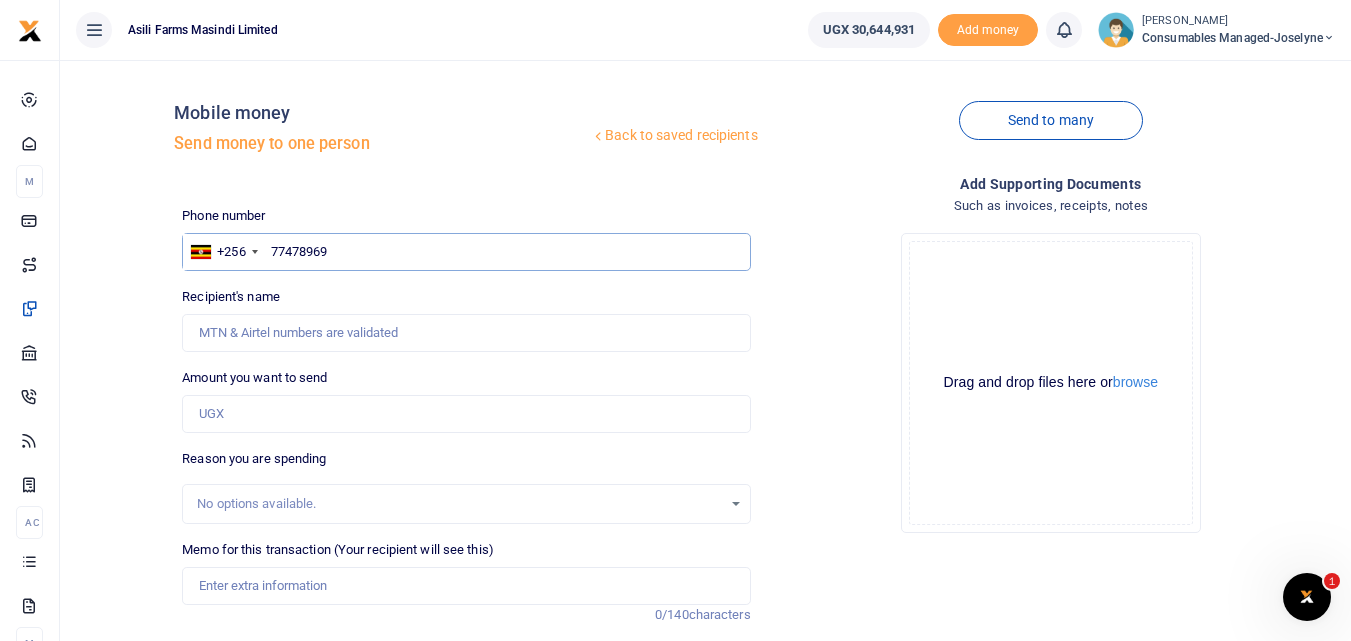 type on "774789695" 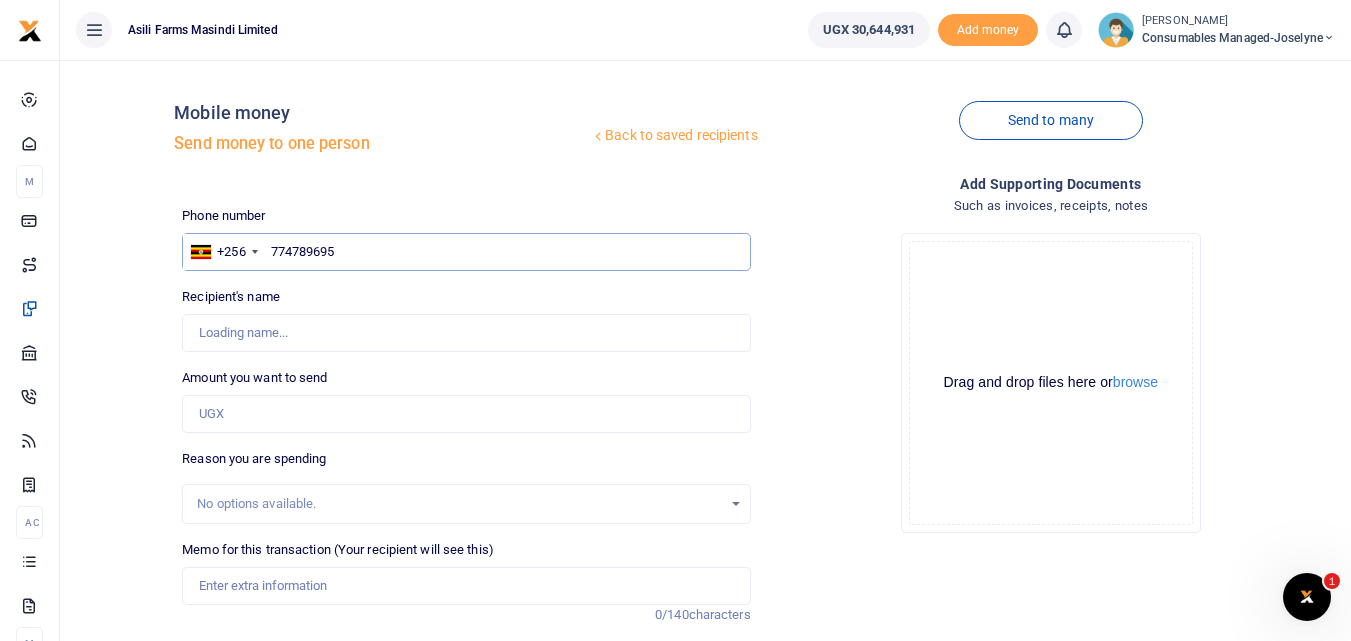 type on "Elioda Nahweza" 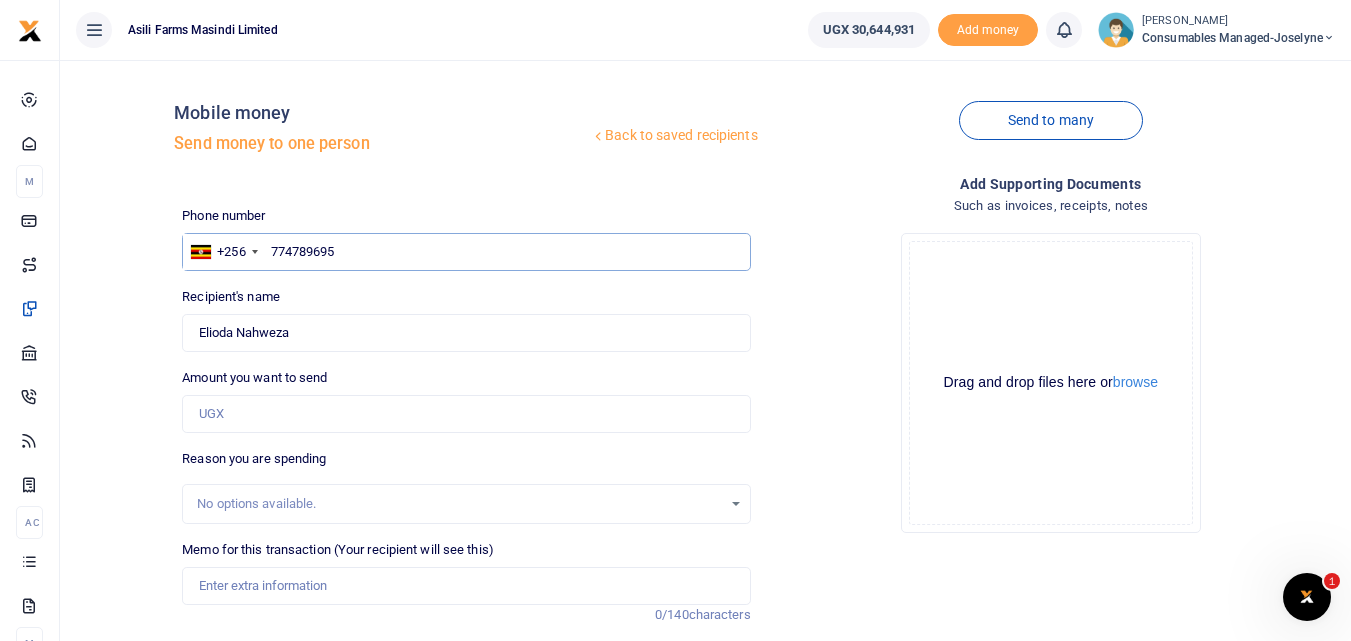 click on "774789695" at bounding box center [466, 252] 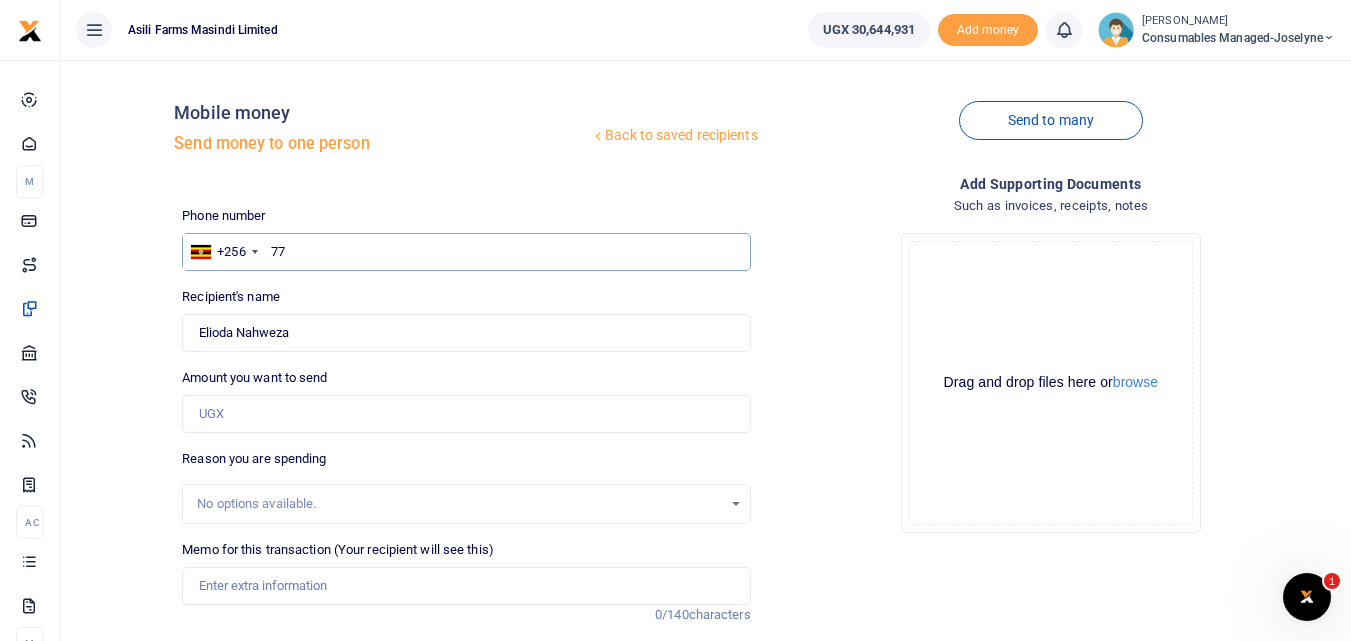 type on "7" 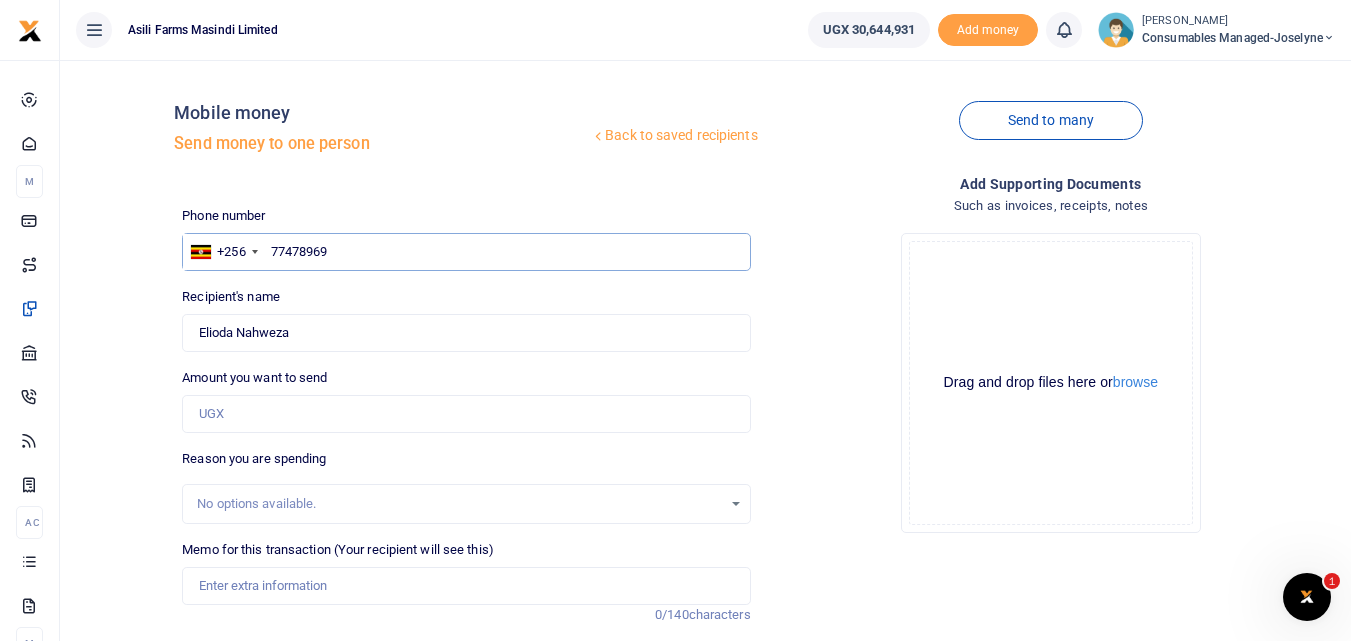 type on "774789695" 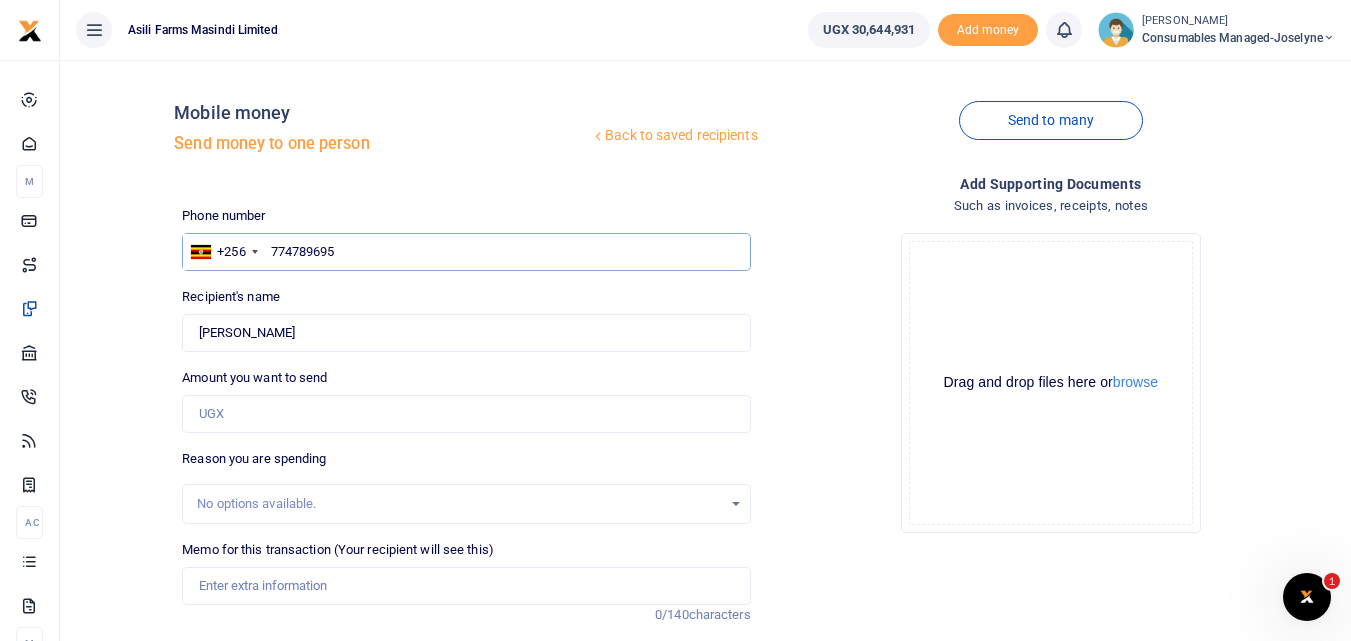 type on "Elioda Nahweza" 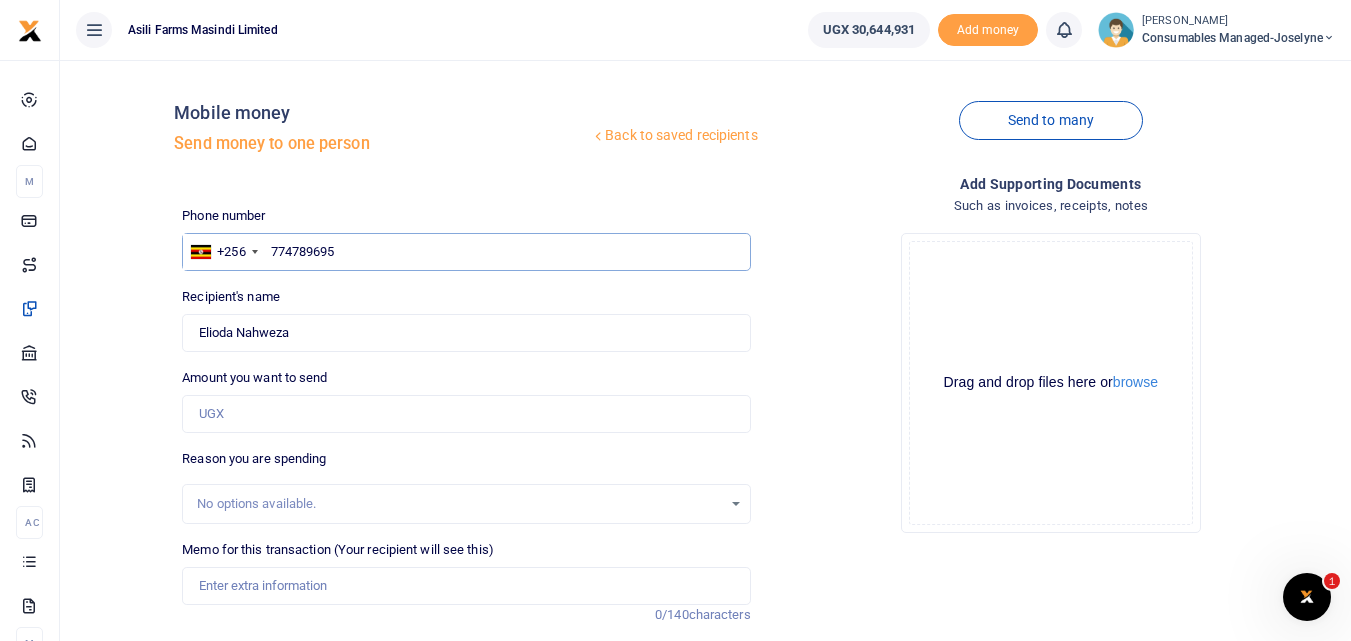 type on "774789695" 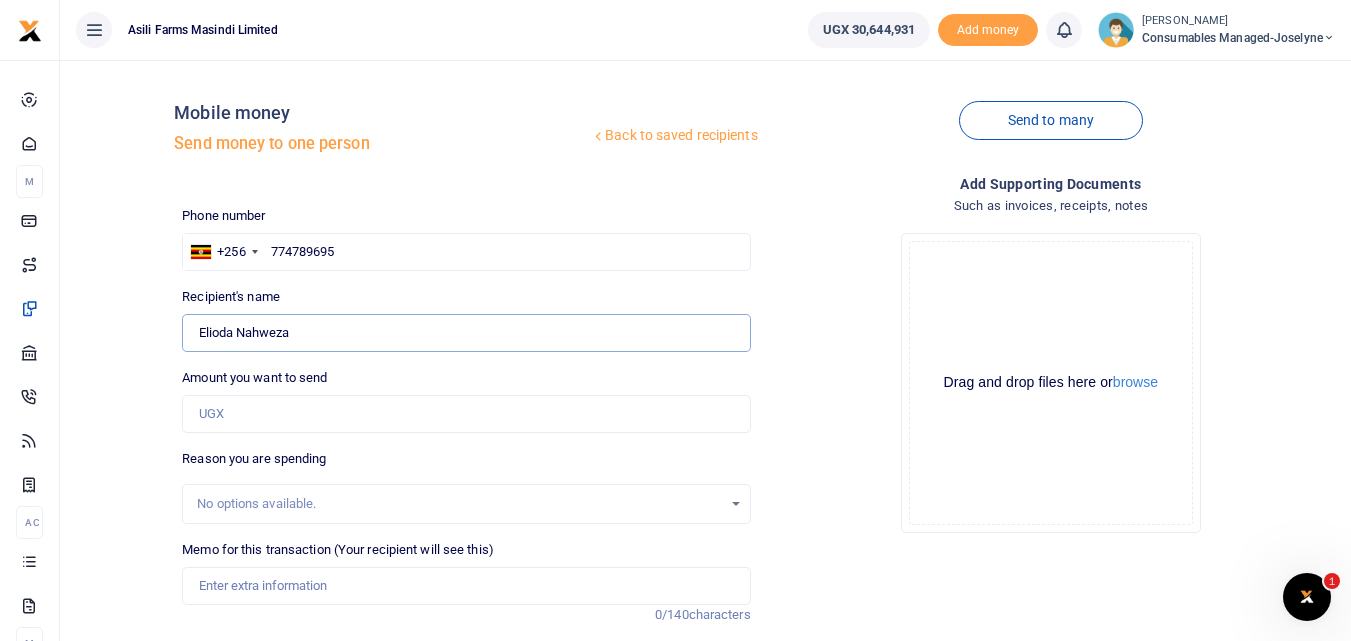 click on "Found" at bounding box center [466, 333] 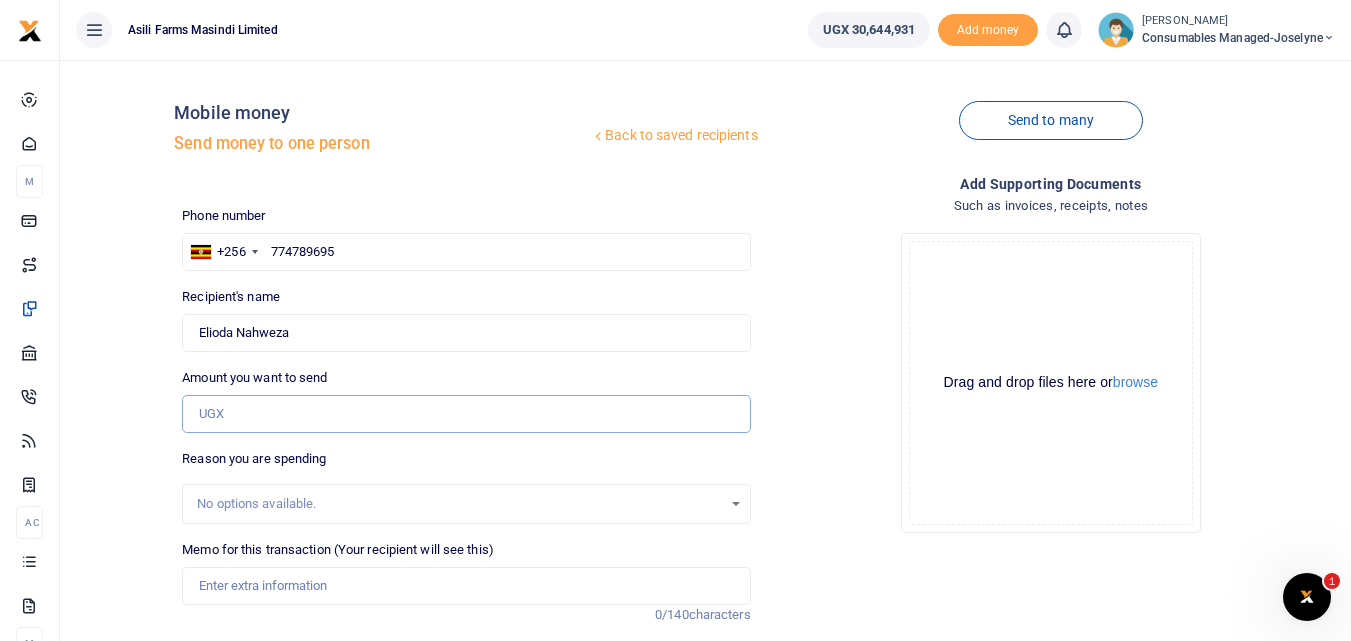 click on "Amount you want to send" at bounding box center [466, 414] 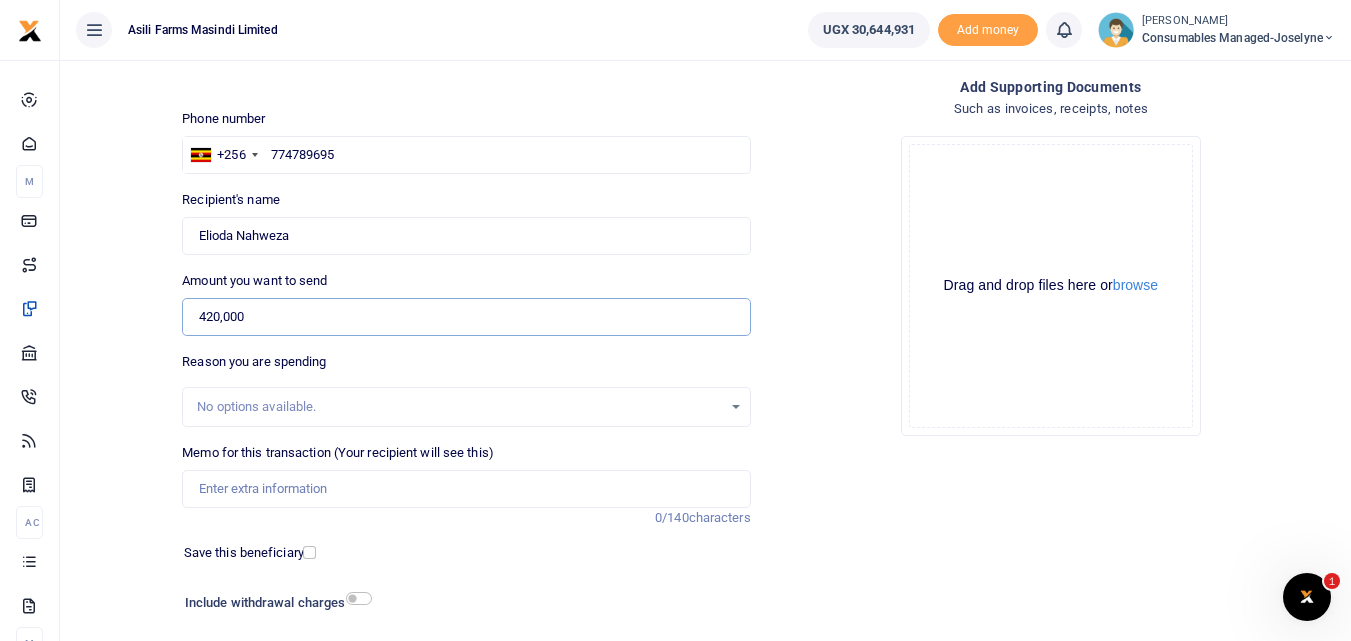 scroll, scrollTop: 225, scrollLeft: 0, axis: vertical 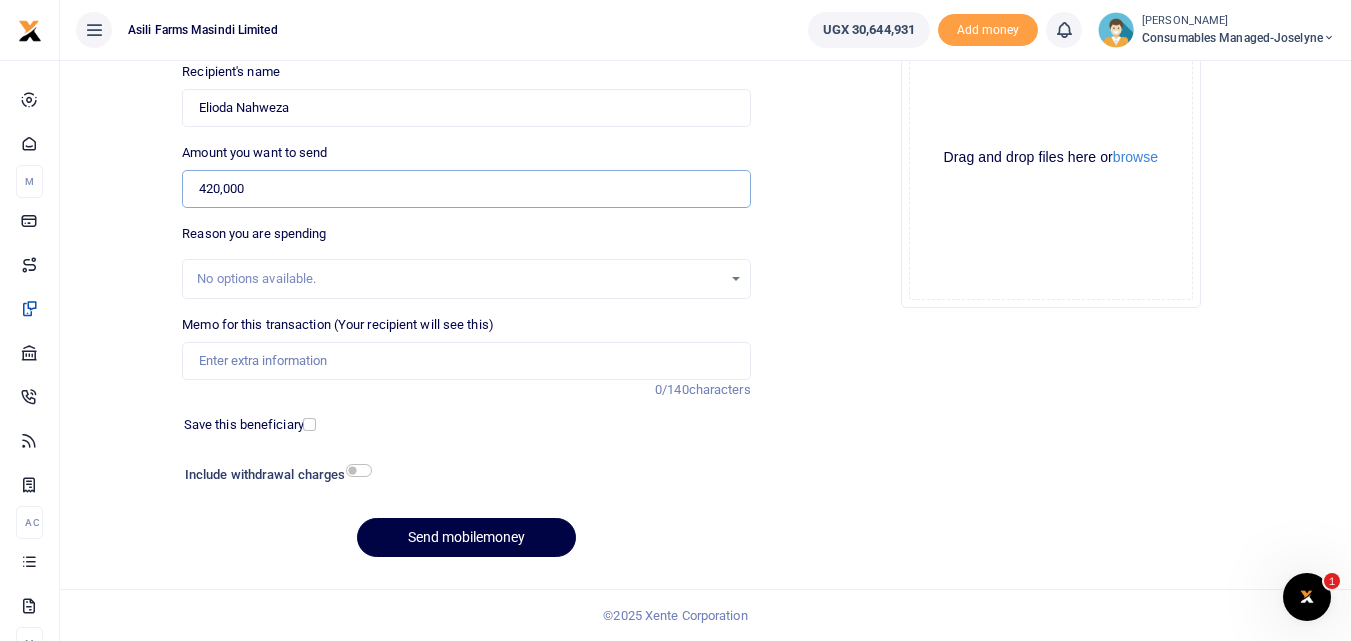 type on "420,000" 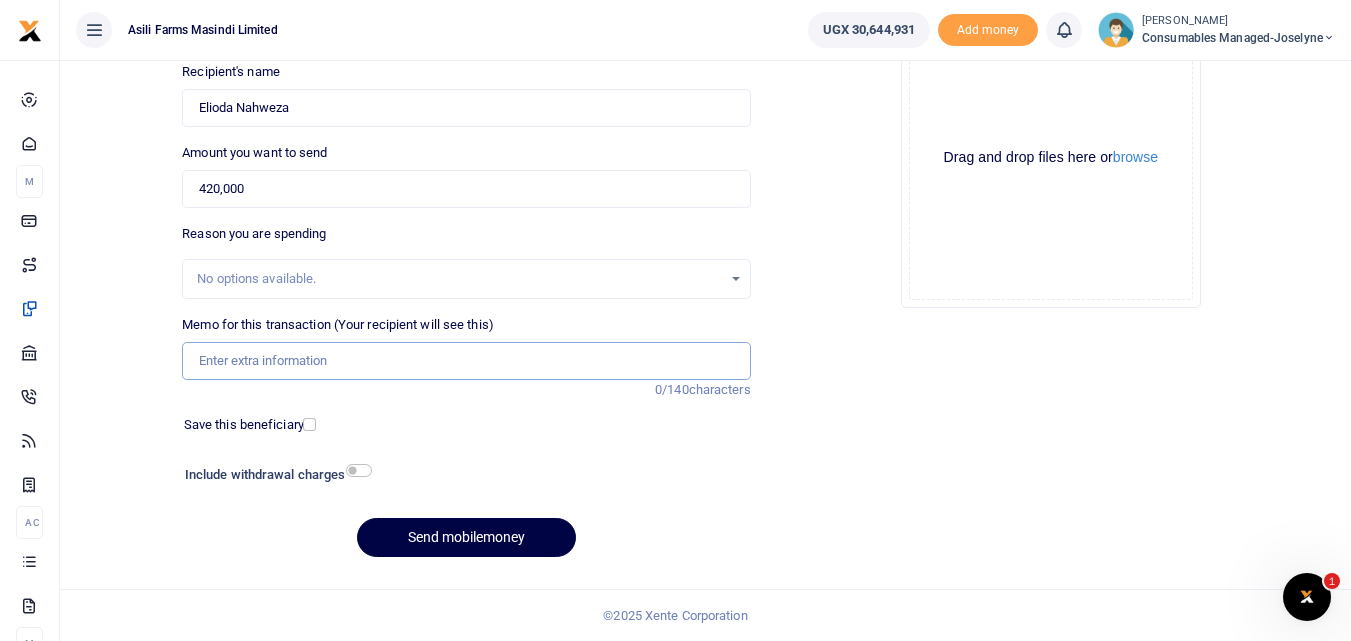 click on "Memo for this transaction (Your recipient will see this)" at bounding box center (466, 361) 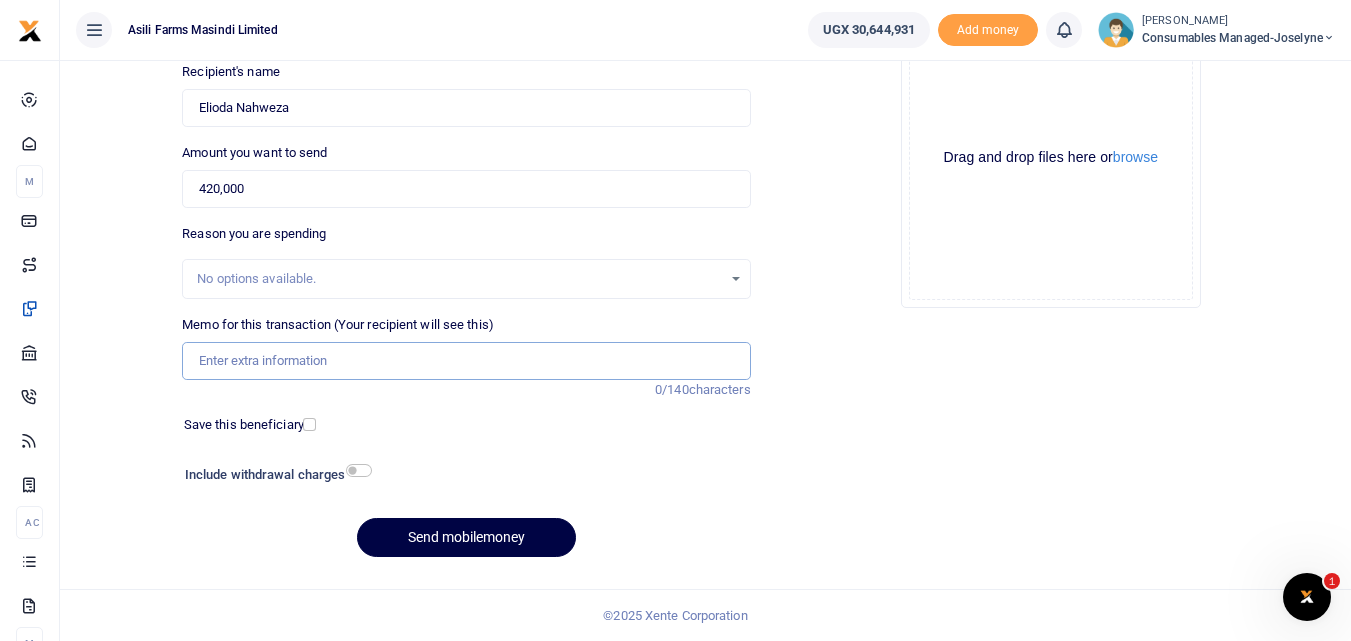 paste on "WK 31/002 / 01" 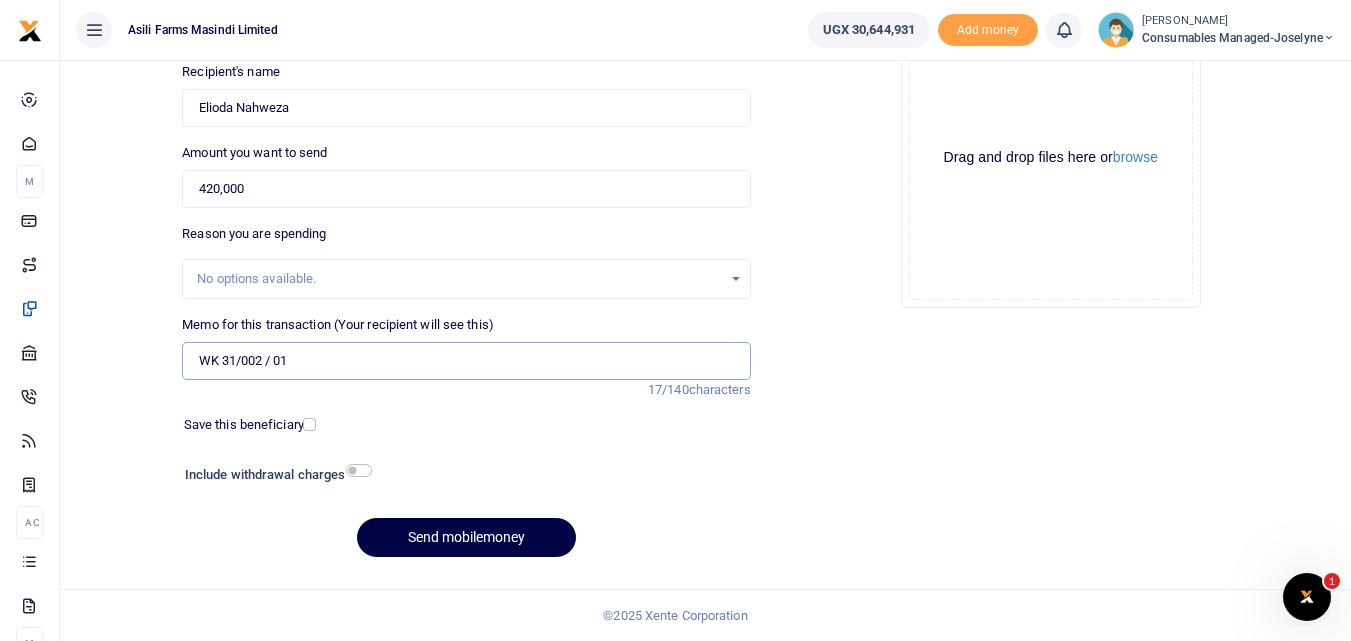 click on "WK 31/002 / 01" at bounding box center [466, 361] 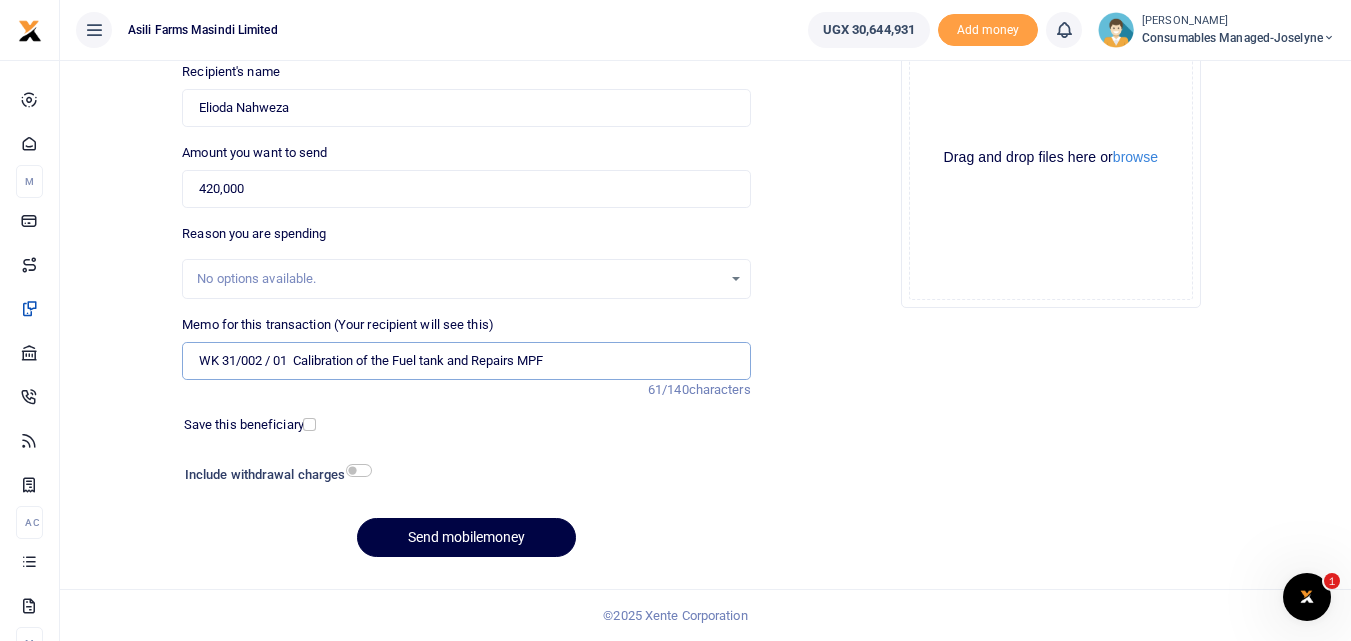 click on "WK 31/002 / 01  Calibration of the Fuel tank and Repairs MPF" at bounding box center [466, 361] 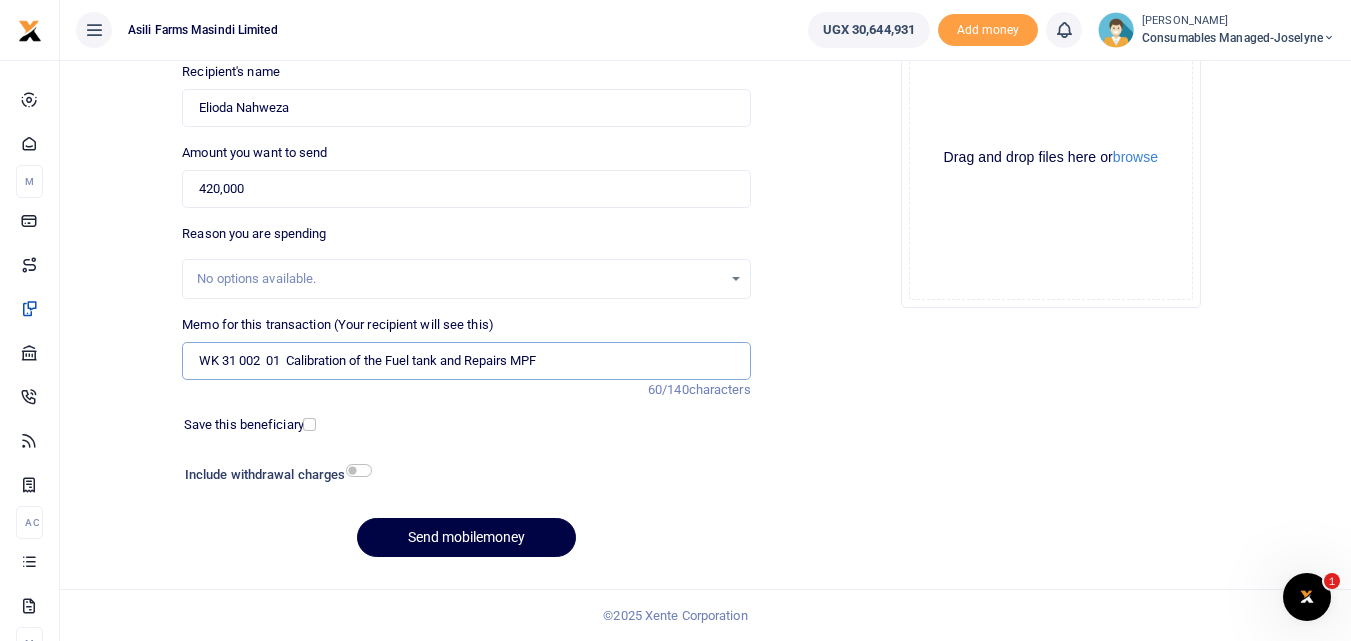click on "WK 31 002  01  Calibration of the Fuel tank and Repairs MPF" at bounding box center (466, 361) 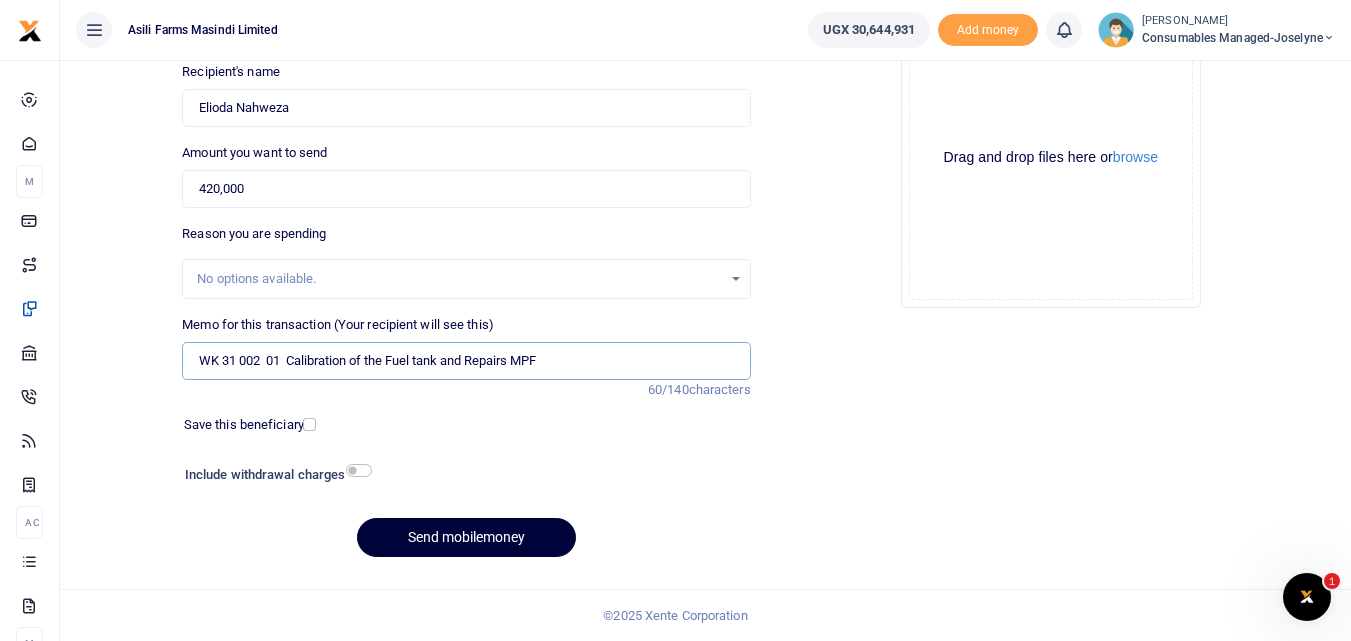 type on "WK 31 002  01  Calibration of the Fuel tank and Repairs MPF" 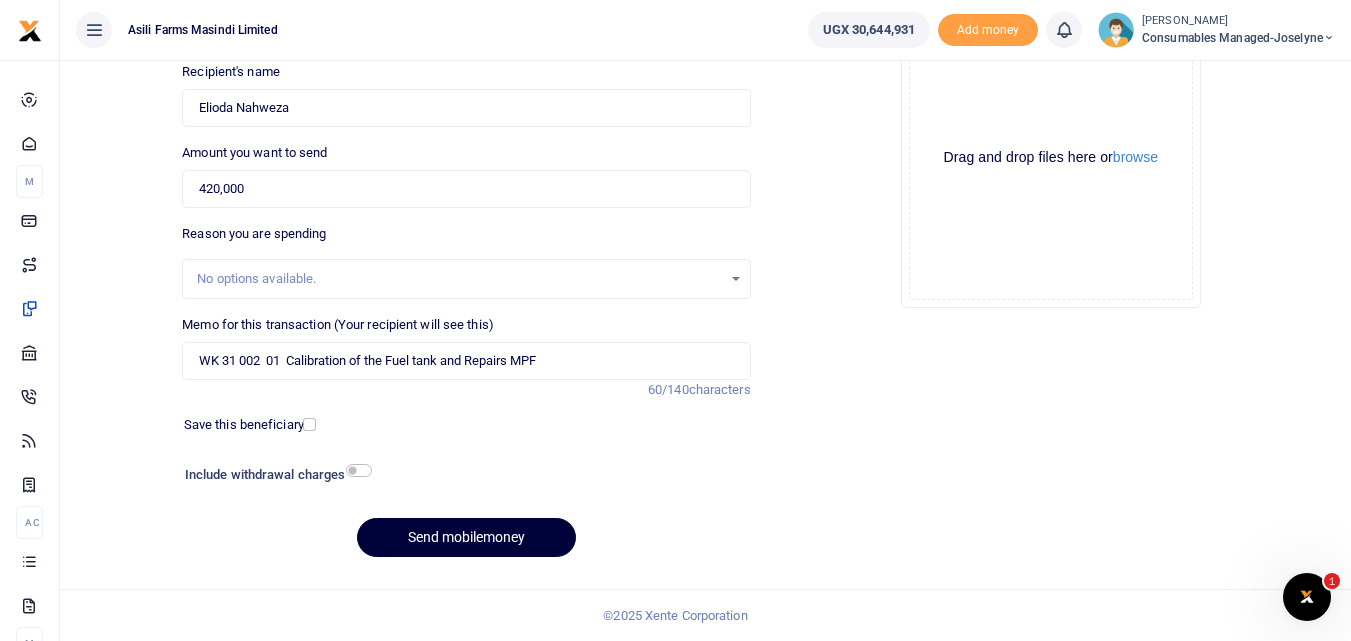 click on "Send mobilemoney" at bounding box center (466, 537) 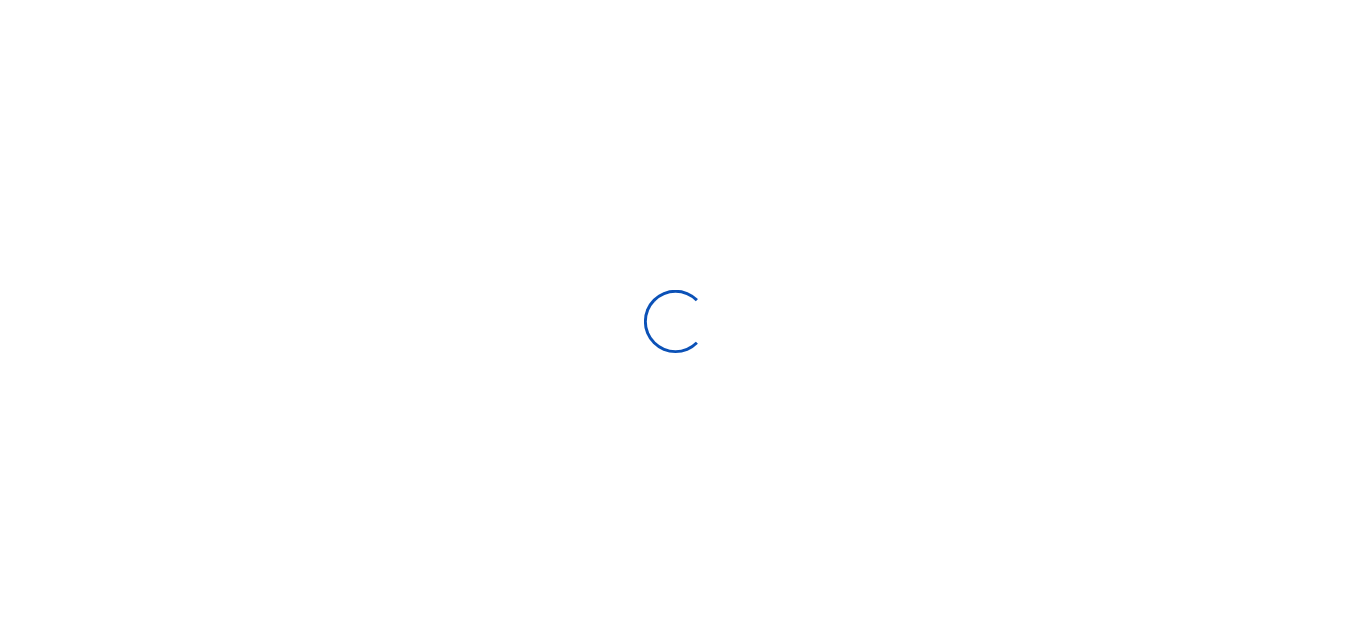 scroll, scrollTop: 225, scrollLeft: 0, axis: vertical 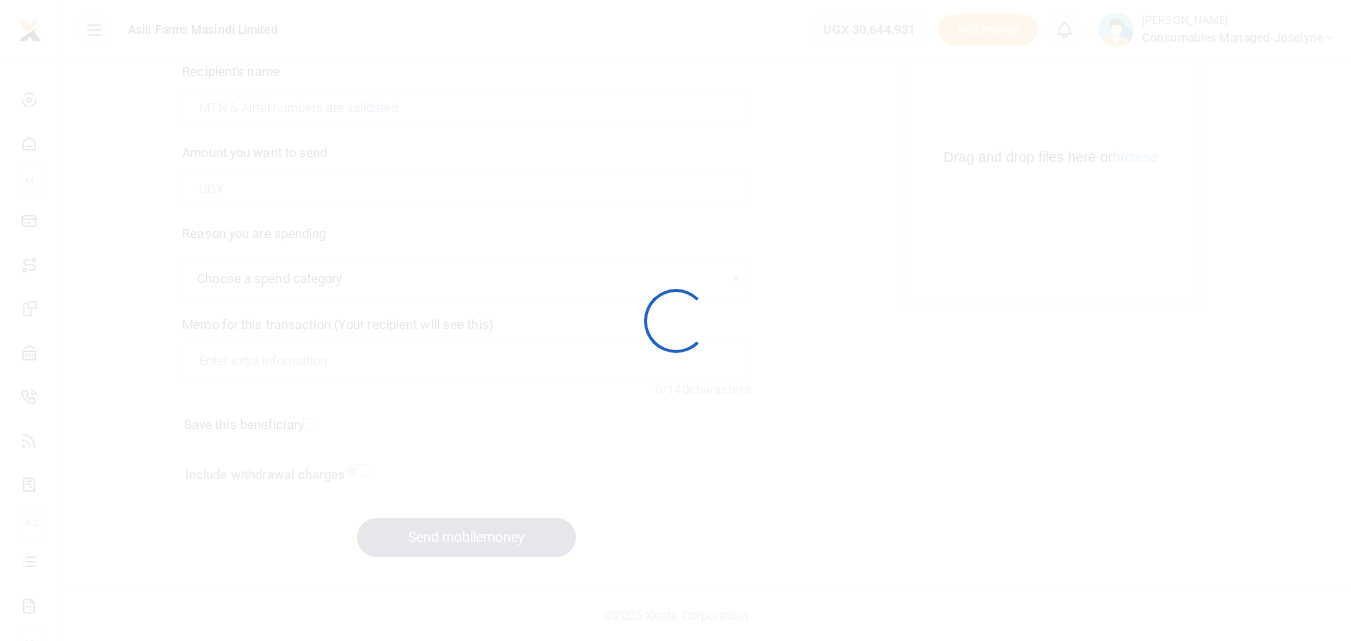 select 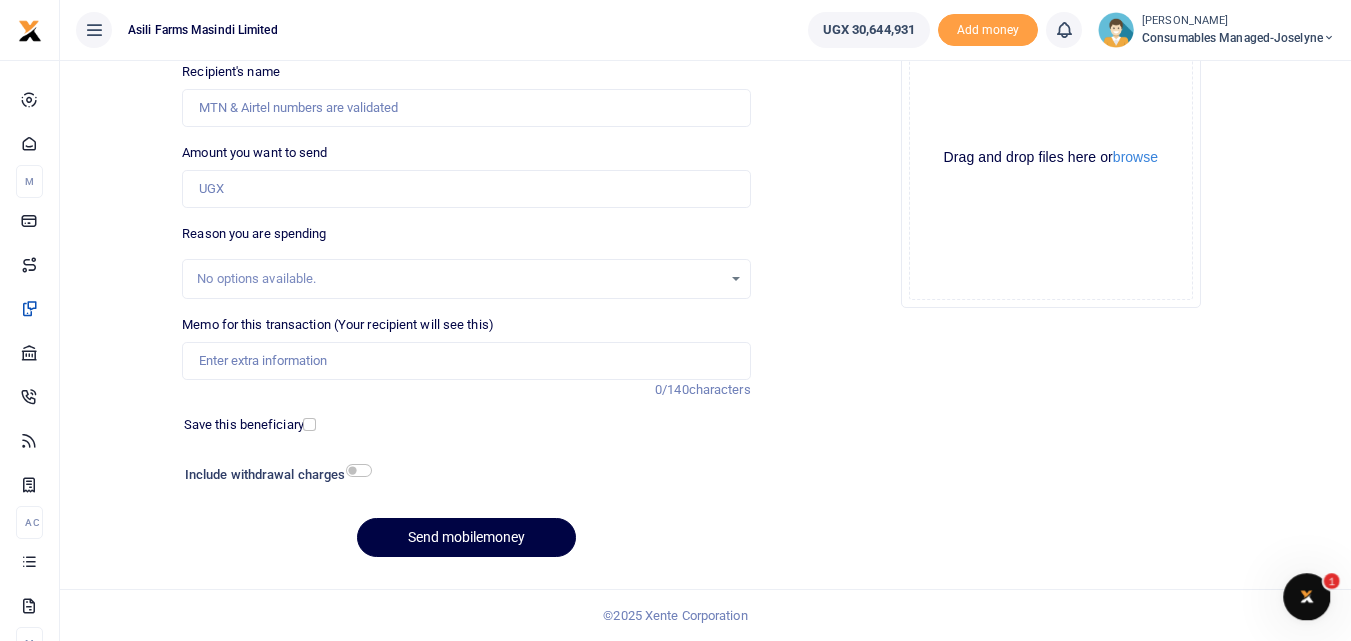 scroll, scrollTop: 0, scrollLeft: 0, axis: both 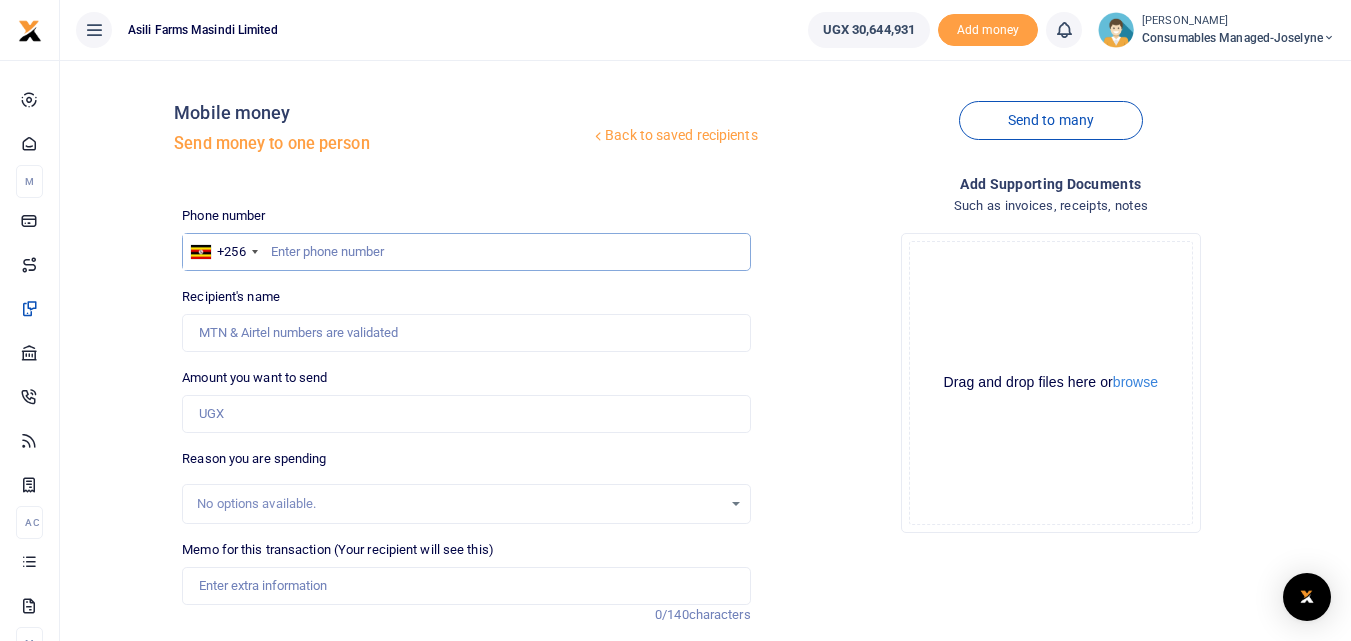 click at bounding box center (466, 252) 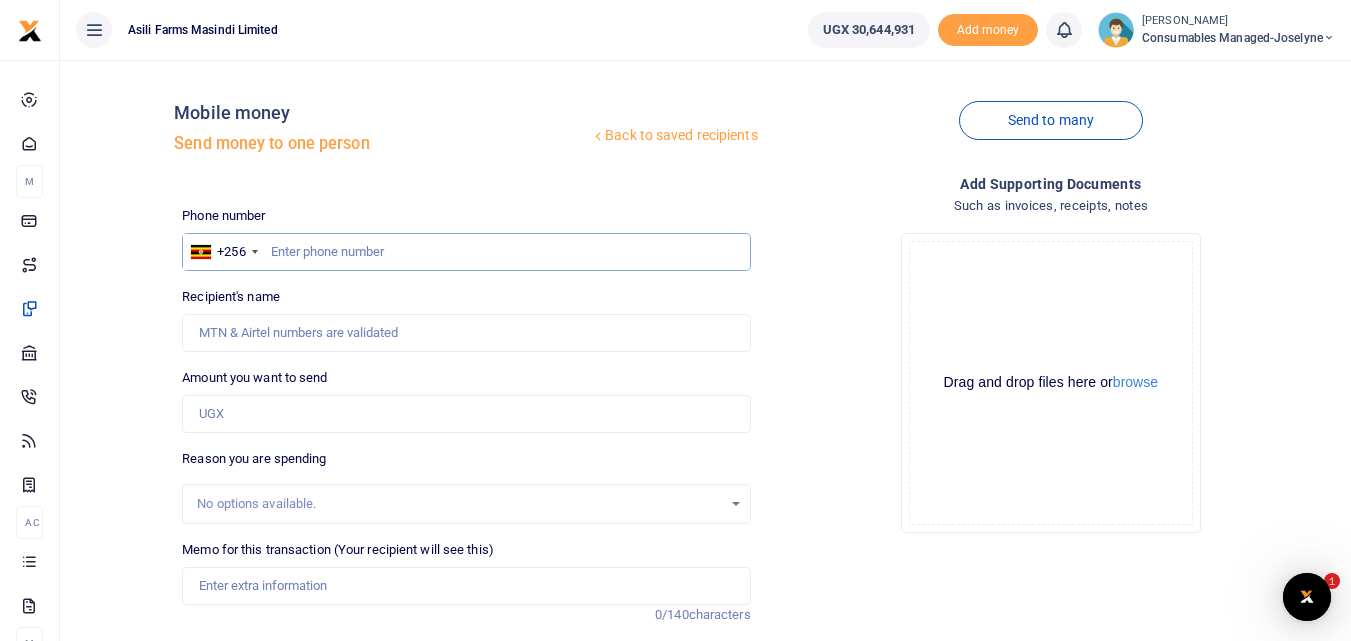 scroll, scrollTop: 0, scrollLeft: 0, axis: both 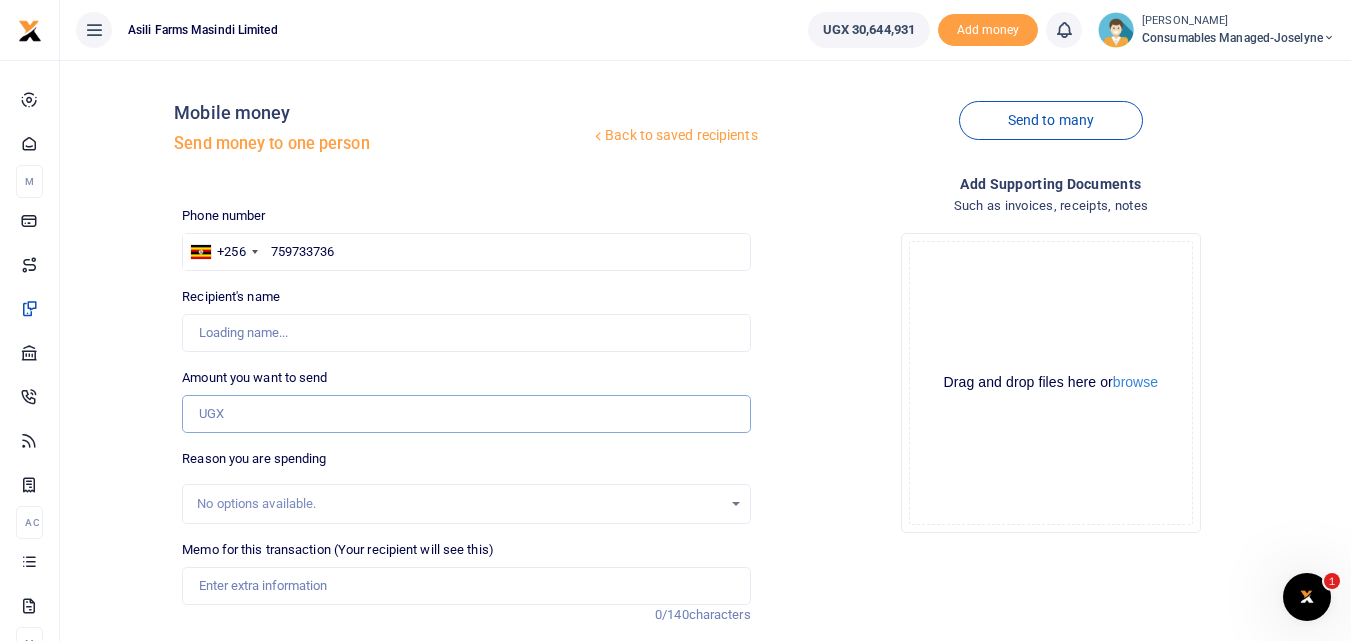 click on "Amount you want to send" at bounding box center (466, 414) 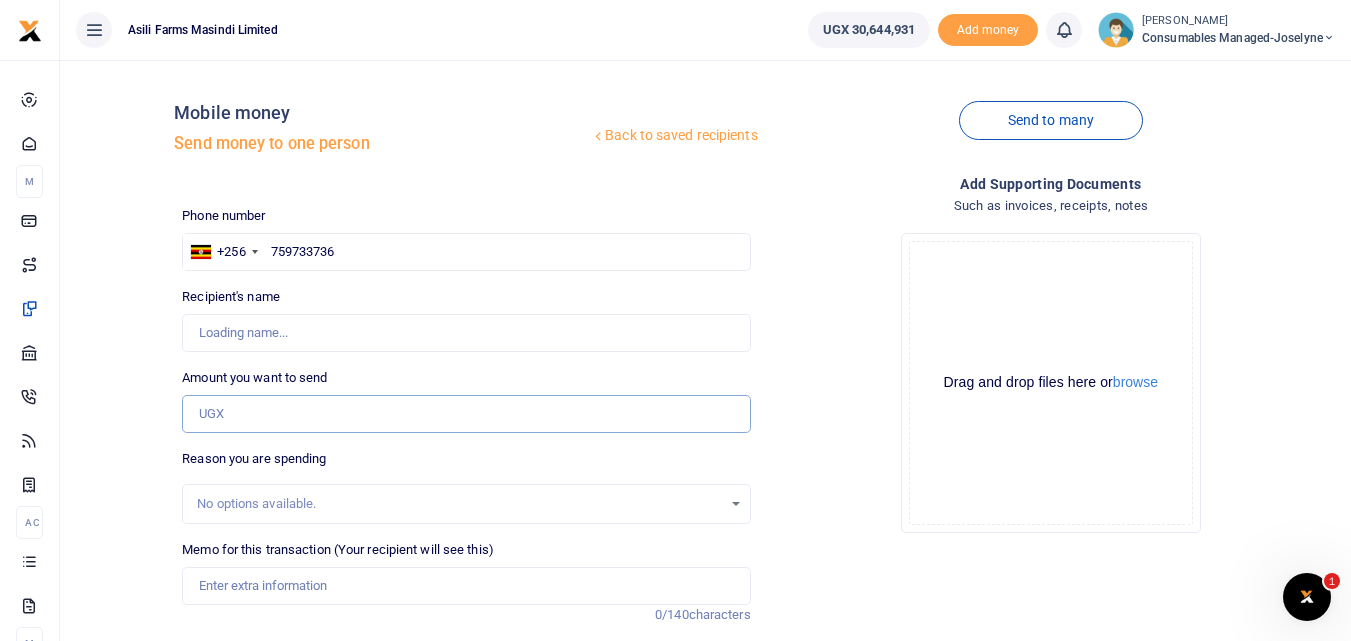 click on "Amount you want to send" at bounding box center (466, 414) 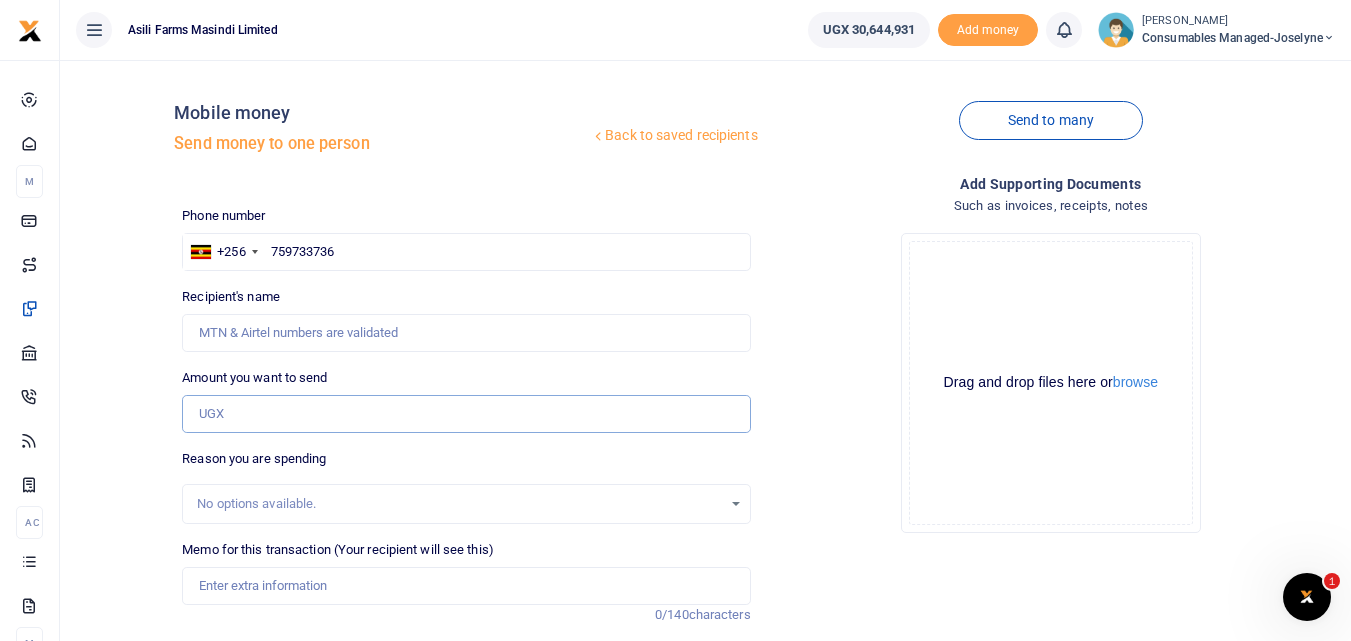 click on "Amount you want to send" at bounding box center [466, 414] 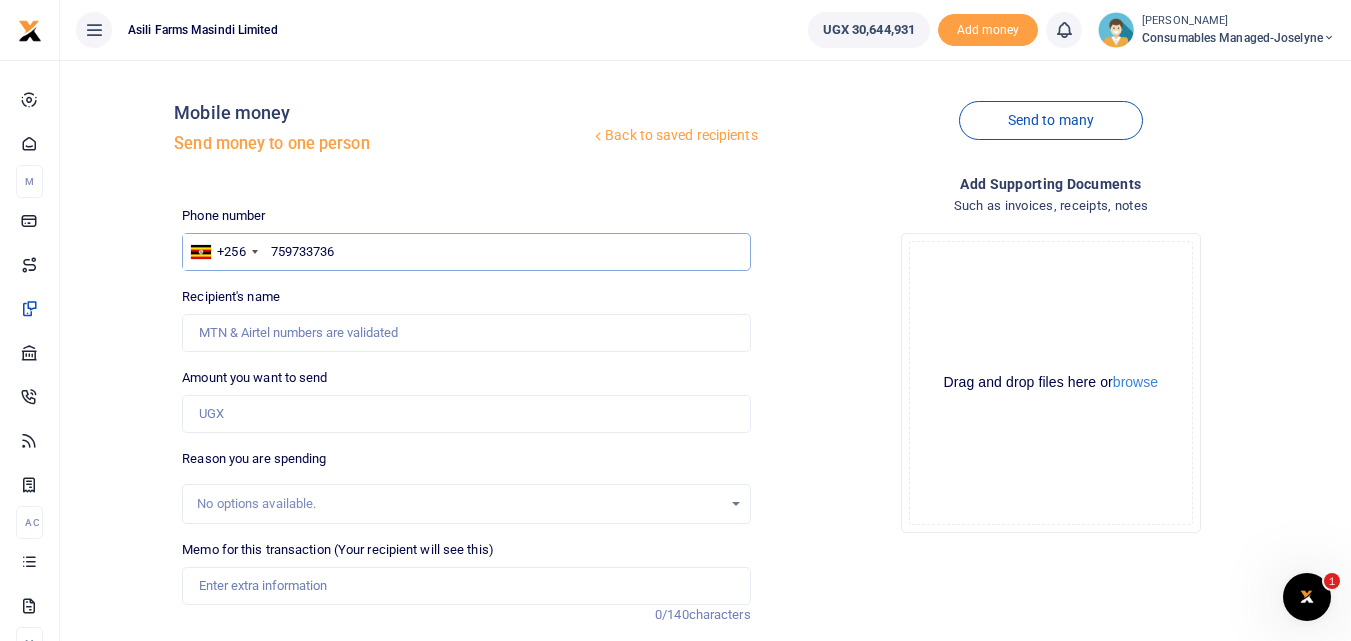 click on "759733736" at bounding box center (466, 252) 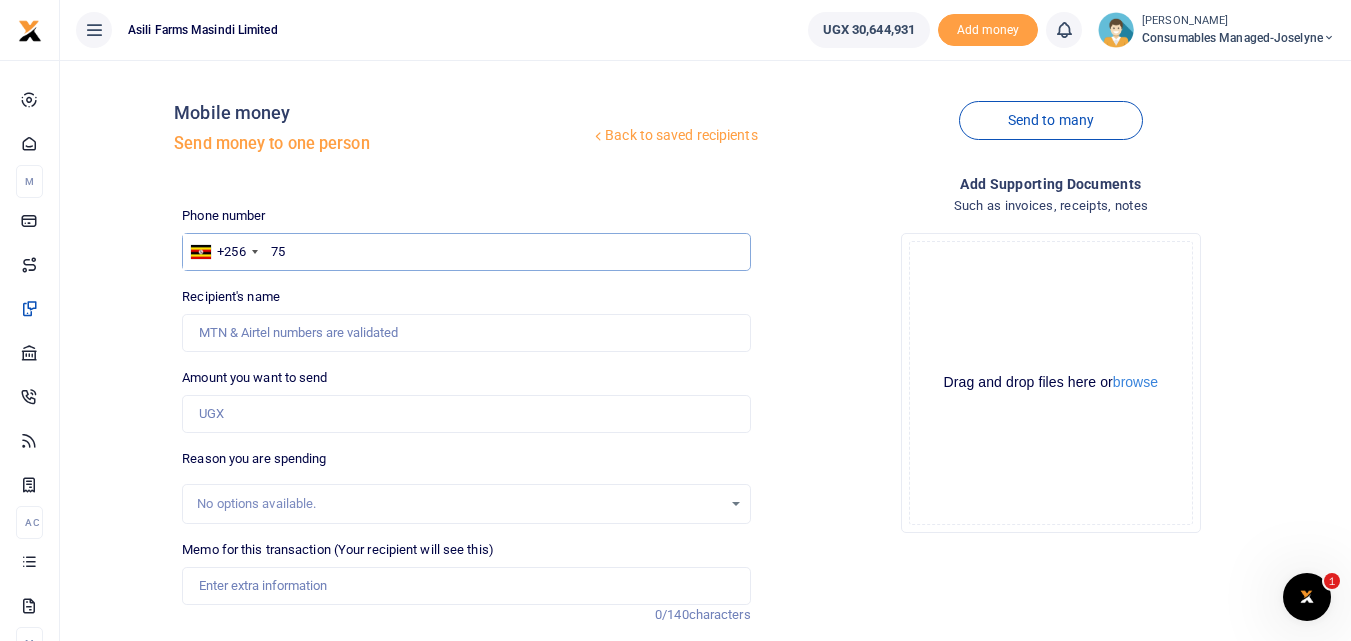 type on "7" 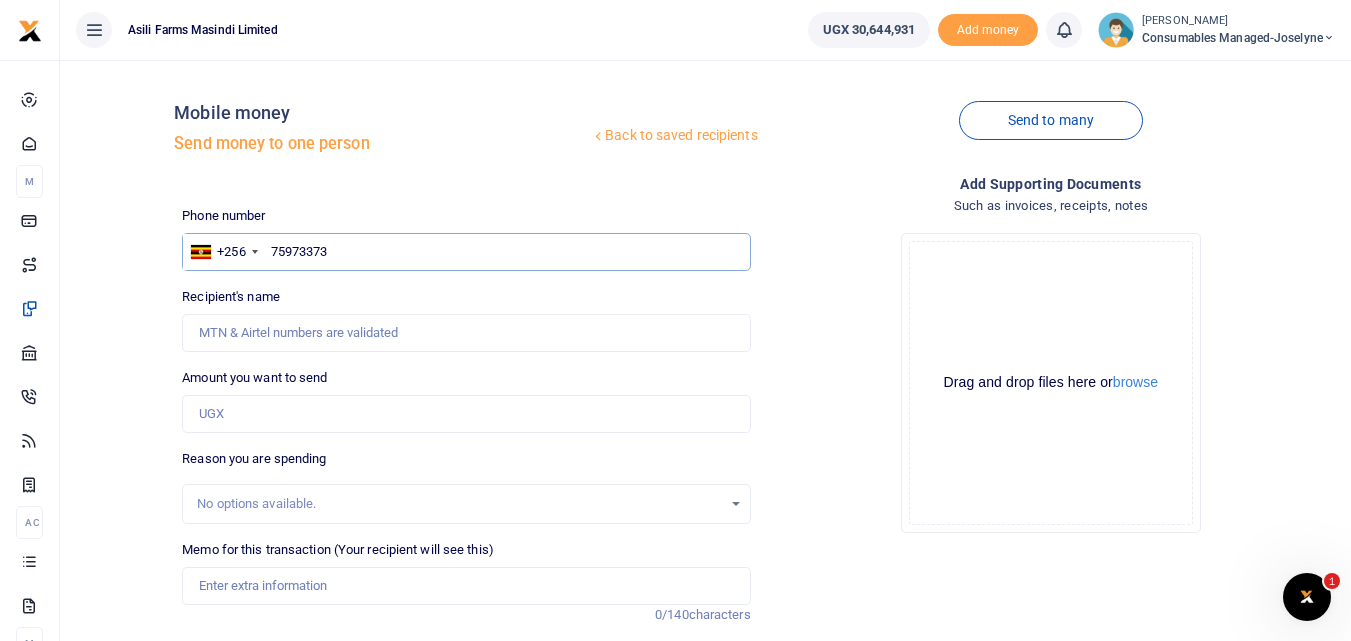 type on "759733736" 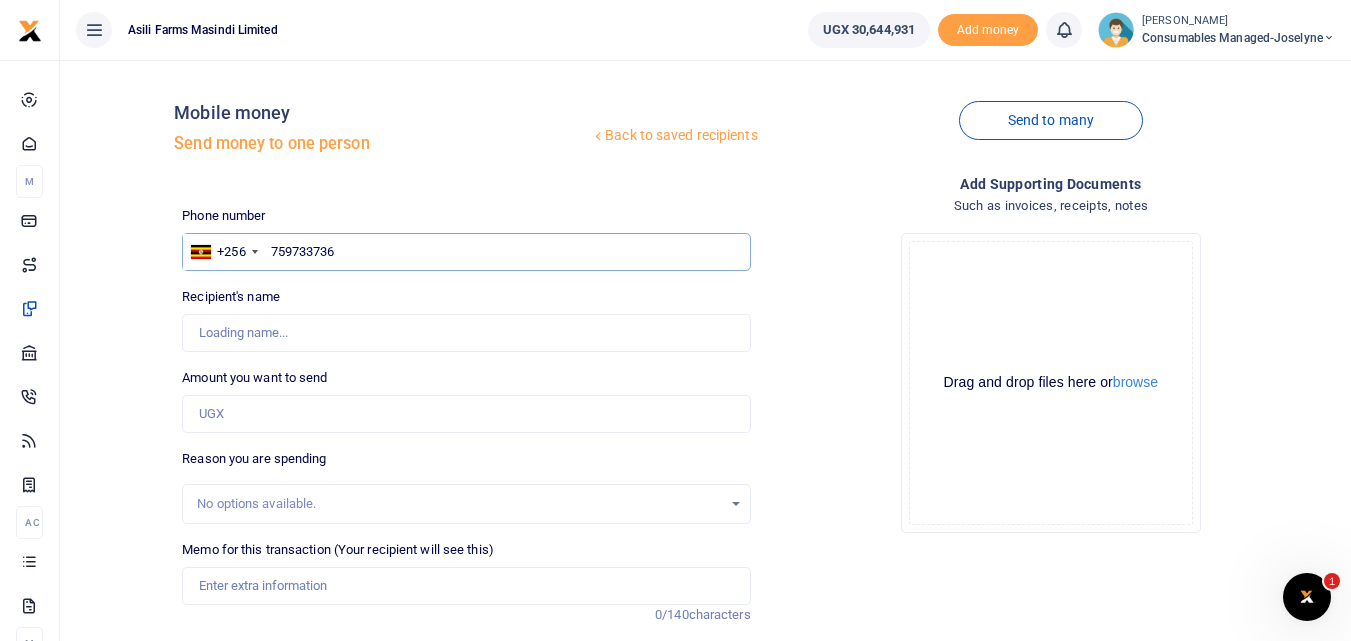 type on "Stephen Mutibwa" 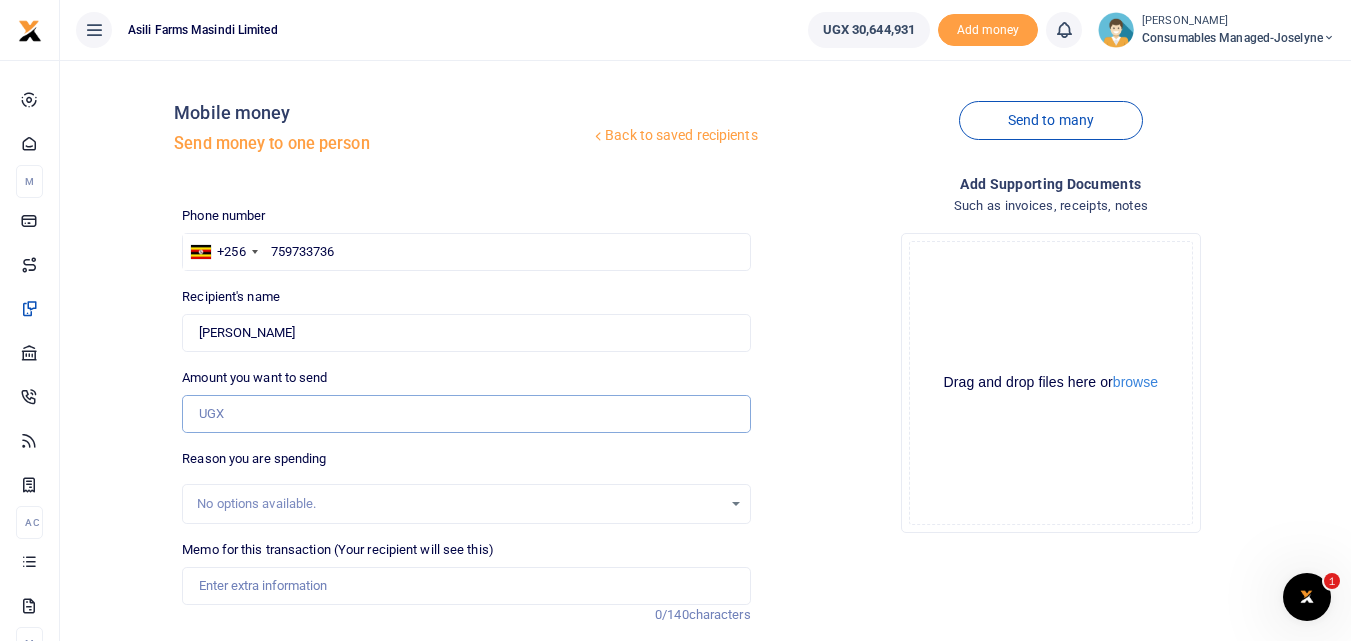 click on "Amount you want to send" at bounding box center (466, 414) 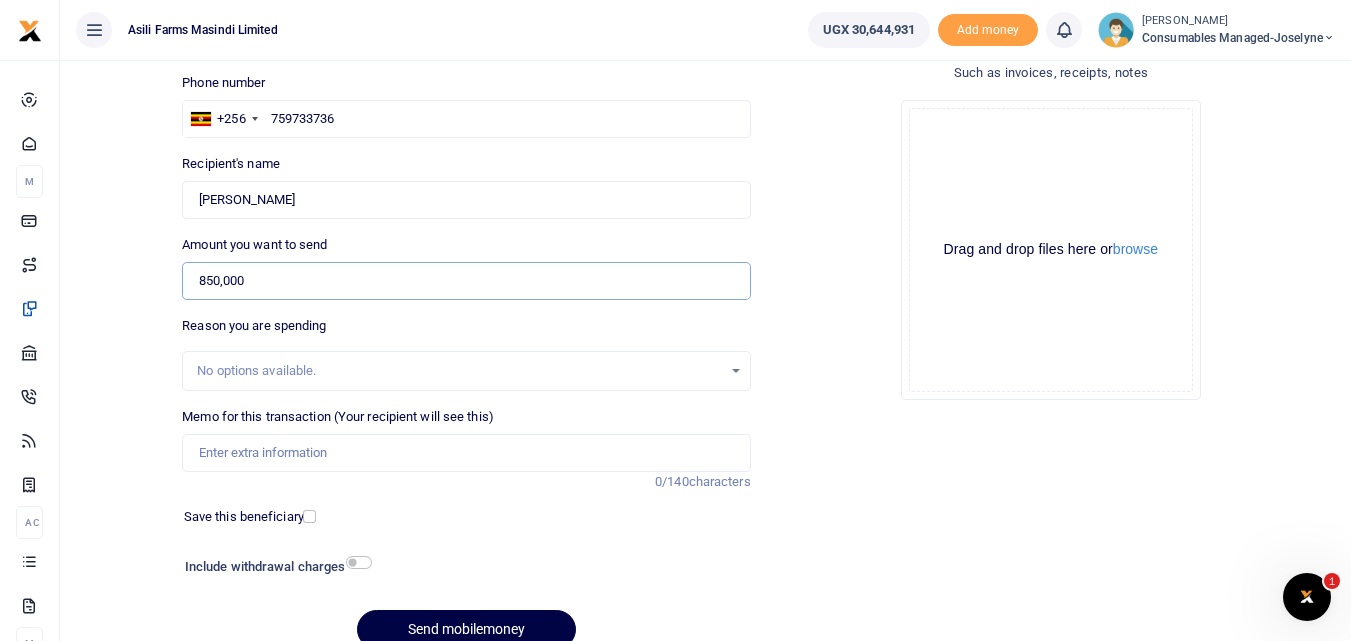 scroll, scrollTop: 143, scrollLeft: 0, axis: vertical 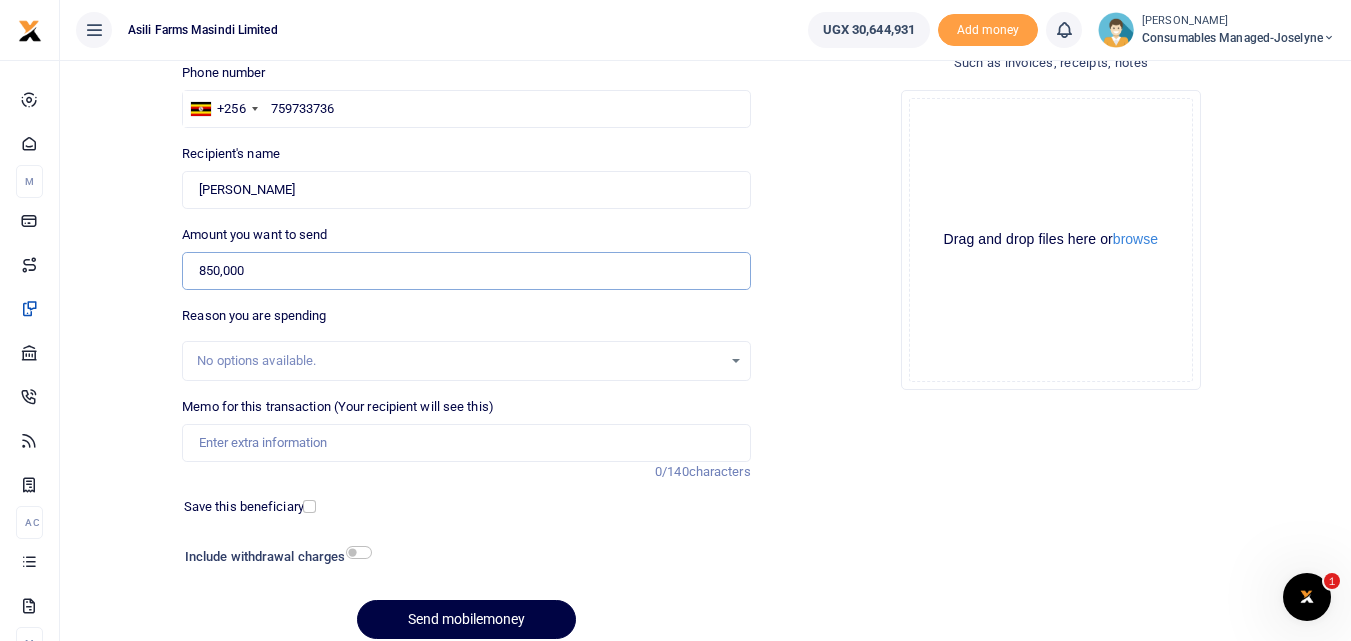 type on "850,000" 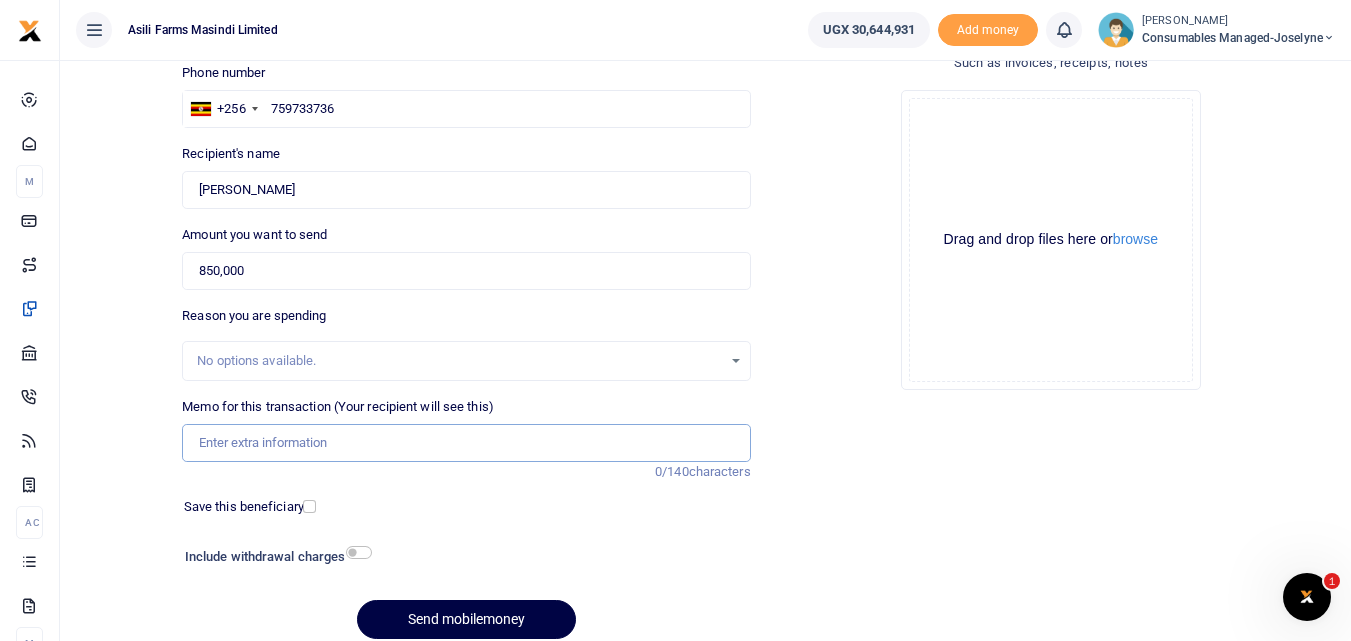 click on "Memo for this transaction (Your recipient will see this)" at bounding box center [466, 443] 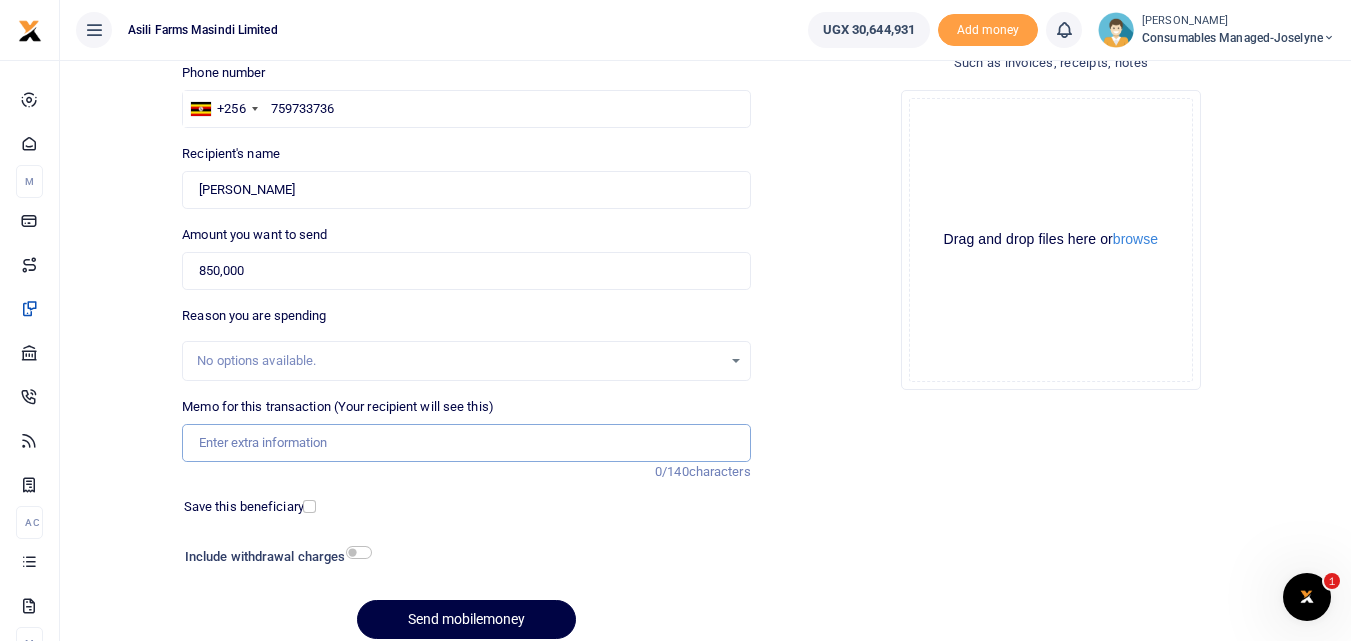 click on "Memo for this transaction (Your recipient will see this)" at bounding box center (466, 443) 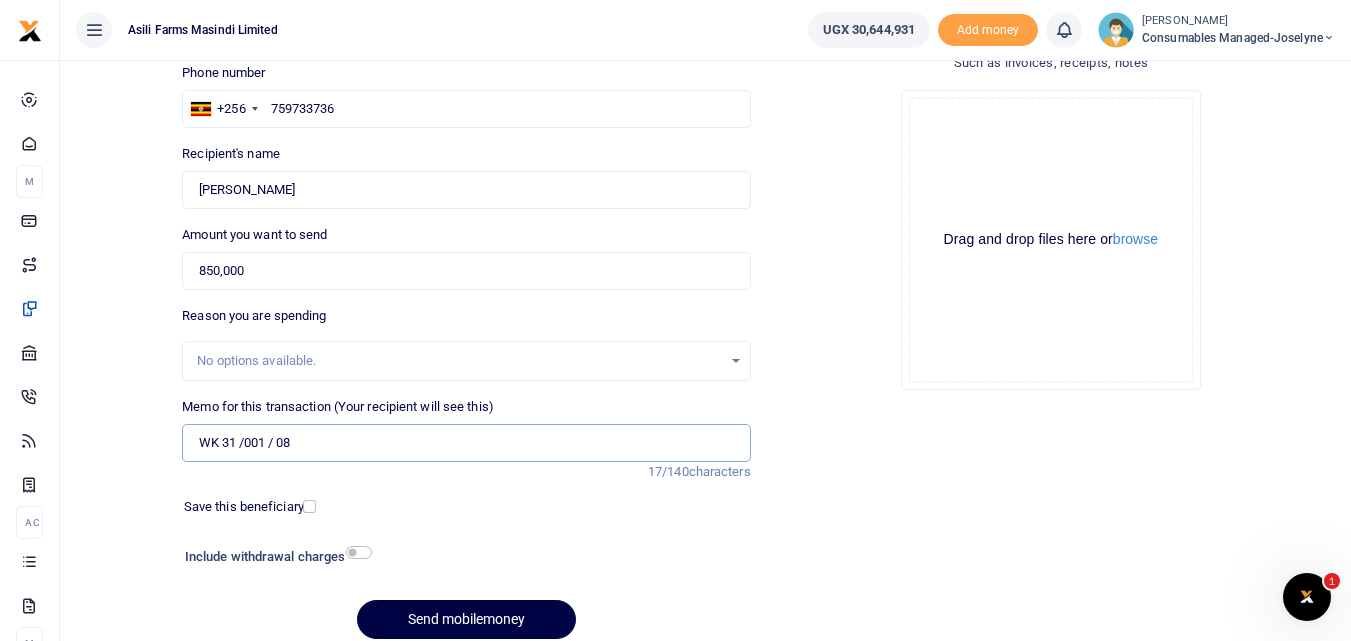 paste on "WK 31 /001 / 14" 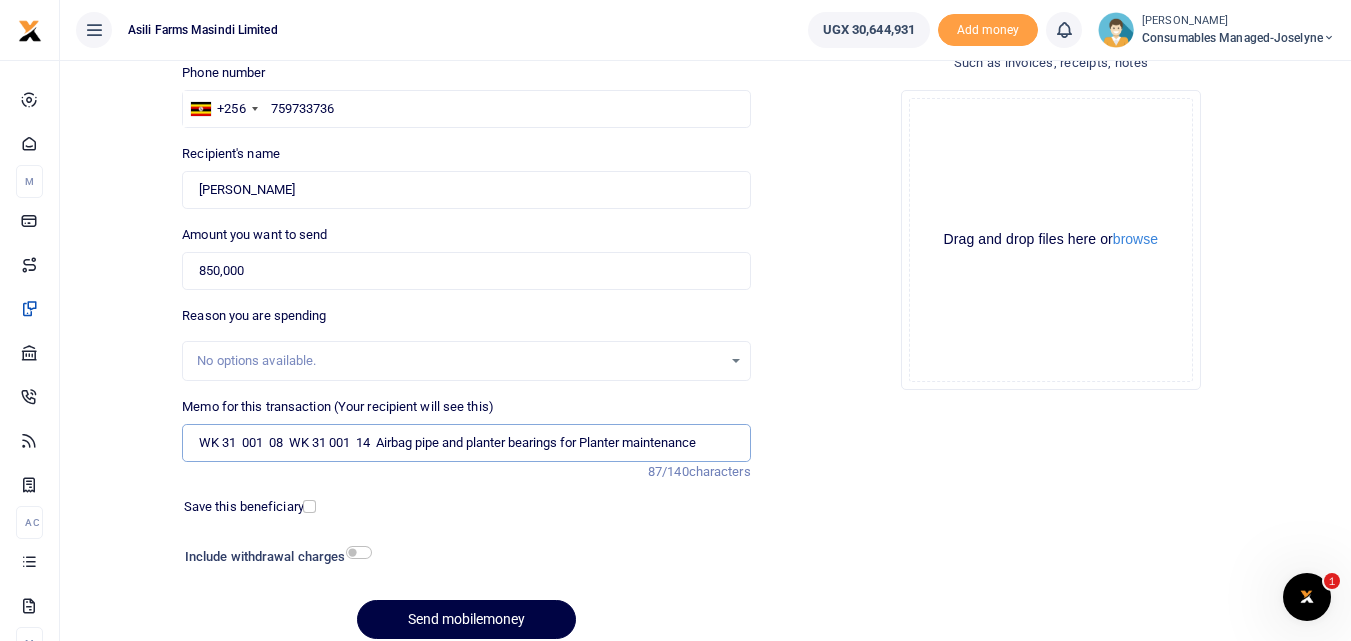 type on "WK 31  001  08  WK 31 001  14  Airbag pipe and planter bearings for Planter maintenance" 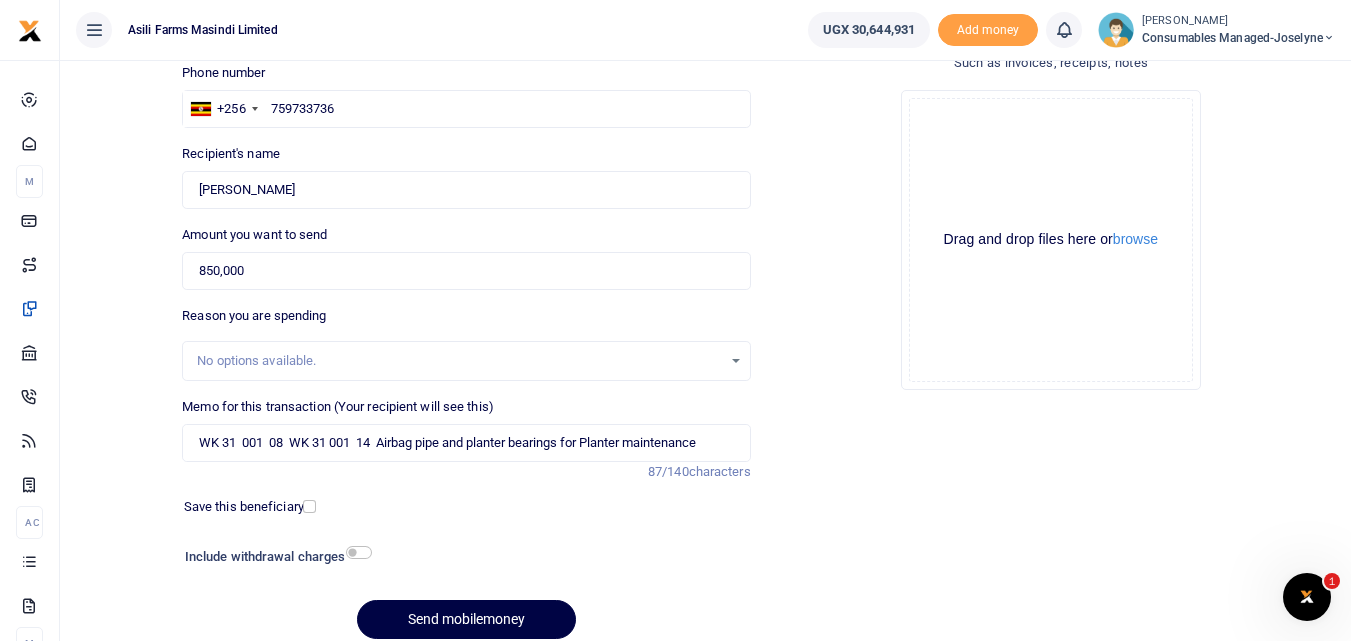 click at bounding box center (513, 629) 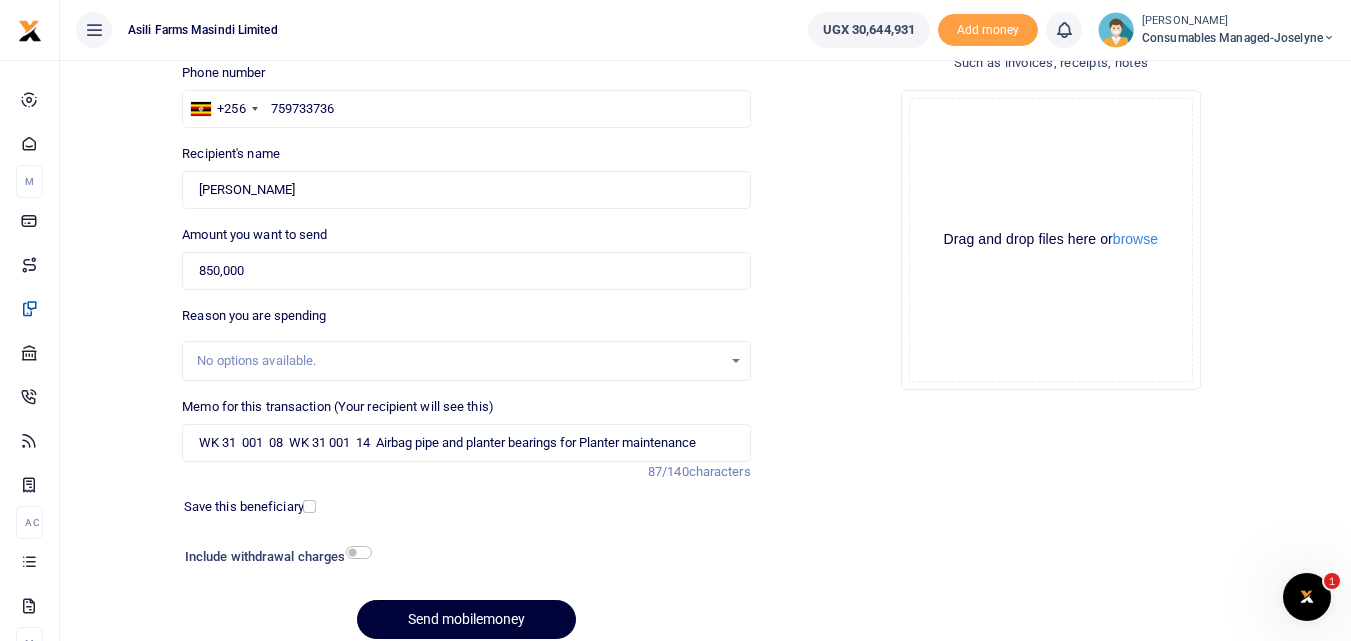 click on "Send mobilemoney" at bounding box center (466, 619) 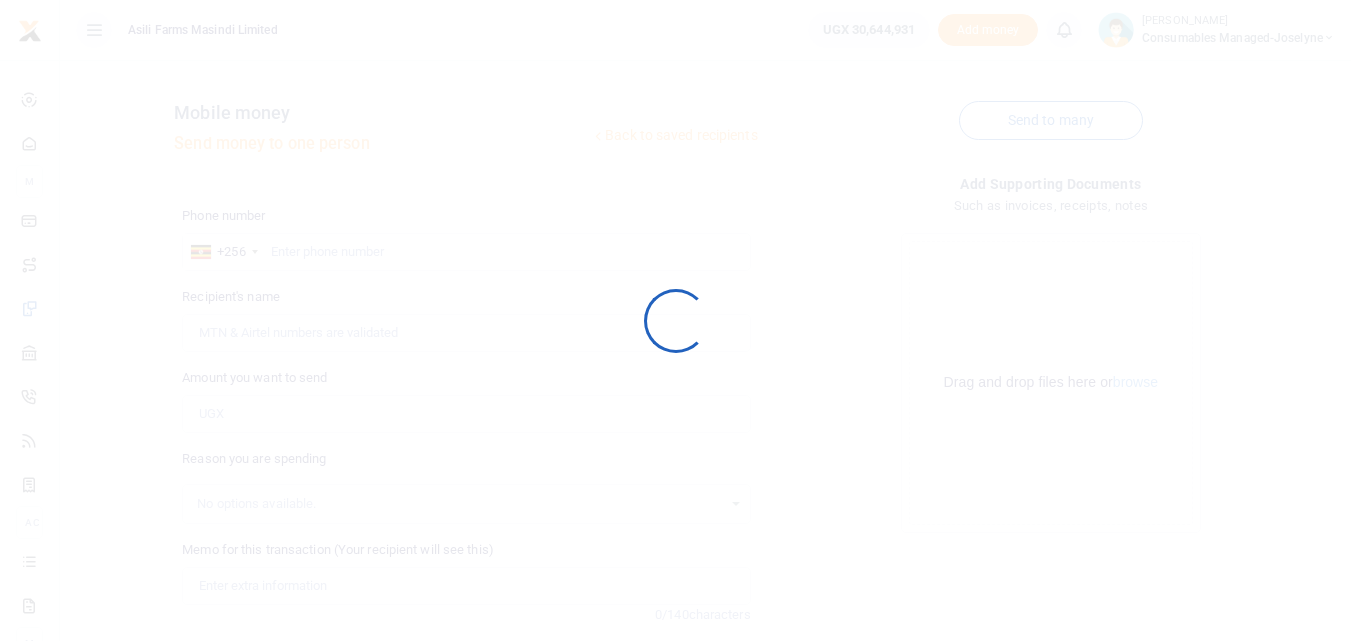 scroll, scrollTop: 134, scrollLeft: 0, axis: vertical 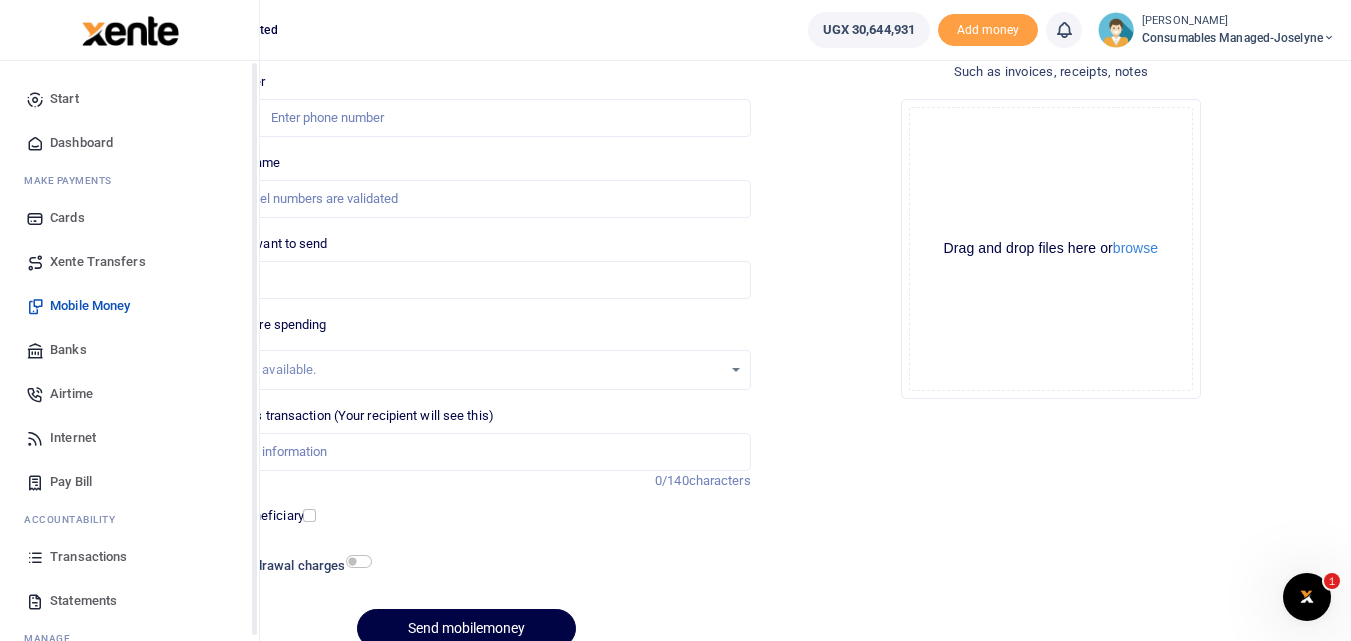 click at bounding box center (35, 557) 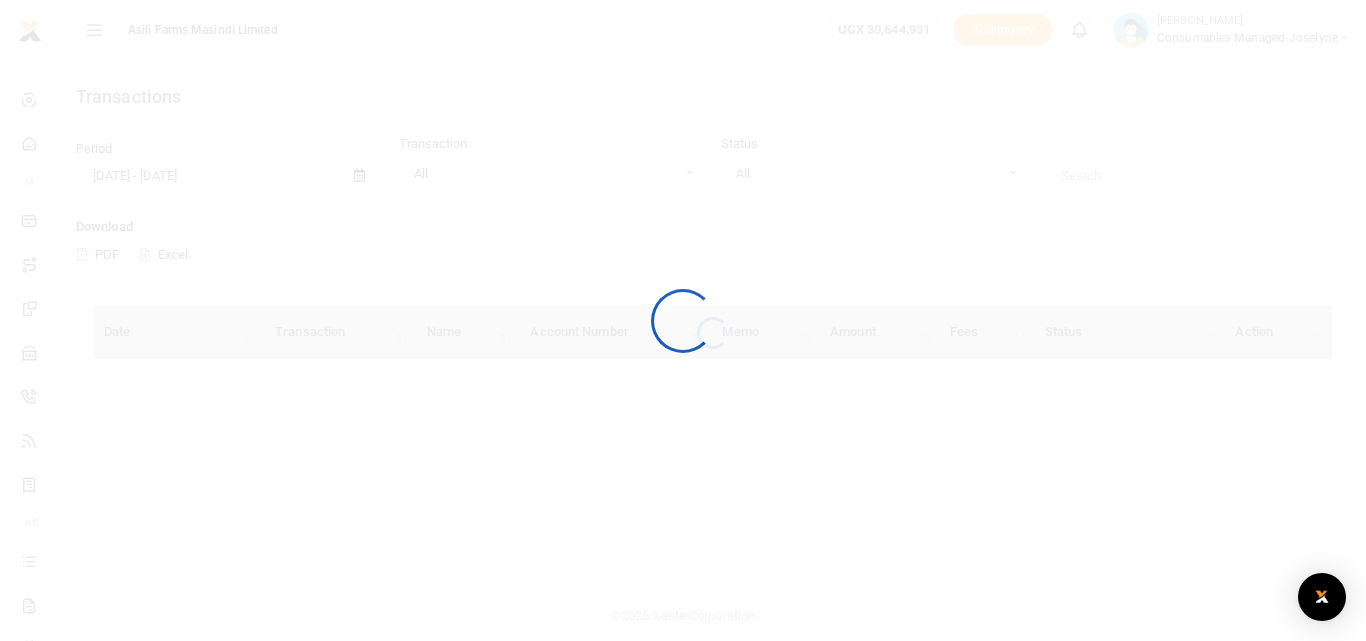 scroll, scrollTop: 0, scrollLeft: 0, axis: both 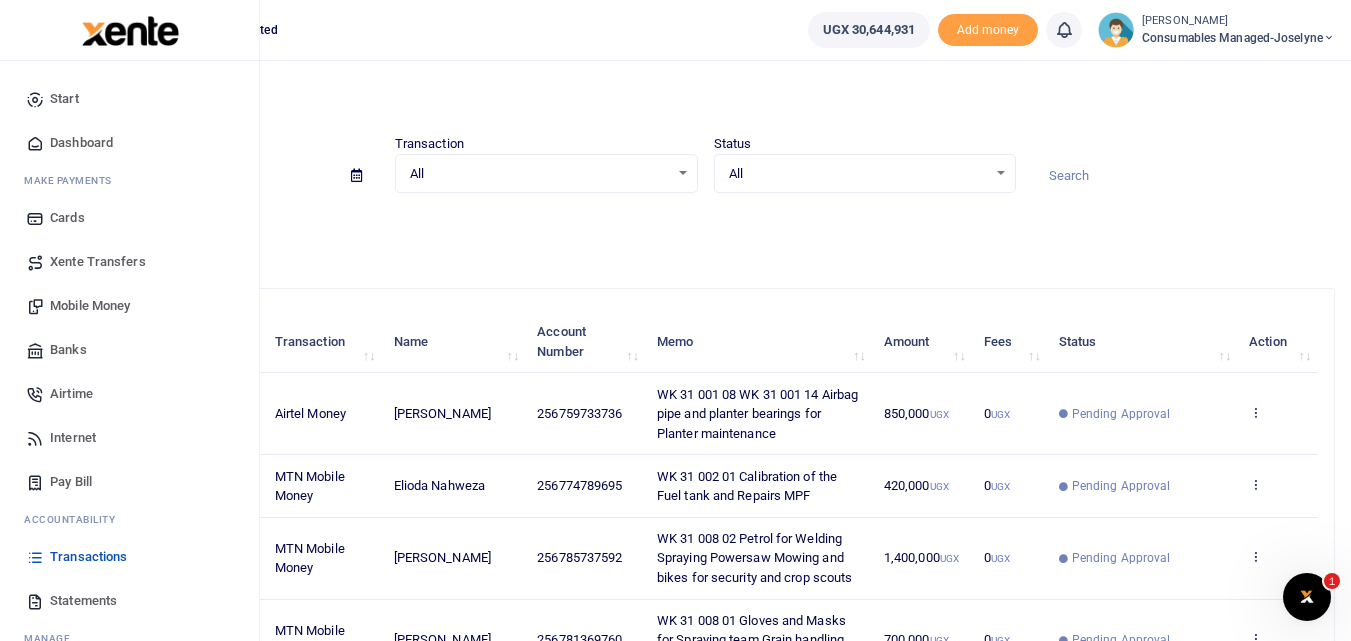 click on "Mobile Money" at bounding box center [90, 306] 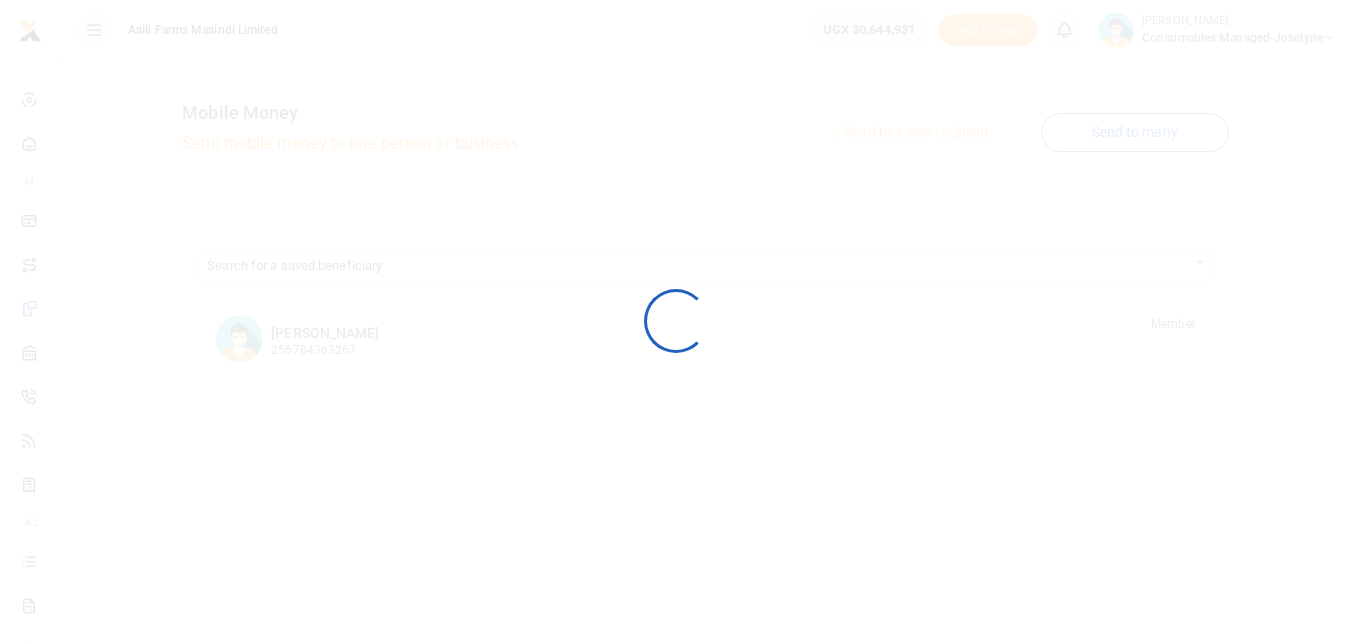 scroll, scrollTop: 0, scrollLeft: 0, axis: both 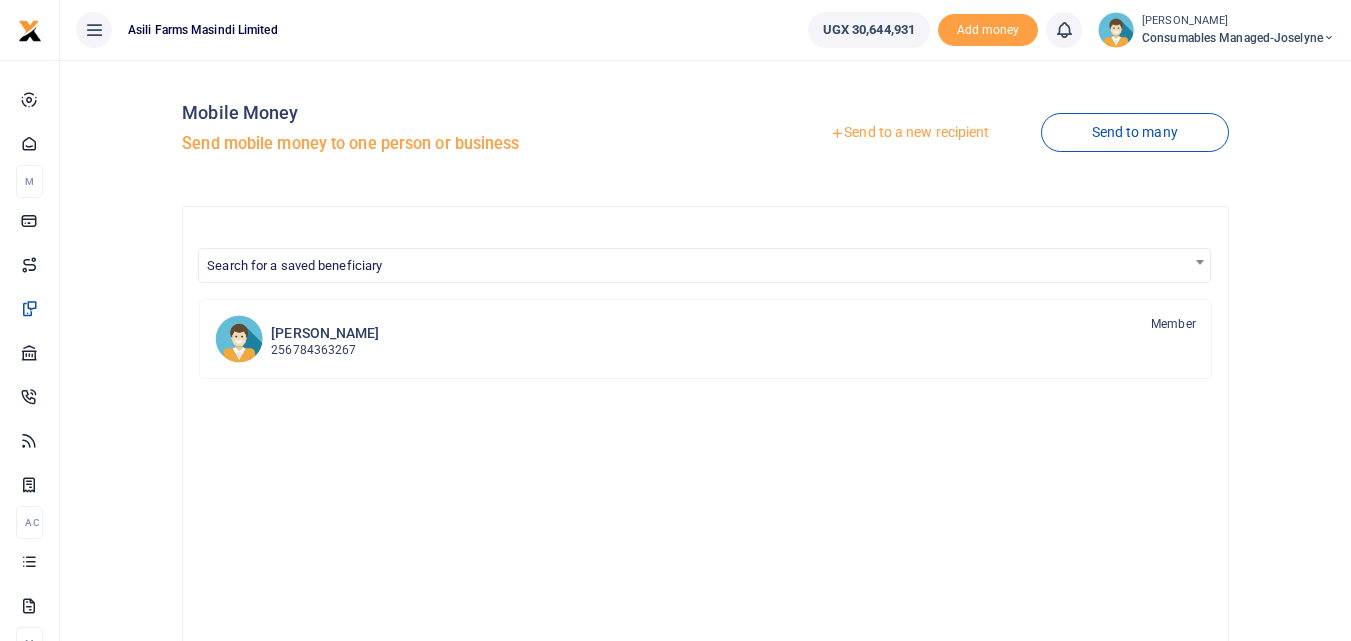 click on "Send to a new recipient" at bounding box center [909, 133] 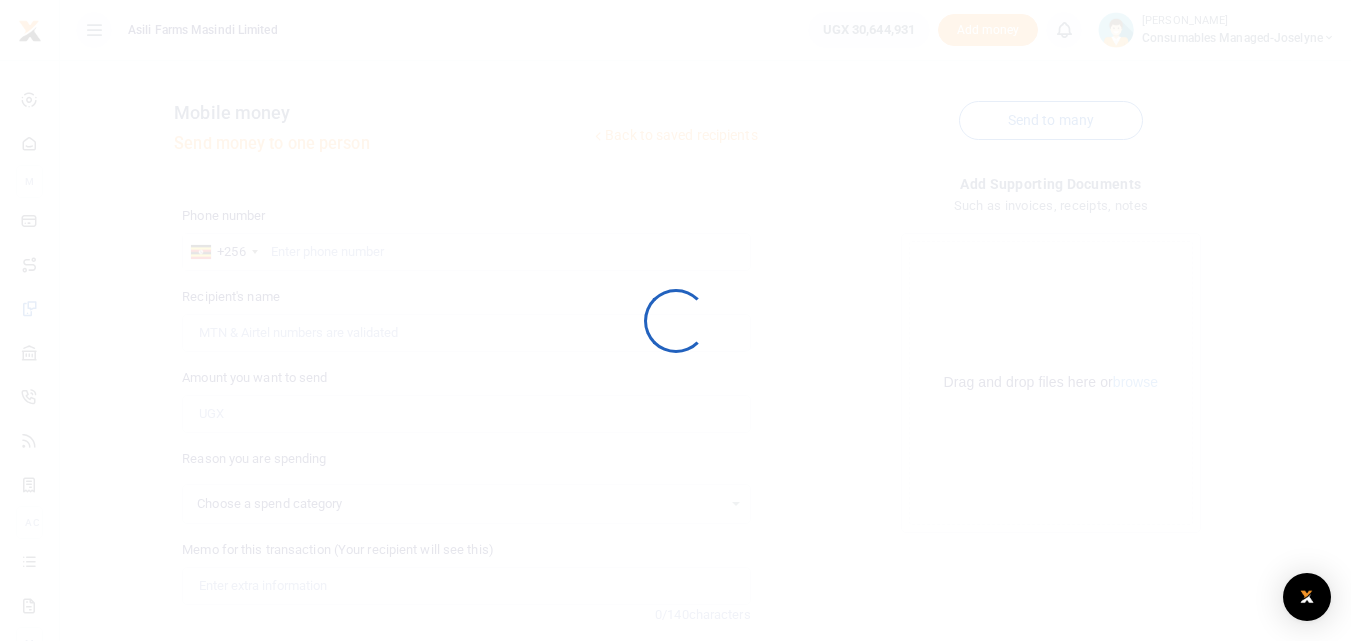 select 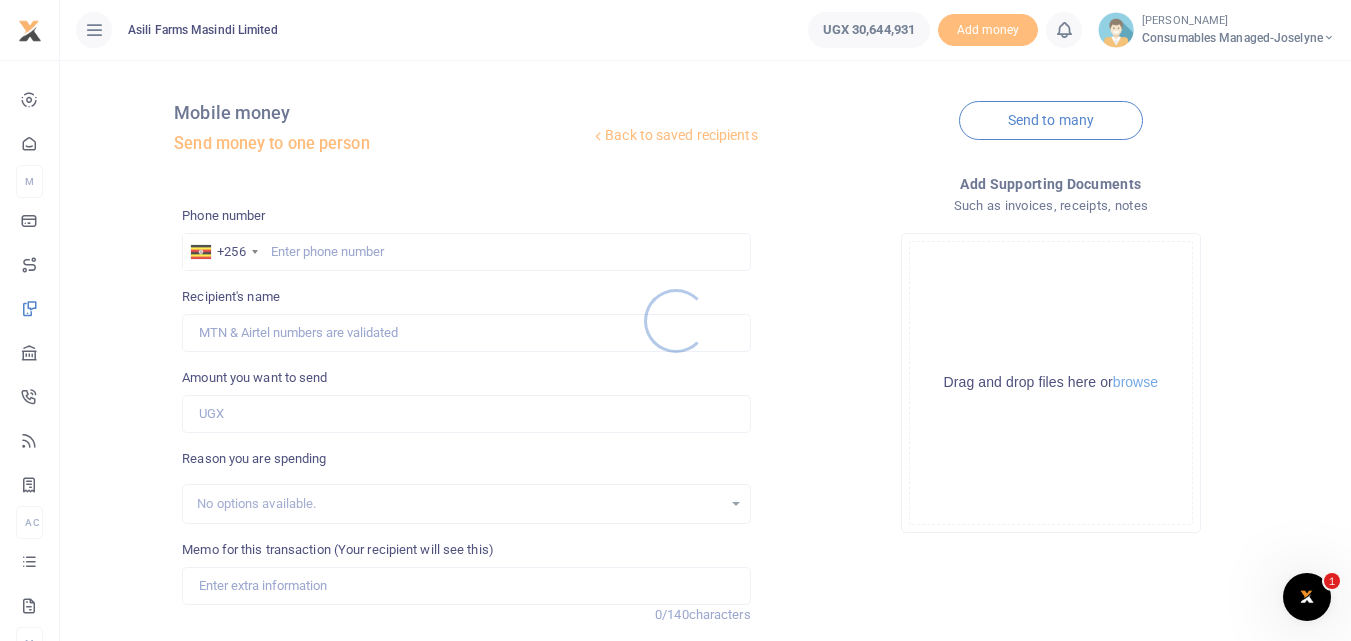 scroll, scrollTop: 0, scrollLeft: 0, axis: both 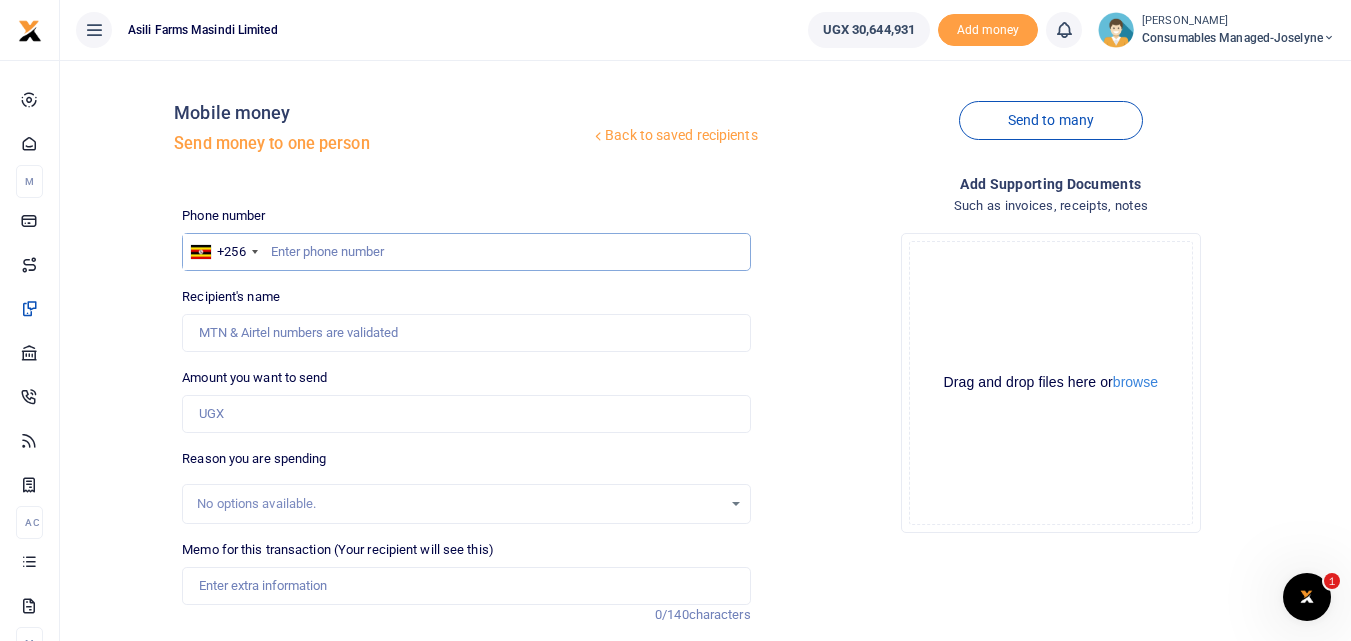 click at bounding box center [466, 252] 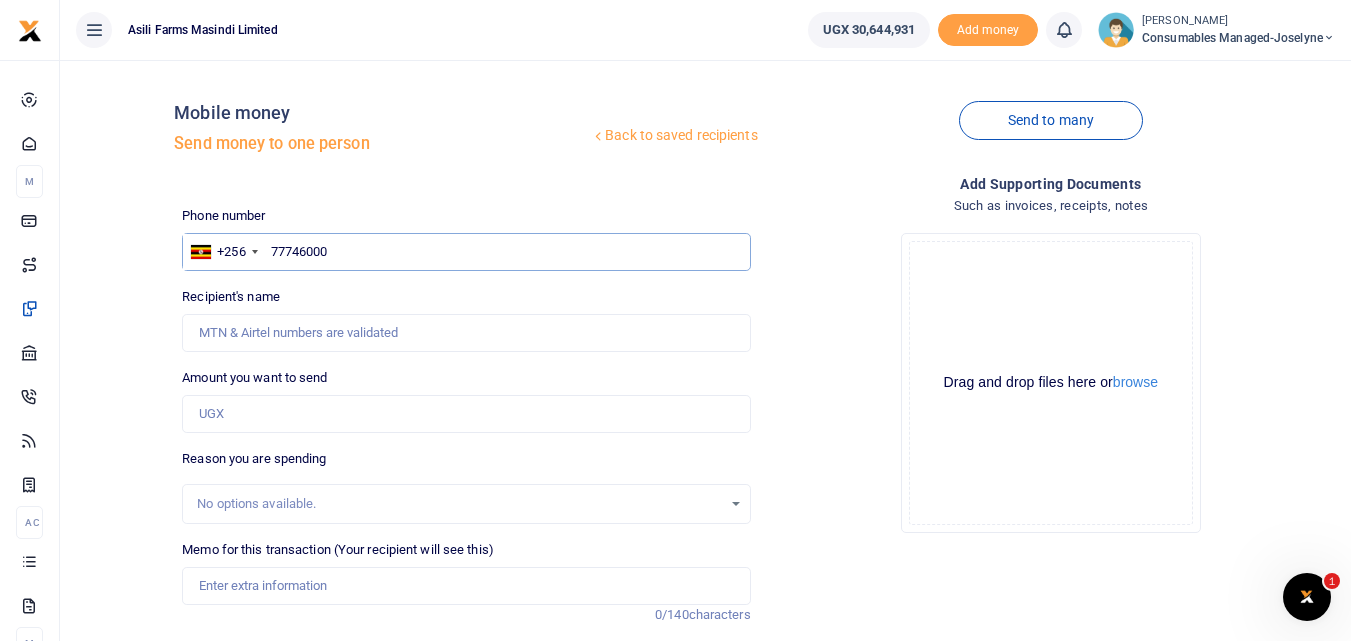 type on "777460006" 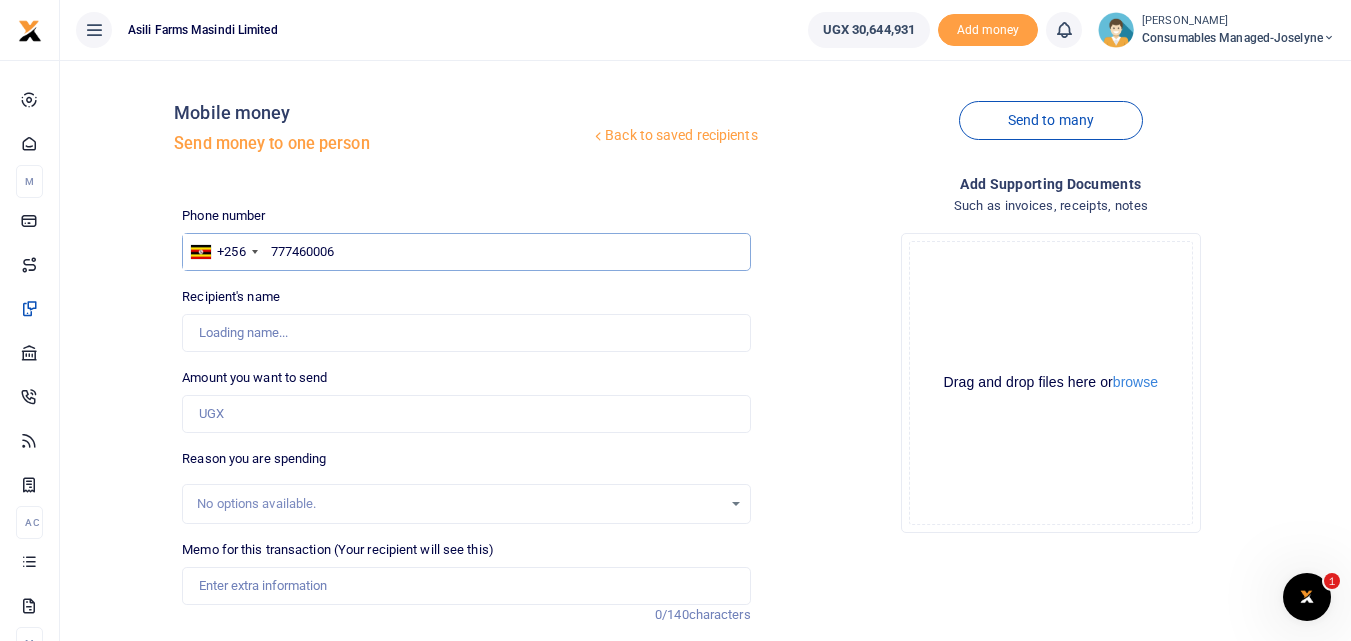 type on "[PERSON_NAME]" 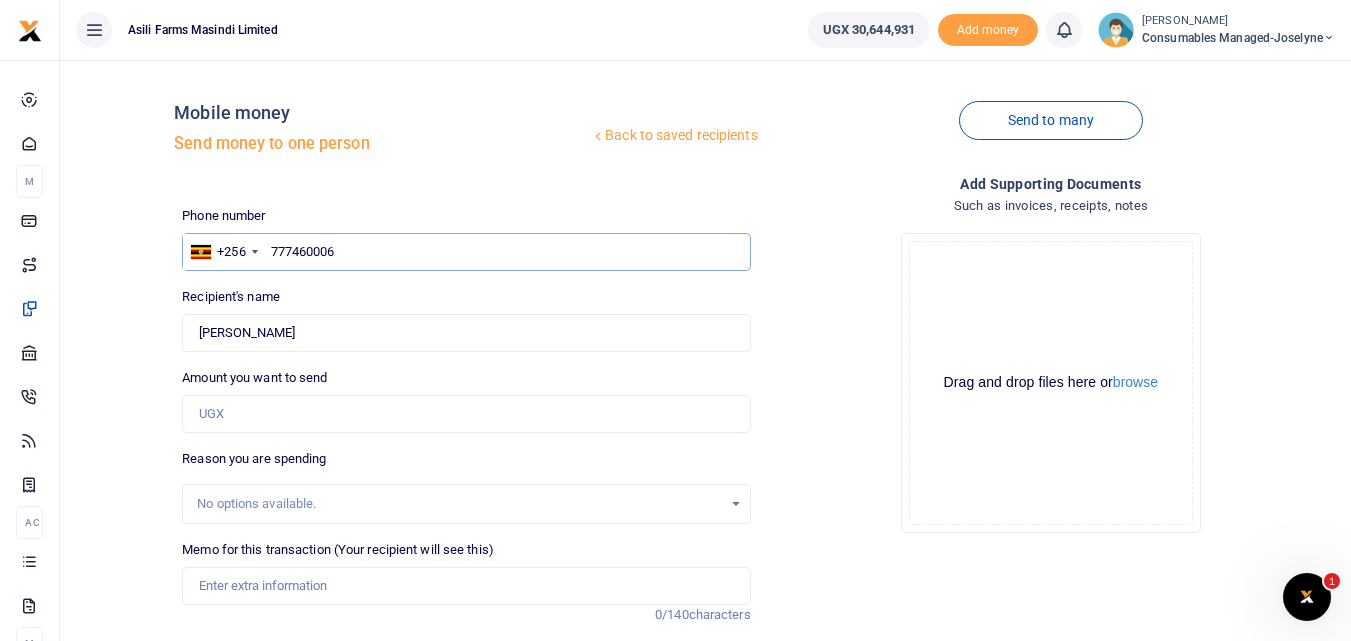 type on "777460006" 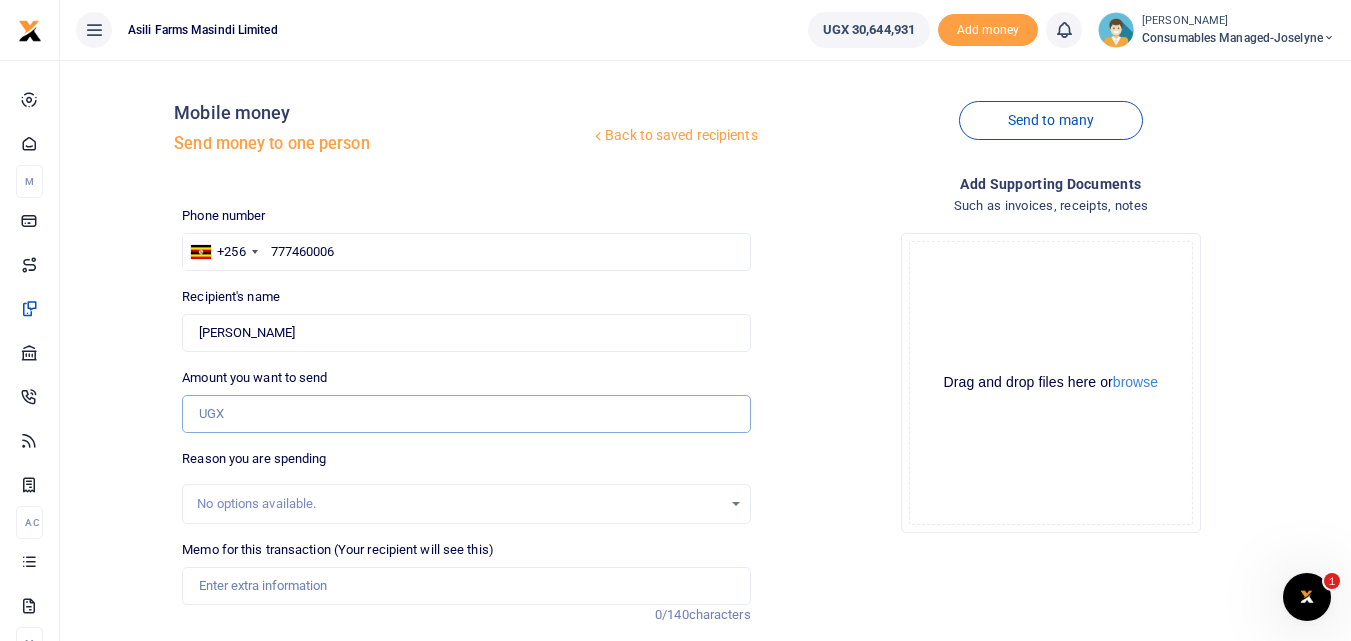 click on "Amount you want to send" at bounding box center [466, 414] 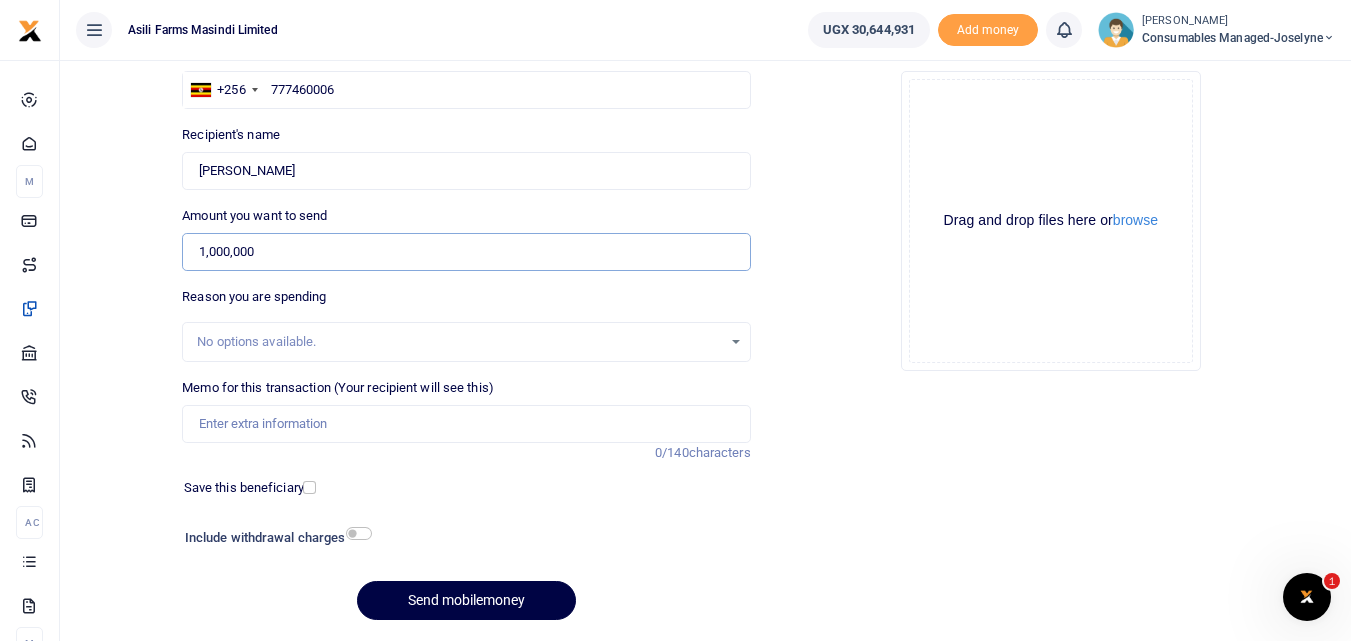 scroll, scrollTop: 182, scrollLeft: 0, axis: vertical 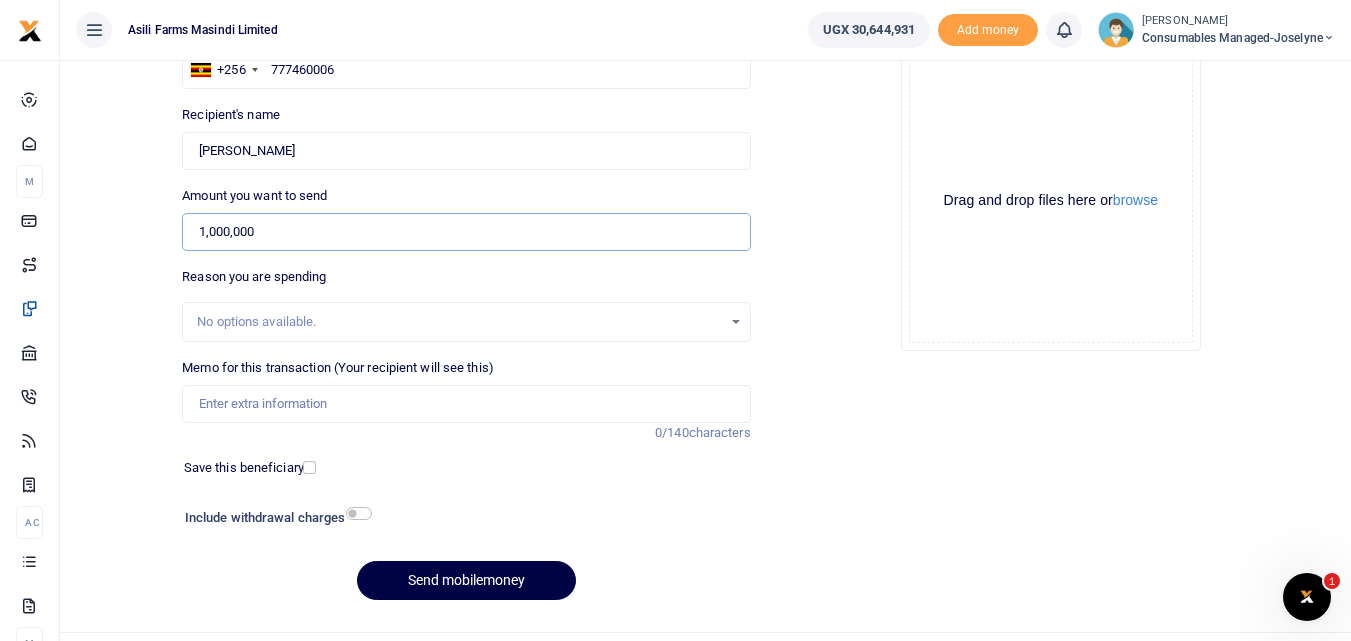 type on "1,000,000" 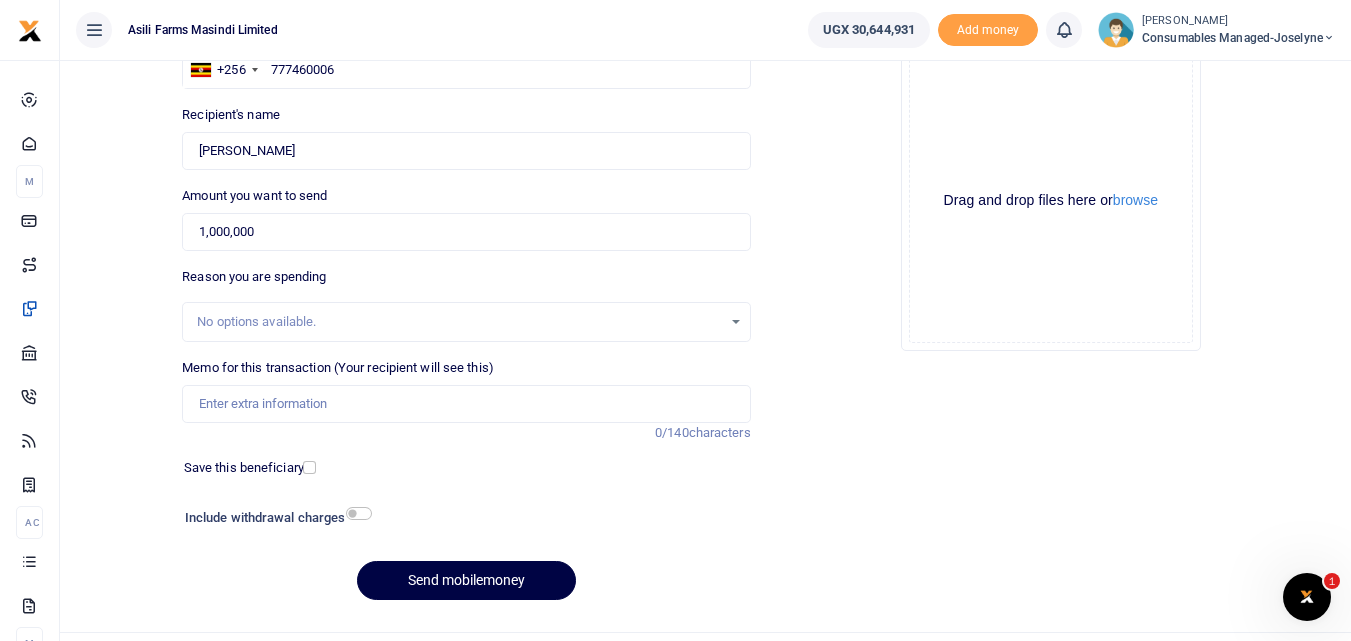 click on "Memo for this transaction (Your recipient will see this)
Reason is required.
0/140  characters" at bounding box center [466, 390] 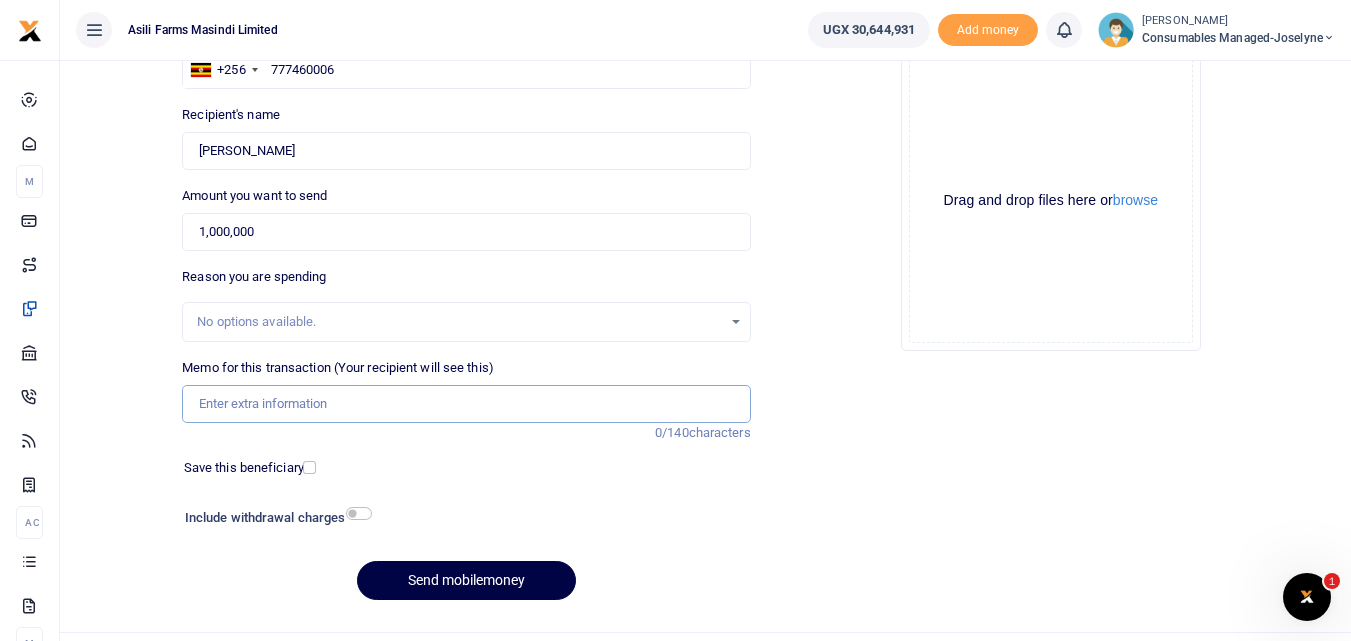 click on "Memo for this transaction (Your recipient will see this)" at bounding box center [466, 404] 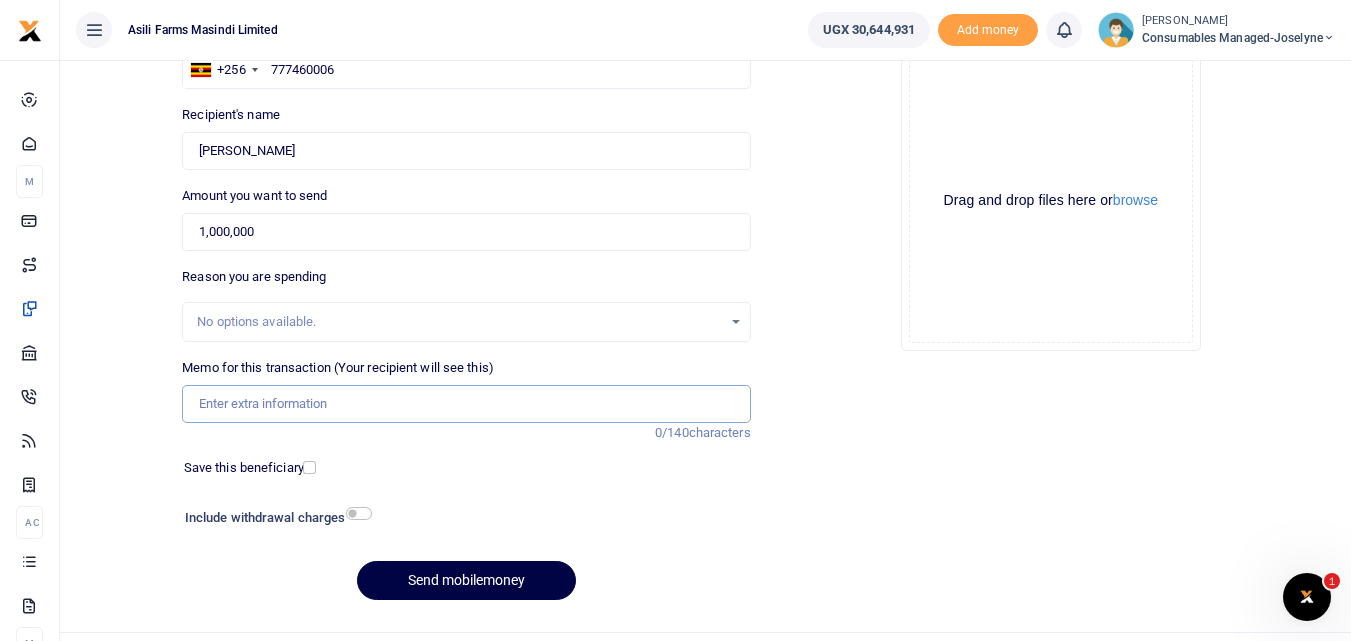 paste on "WK 31 /008 / 02" 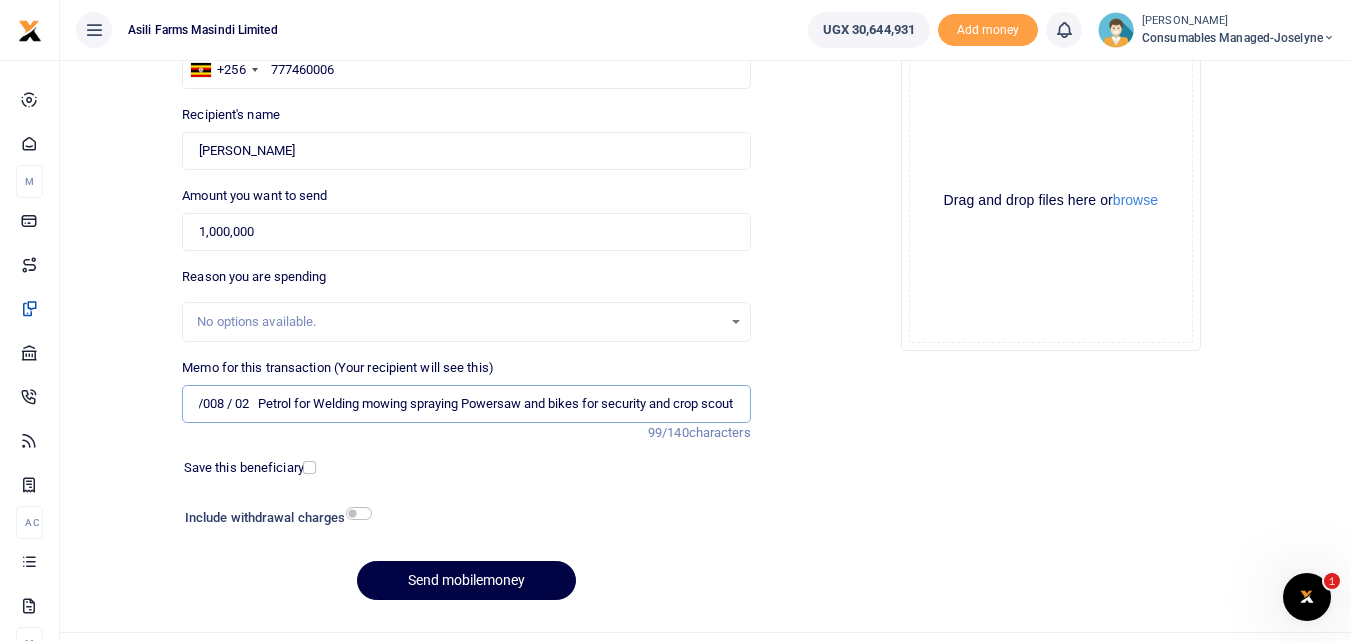 scroll, scrollTop: 0, scrollLeft: 57, axis: horizontal 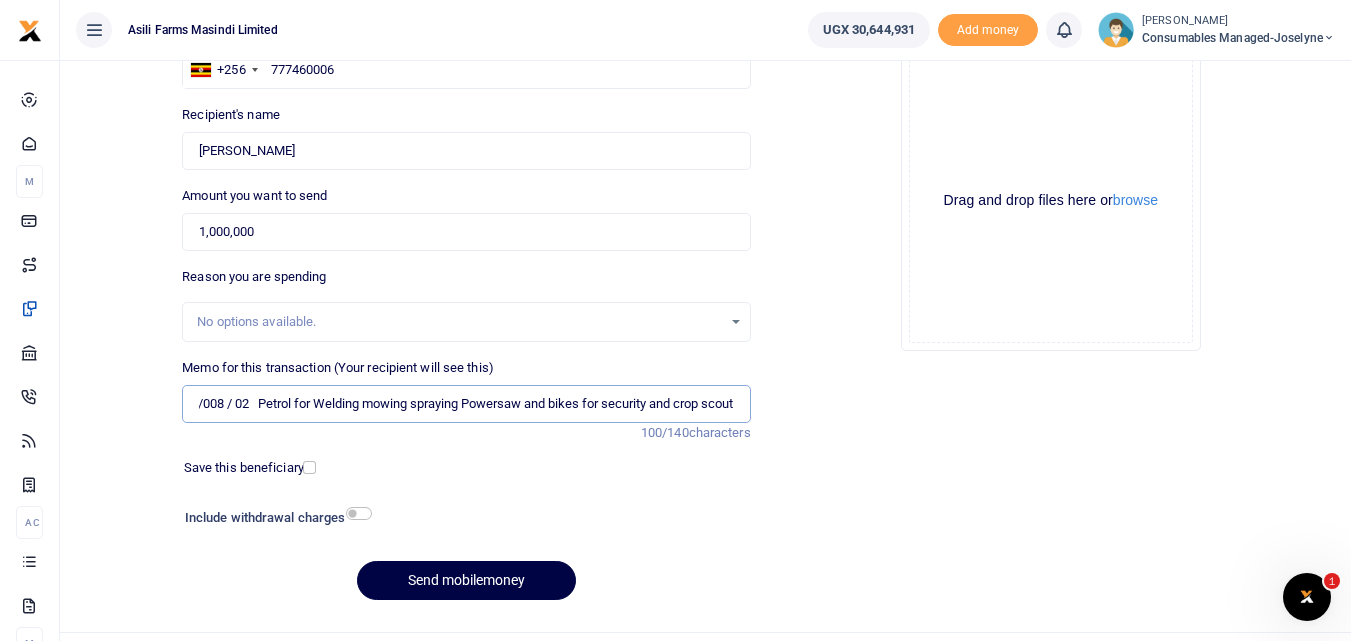 click on "WK 31 /008 / 02   Petrol for Welding mowing spraying Powersaw and bikes for security and crop scout" at bounding box center [466, 404] 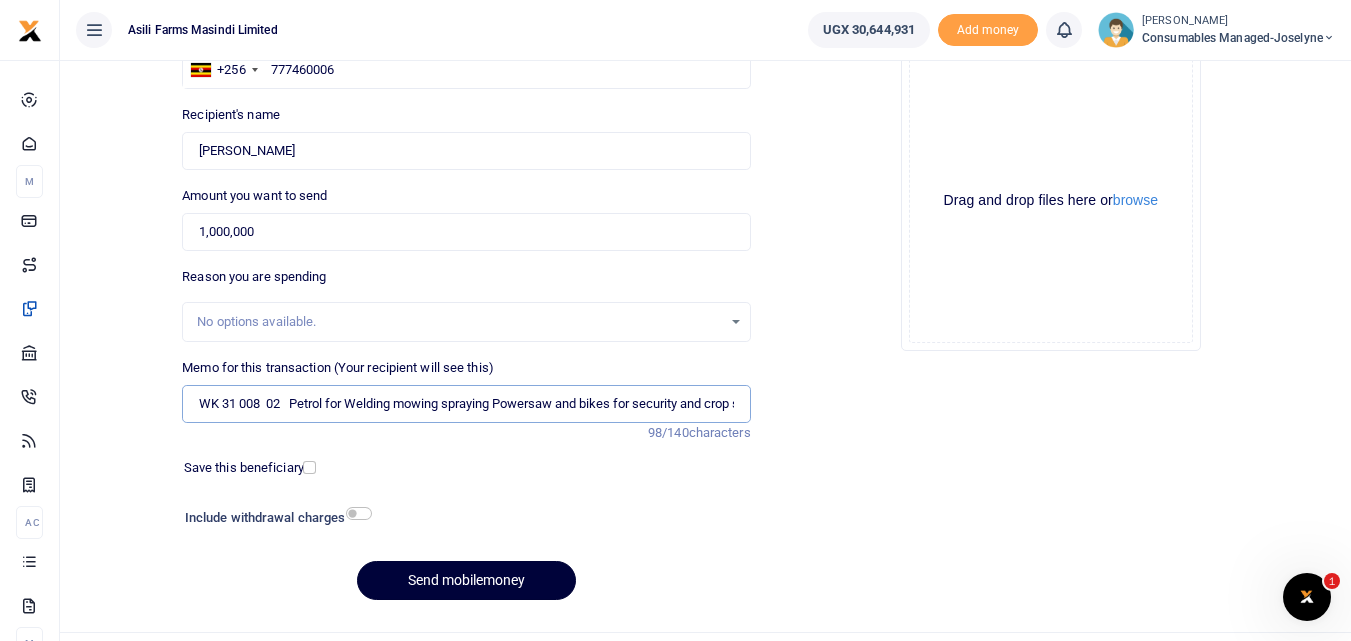 type on "WK 31 008  02   Petrol for Welding mowing spraying Powersaw and bikes for security and crop scout" 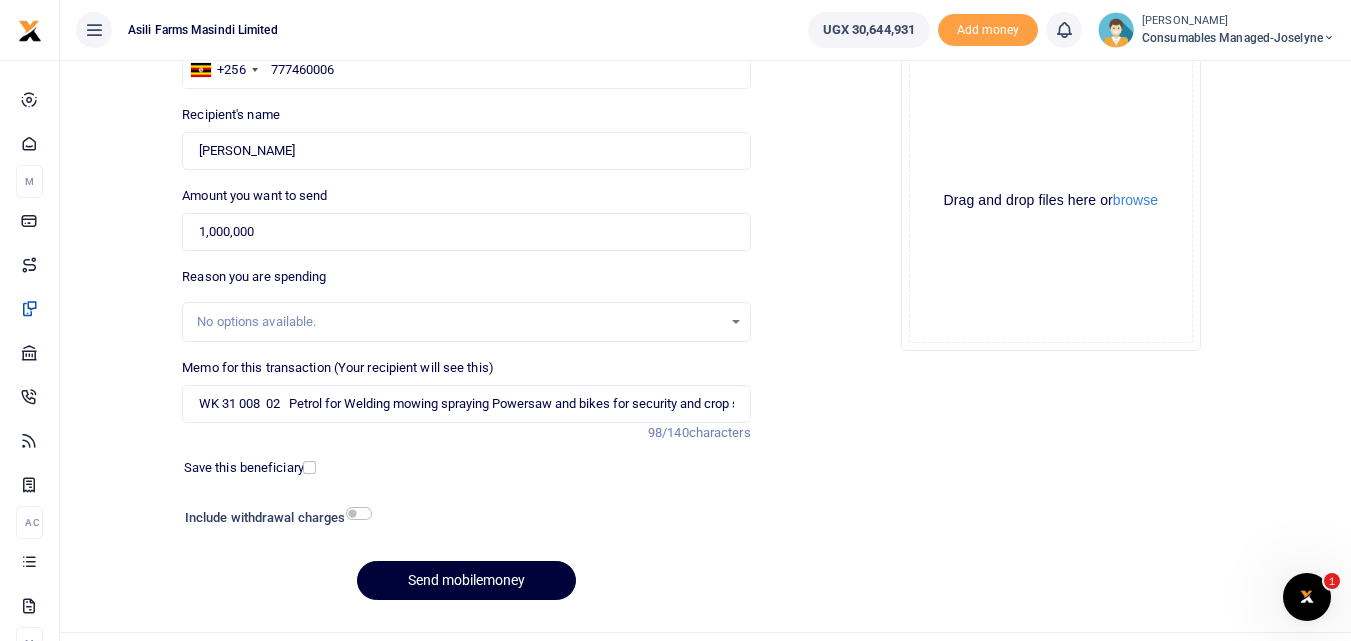 click on "Send mobilemoney" at bounding box center (466, 580) 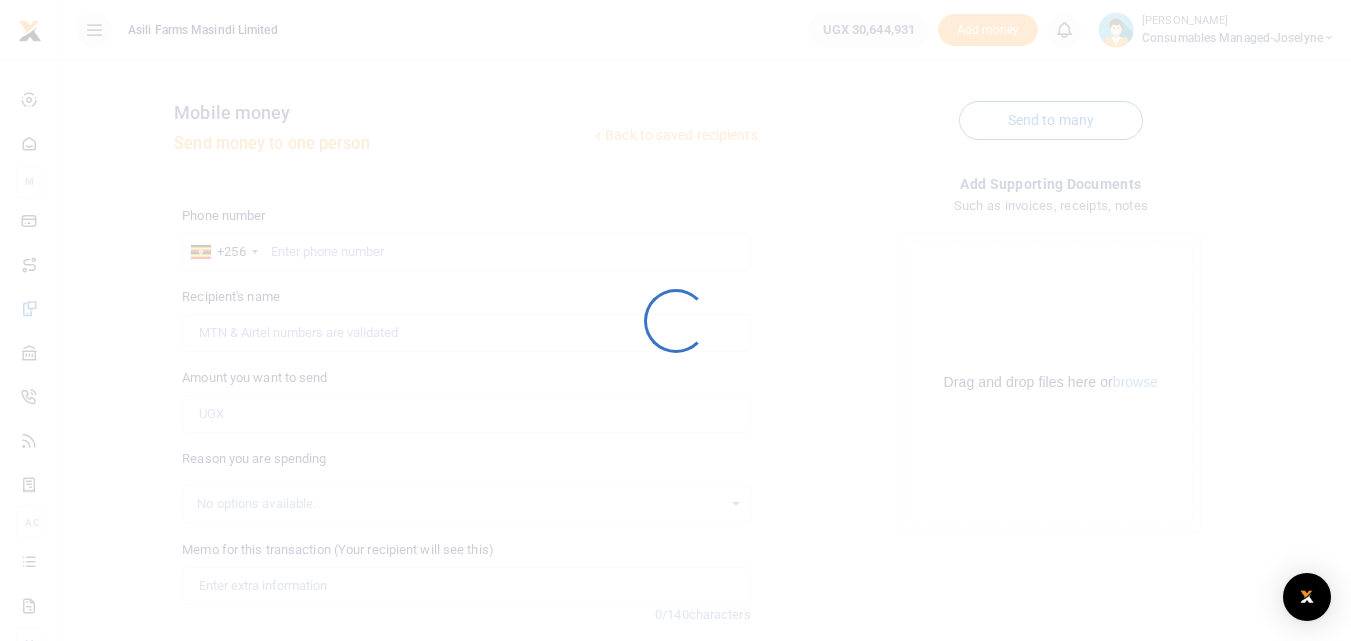scroll, scrollTop: 182, scrollLeft: 0, axis: vertical 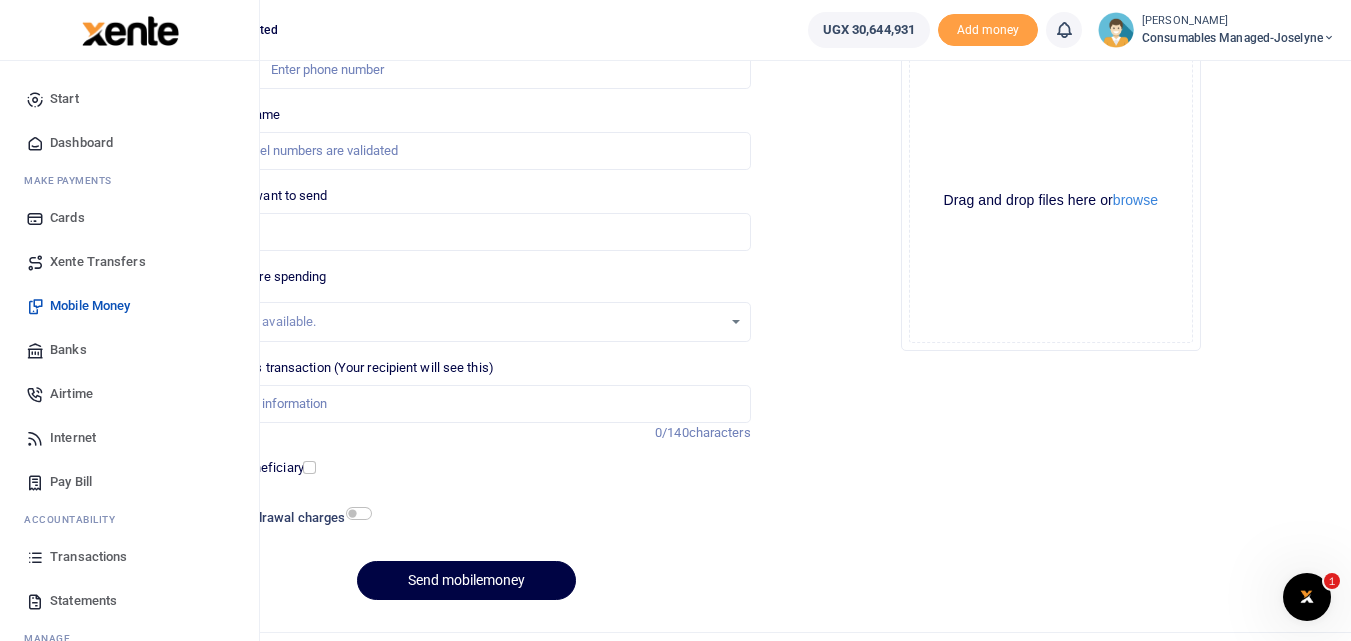 click at bounding box center [35, 557] 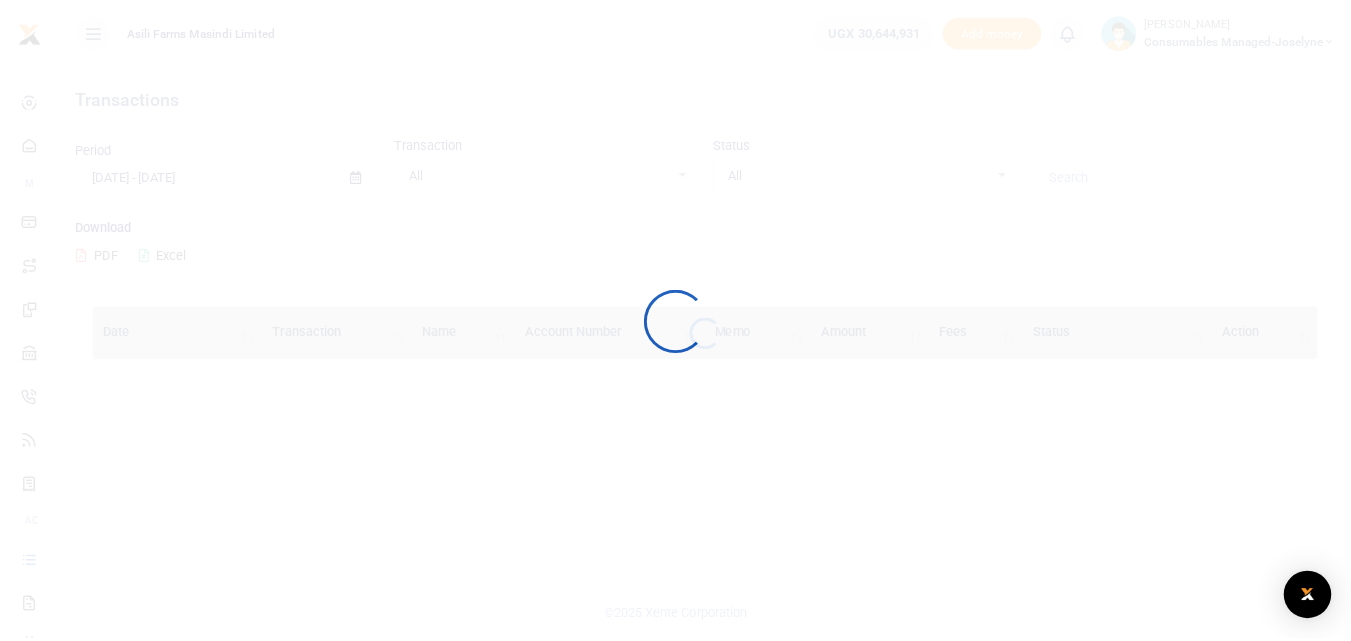 scroll, scrollTop: 0, scrollLeft: 0, axis: both 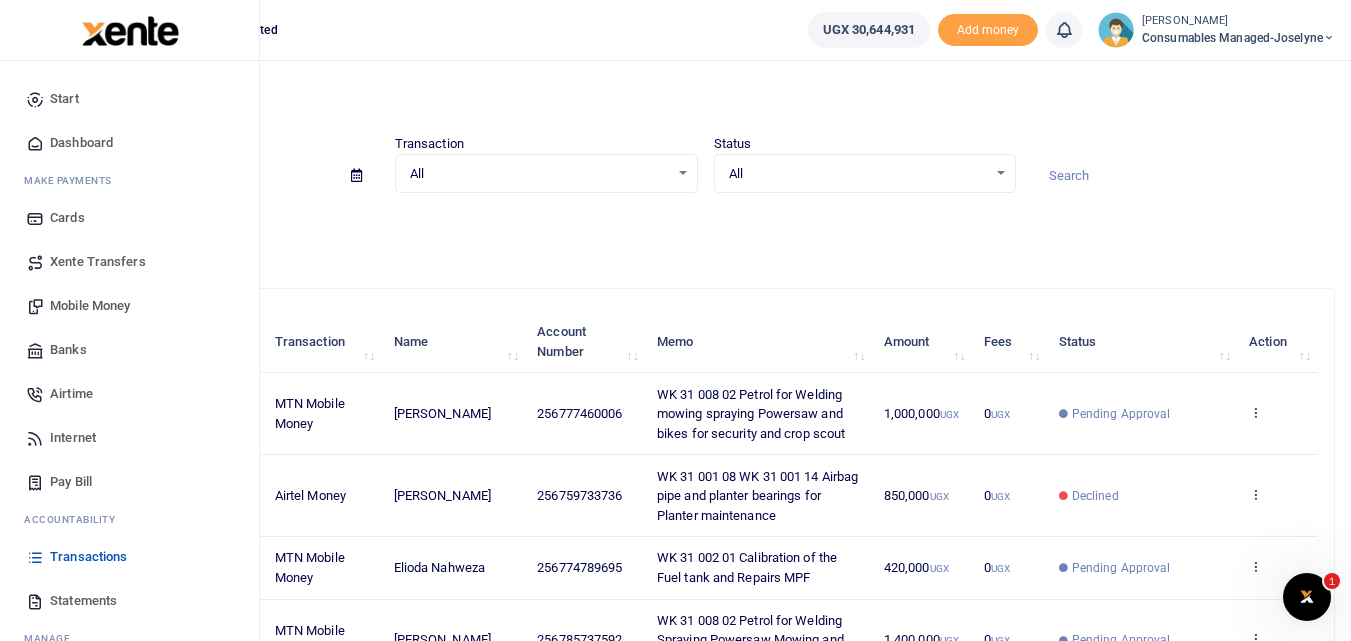 click on "Mobile Money" at bounding box center [90, 306] 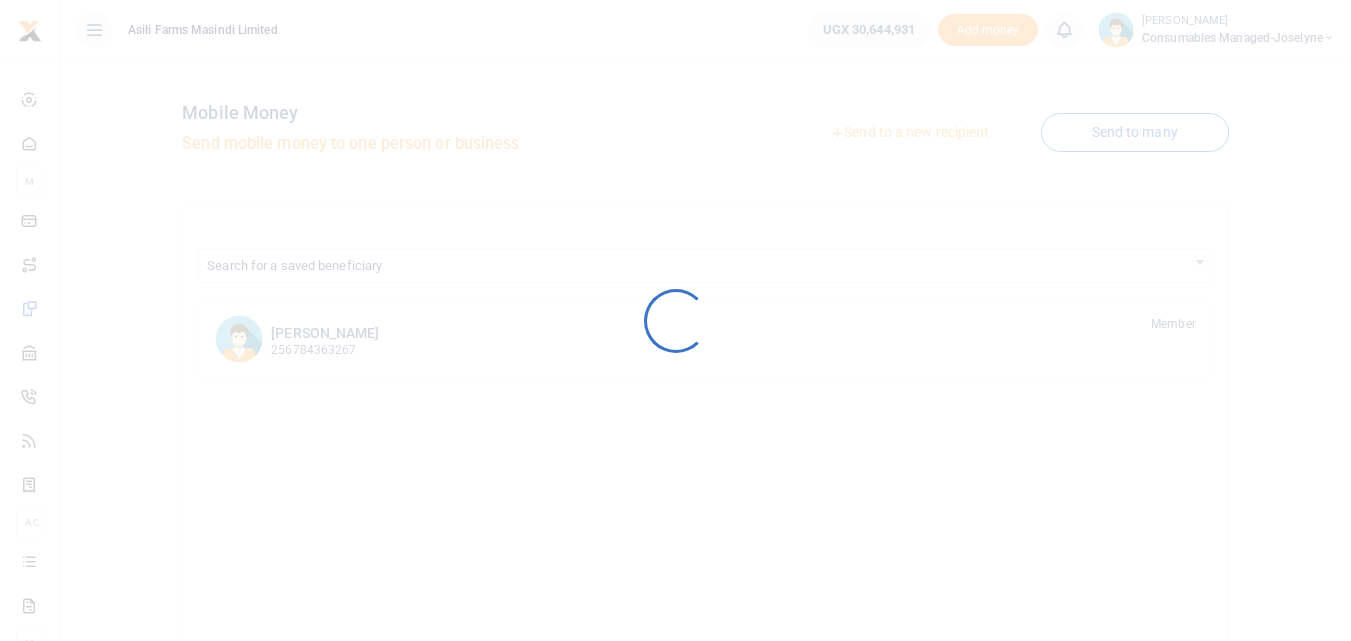 scroll, scrollTop: 0, scrollLeft: 0, axis: both 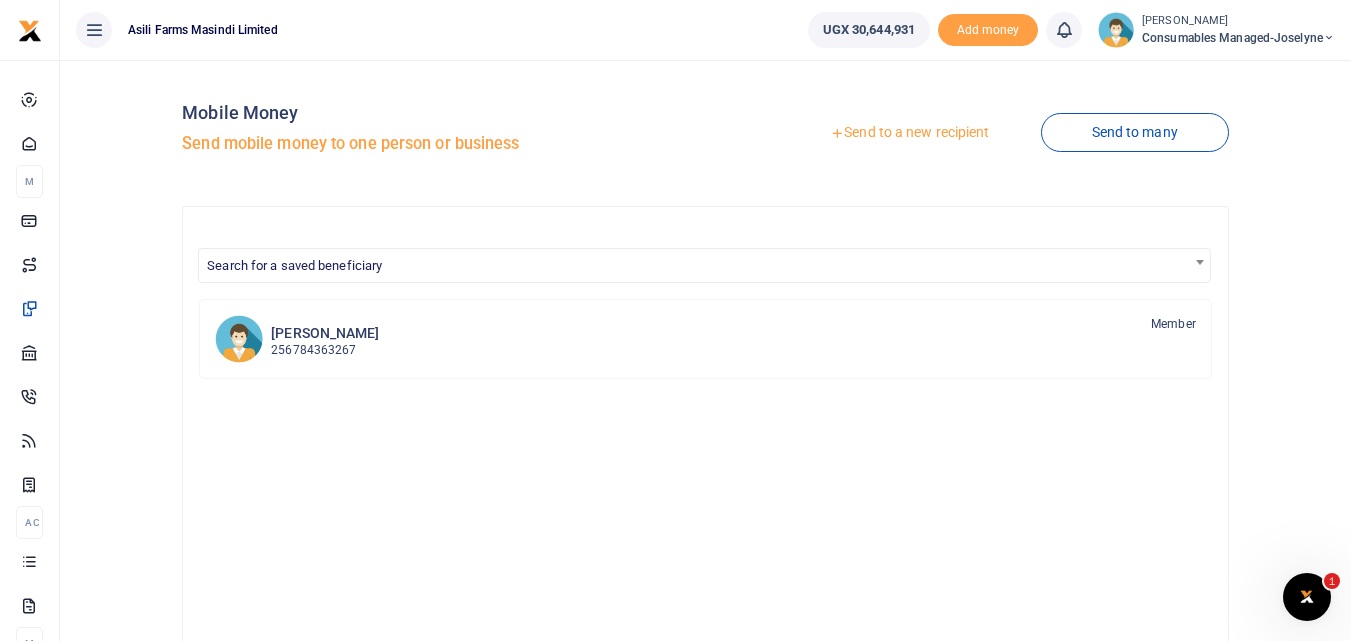 click on "Send to a new recipient" at bounding box center (909, 133) 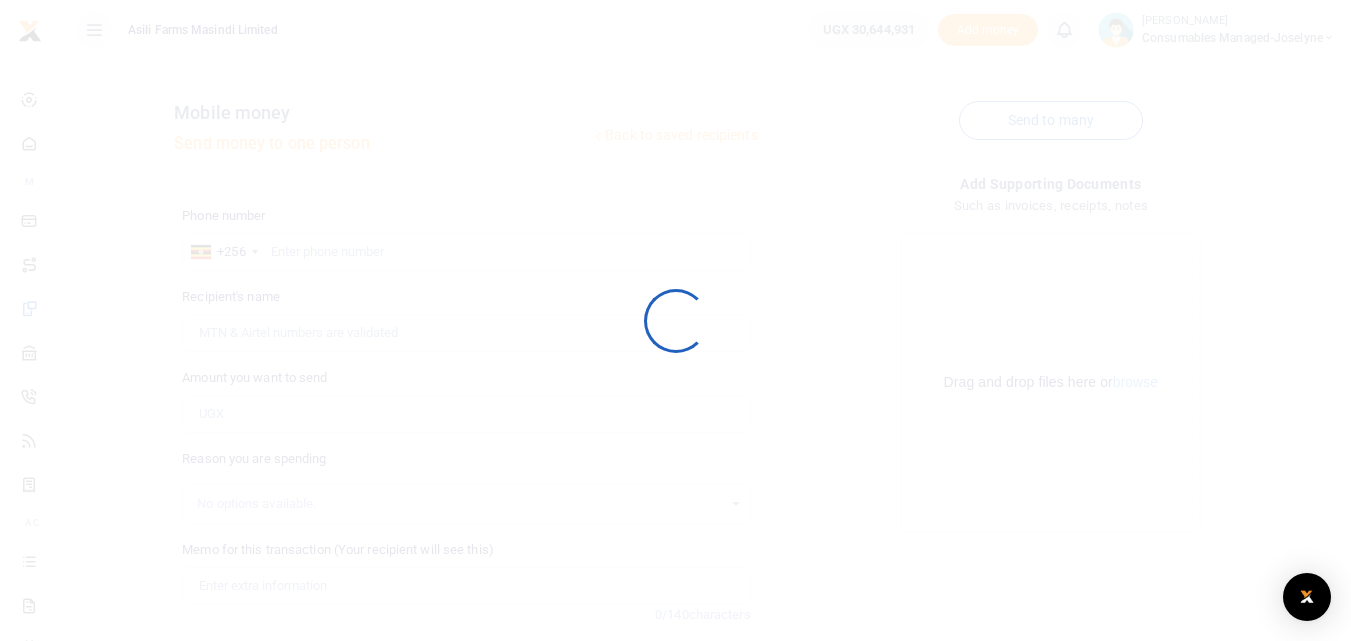 scroll, scrollTop: 0, scrollLeft: 0, axis: both 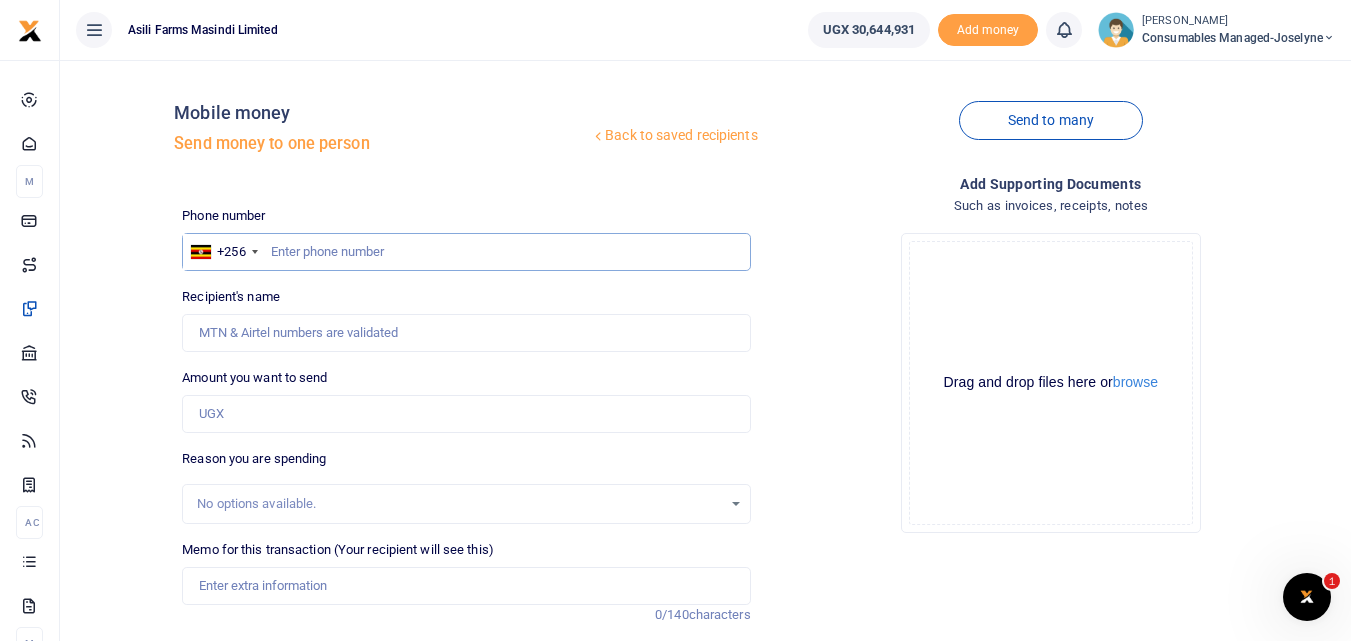 click at bounding box center [466, 252] 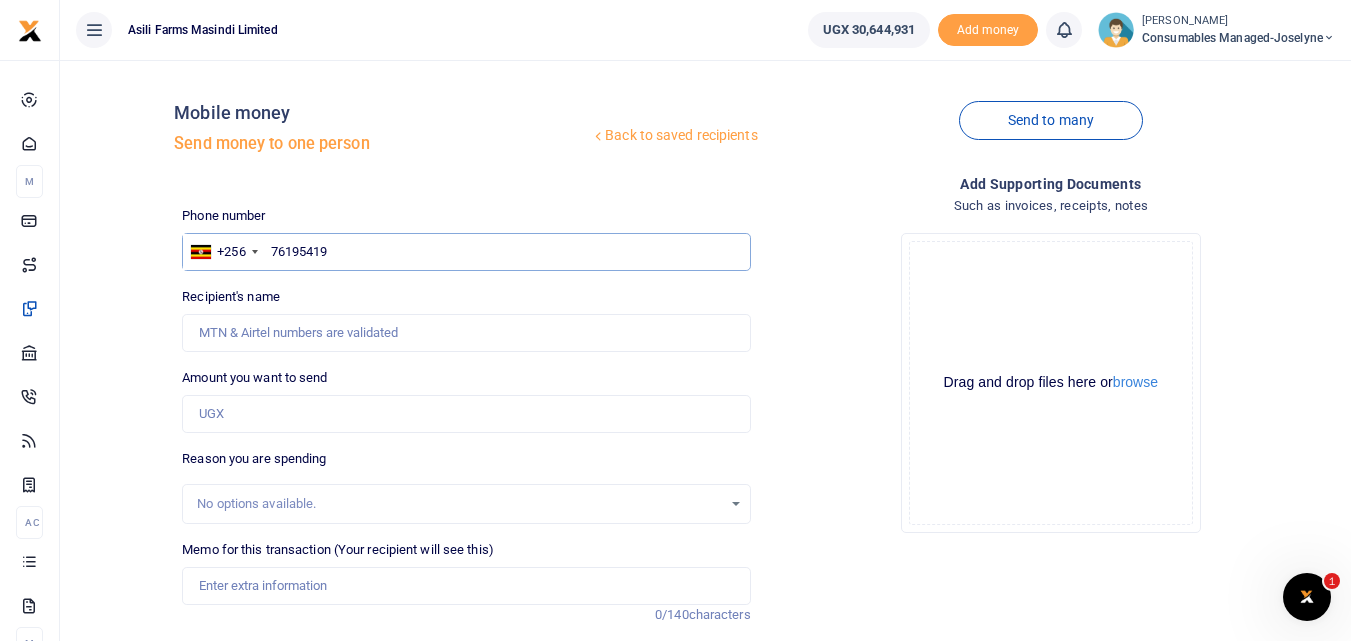 type on "761954191" 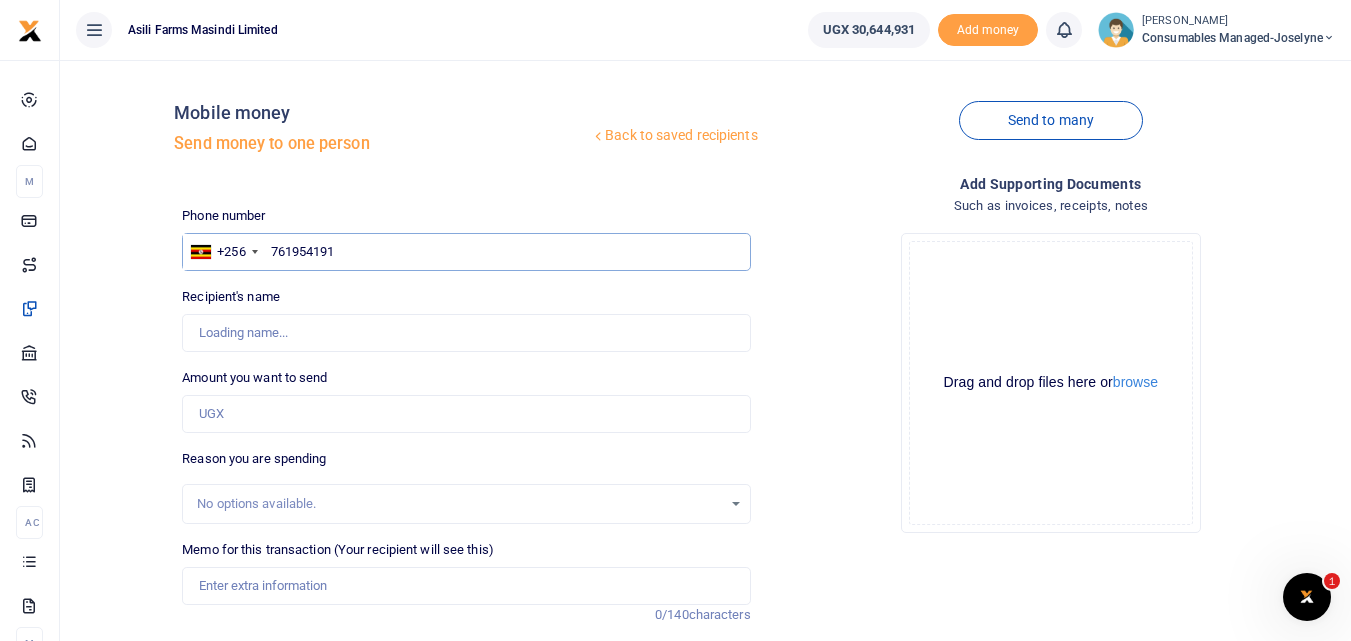 type on "Chrispus Mubiru" 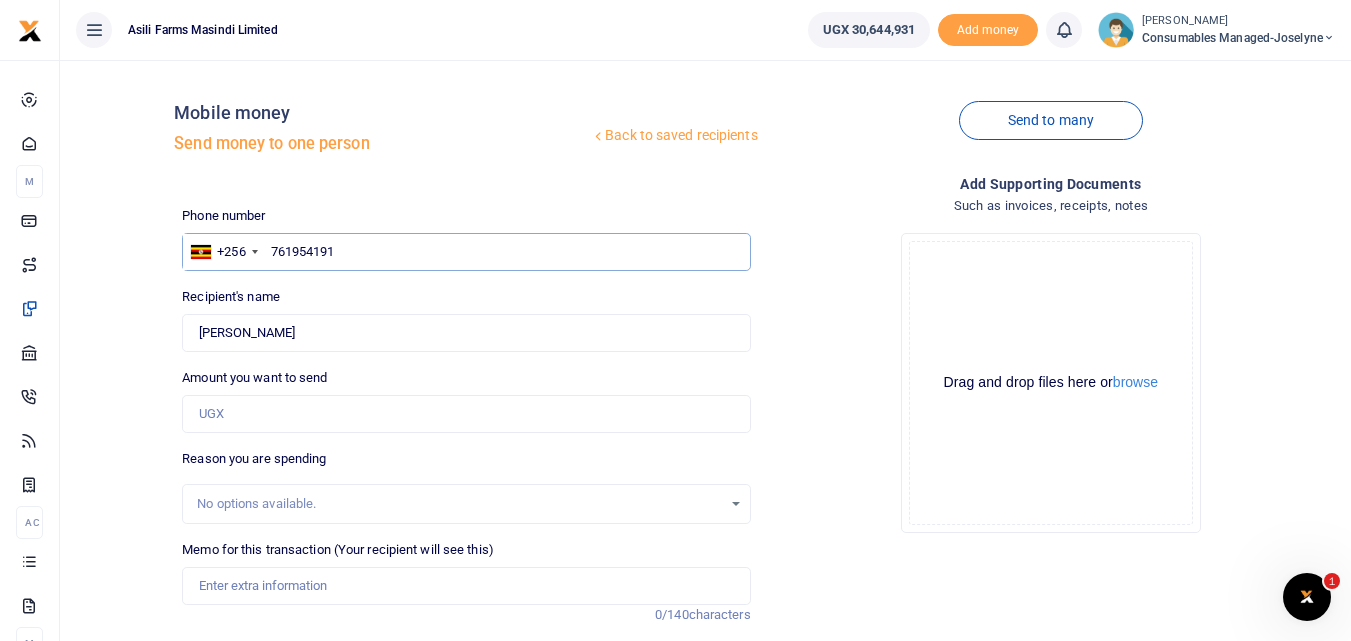 type on "761954191" 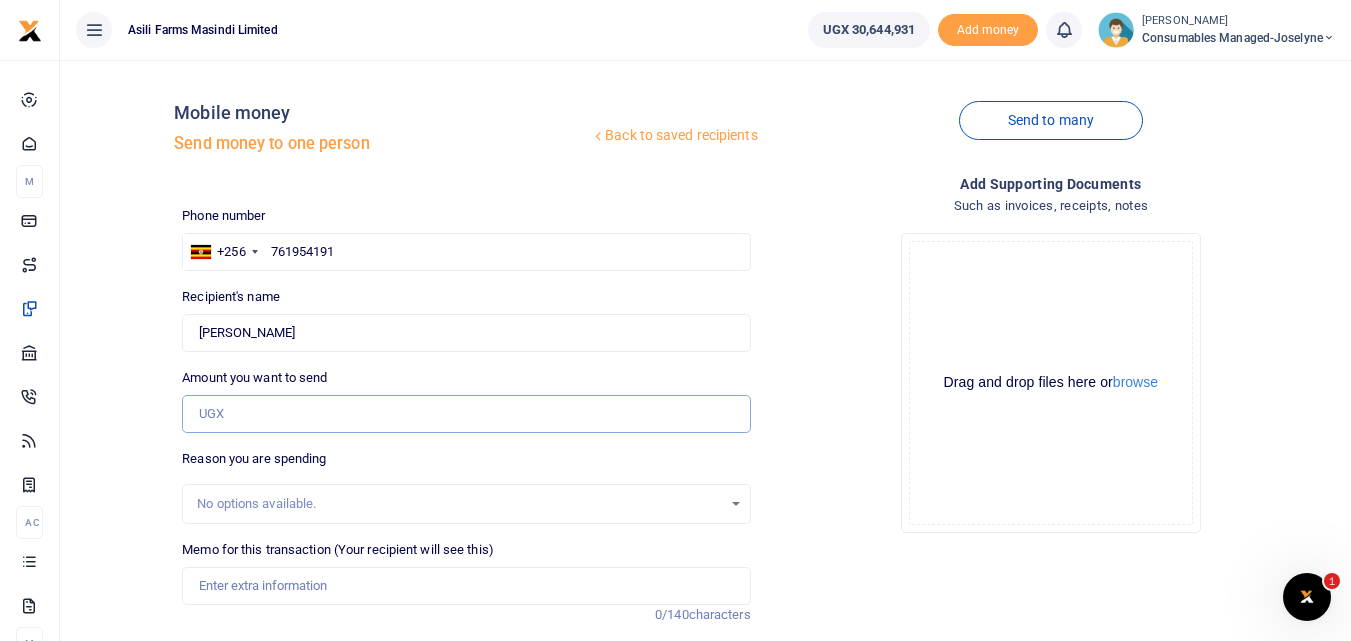 click on "Amount you want to send" at bounding box center [466, 414] 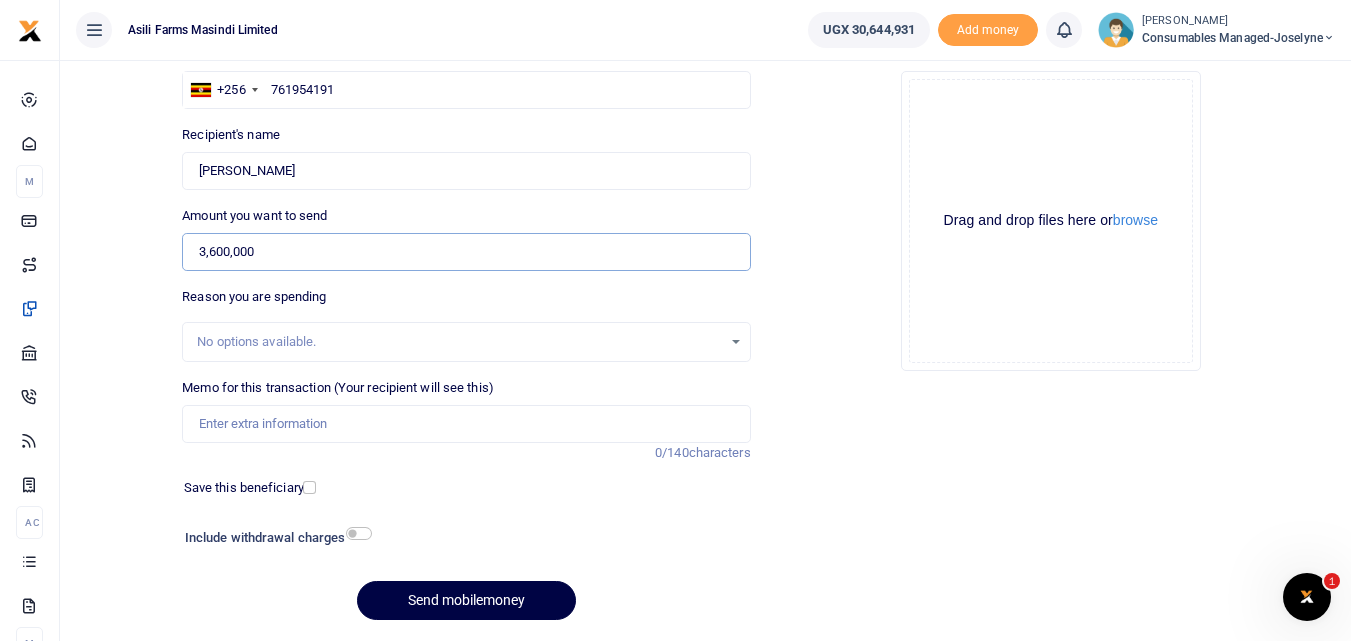 scroll, scrollTop: 181, scrollLeft: 0, axis: vertical 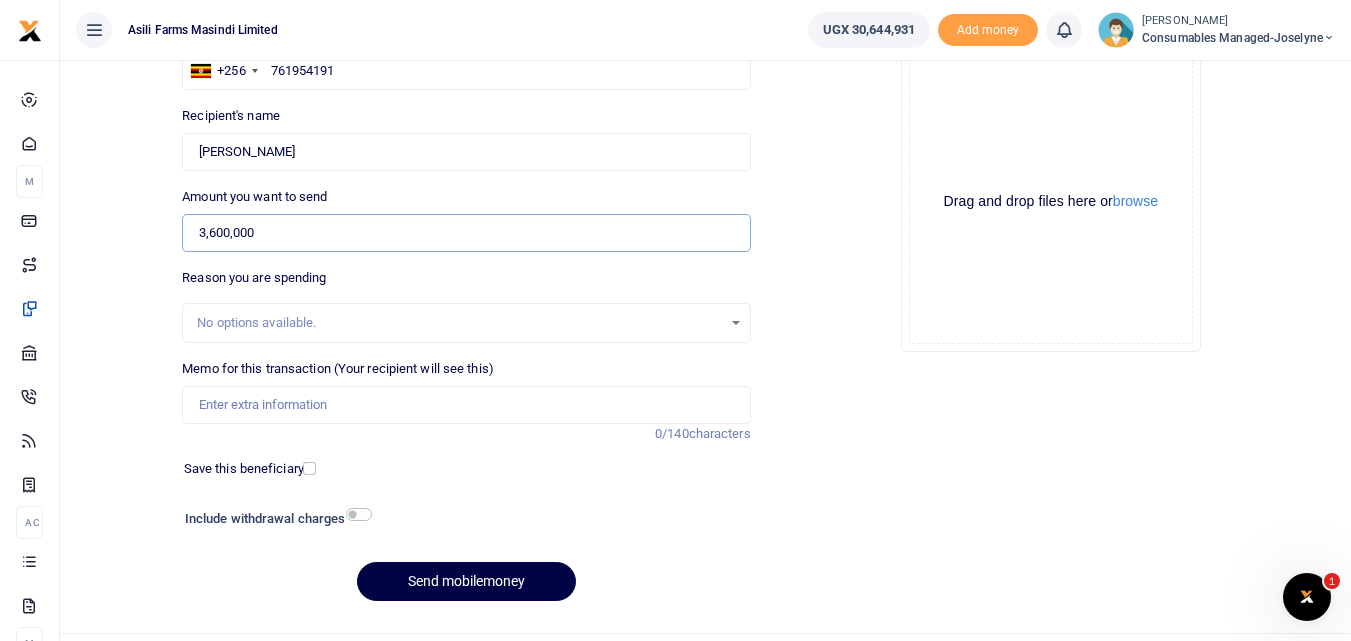type on "3,600,000" 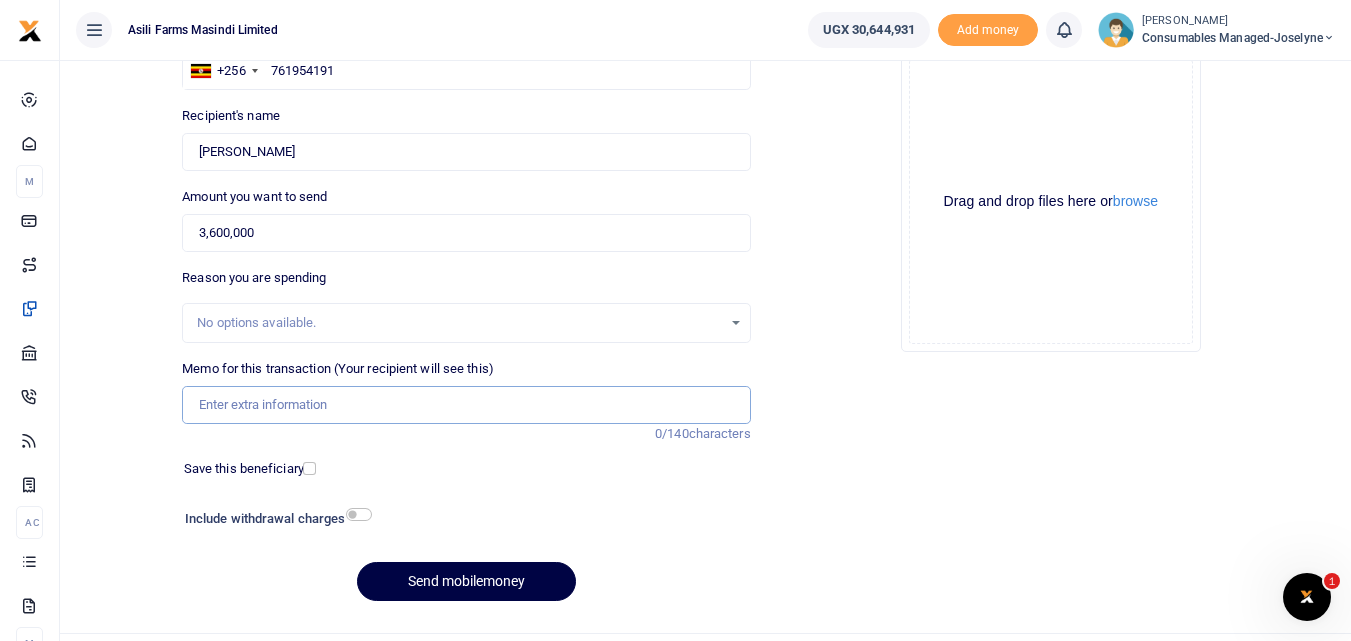 click on "Memo for this transaction (Your recipient will see this)" at bounding box center [466, 405] 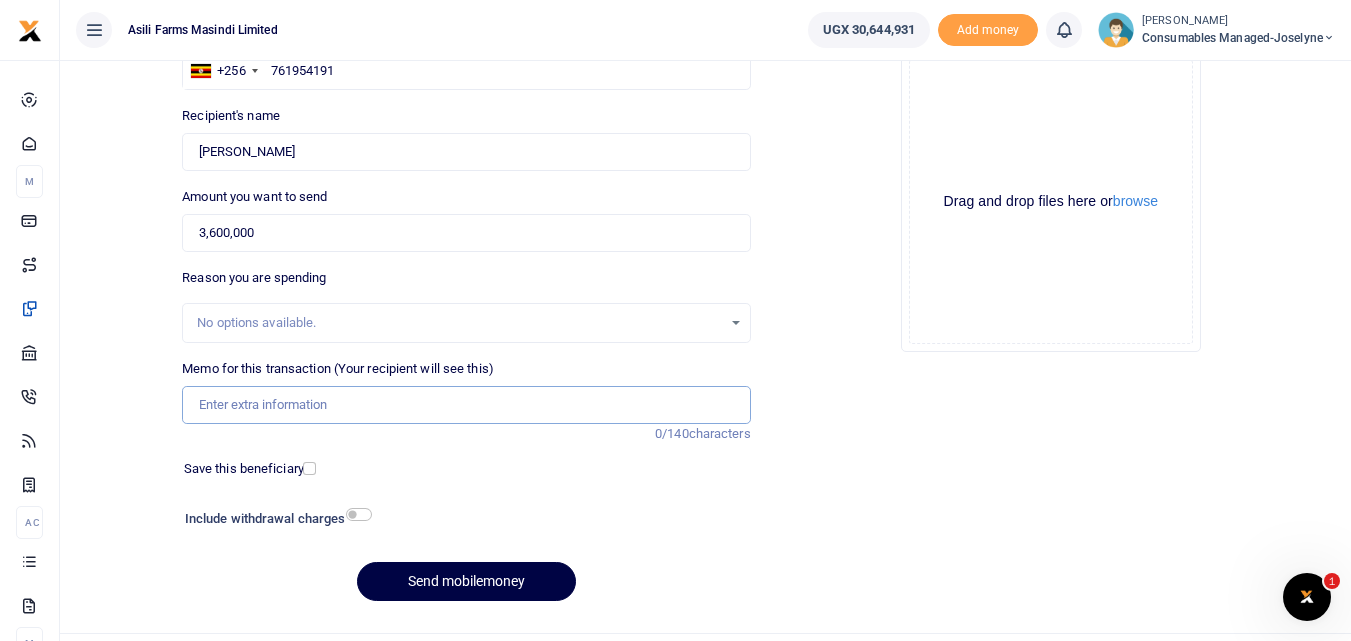 paste on "WK 31 /001 / 05" 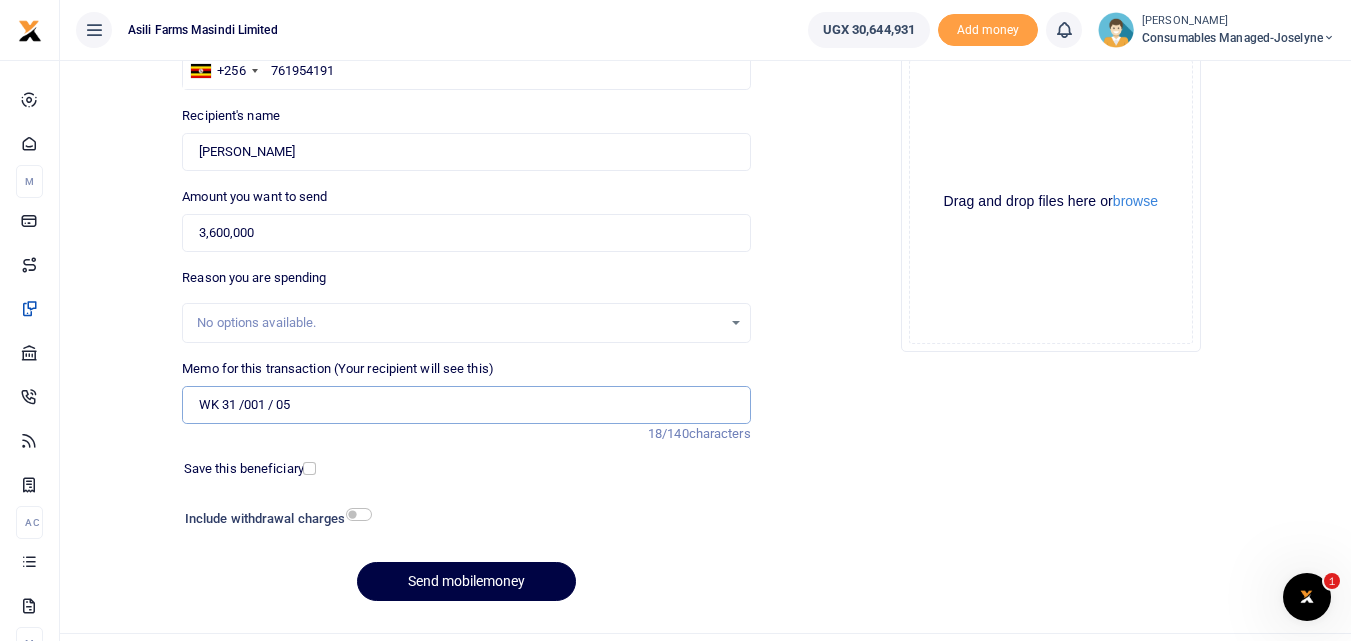 paste on "WK 31 /001 / 06" 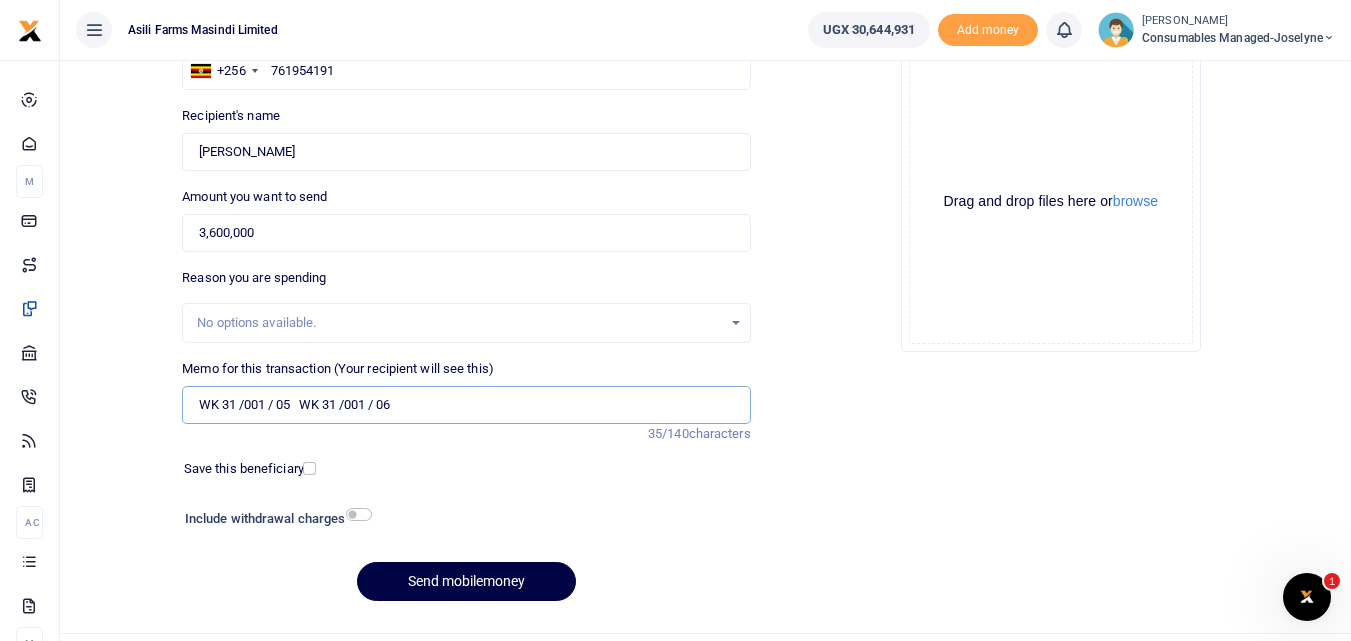 paste on "WK 31 /001 / 07" 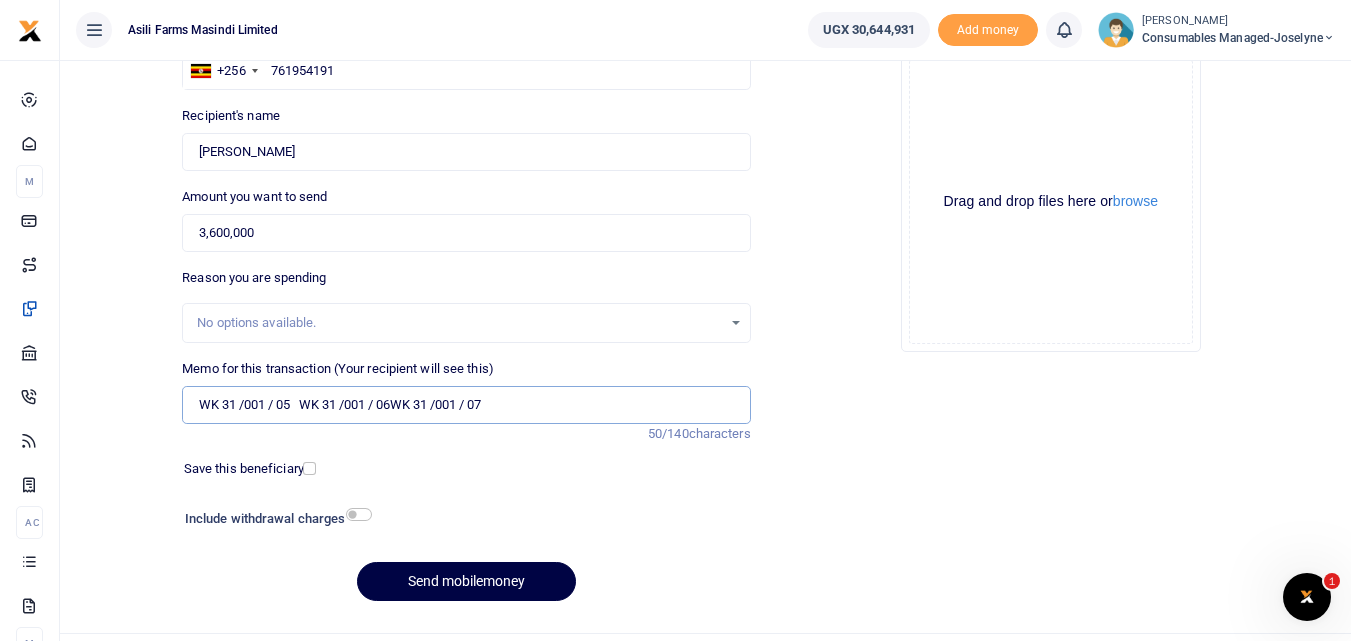 click on "WK 31 /001 / 05   WK 31 /001 / 06WK 31 /001 / 07" at bounding box center (466, 405) 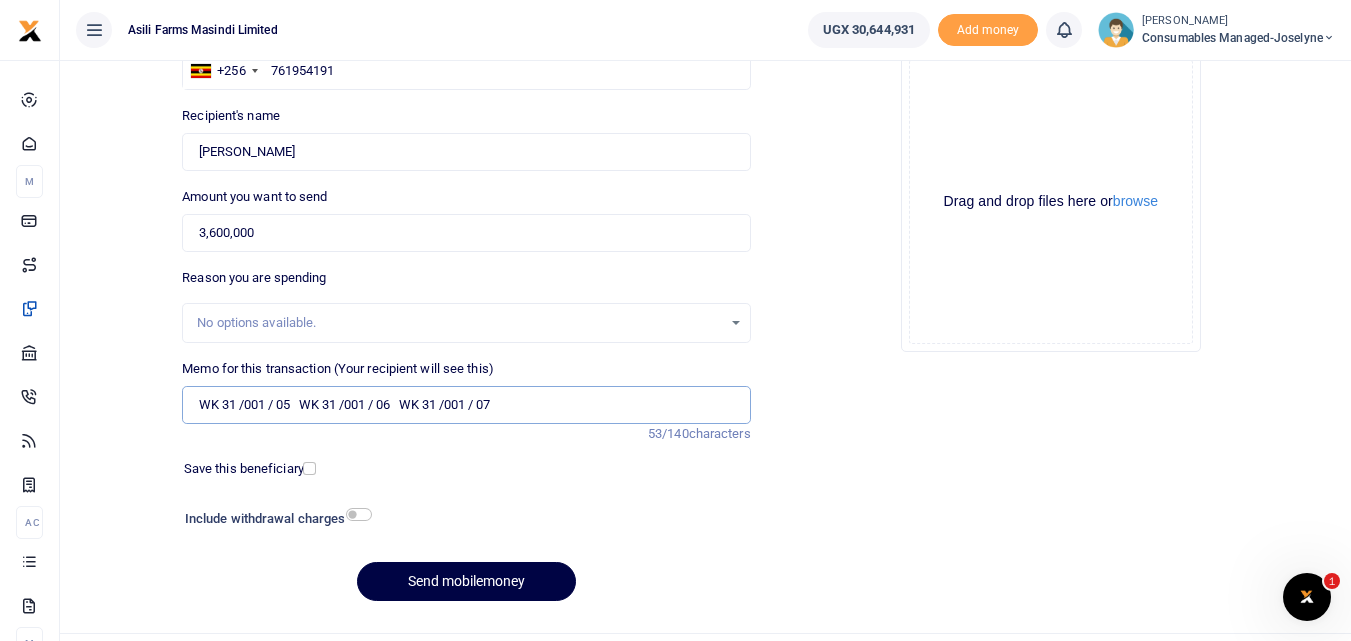 click on "WK 31 /001 / 05   WK 31 /001 / 06   WK 31 /001 / 07" at bounding box center [466, 405] 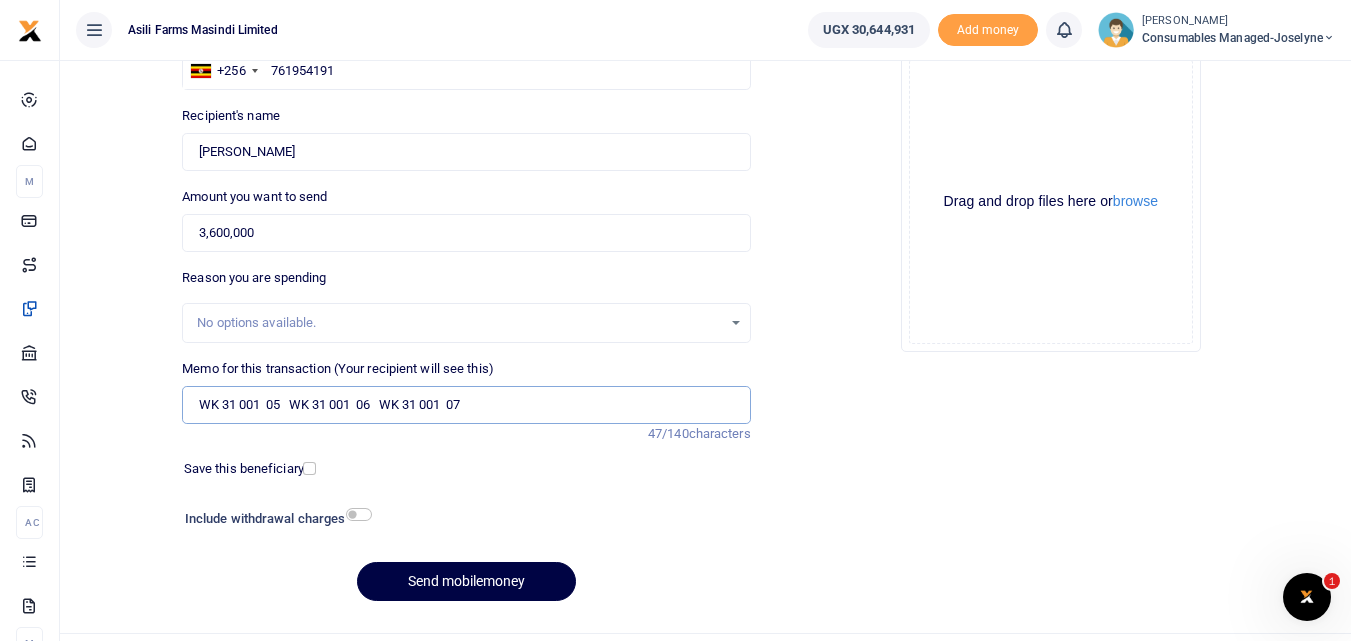 click on "WK 31 001  05   WK 31 001  06   WK 31 001  07" at bounding box center (466, 405) 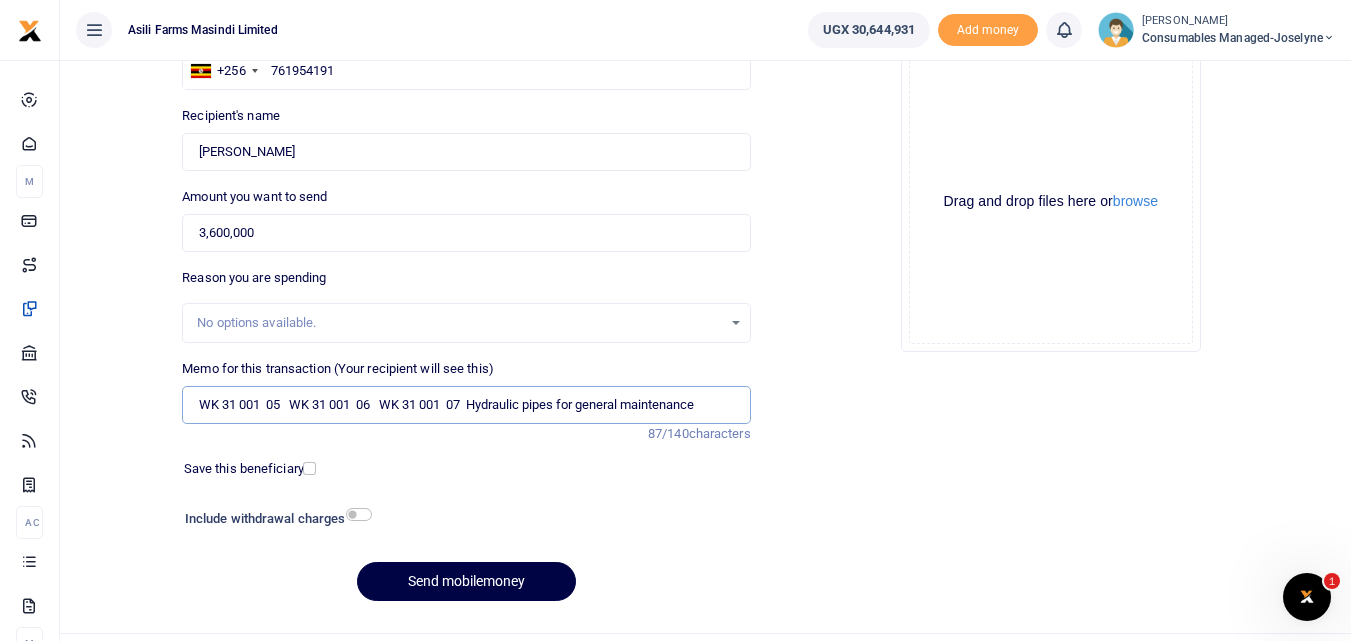 click on "WK 31 001  05   WK 31 001  06   WK 31 001  07  Hydraulic pipes for general maintenance" at bounding box center [466, 405] 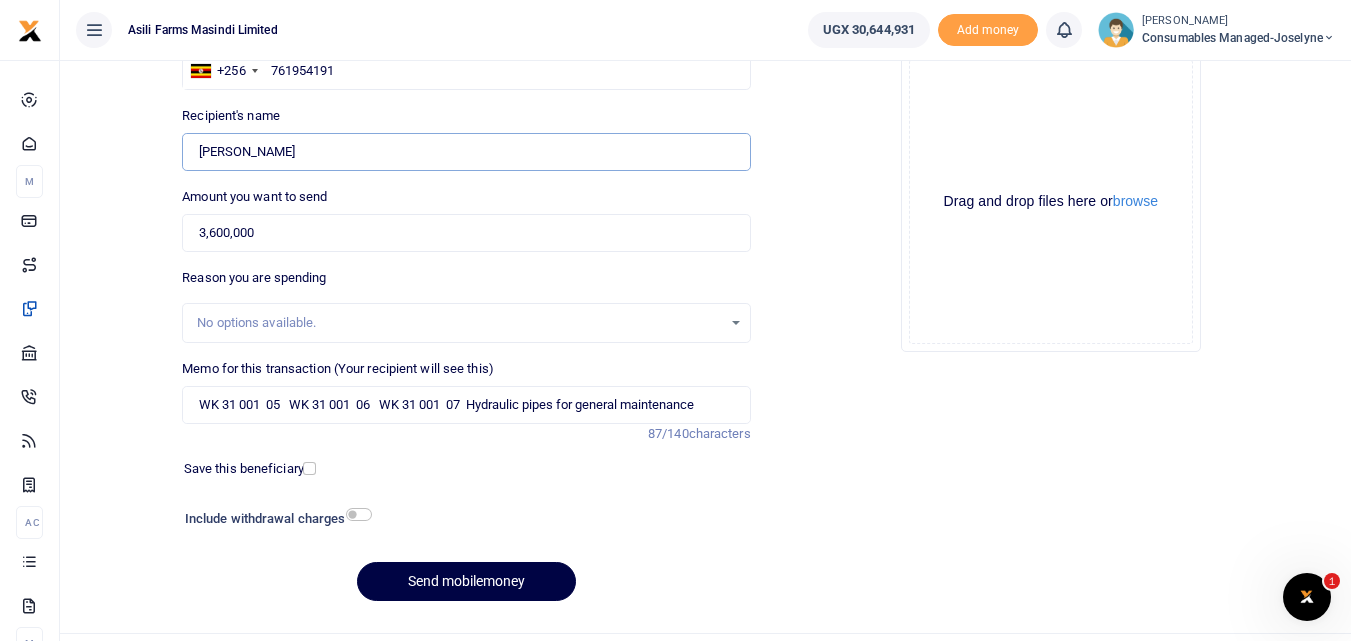 click on "Found" at bounding box center (466, 152) 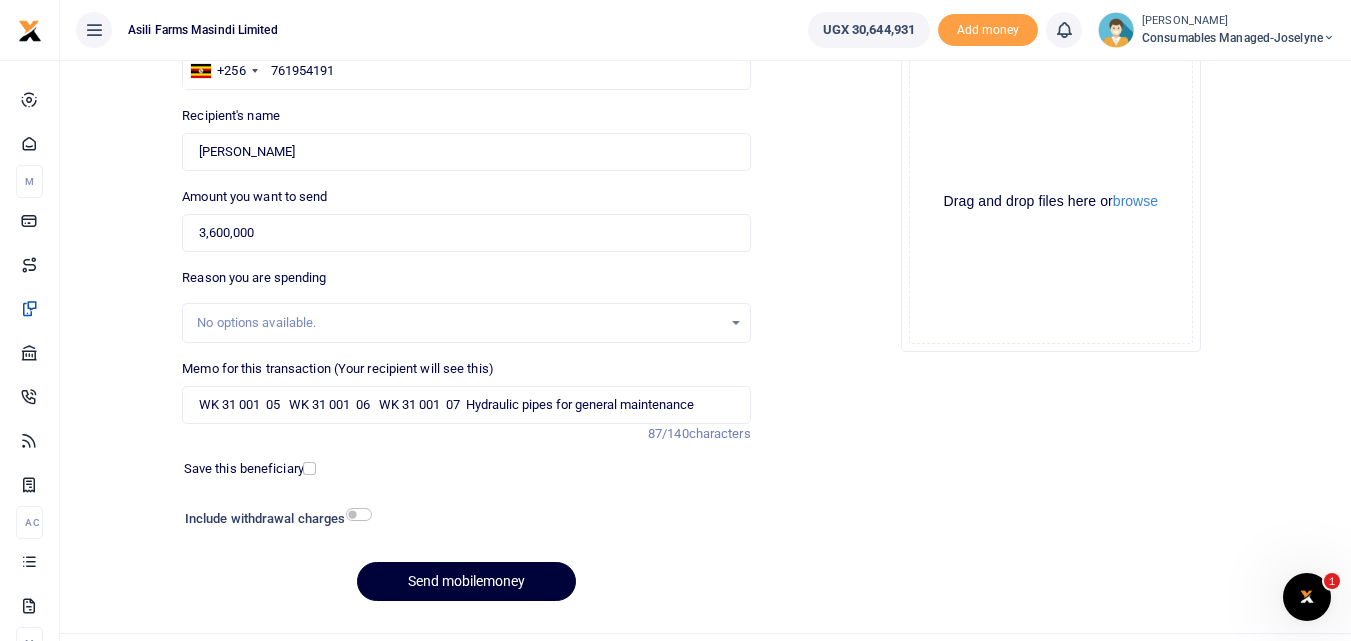 click on "Send mobilemoney" at bounding box center [466, 581] 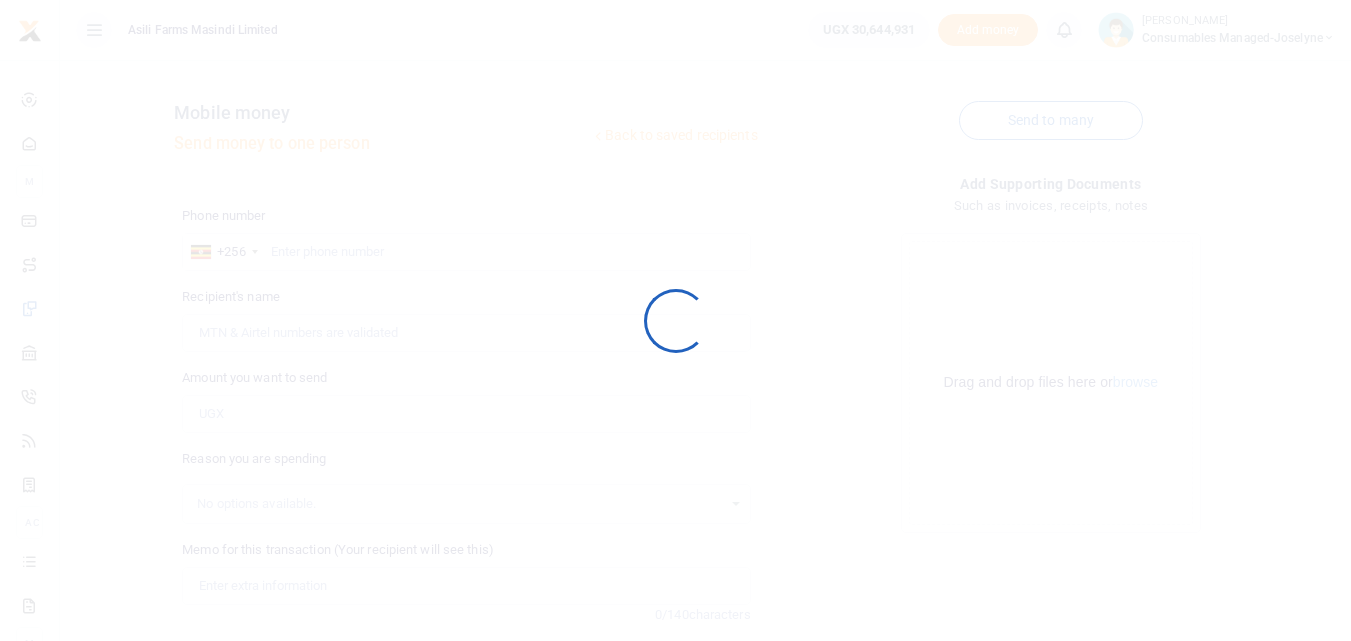 scroll, scrollTop: 181, scrollLeft: 0, axis: vertical 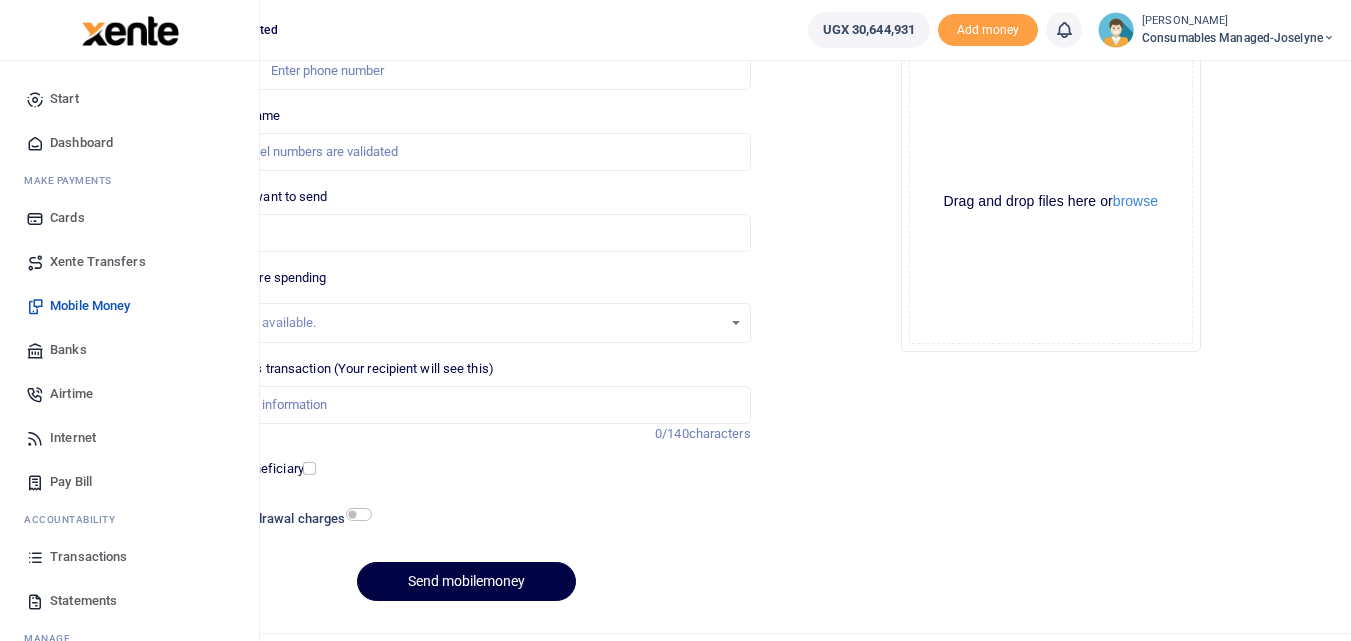 click at bounding box center [35, 557] 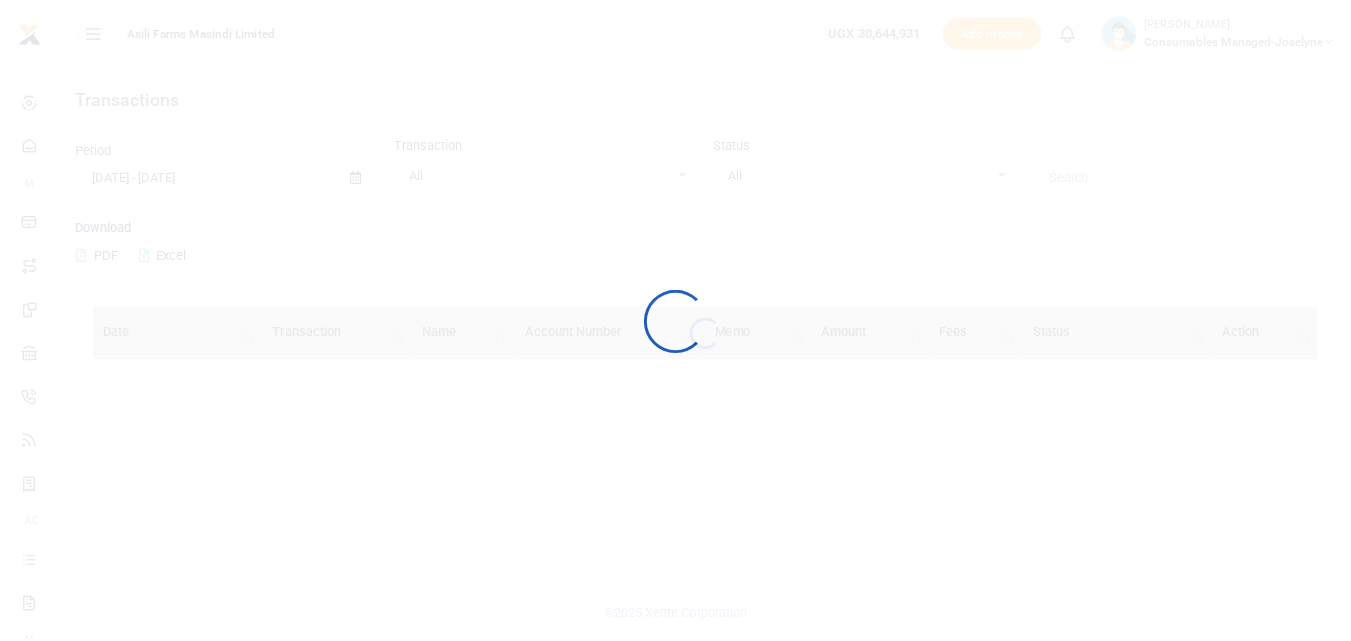 scroll, scrollTop: 0, scrollLeft: 0, axis: both 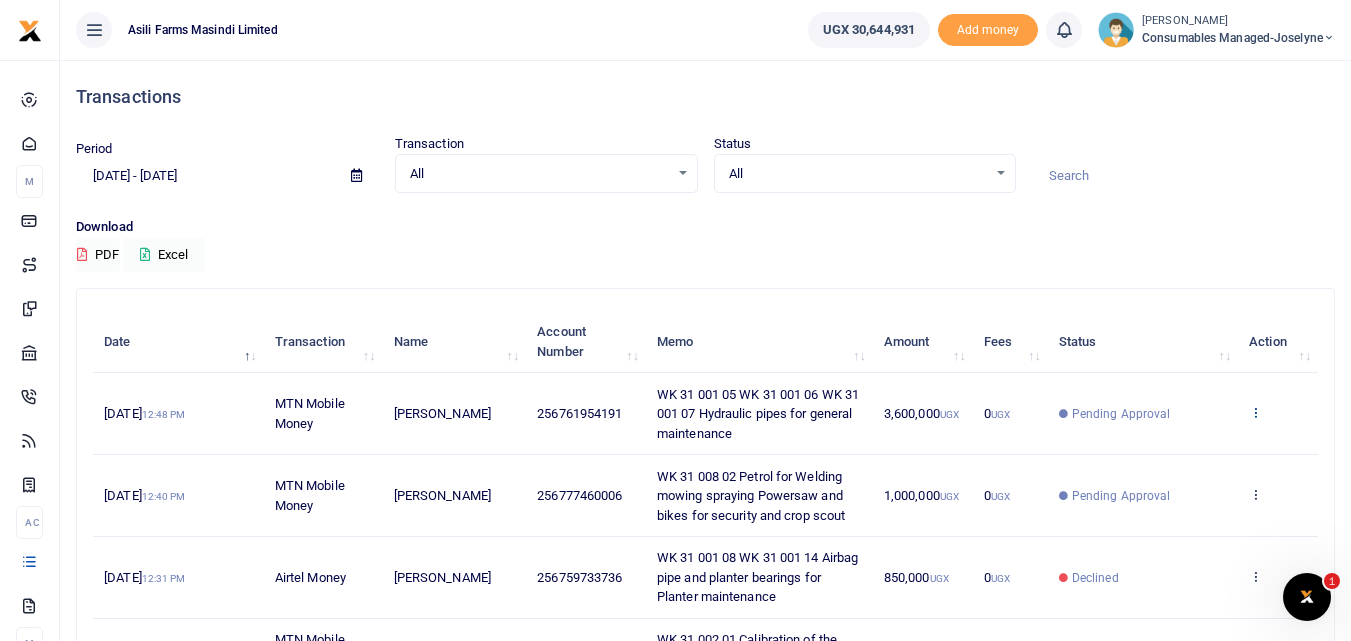 click at bounding box center [1255, 412] 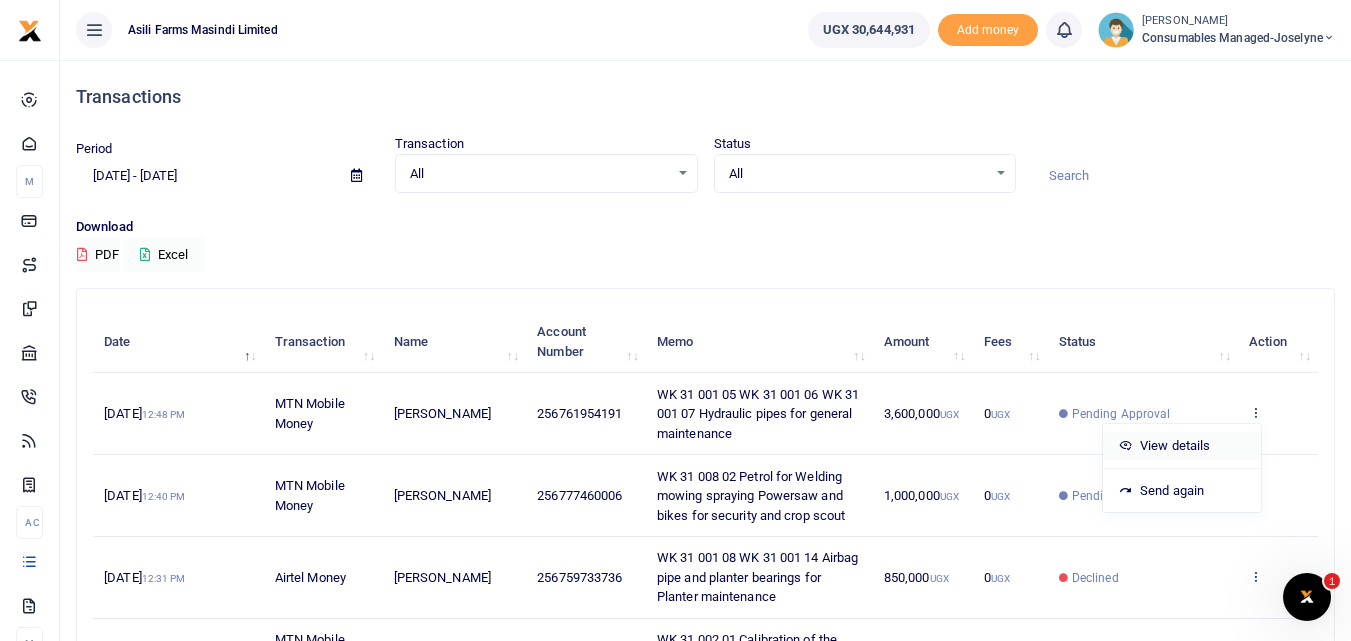 click on "View details" at bounding box center (1182, 446) 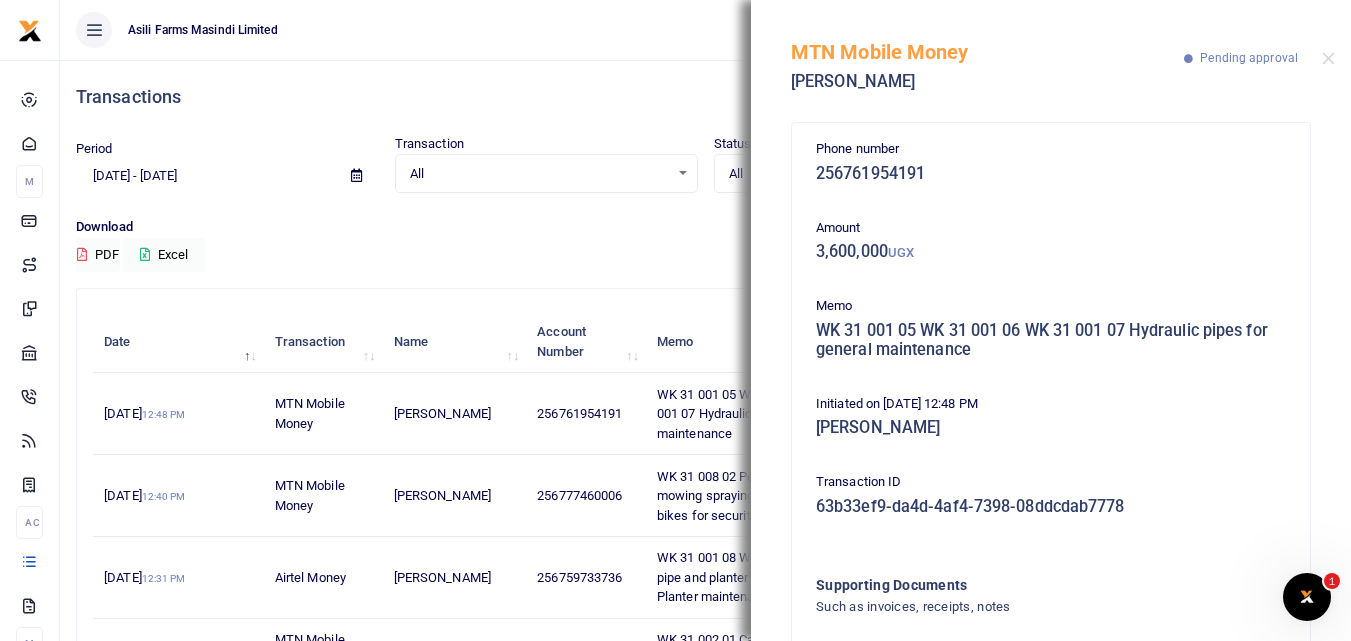 scroll, scrollTop: 139, scrollLeft: 0, axis: vertical 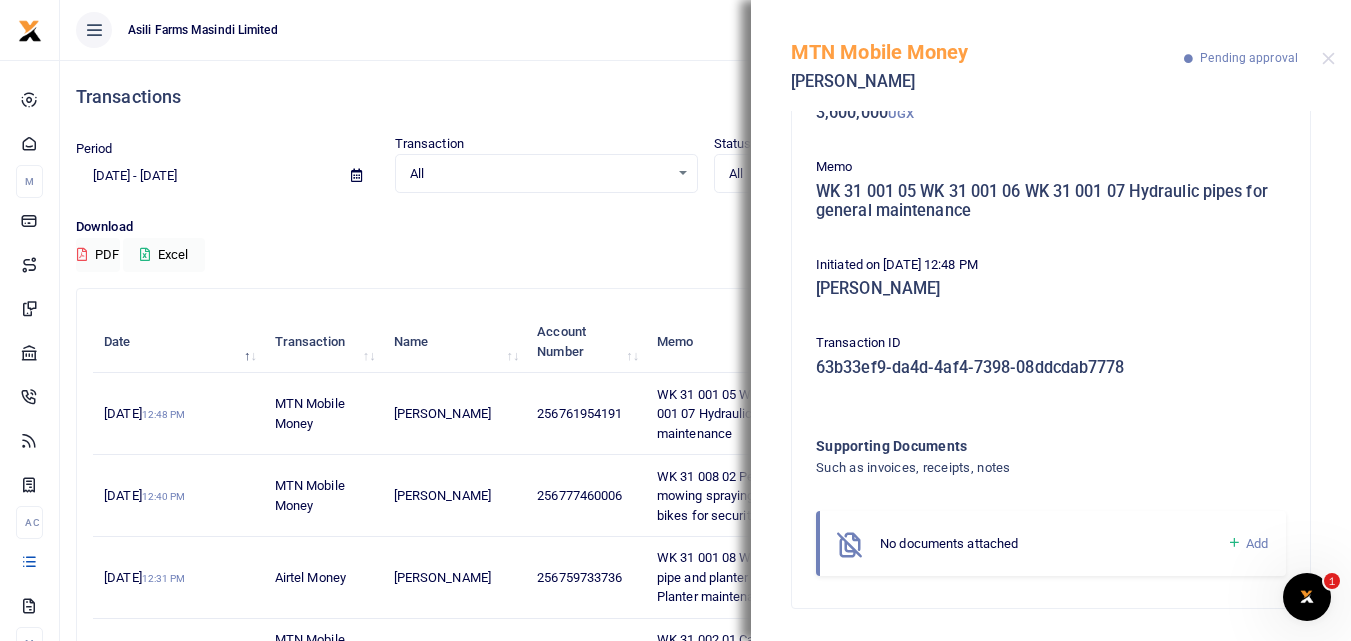 click at bounding box center (1234, 543) 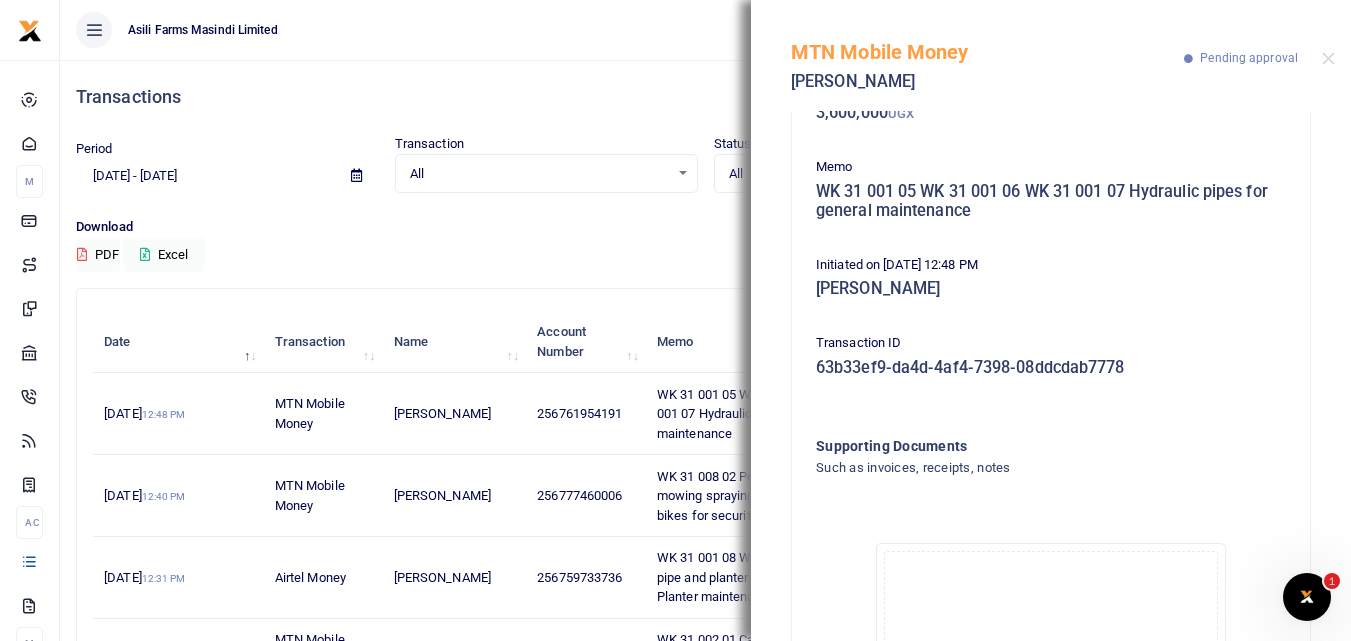 scroll, scrollTop: 364, scrollLeft: 0, axis: vertical 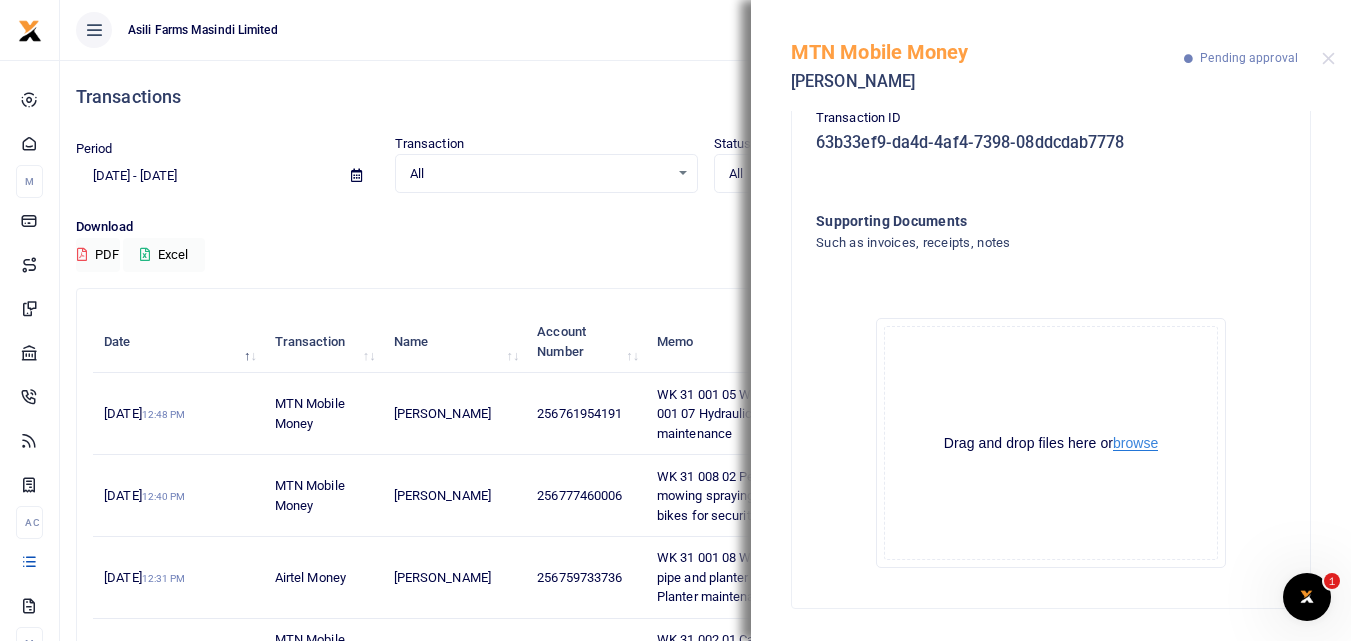 click on "browse" at bounding box center [1135, 443] 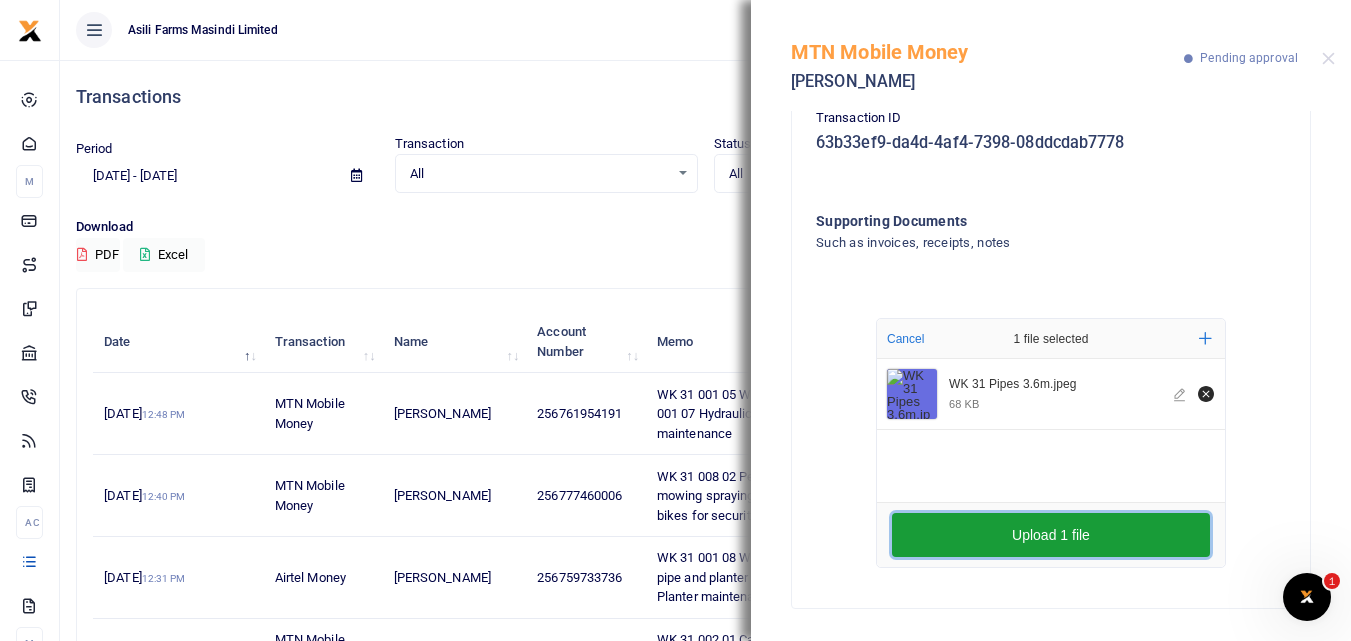 click on "Upload 1 file" at bounding box center (1051, 535) 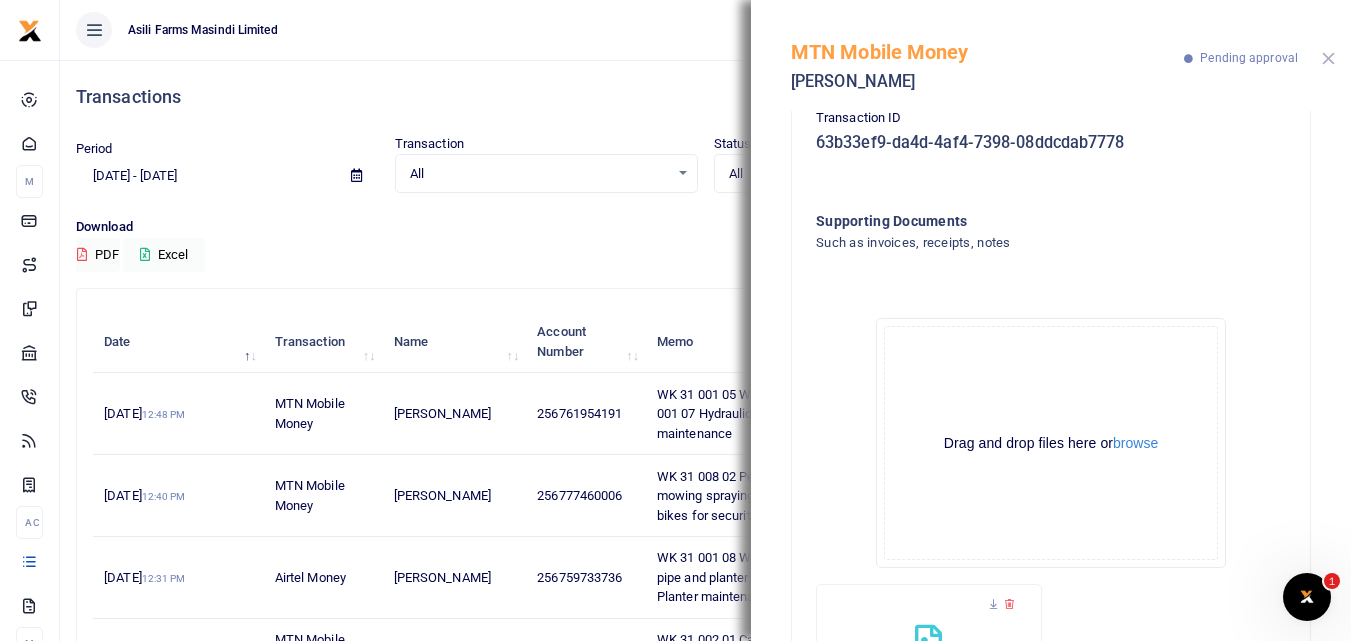 click at bounding box center (1328, 58) 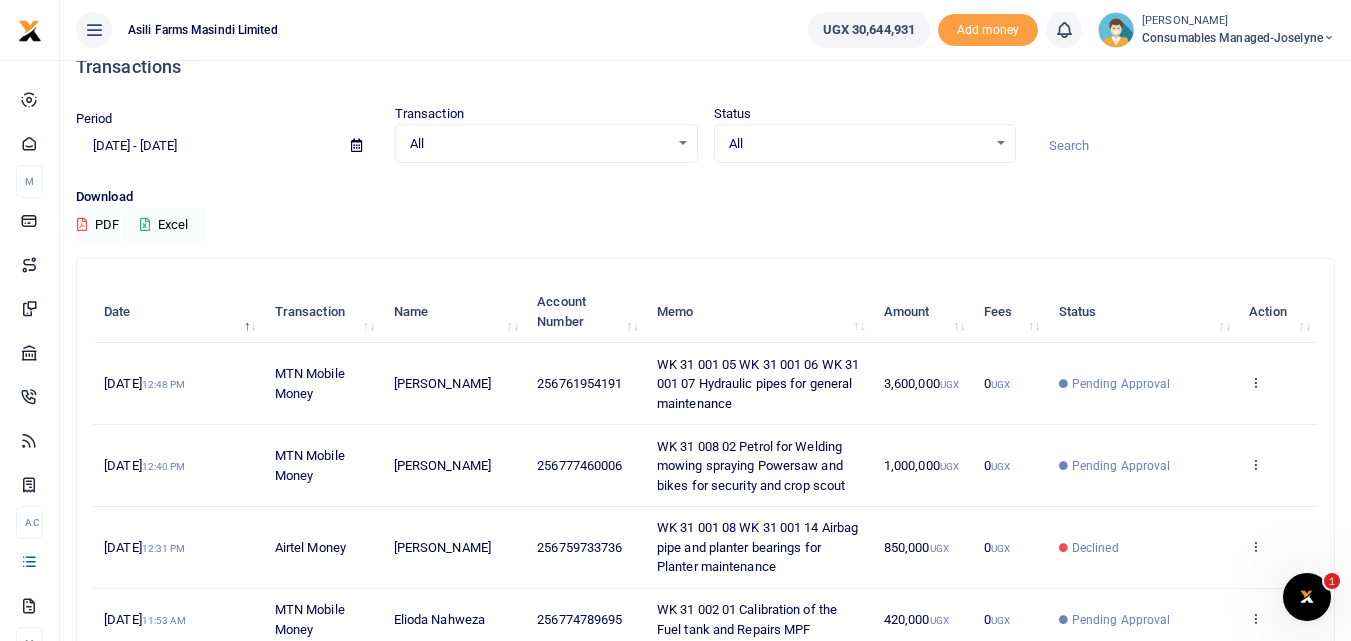 scroll, scrollTop: 41, scrollLeft: 0, axis: vertical 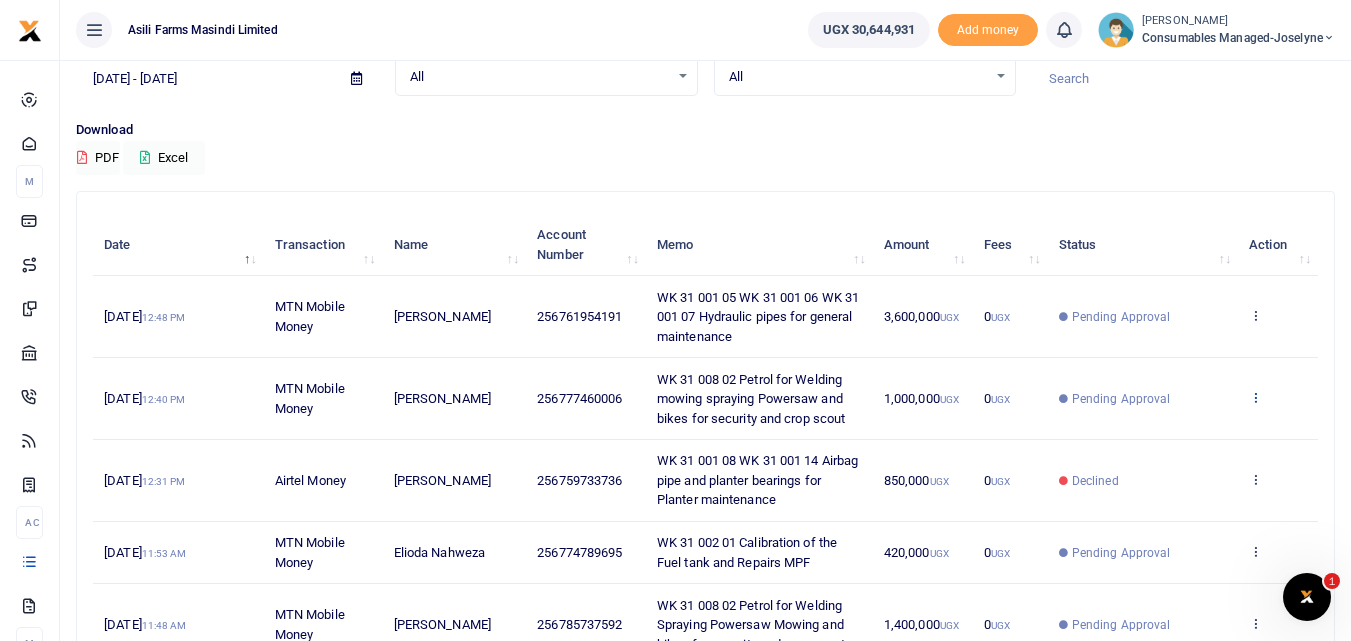 click at bounding box center (1255, 397) 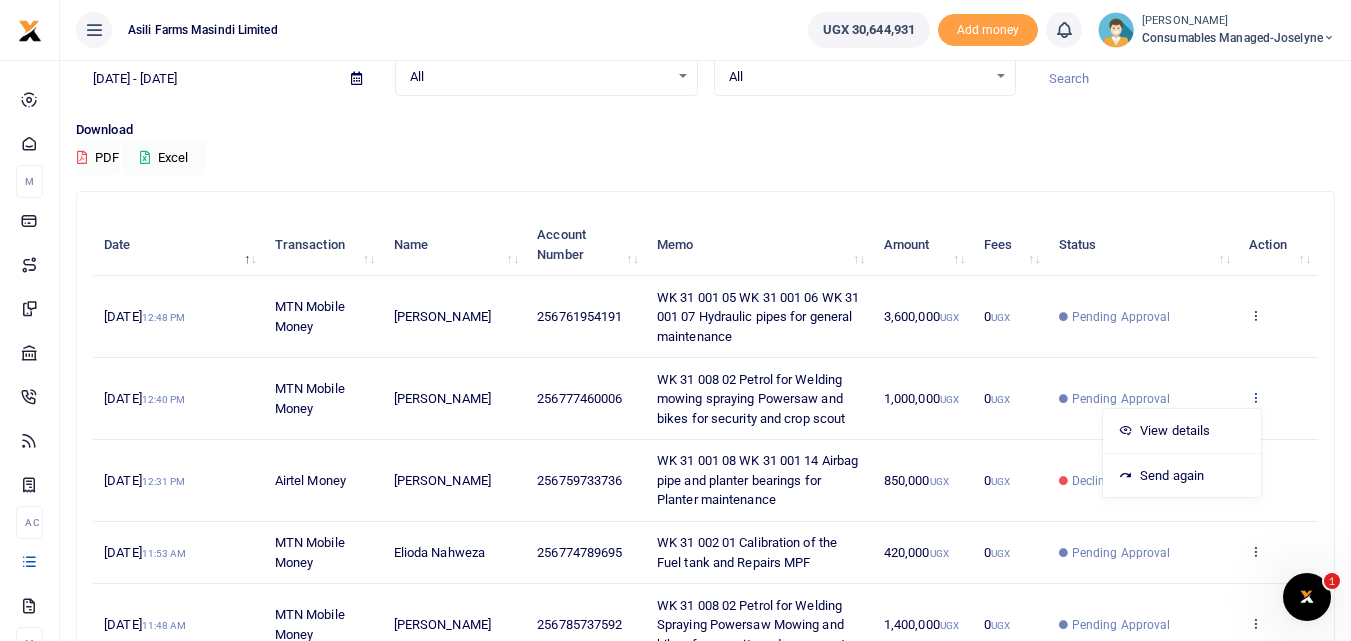 click at bounding box center [1255, 397] 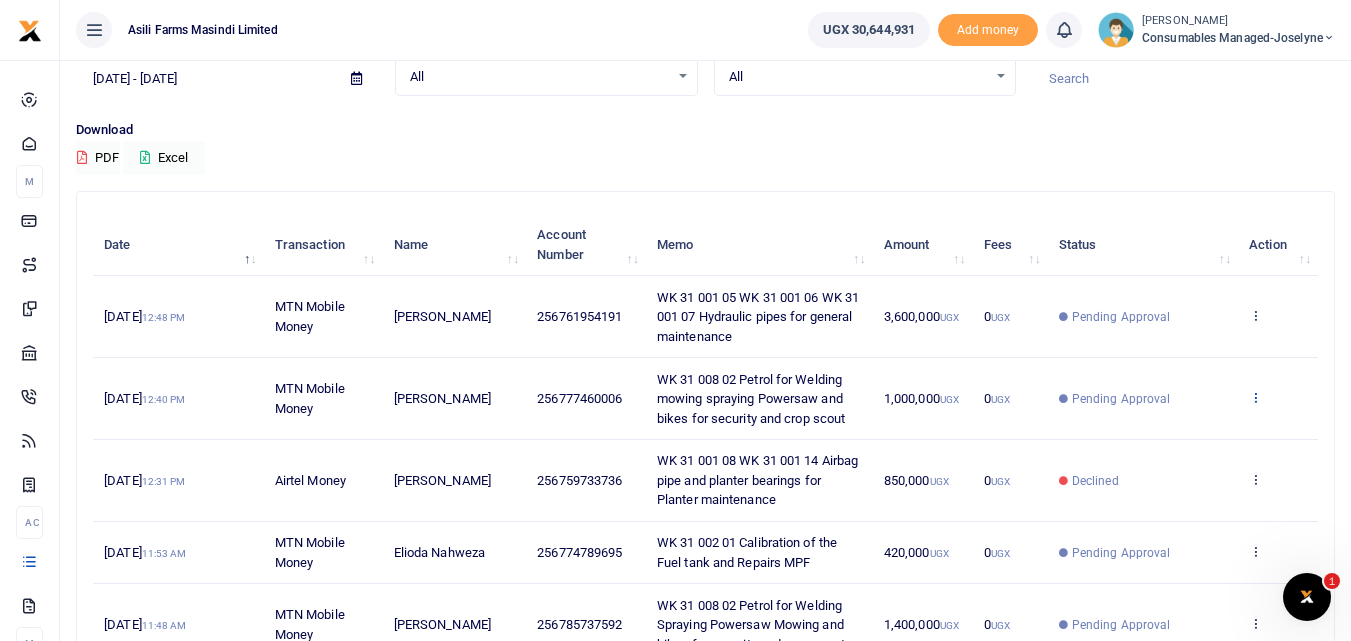 click at bounding box center [1255, 397] 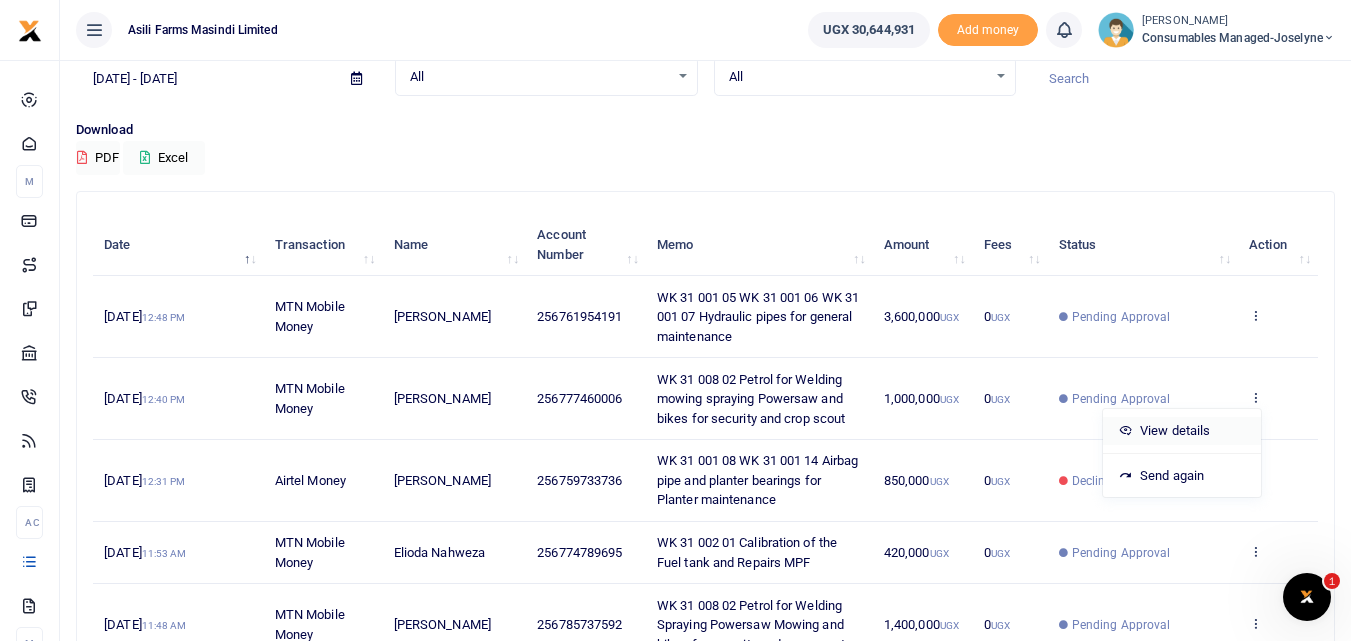 click on "View details" at bounding box center (1182, 431) 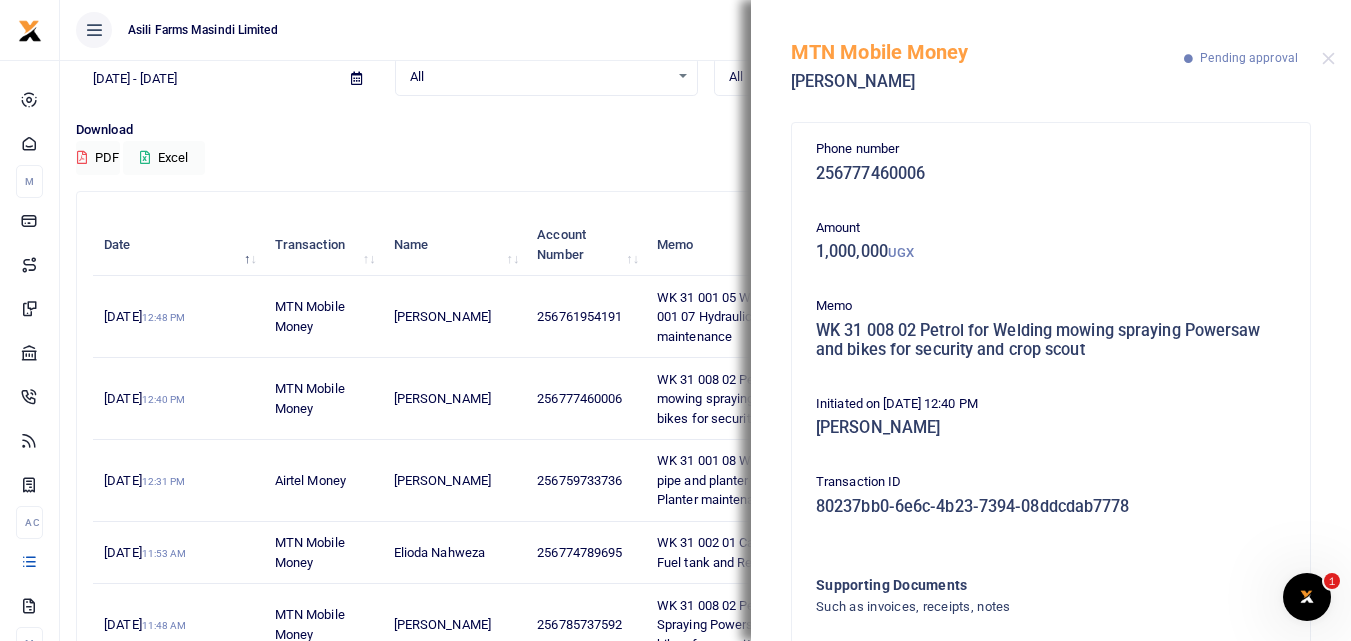 scroll, scrollTop: 139, scrollLeft: 0, axis: vertical 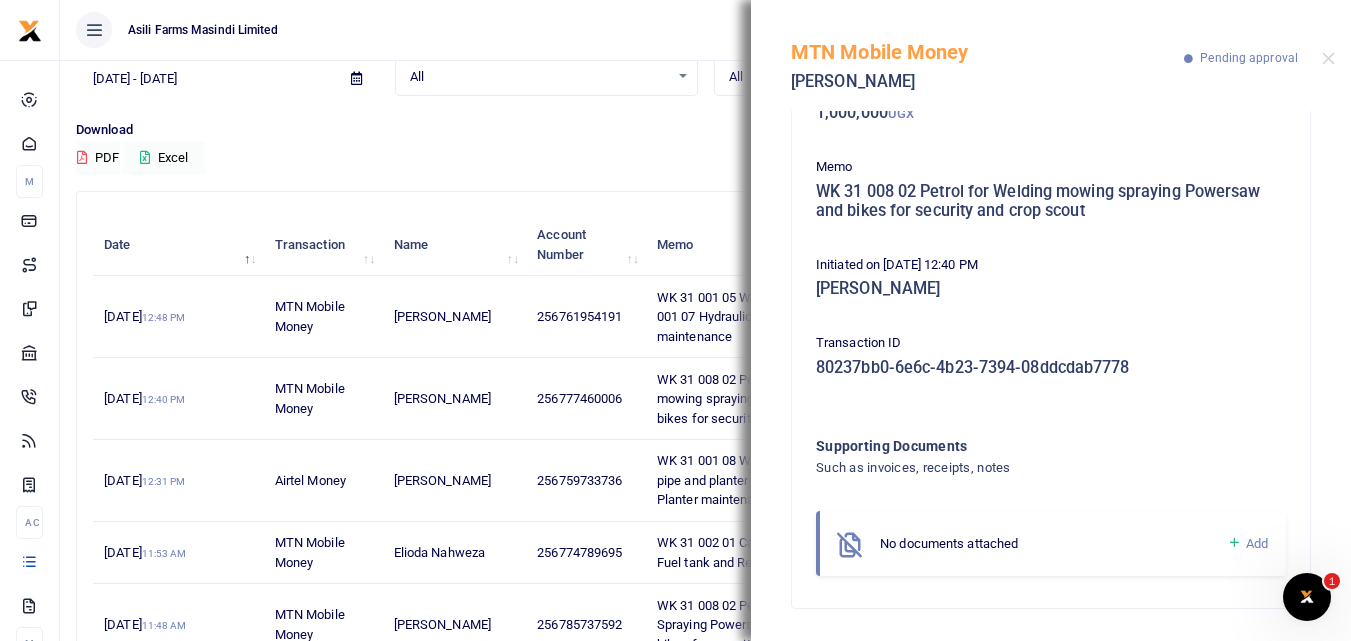 click at bounding box center (1234, 543) 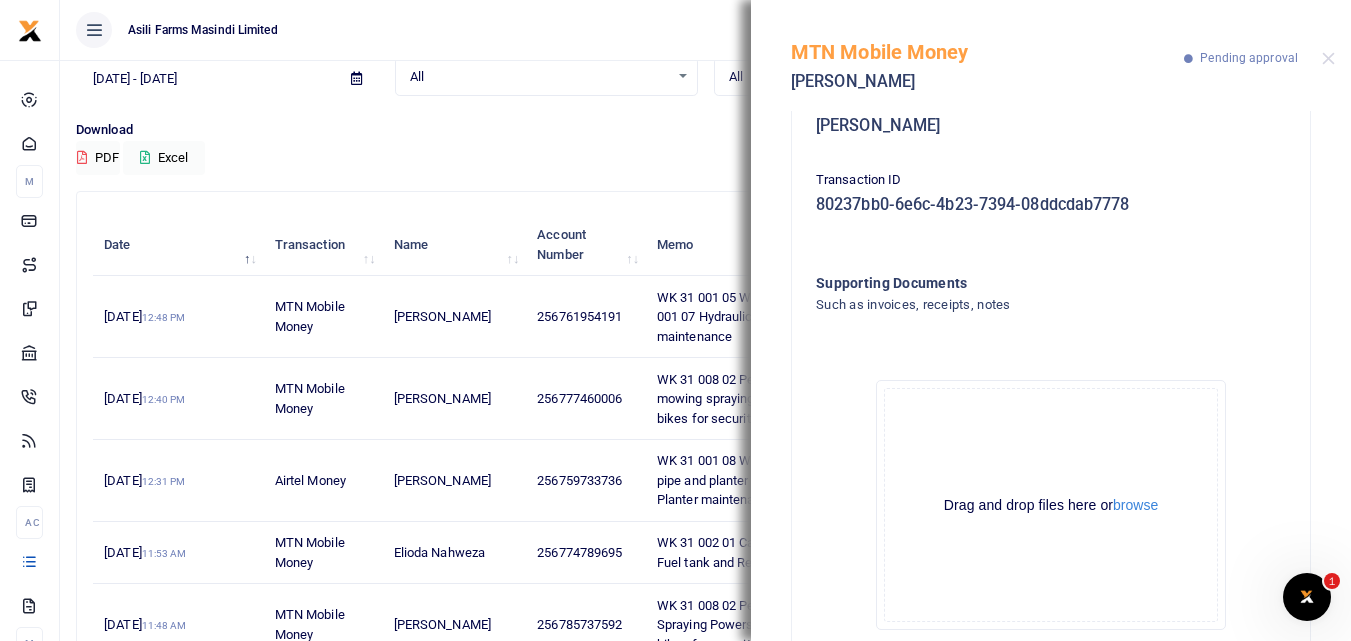 scroll, scrollTop: 364, scrollLeft: 0, axis: vertical 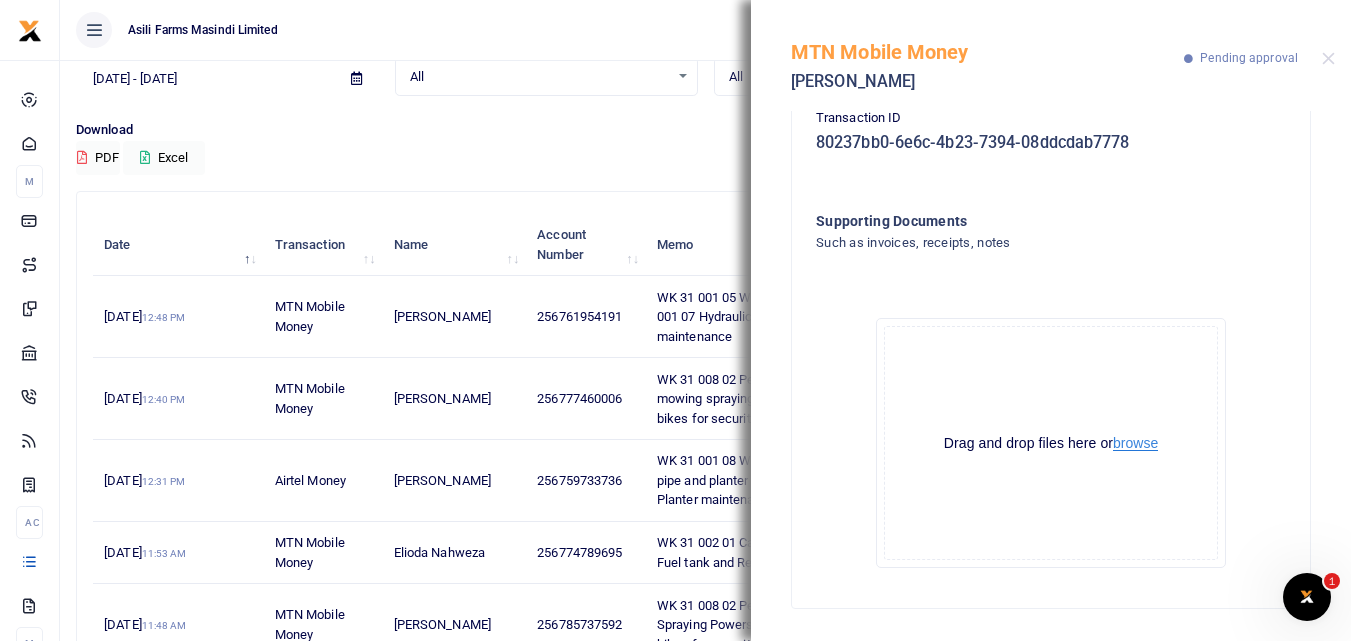 click on "browse" at bounding box center [1135, 443] 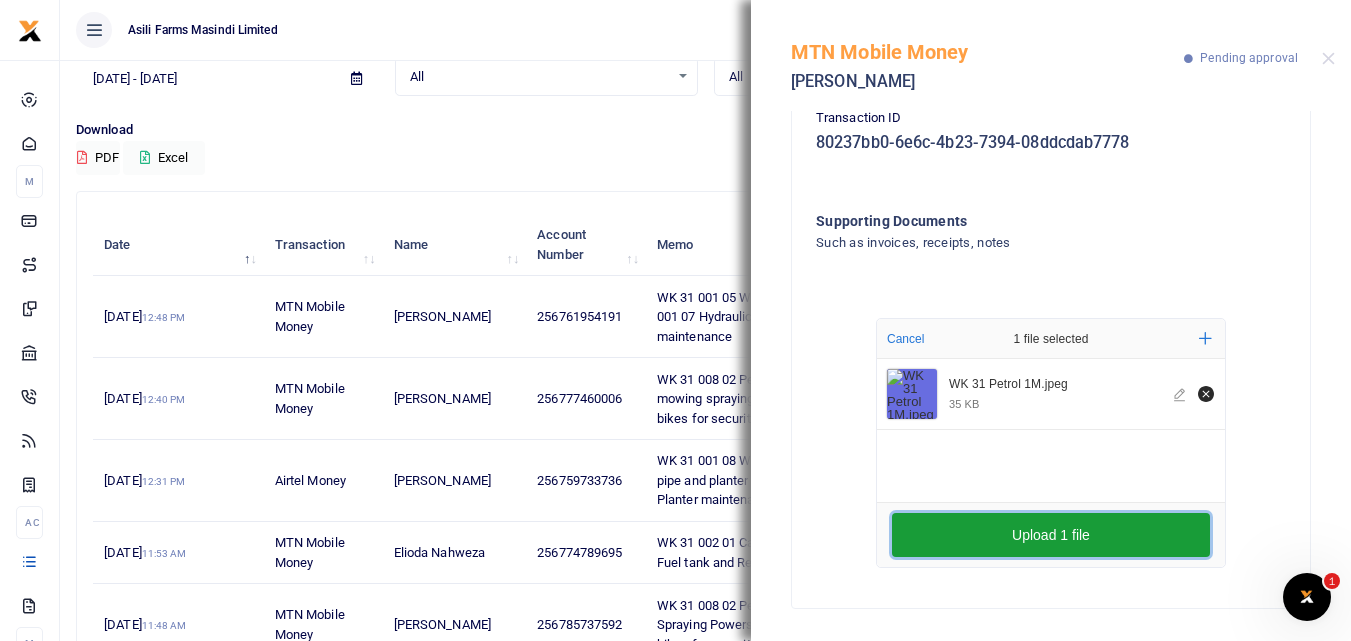 click on "Upload 1 file" at bounding box center (1051, 535) 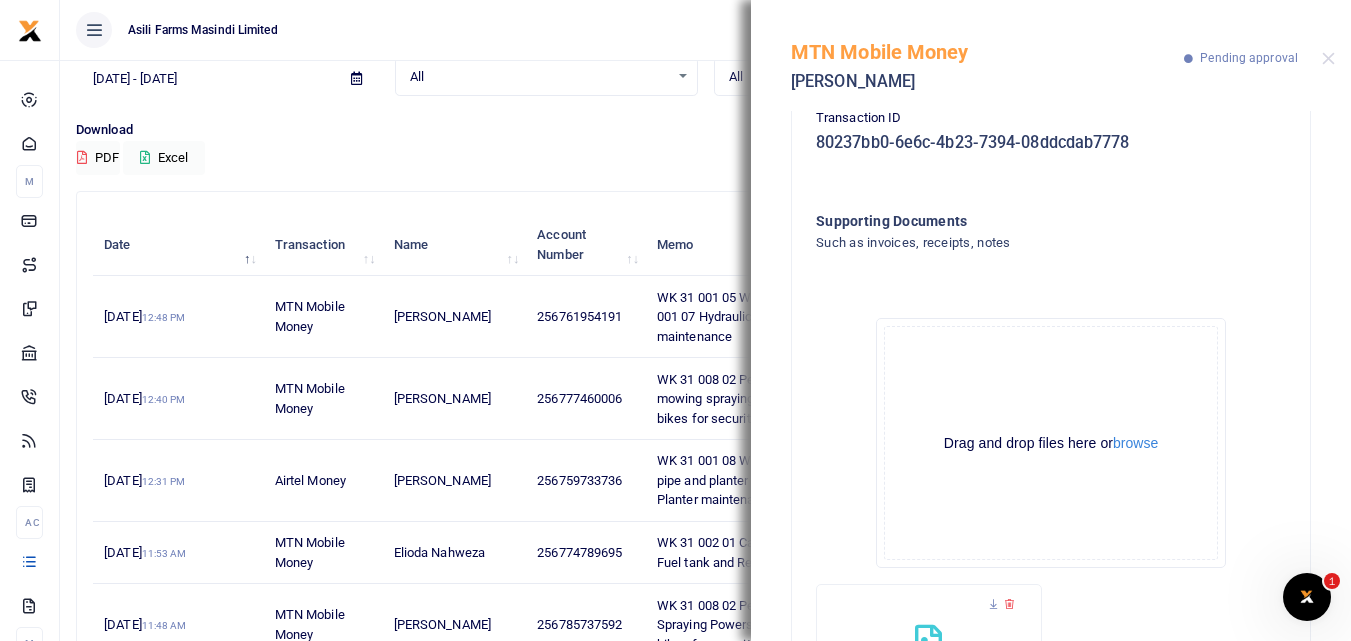 click on "MTN Mobile Money
Harriet Namirimu
Pending approval" at bounding box center [1051, 55] 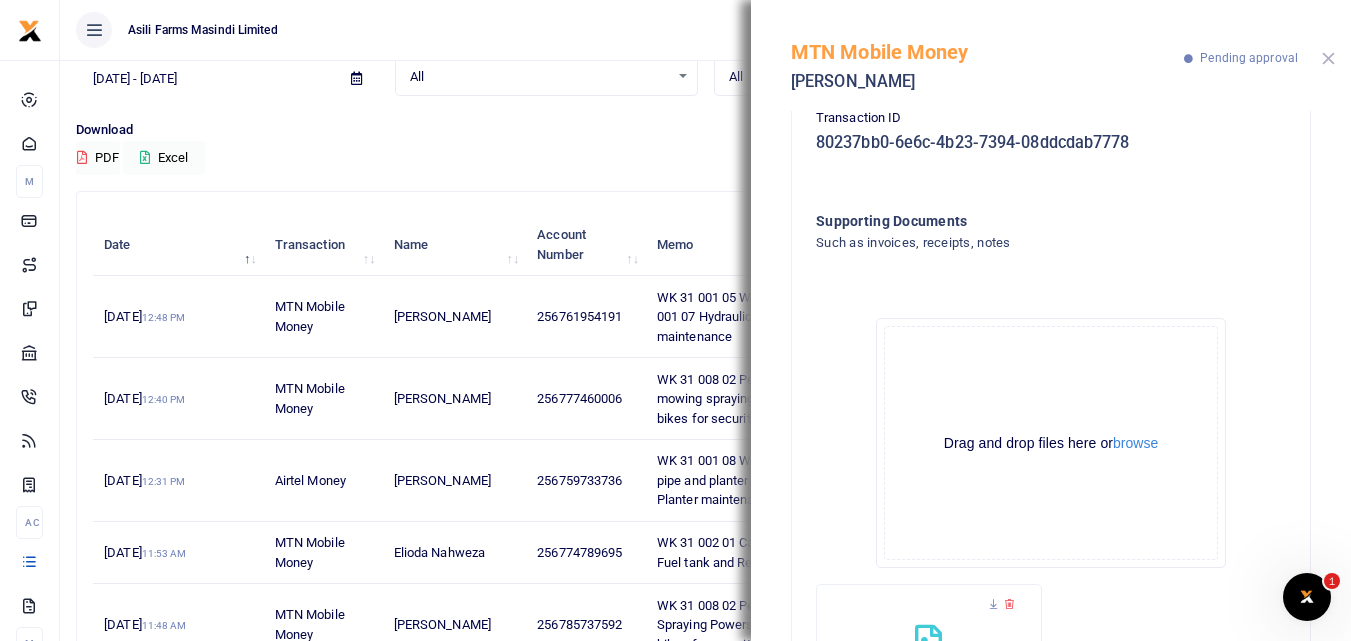 click at bounding box center (1328, 58) 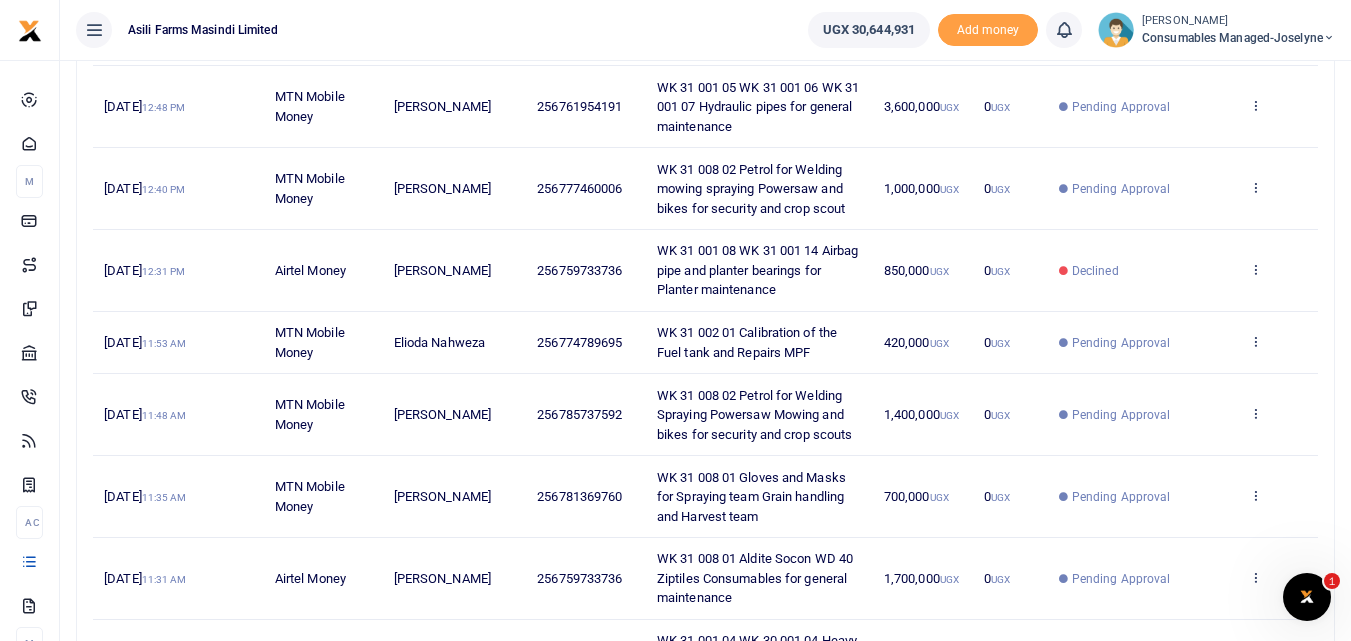scroll, scrollTop: 318, scrollLeft: 0, axis: vertical 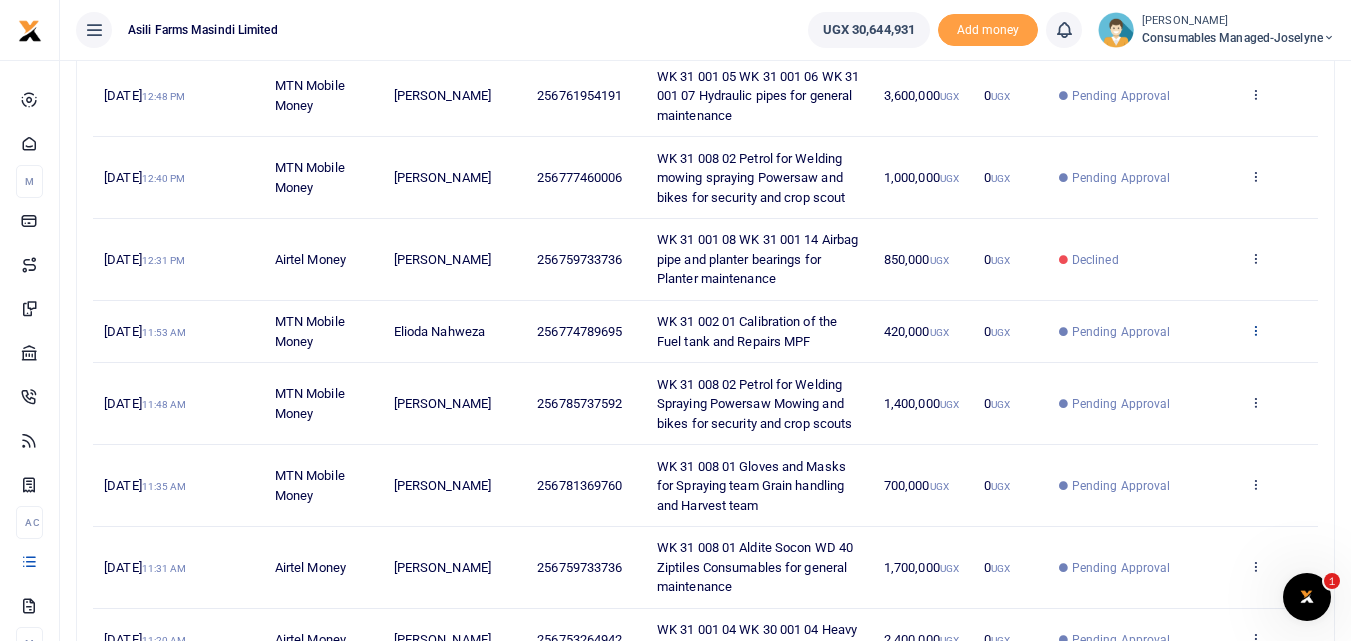 click at bounding box center [1255, 330] 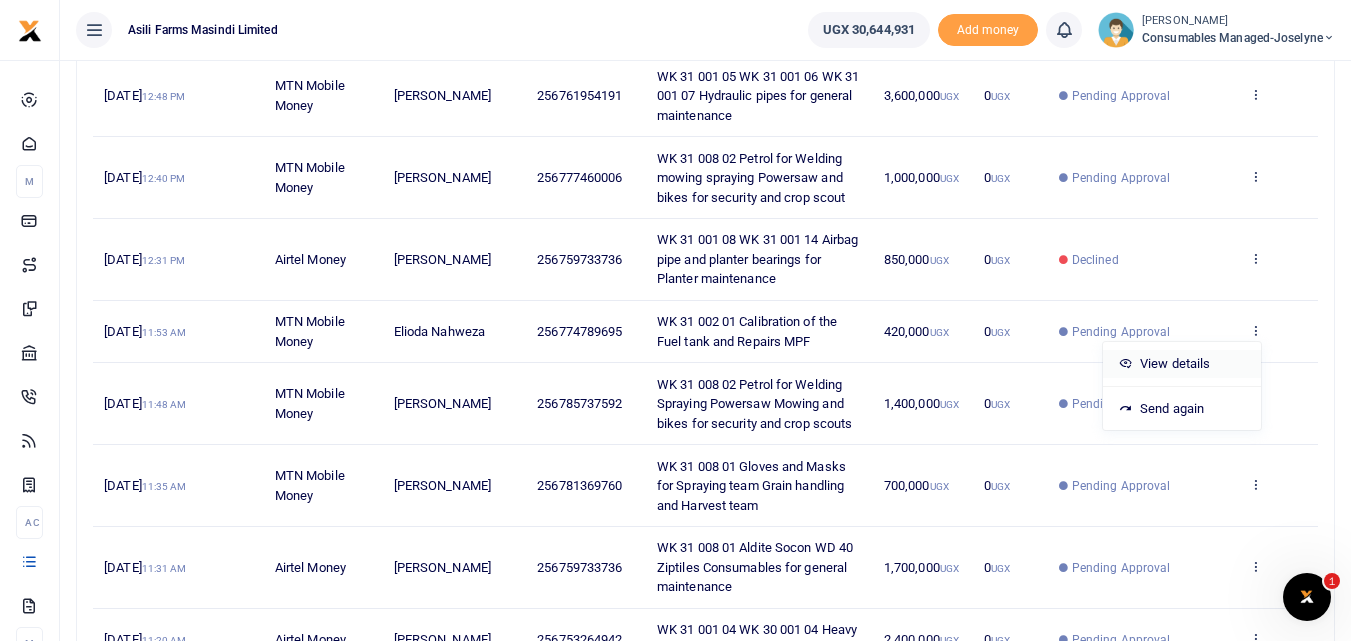 click on "View details" at bounding box center [1182, 364] 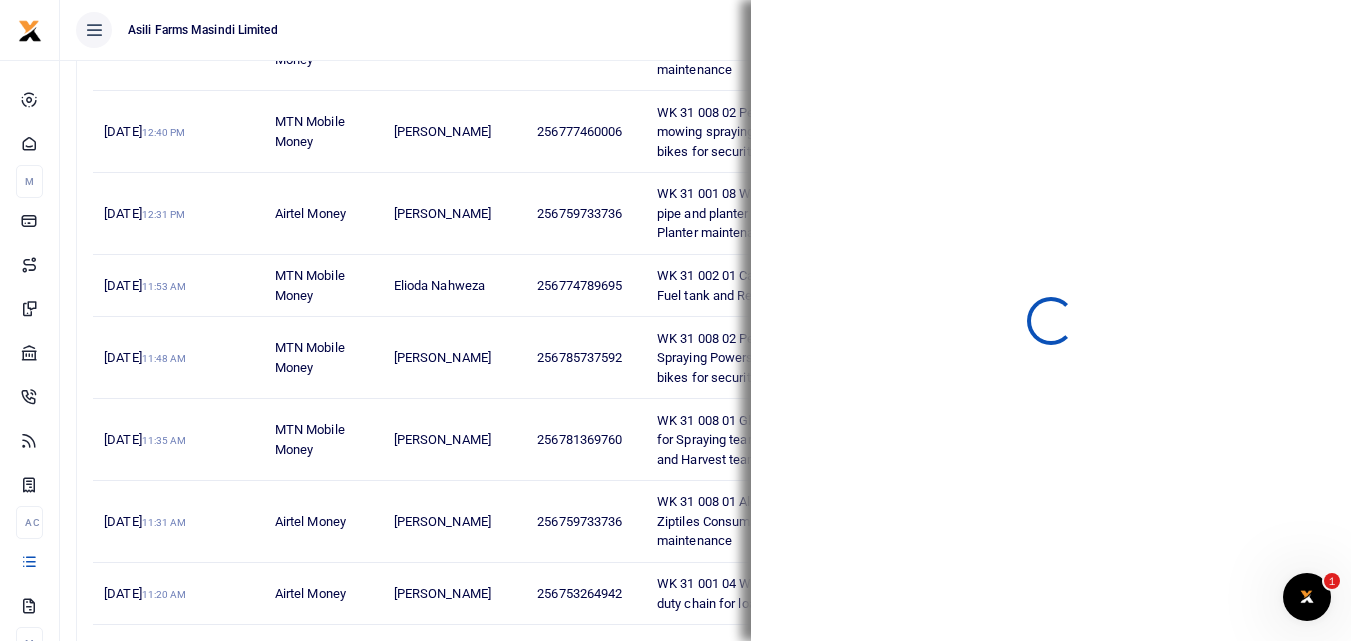 scroll, scrollTop: 362, scrollLeft: 0, axis: vertical 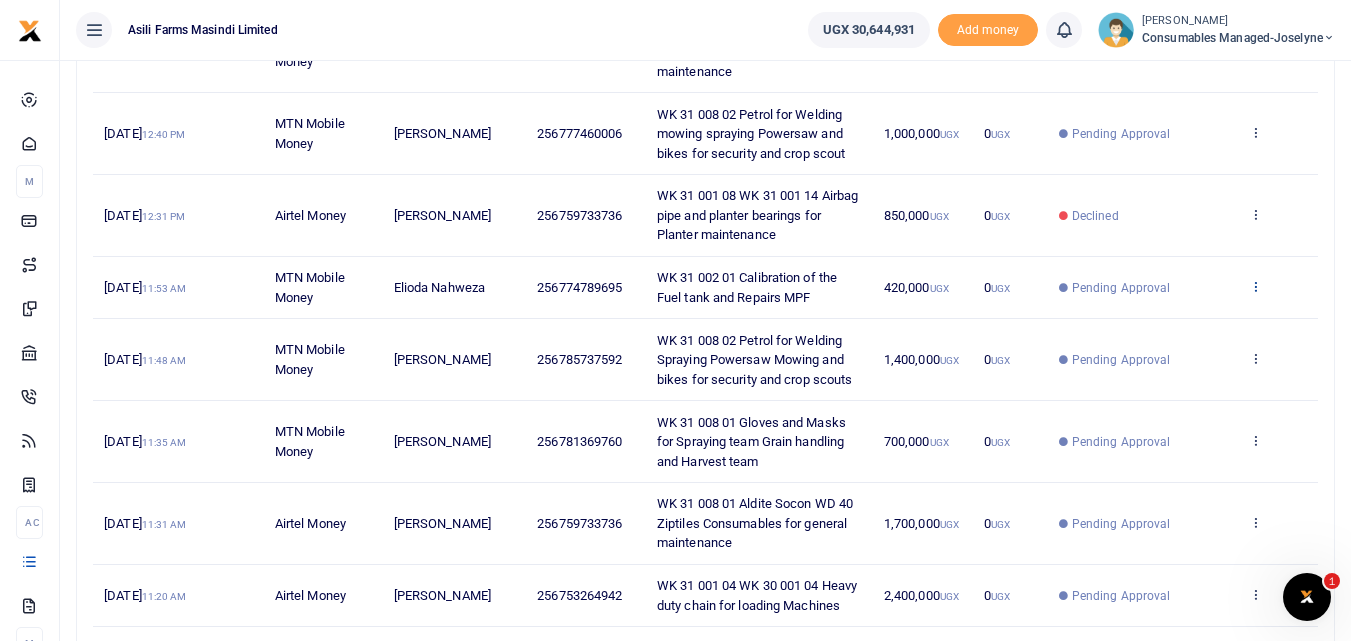 click at bounding box center [1255, 286] 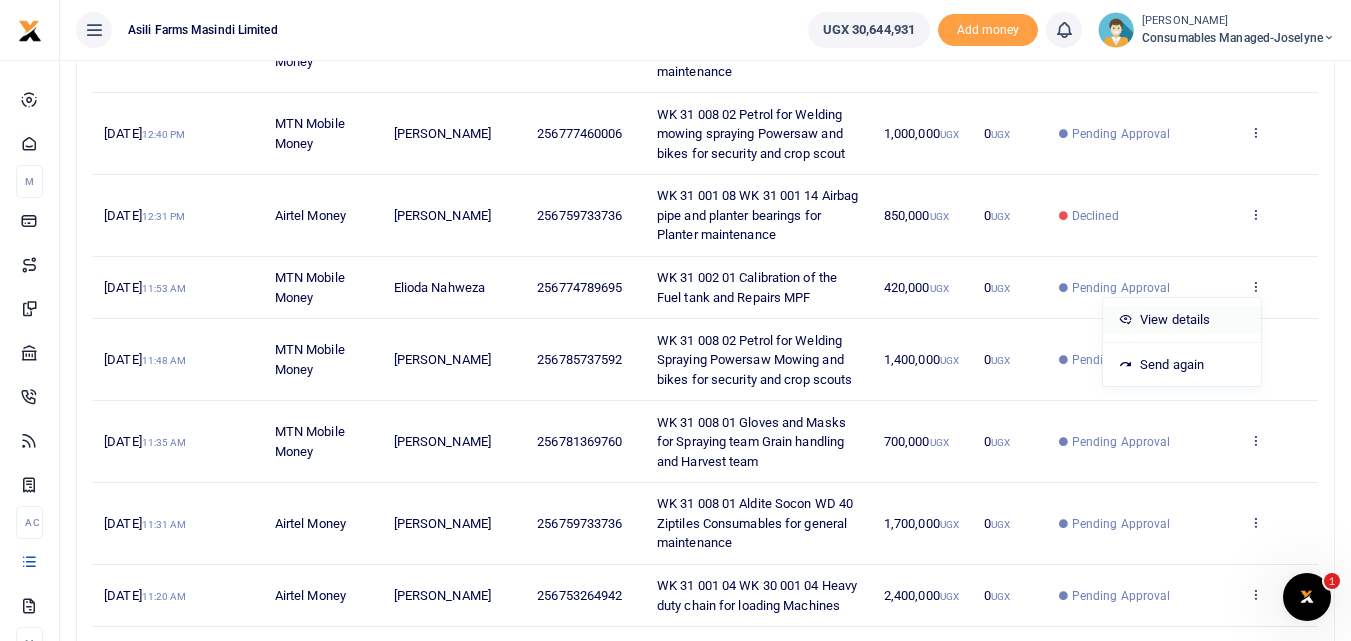 click on "View details" at bounding box center (1182, 320) 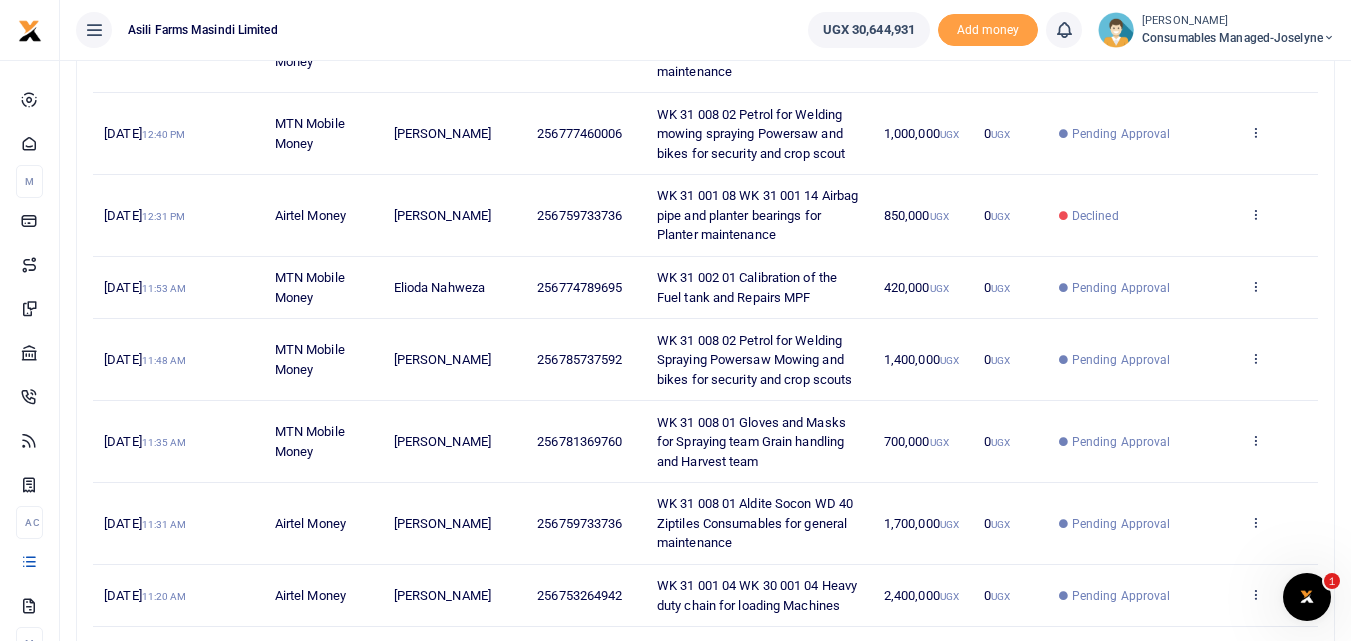 click on "View details
Send again" at bounding box center [1278, 288] 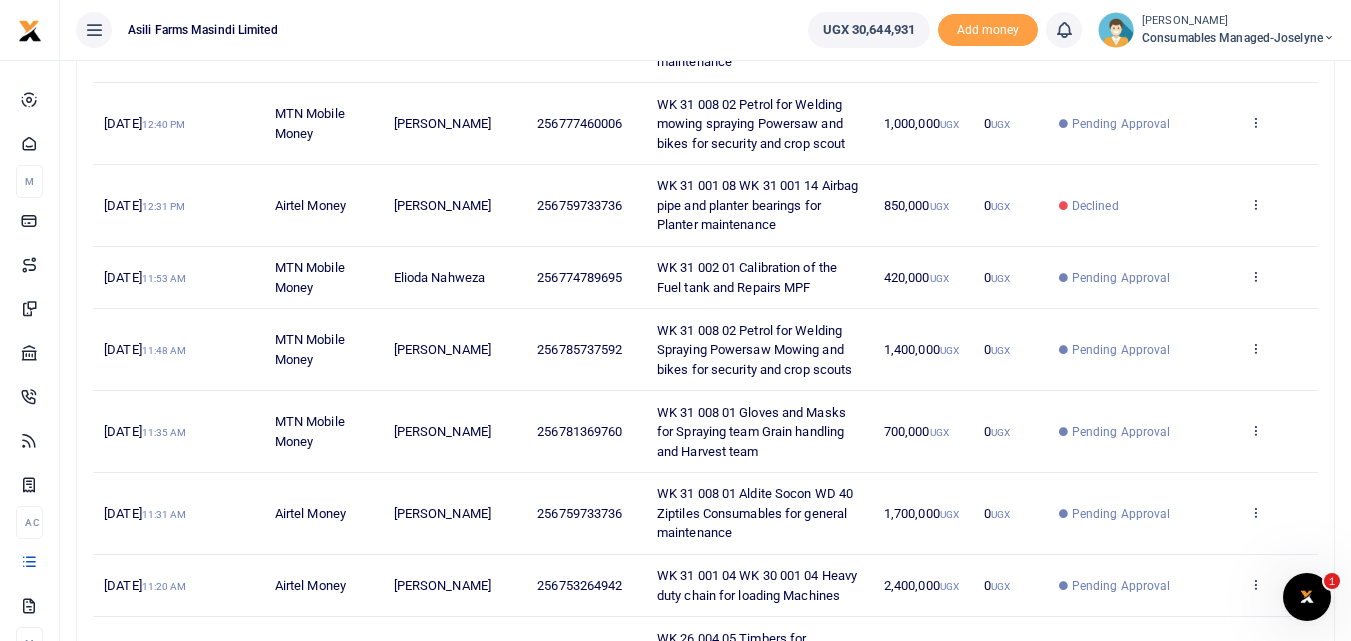 scroll, scrollTop: 353, scrollLeft: 0, axis: vertical 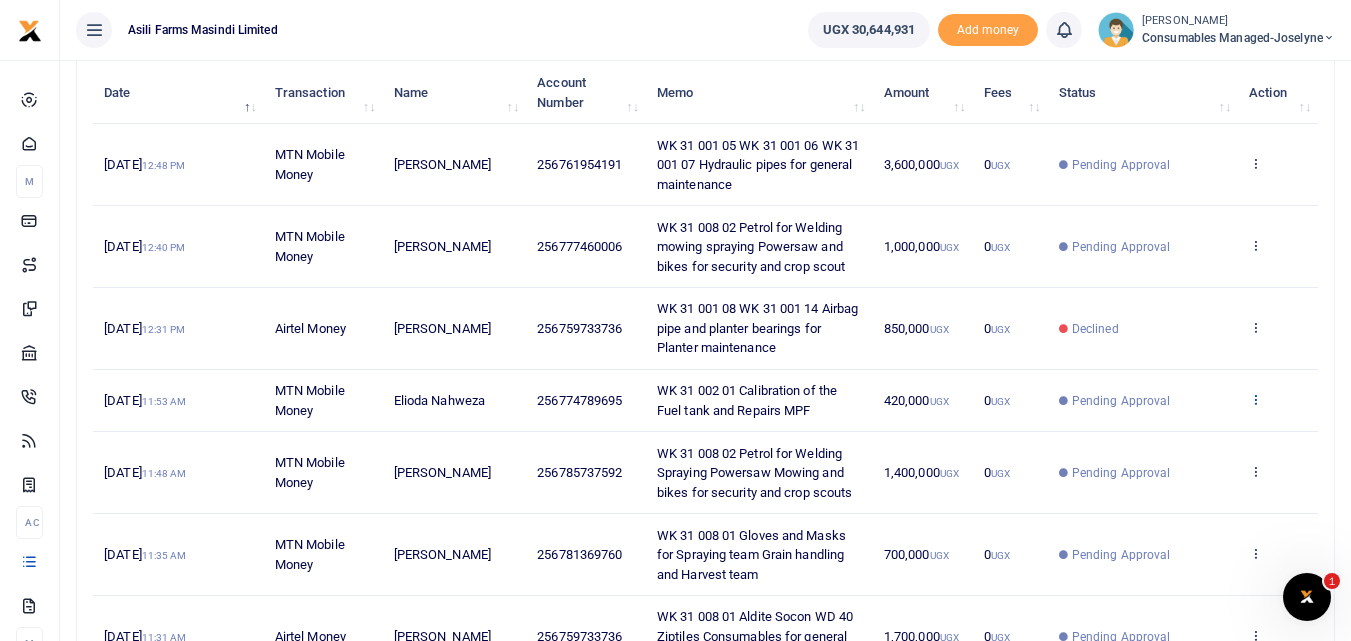 click at bounding box center (1255, 399) 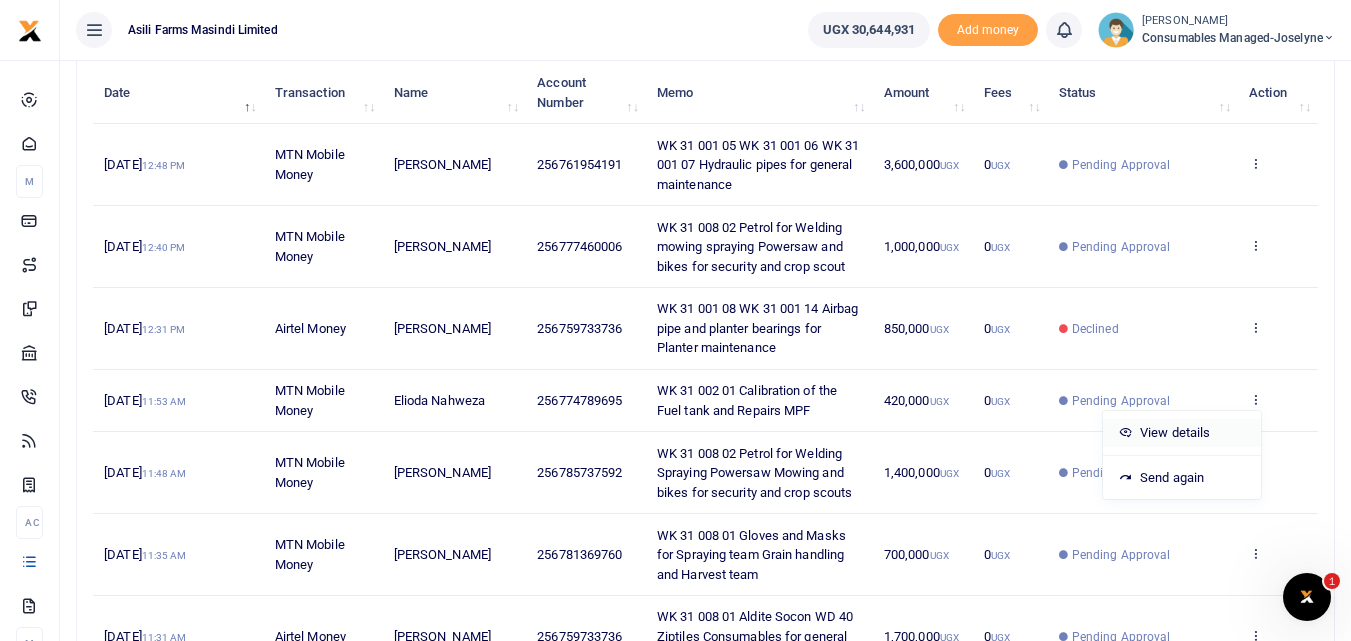 click on "View details" at bounding box center (1182, 433) 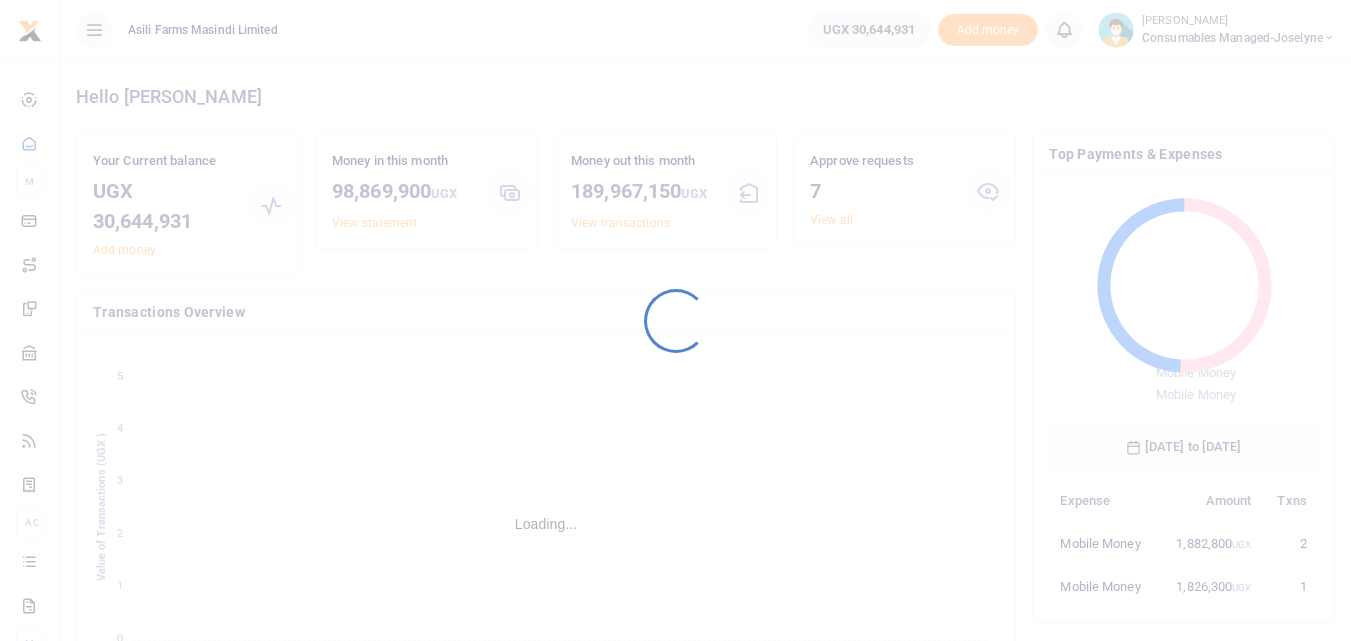 scroll, scrollTop: 0, scrollLeft: 0, axis: both 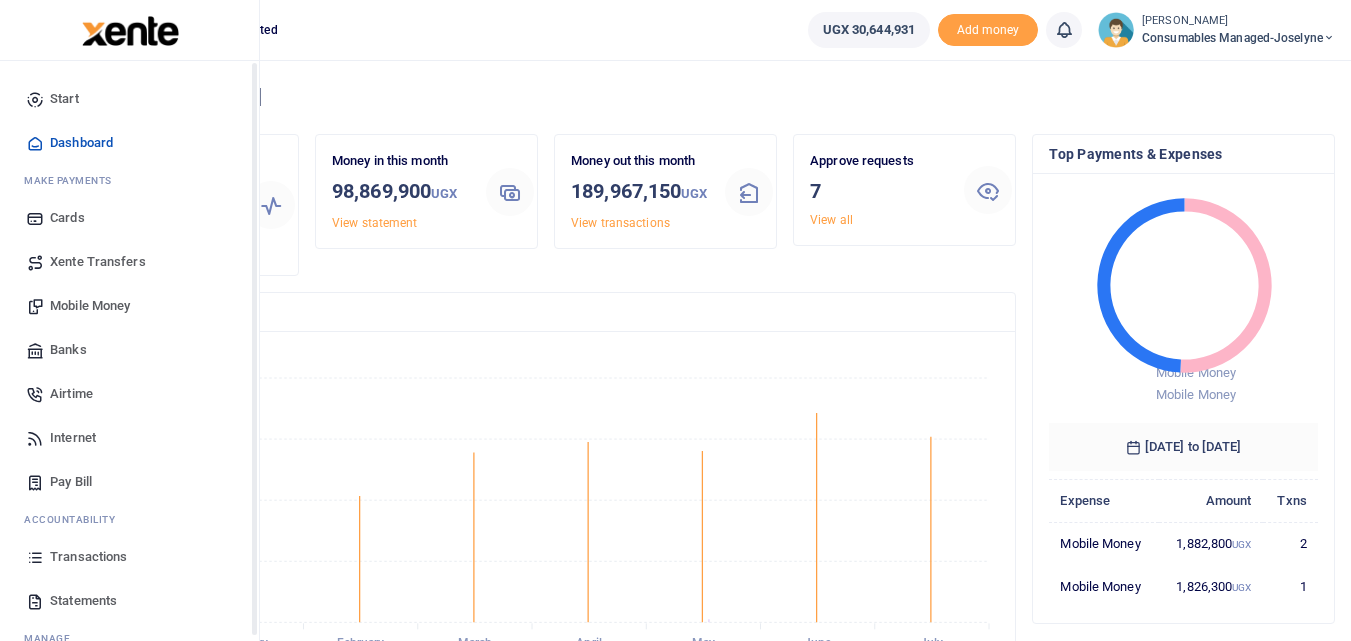 click at bounding box center [35, 557] 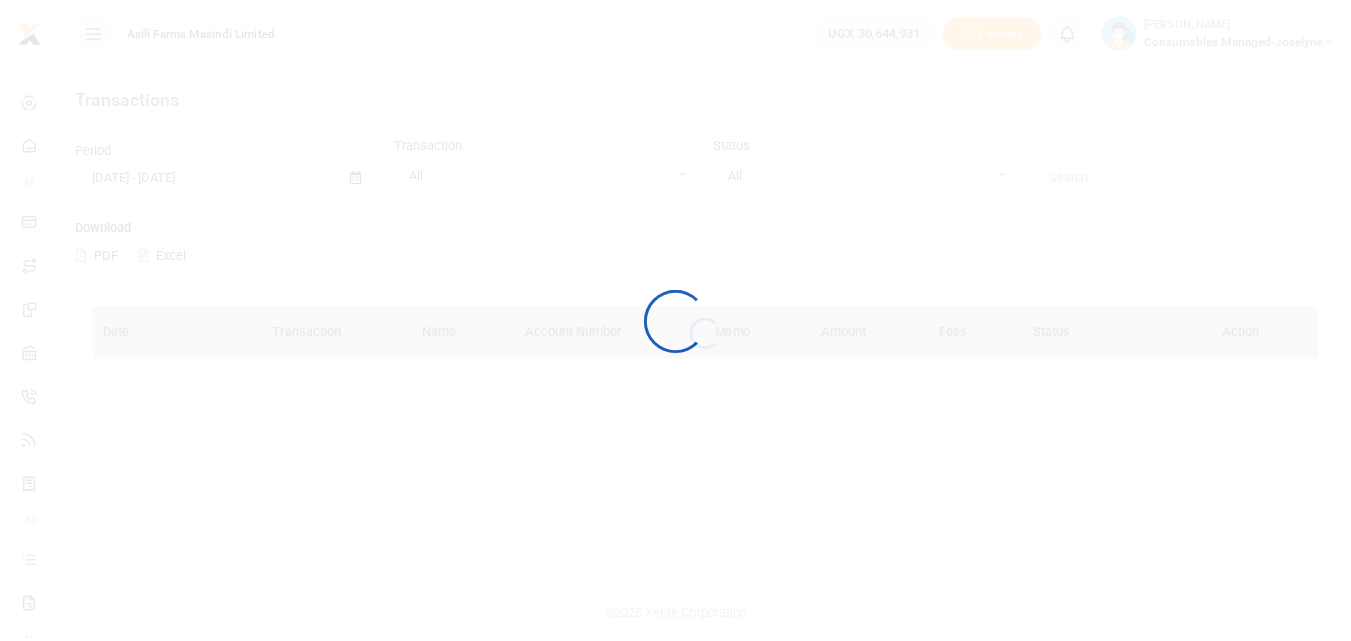 scroll, scrollTop: 0, scrollLeft: 0, axis: both 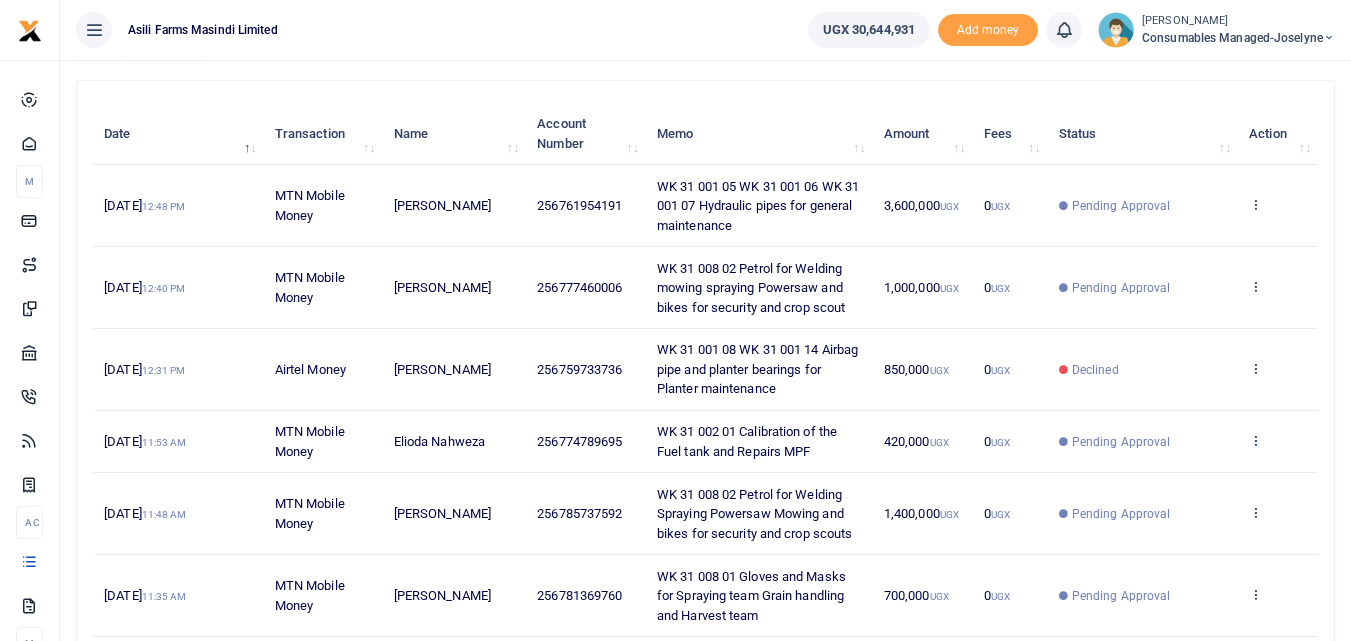 click at bounding box center (1255, 440) 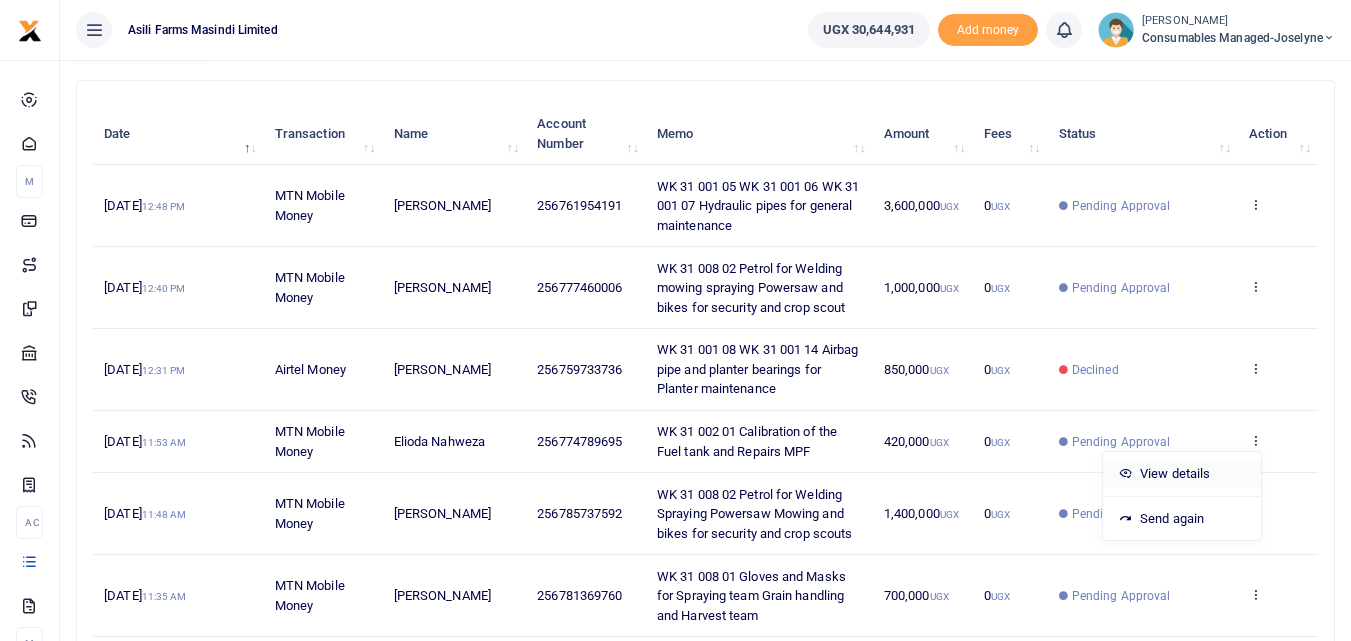 click on "View details" at bounding box center [1182, 474] 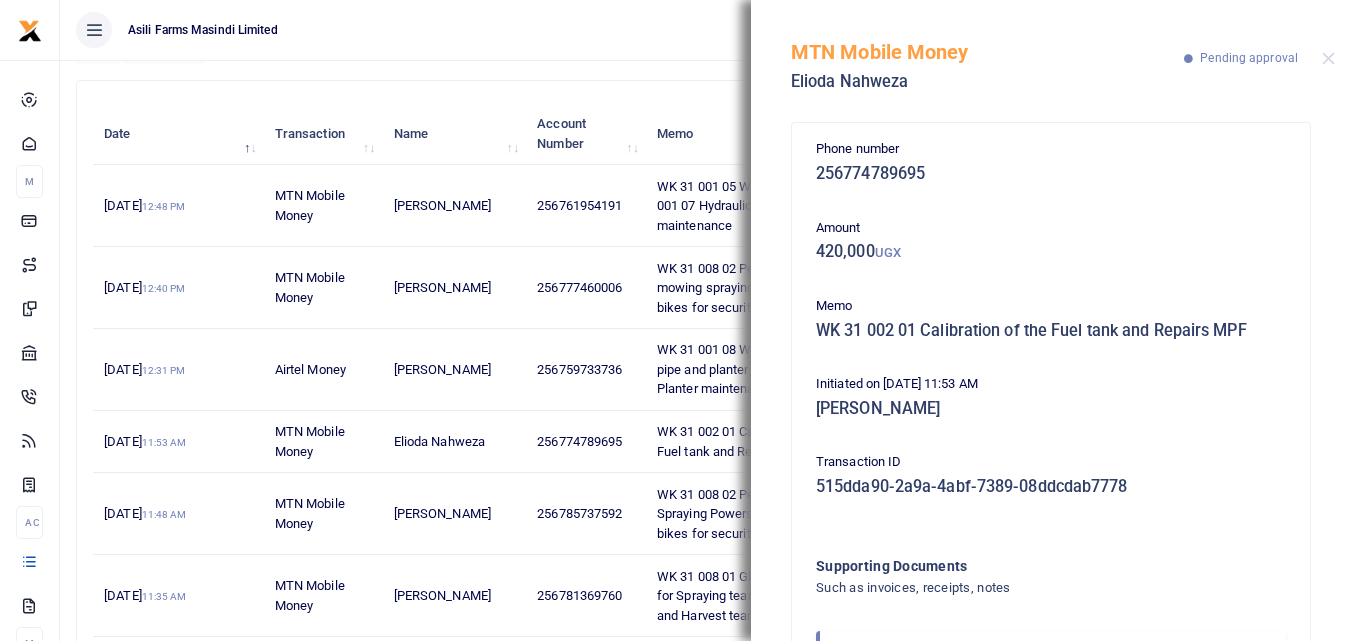 drag, startPoint x: 1335, startPoint y: 150, endPoint x: 1314, endPoint y: 384, distance: 234.94041 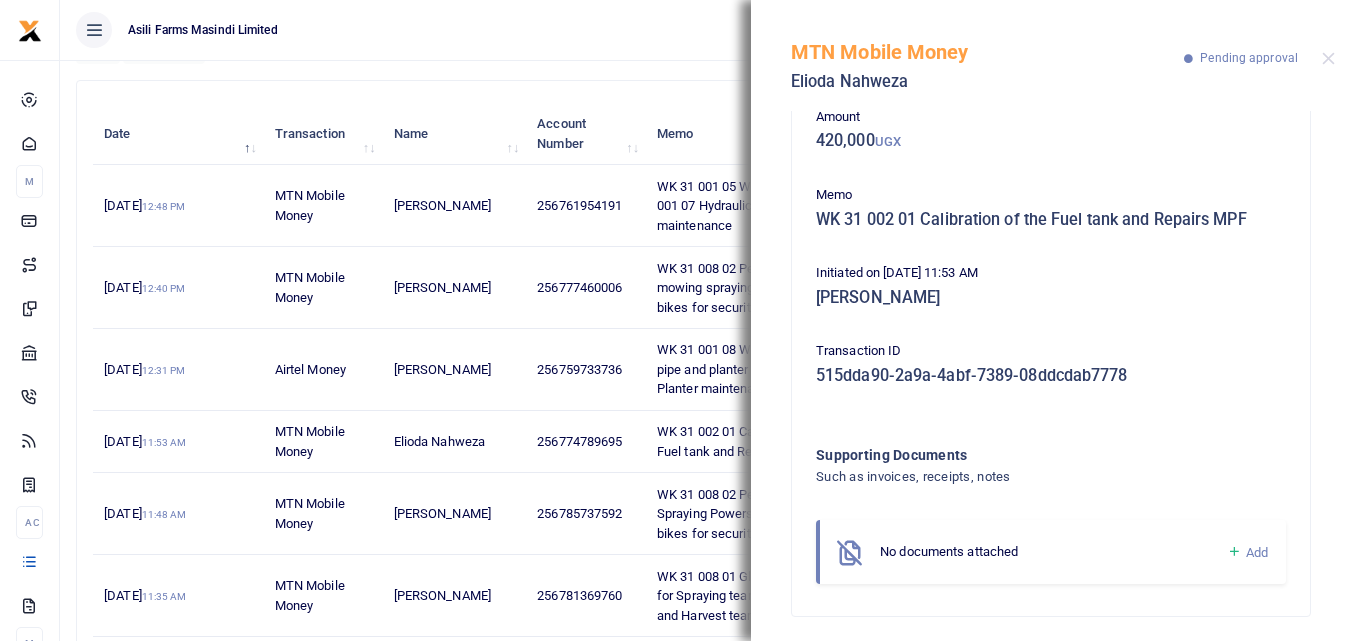 scroll, scrollTop: 119, scrollLeft: 0, axis: vertical 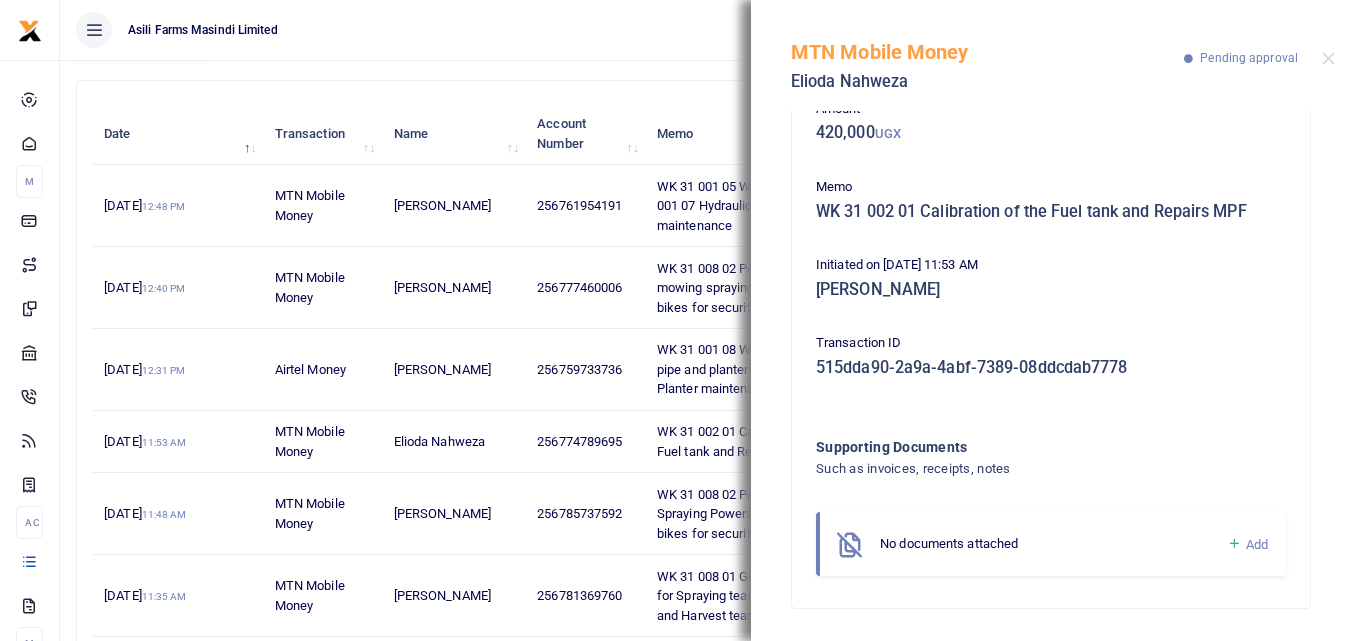 click at bounding box center [1234, 544] 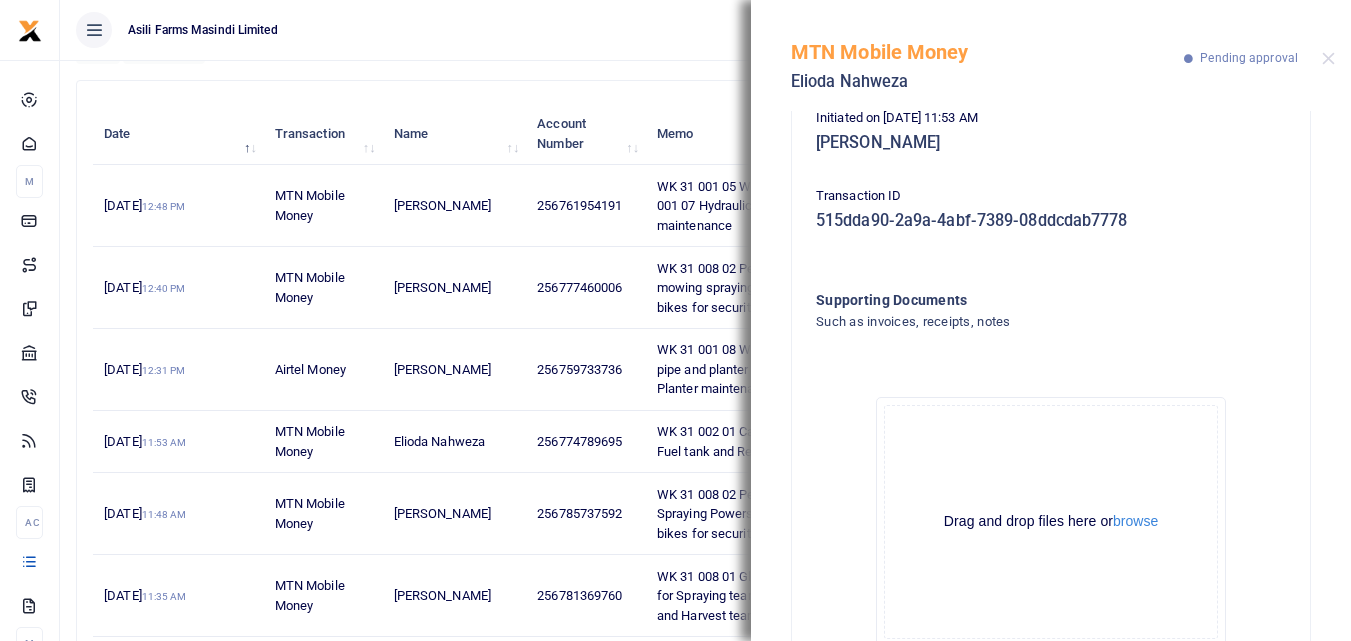 scroll, scrollTop: 345, scrollLeft: 0, axis: vertical 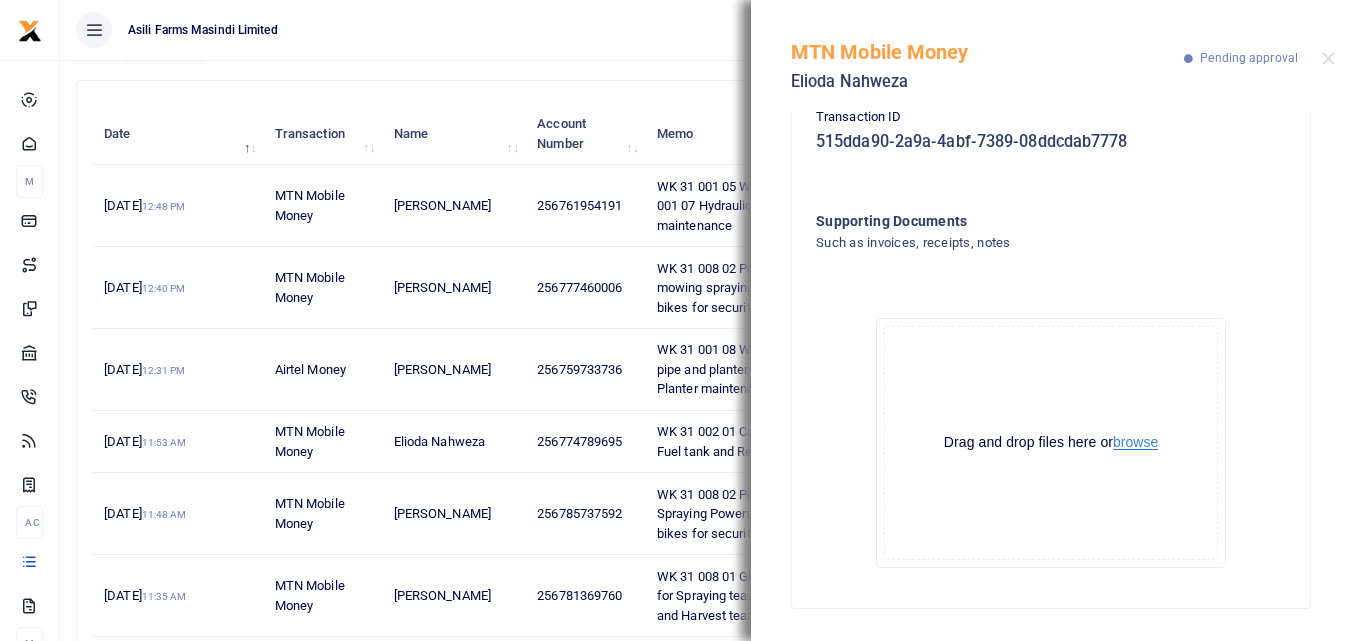 click on "browse" at bounding box center [1135, 442] 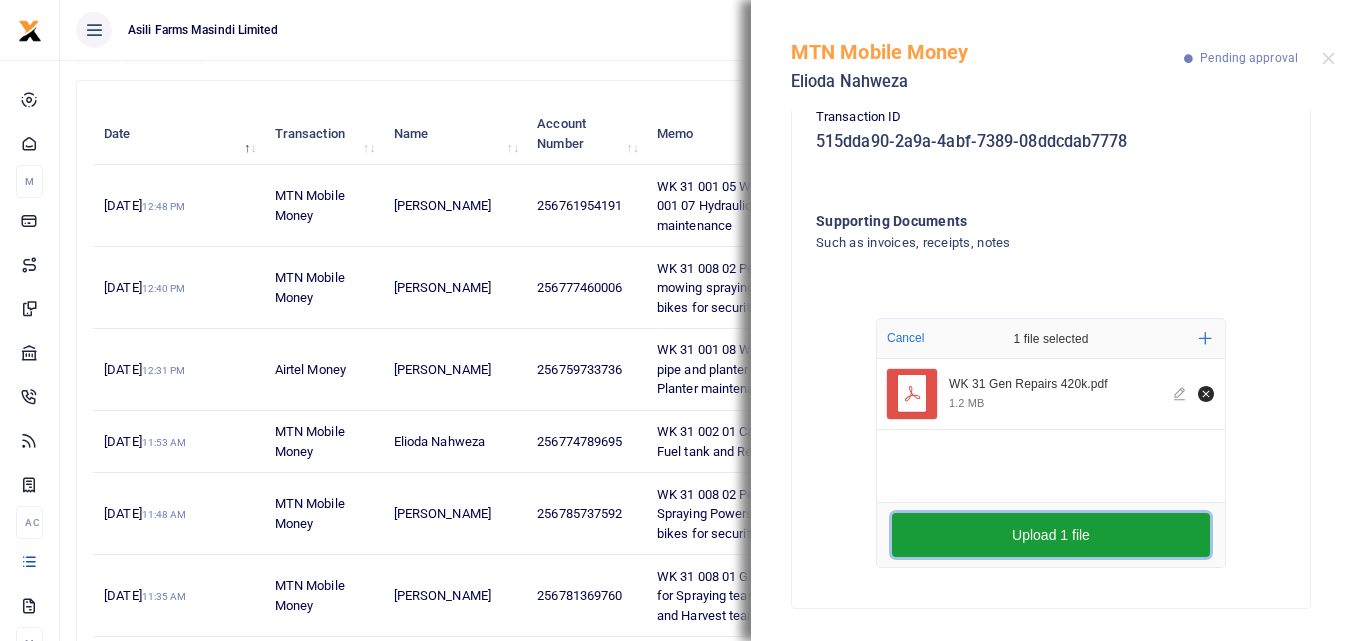 click on "Upload 1 file" at bounding box center (1051, 535) 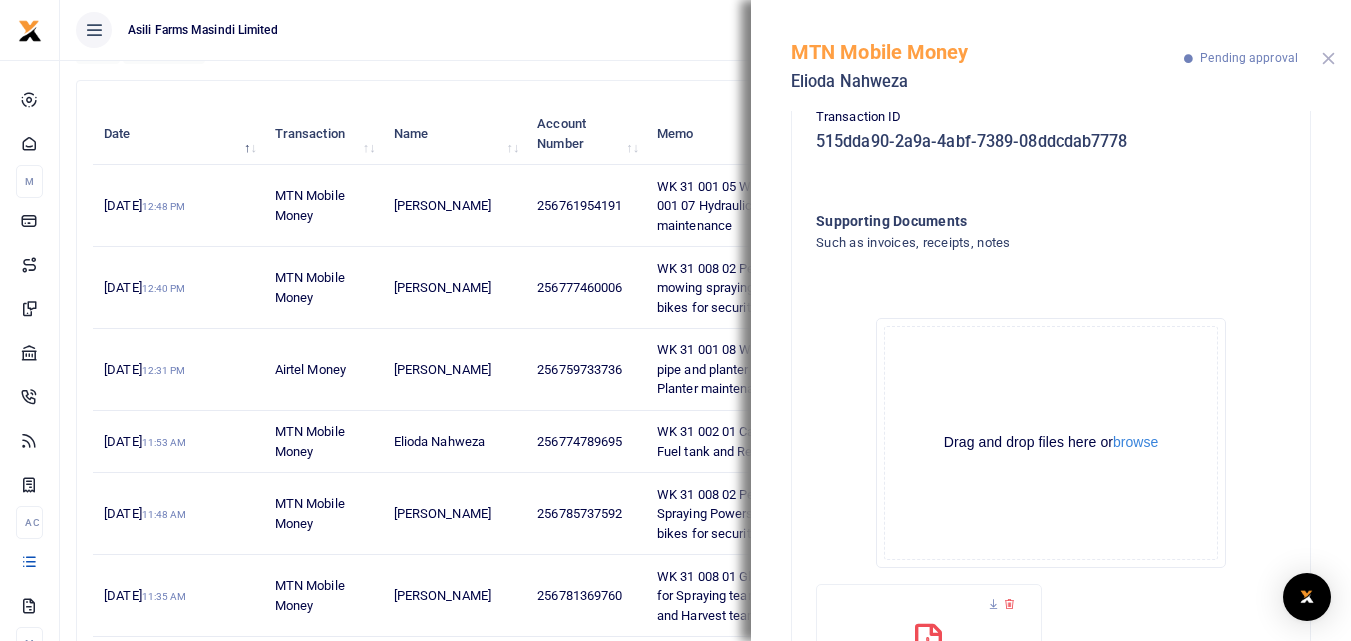 click at bounding box center [1328, 58] 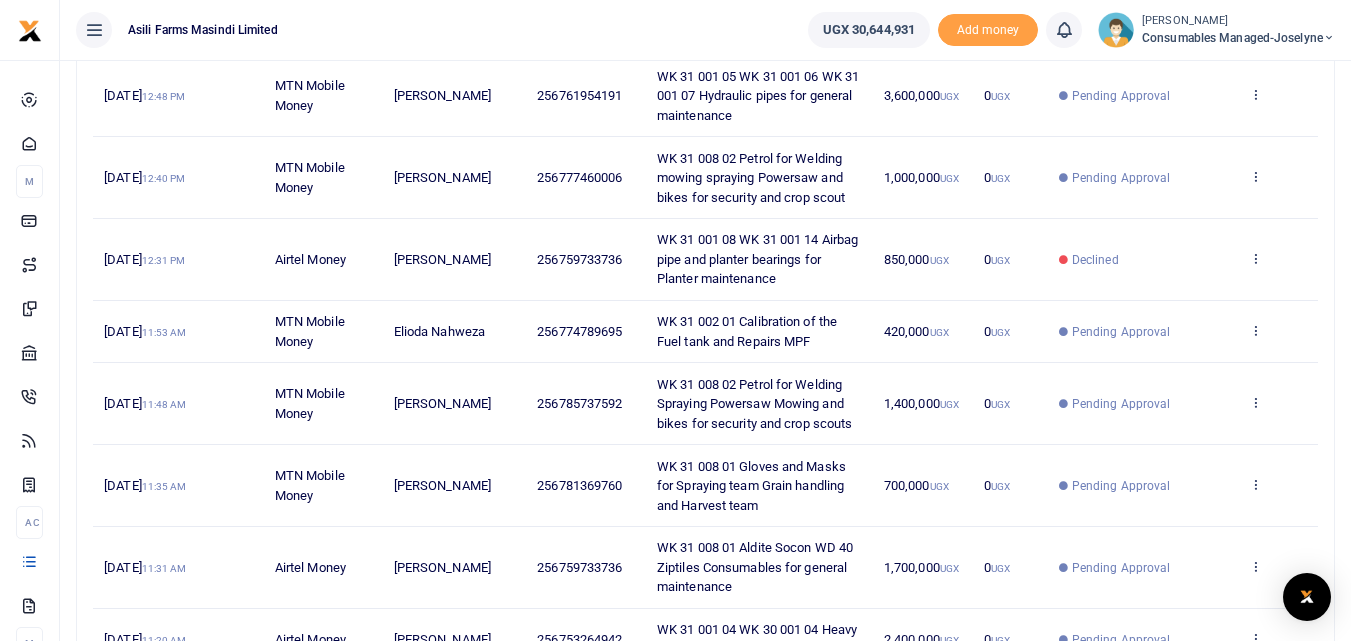 scroll, scrollTop: 323, scrollLeft: 0, axis: vertical 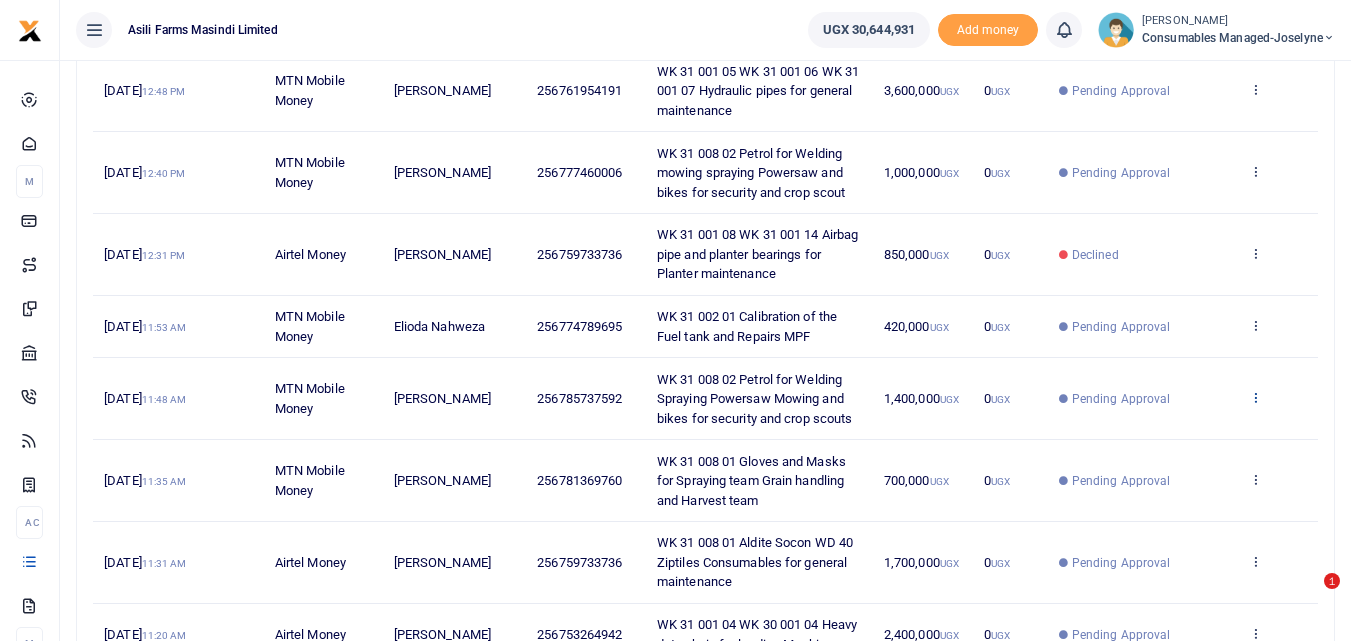 click at bounding box center (1255, 397) 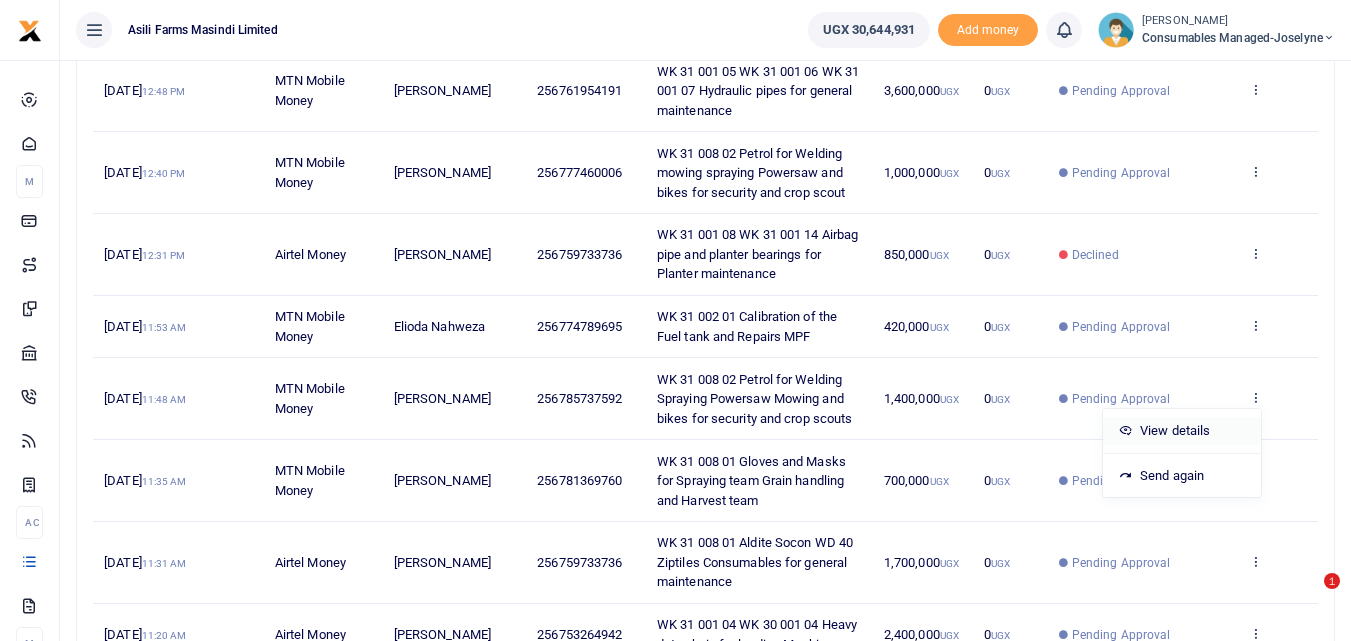 click on "View details" at bounding box center [1182, 431] 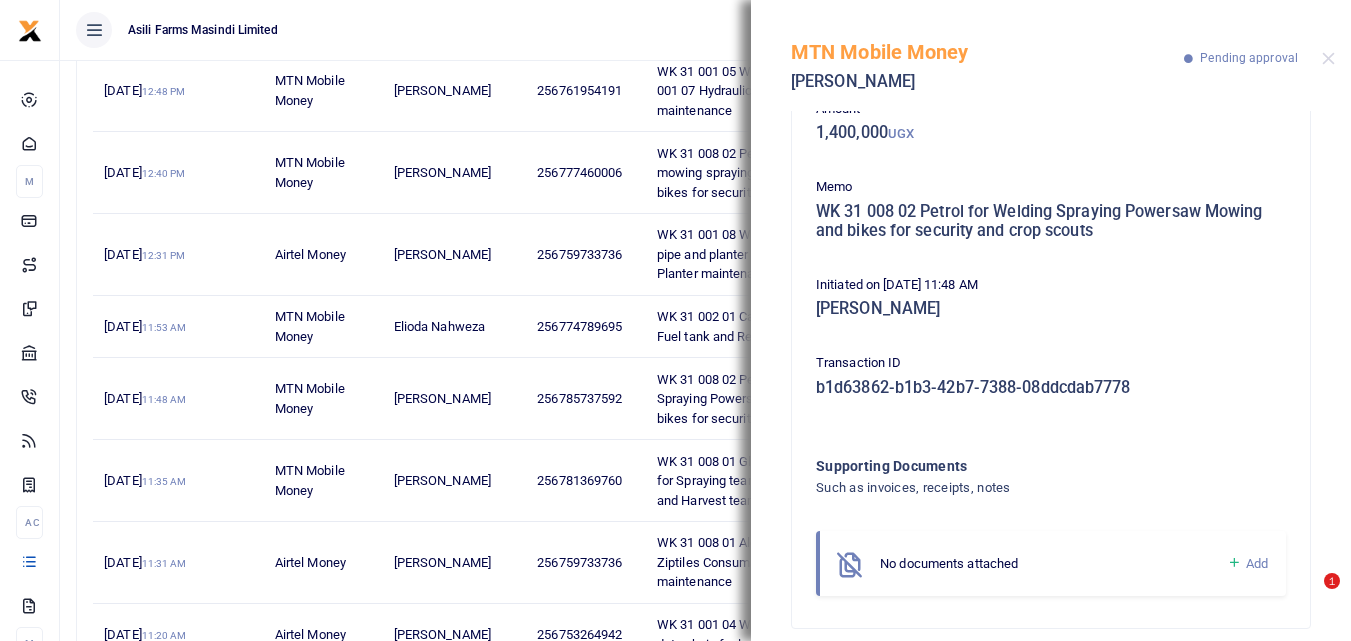 scroll, scrollTop: 139, scrollLeft: 0, axis: vertical 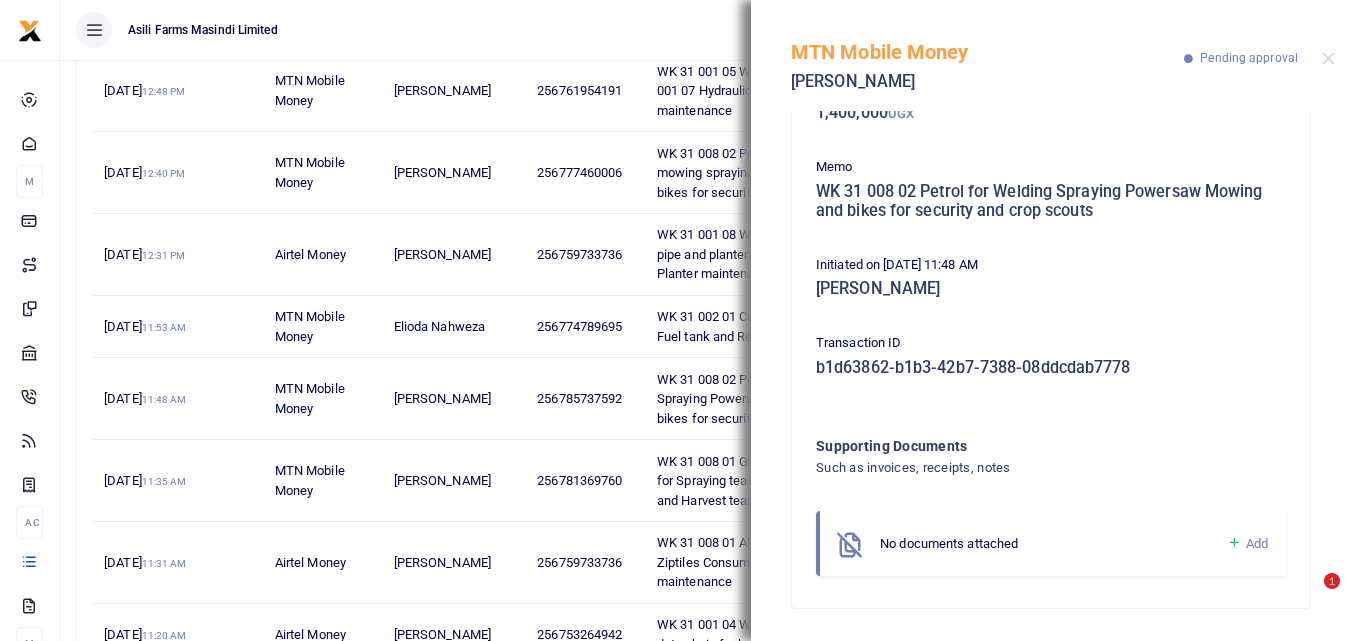 click at bounding box center (1234, 543) 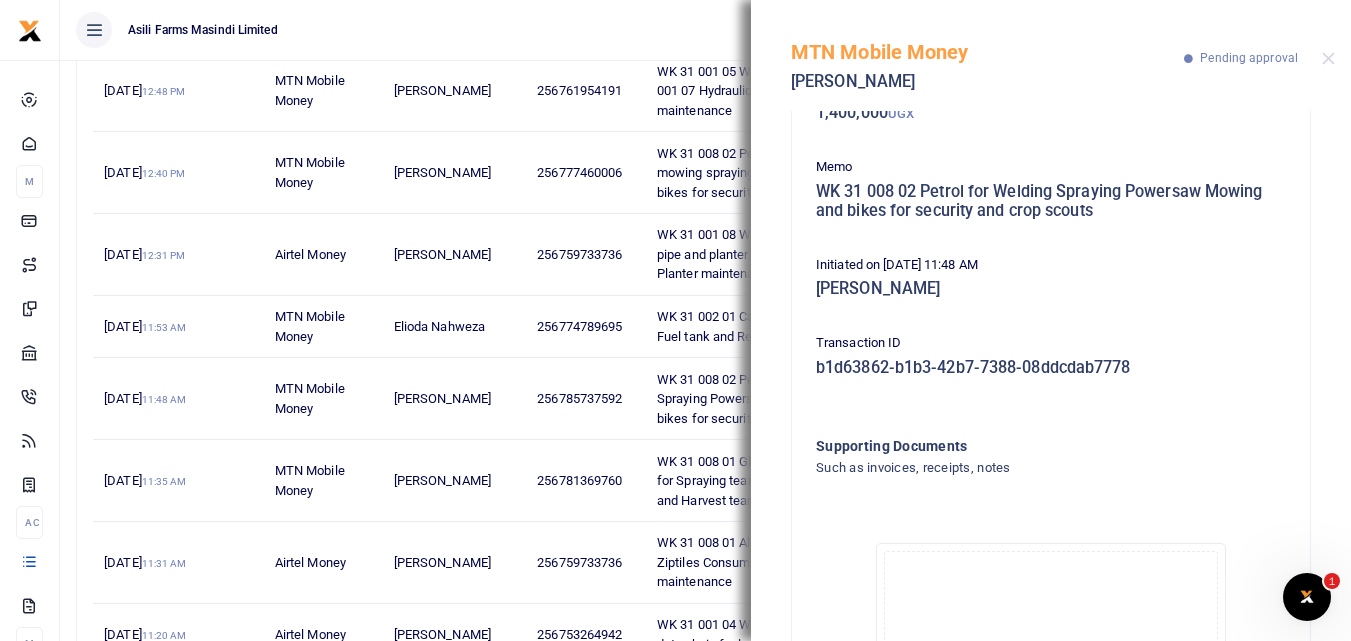 scroll, scrollTop: 0, scrollLeft: 0, axis: both 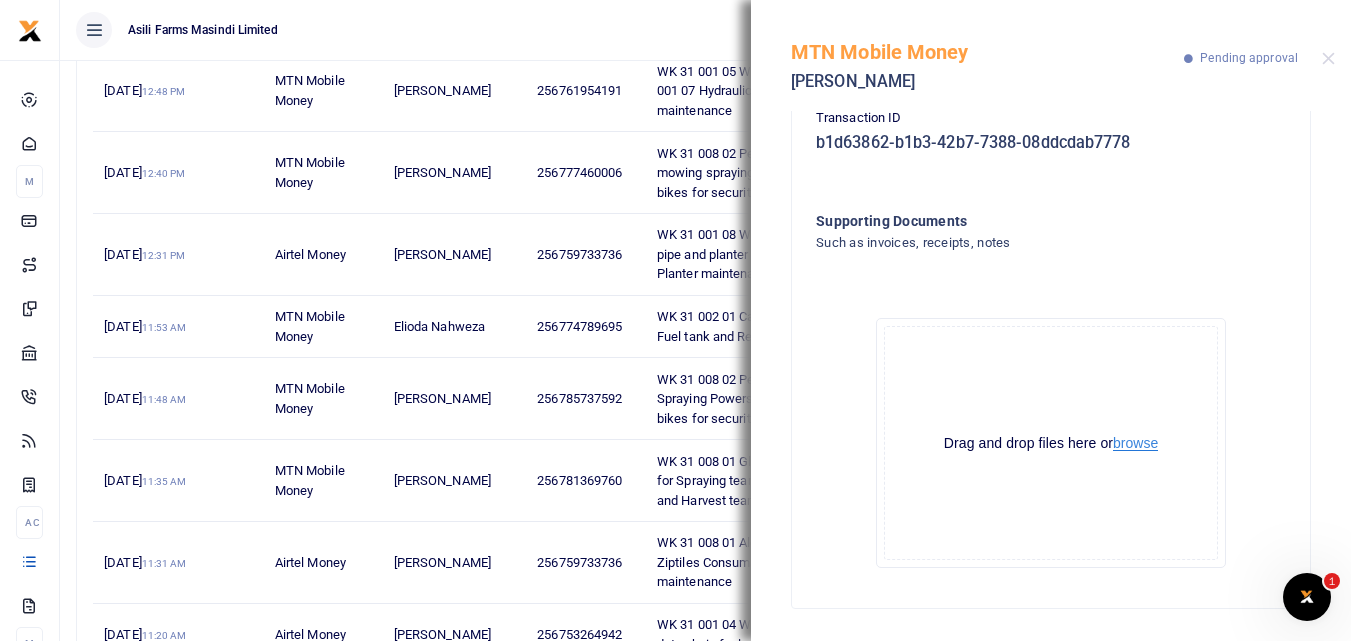 click on "browse" at bounding box center (1135, 443) 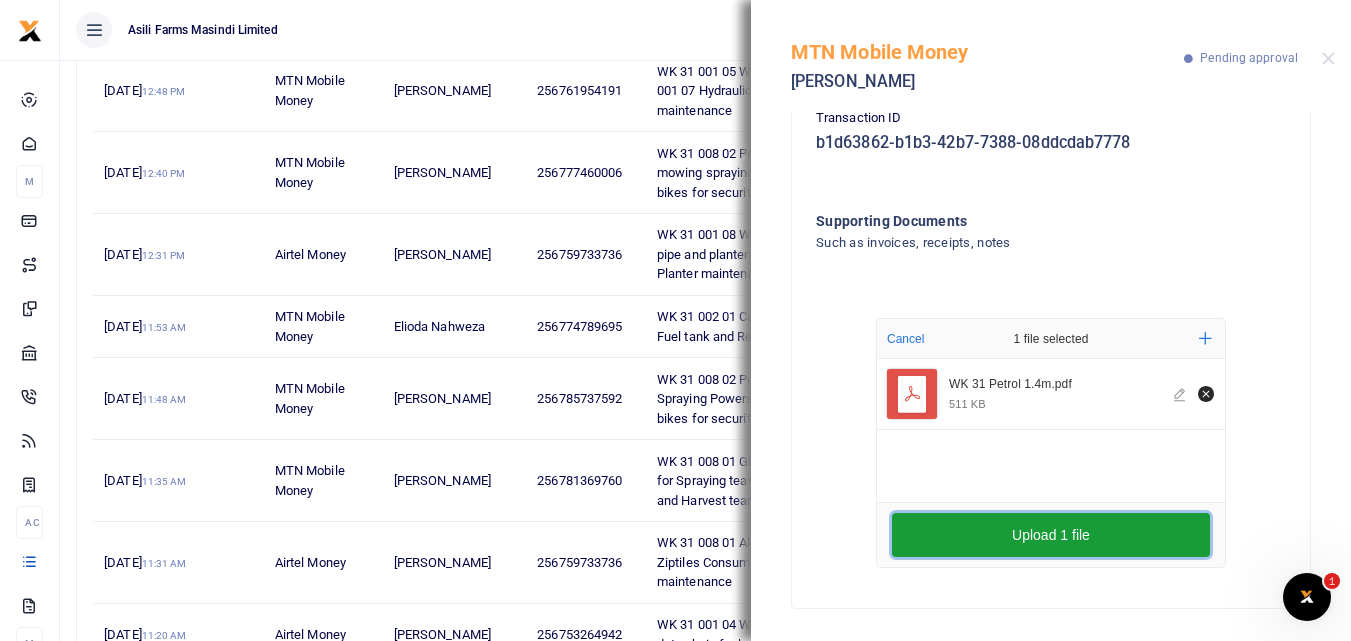 click on "Upload 1 file" at bounding box center [1051, 535] 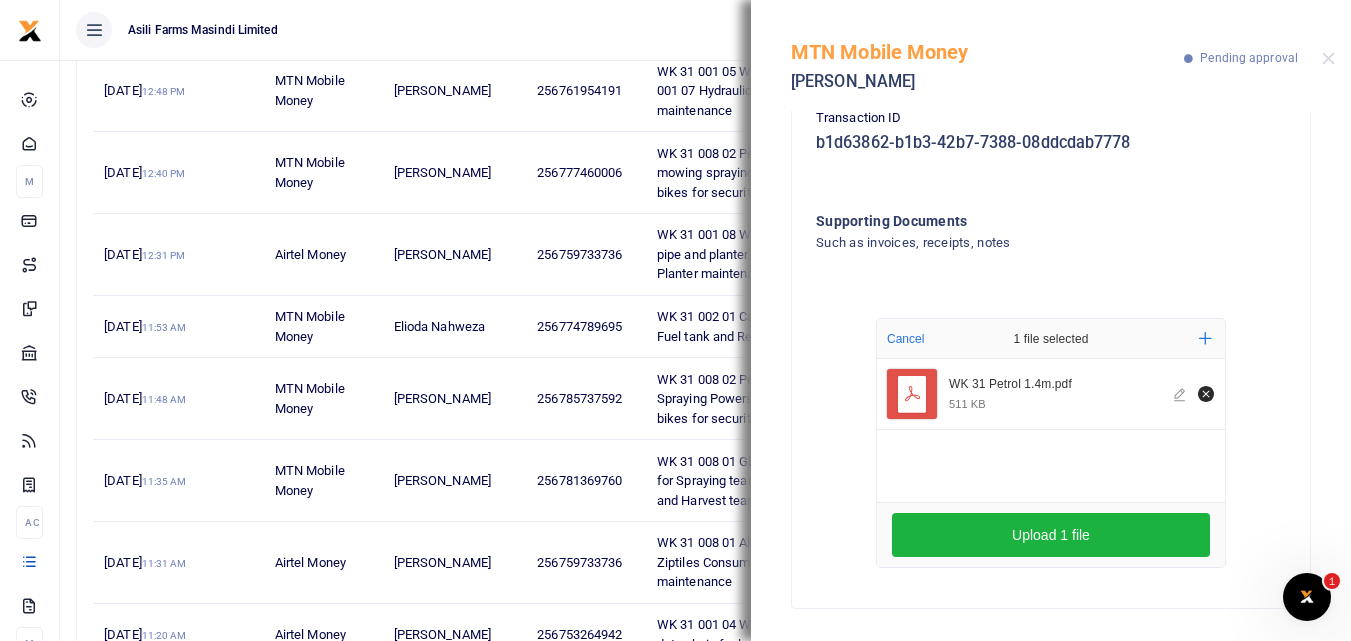 click on "Upload 1 file" at bounding box center (1051, 534) 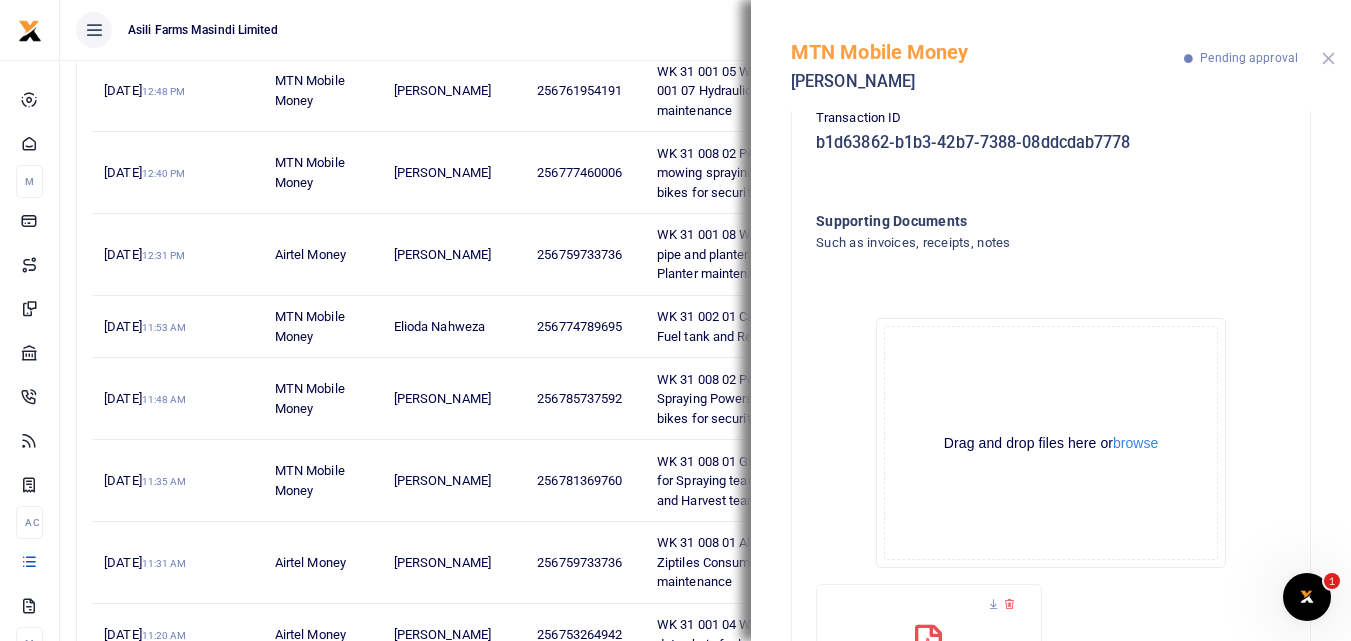 click at bounding box center [1328, 58] 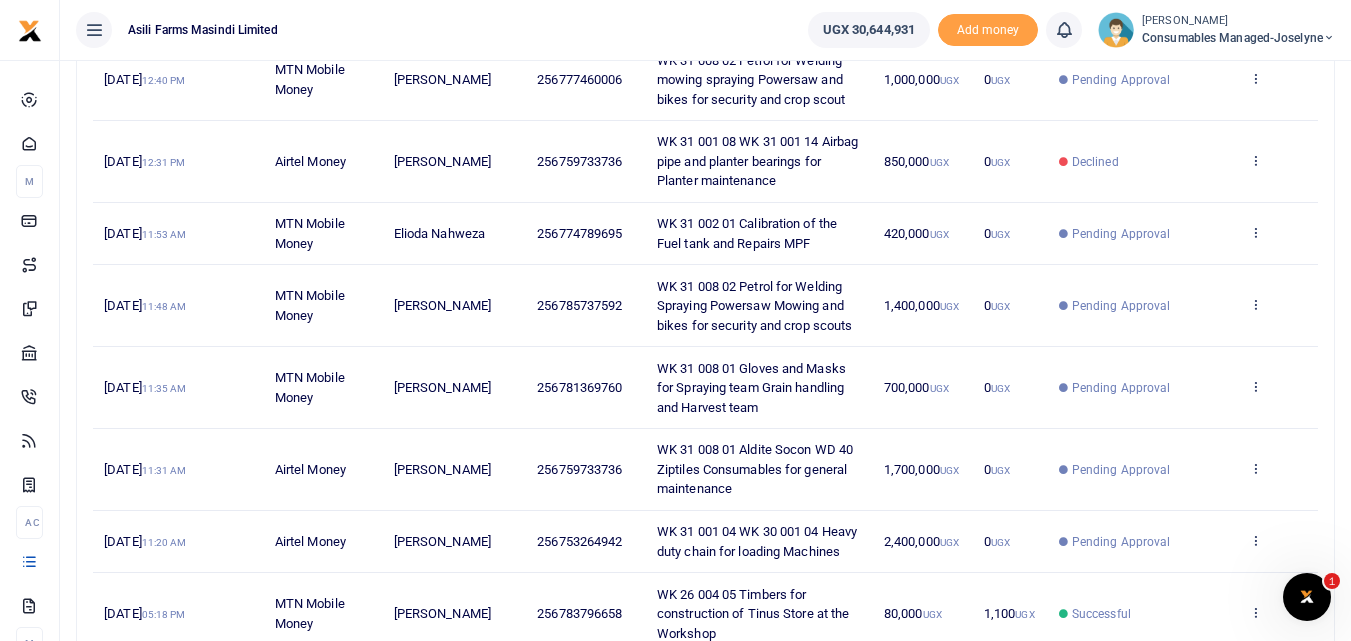 scroll, scrollTop: 420, scrollLeft: 0, axis: vertical 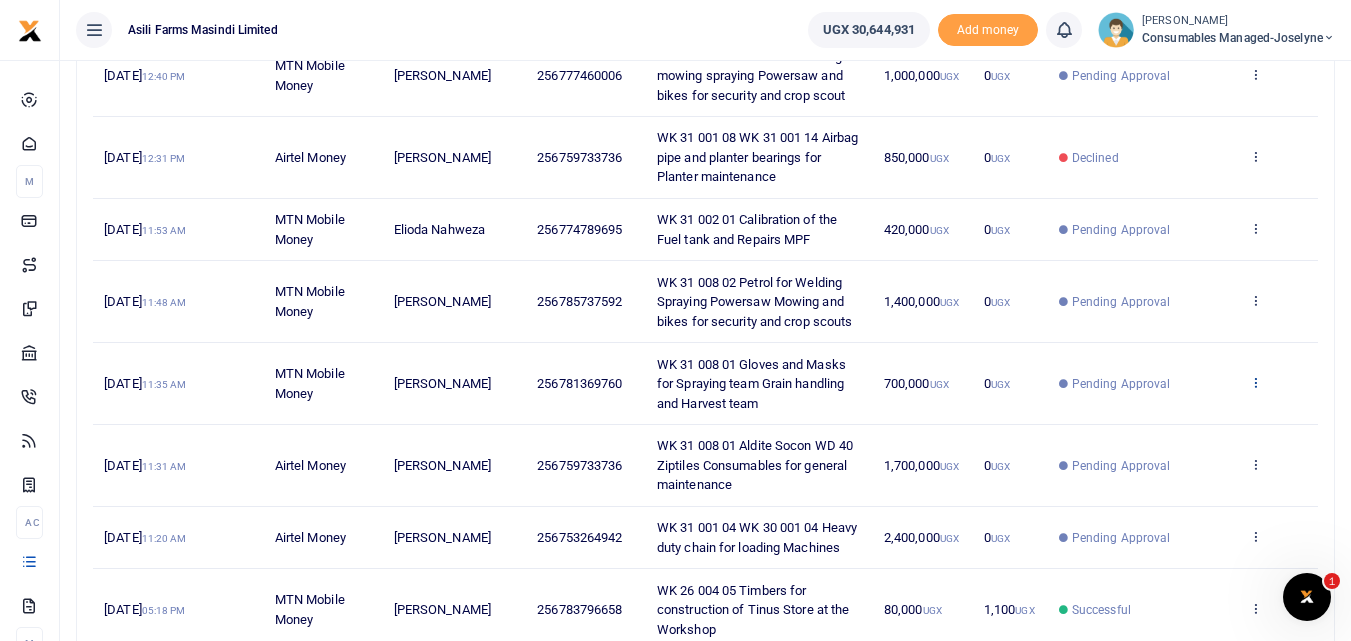 click at bounding box center (1255, 382) 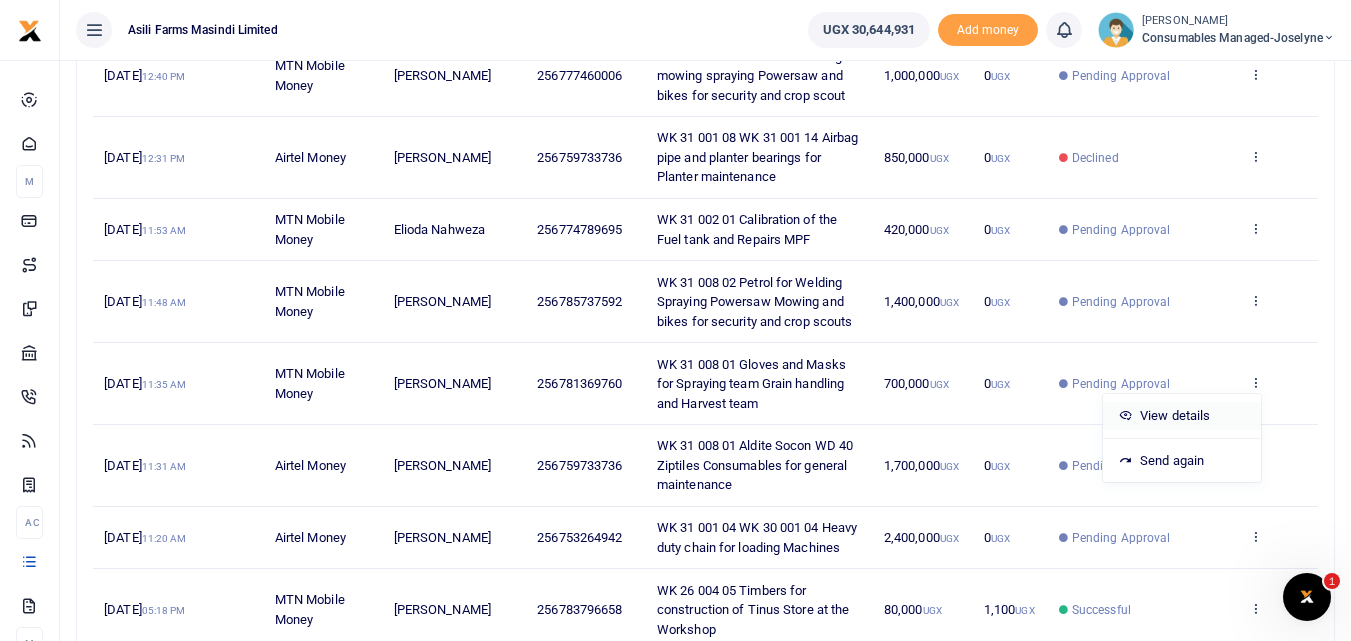click on "View details" at bounding box center [1182, 416] 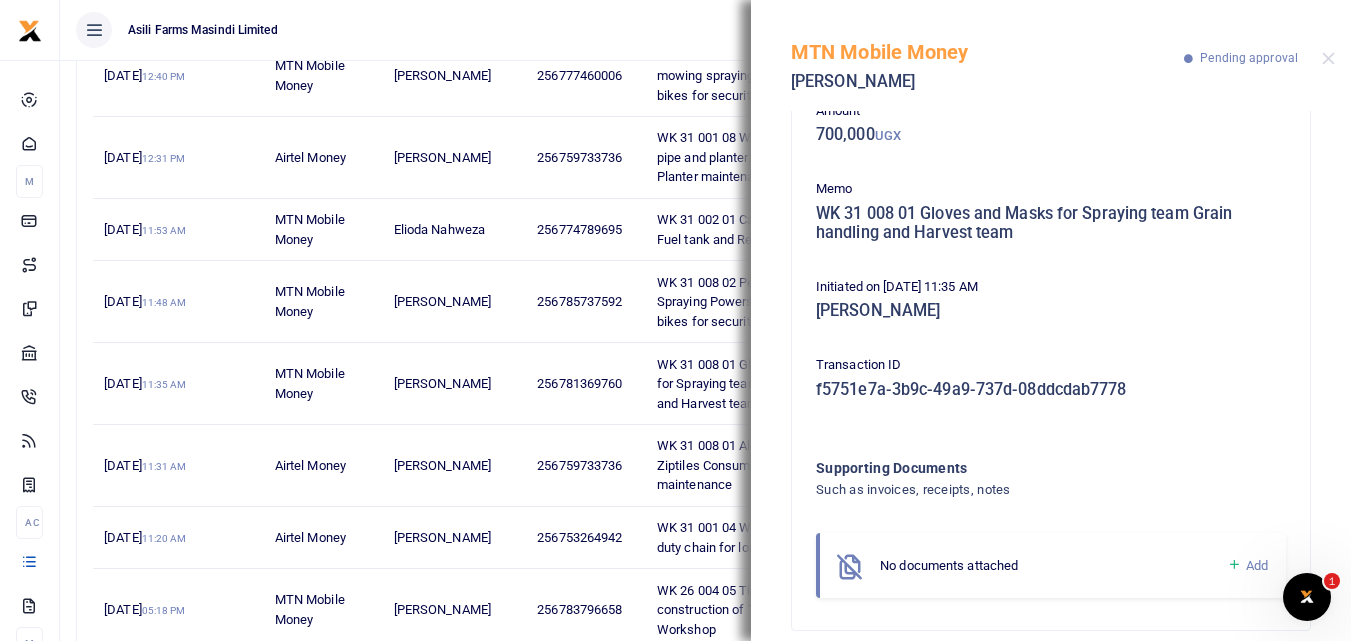 scroll, scrollTop: 139, scrollLeft: 0, axis: vertical 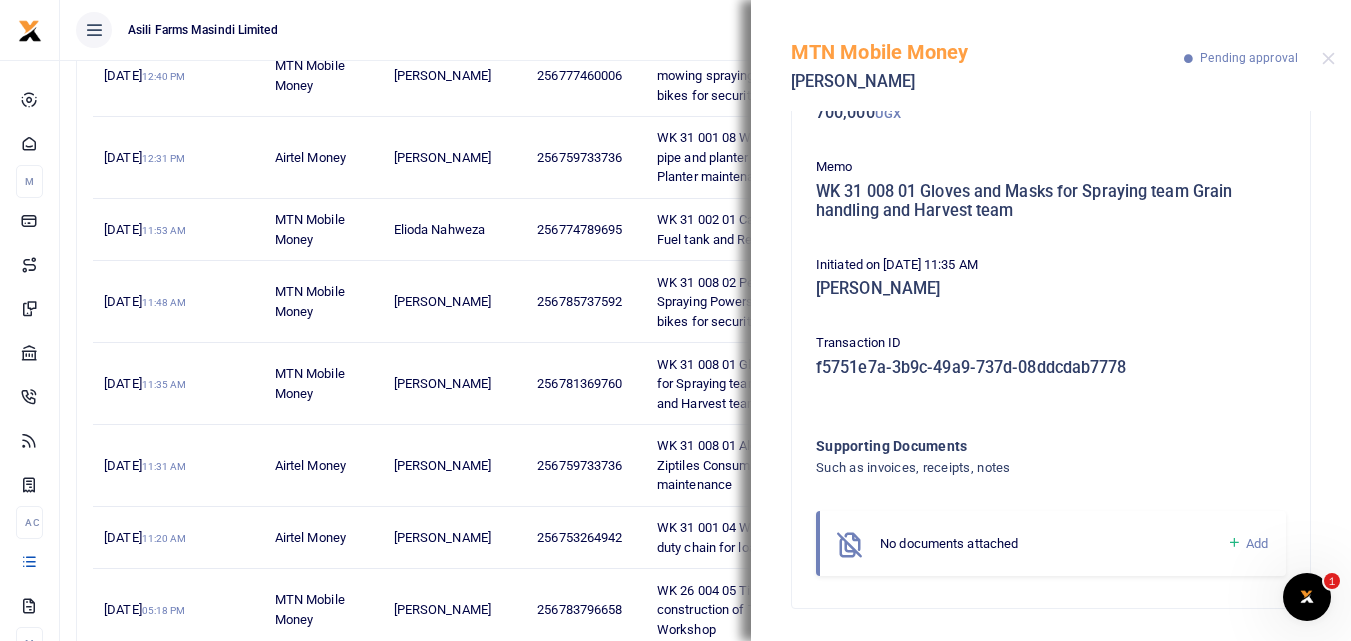 click at bounding box center (1234, 543) 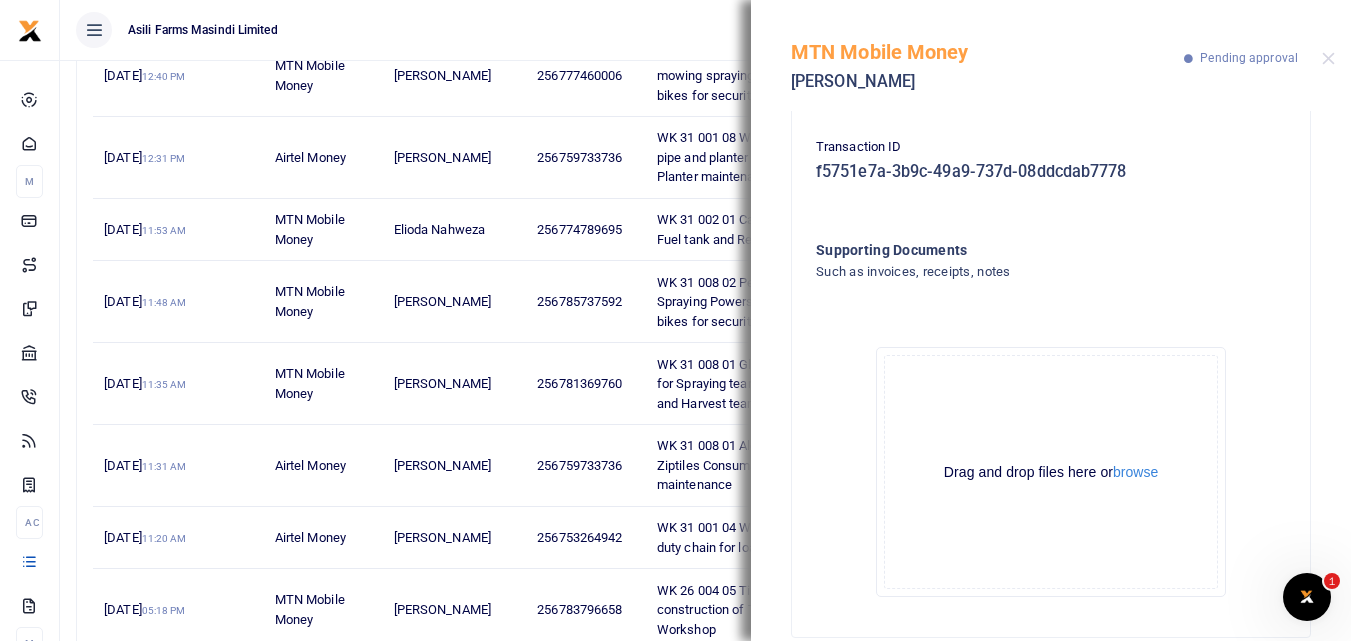 scroll, scrollTop: 364, scrollLeft: 0, axis: vertical 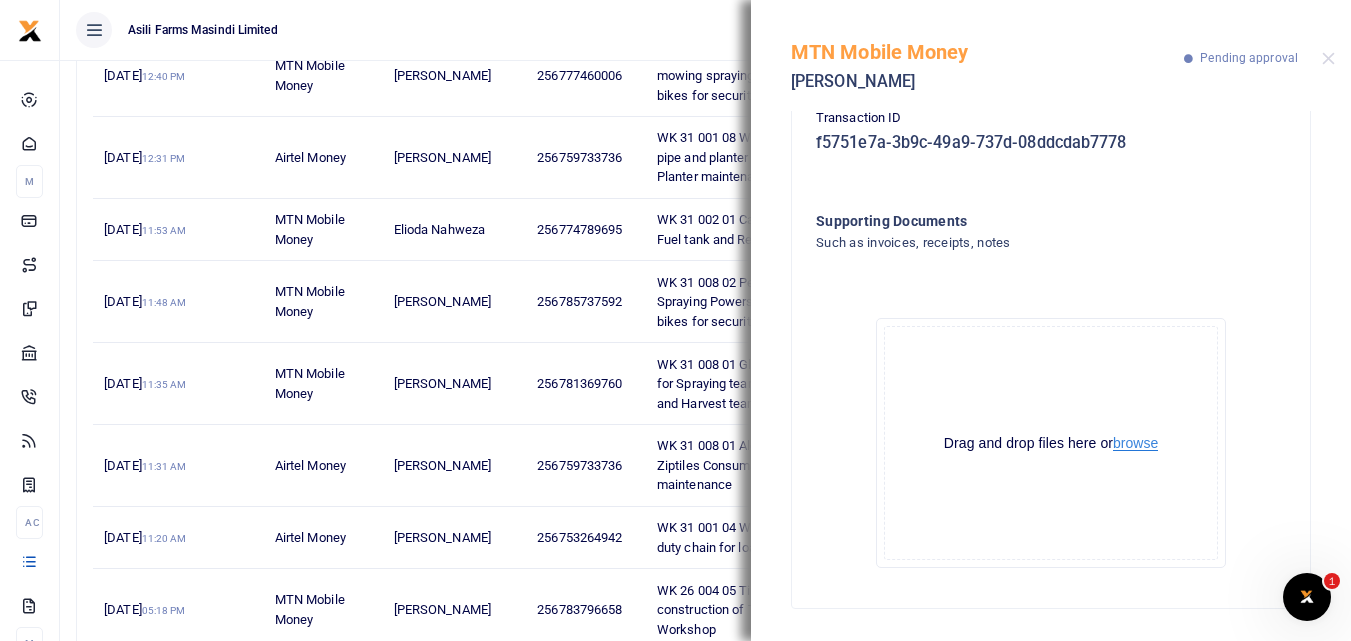 click on "browse" at bounding box center (1135, 443) 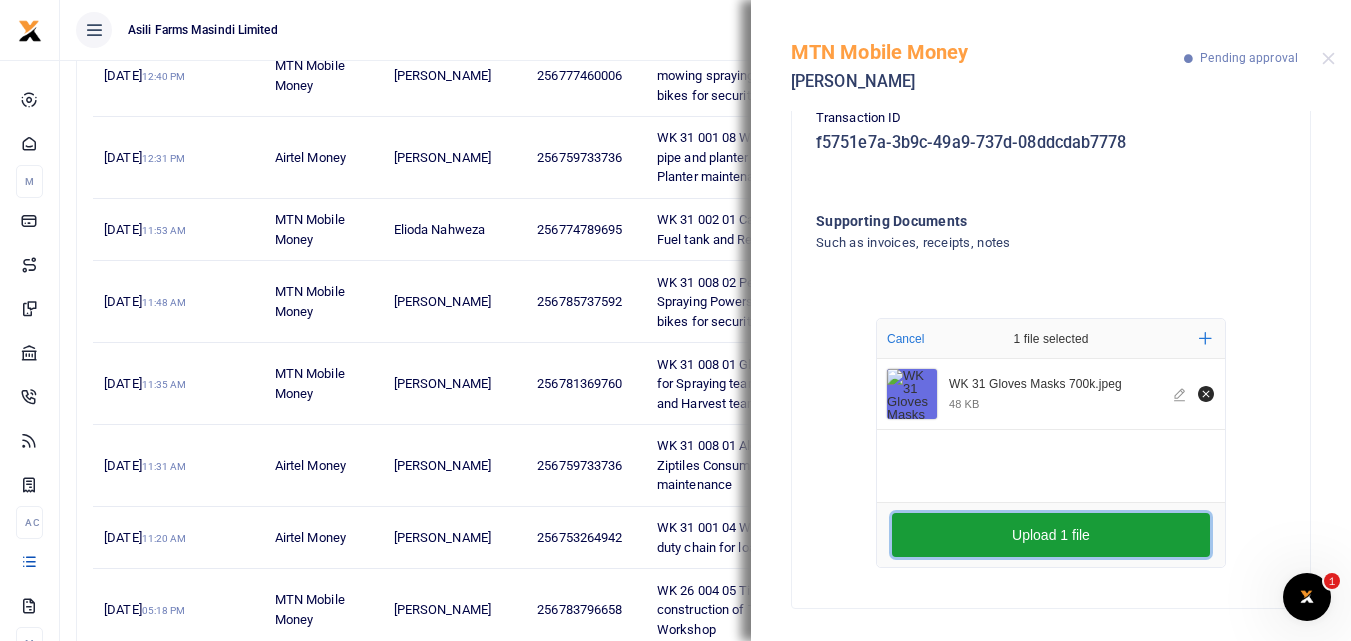 click on "Upload 1 file" at bounding box center [1051, 535] 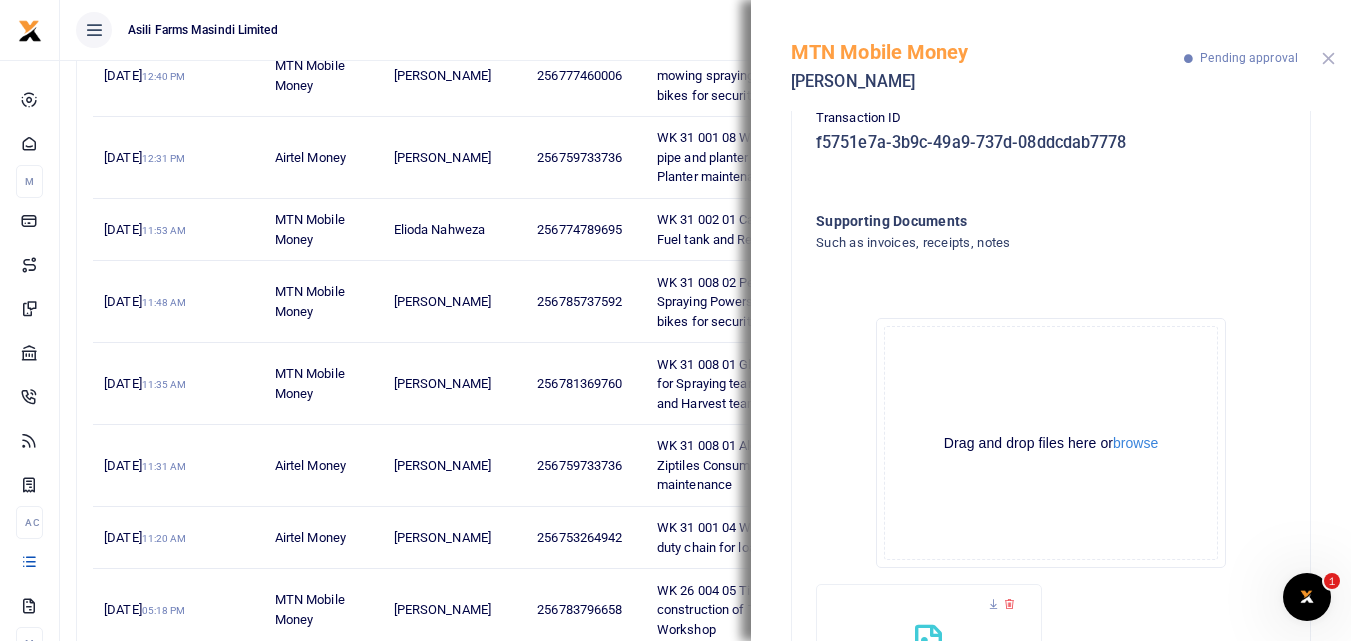 click at bounding box center [1328, 58] 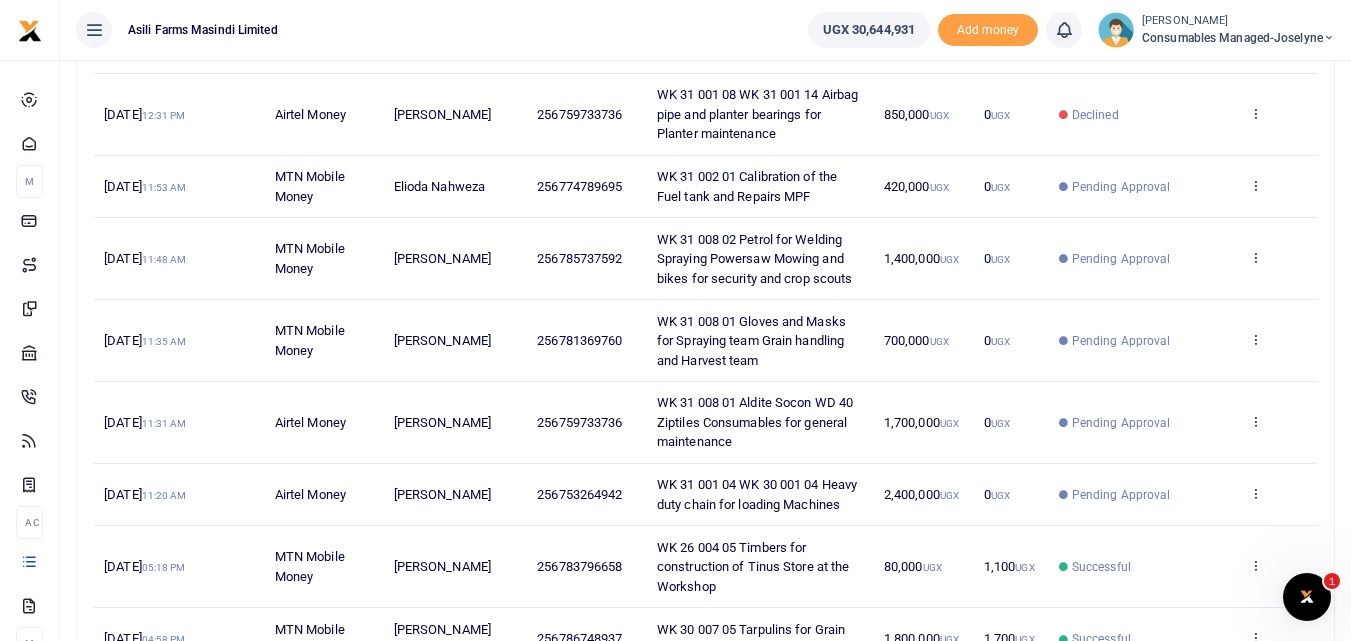 scroll, scrollTop: 483, scrollLeft: 0, axis: vertical 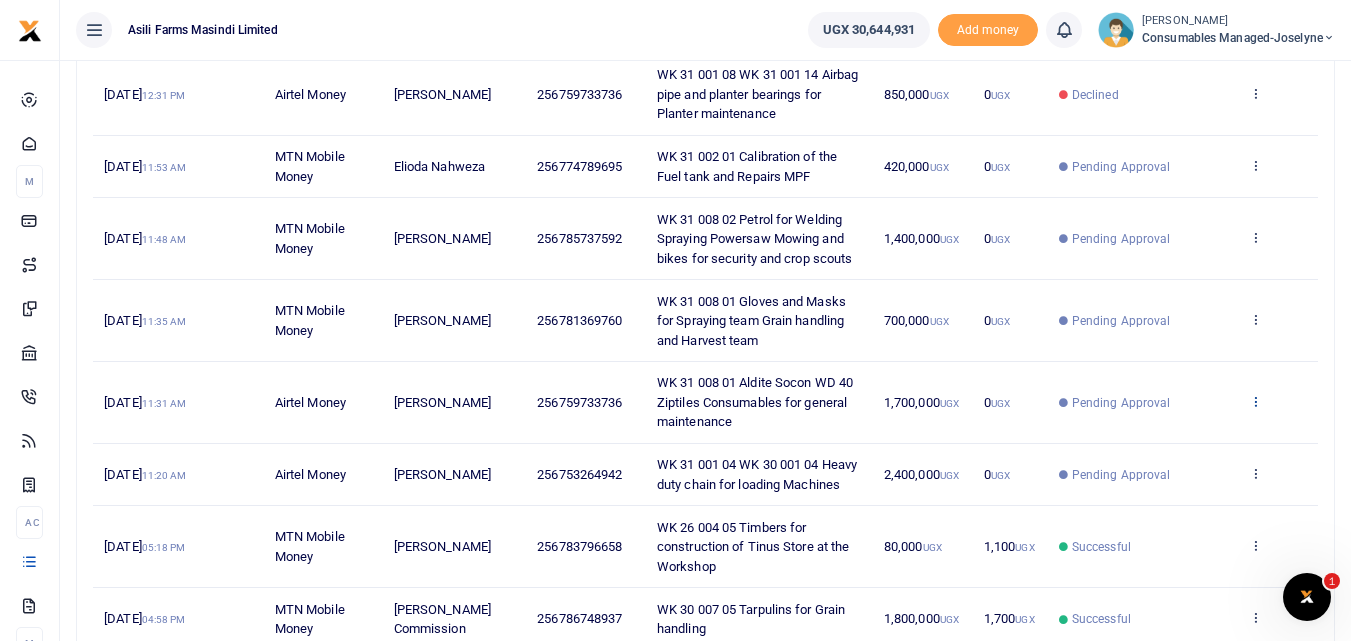 click at bounding box center [1255, 401] 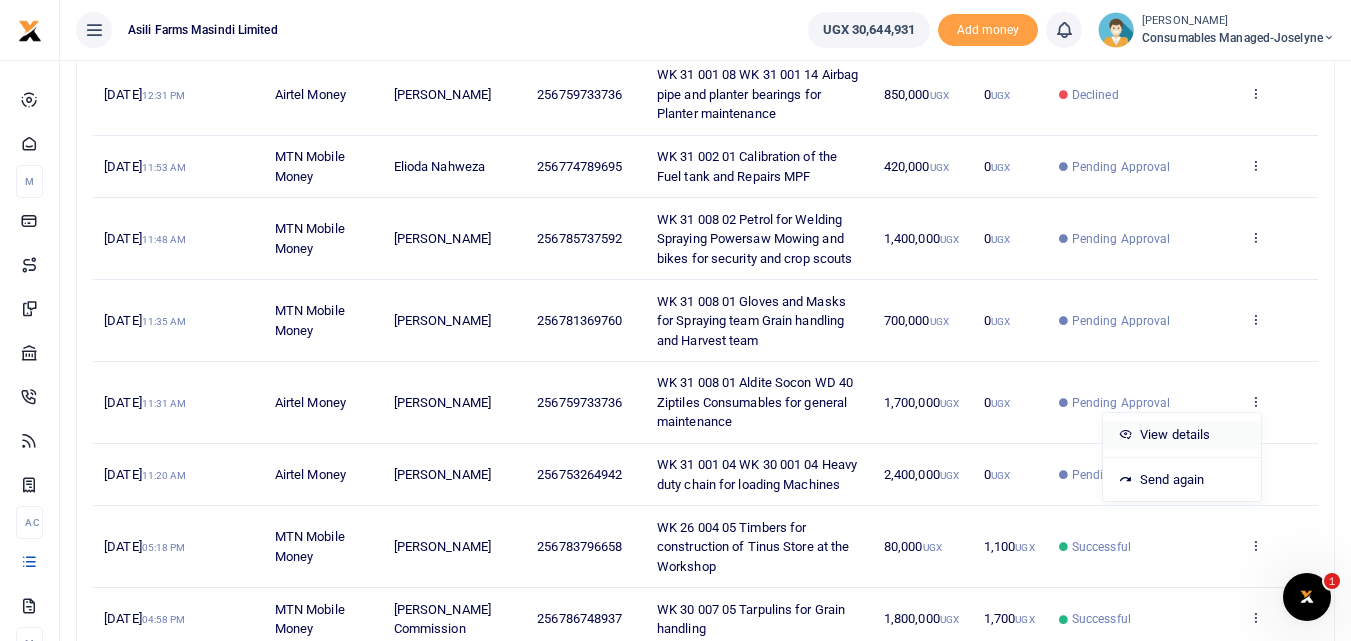 click on "View details" at bounding box center (1182, 435) 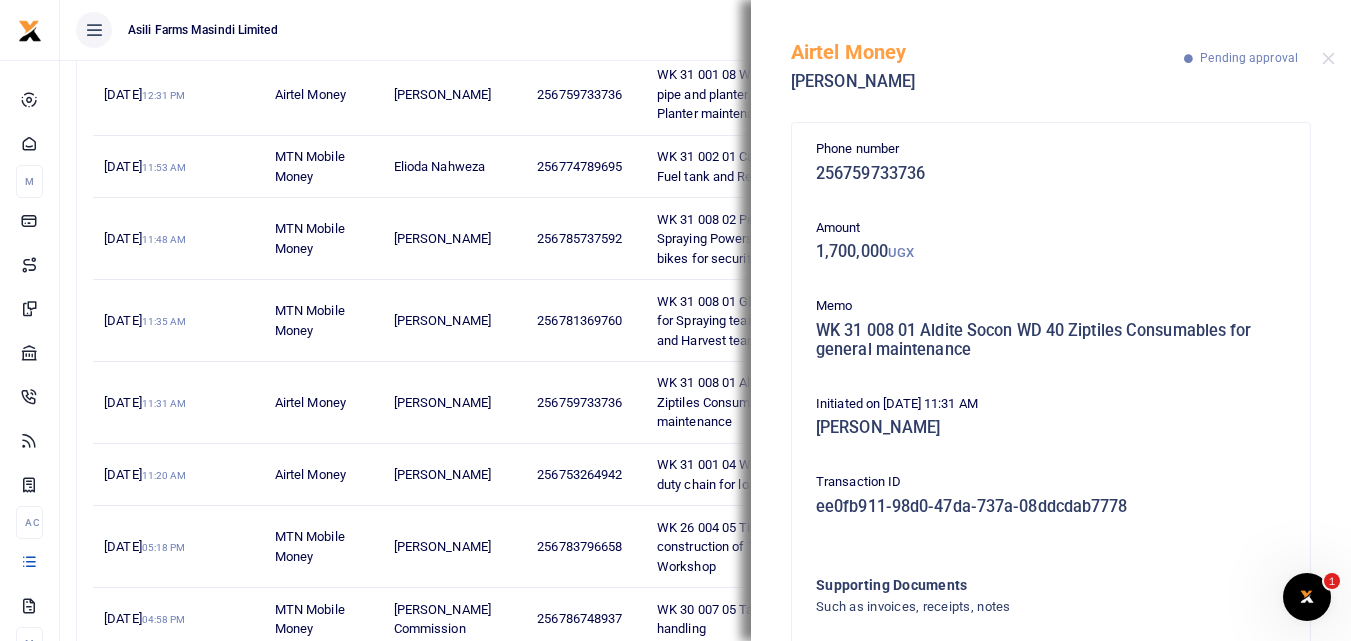 scroll, scrollTop: 139, scrollLeft: 0, axis: vertical 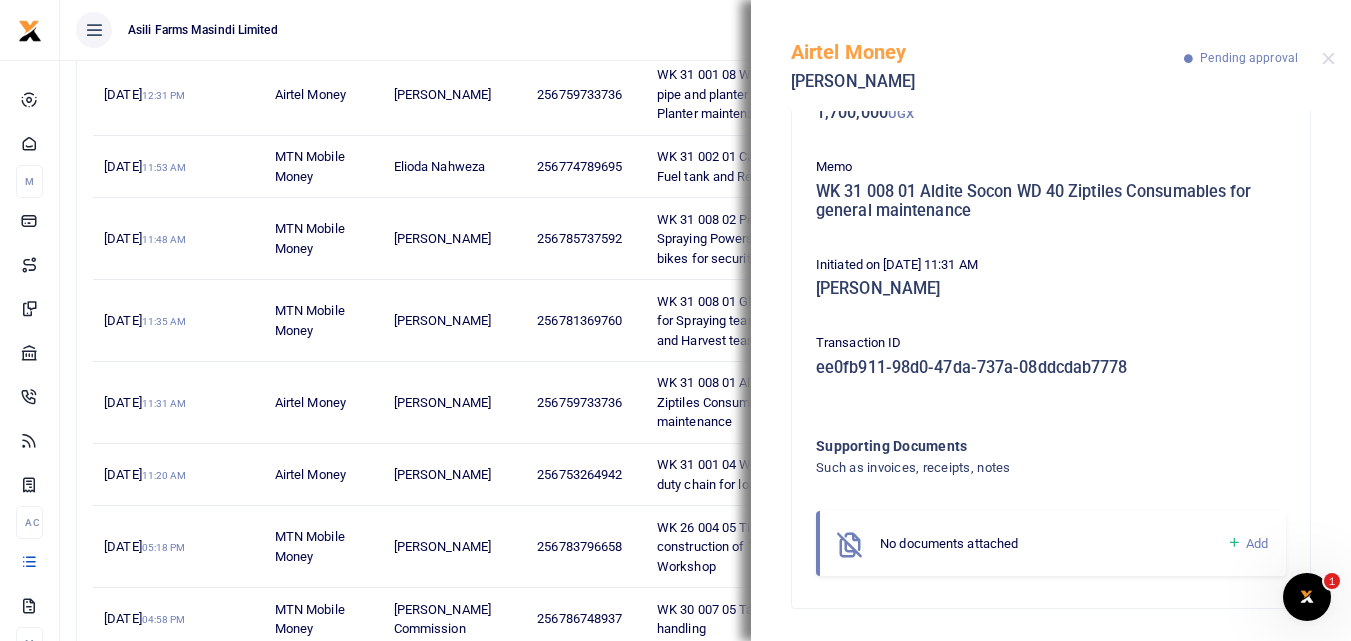 click at bounding box center (1234, 543) 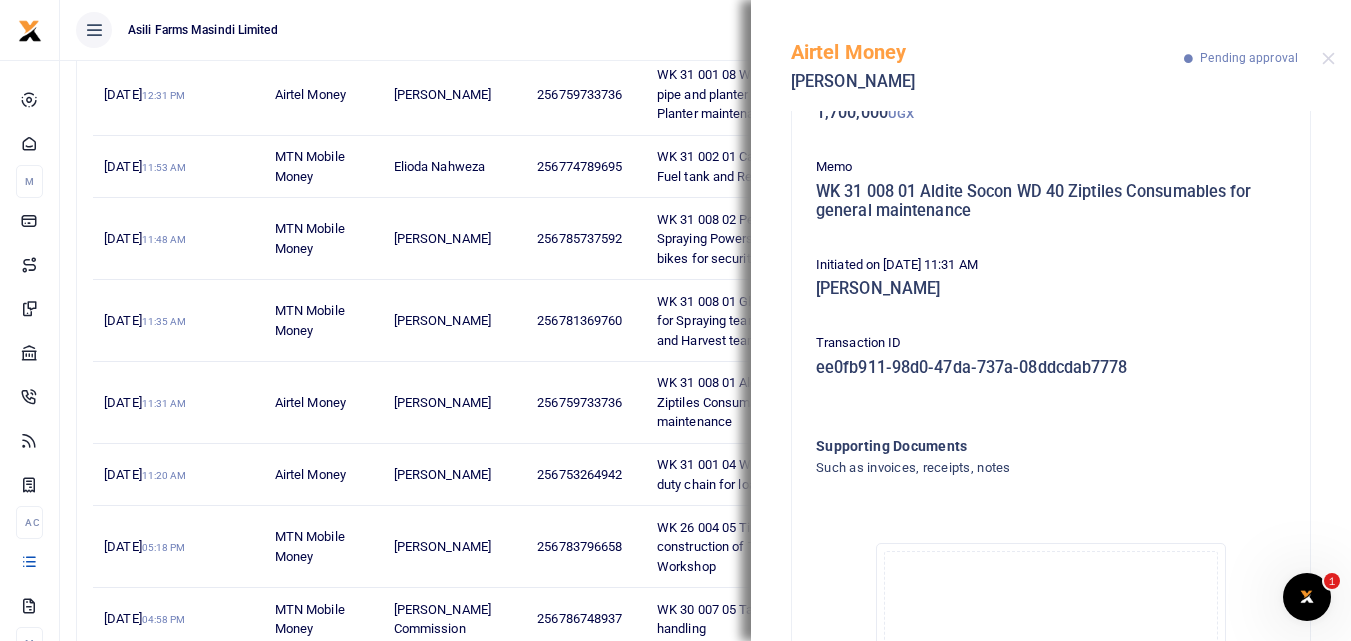 scroll, scrollTop: 364, scrollLeft: 0, axis: vertical 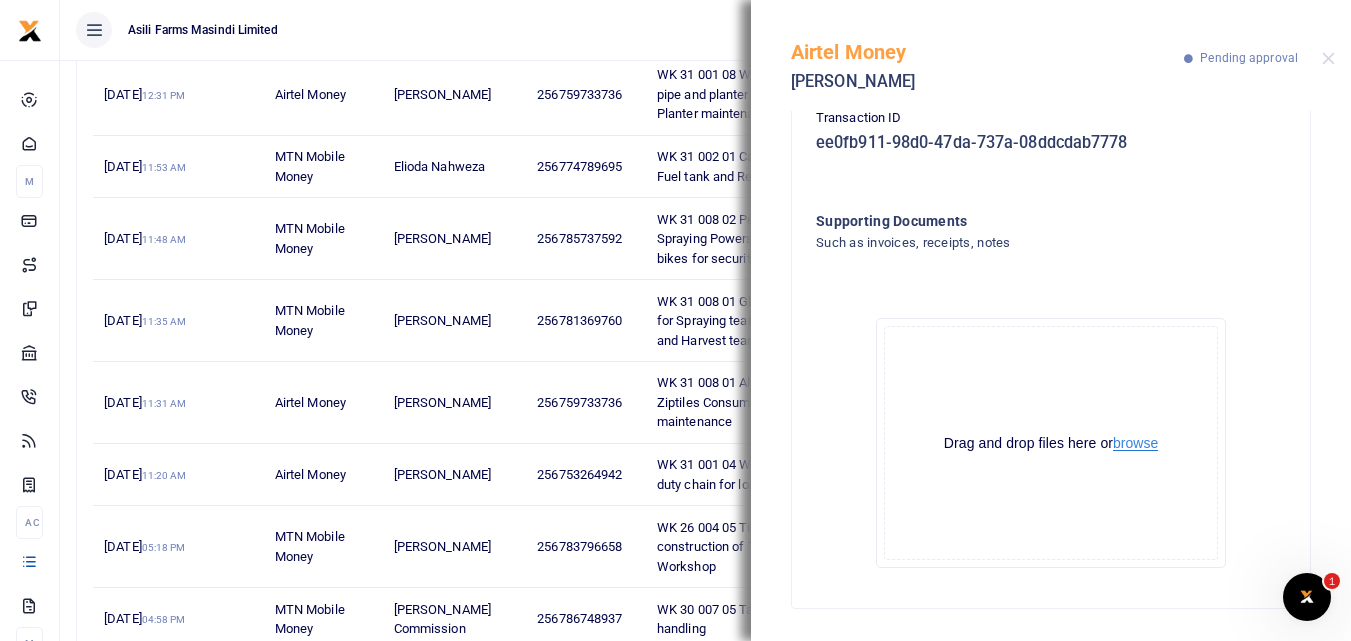 click on "browse" at bounding box center (1135, 443) 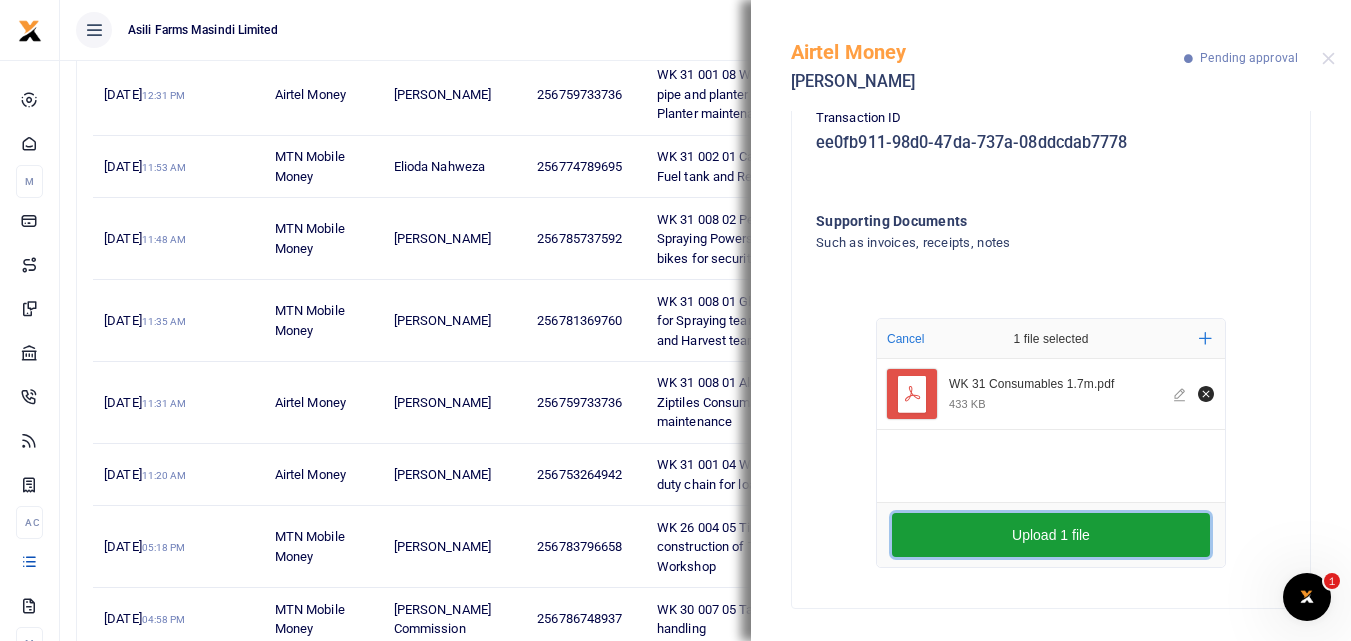 click on "Upload 1 file" at bounding box center [1051, 535] 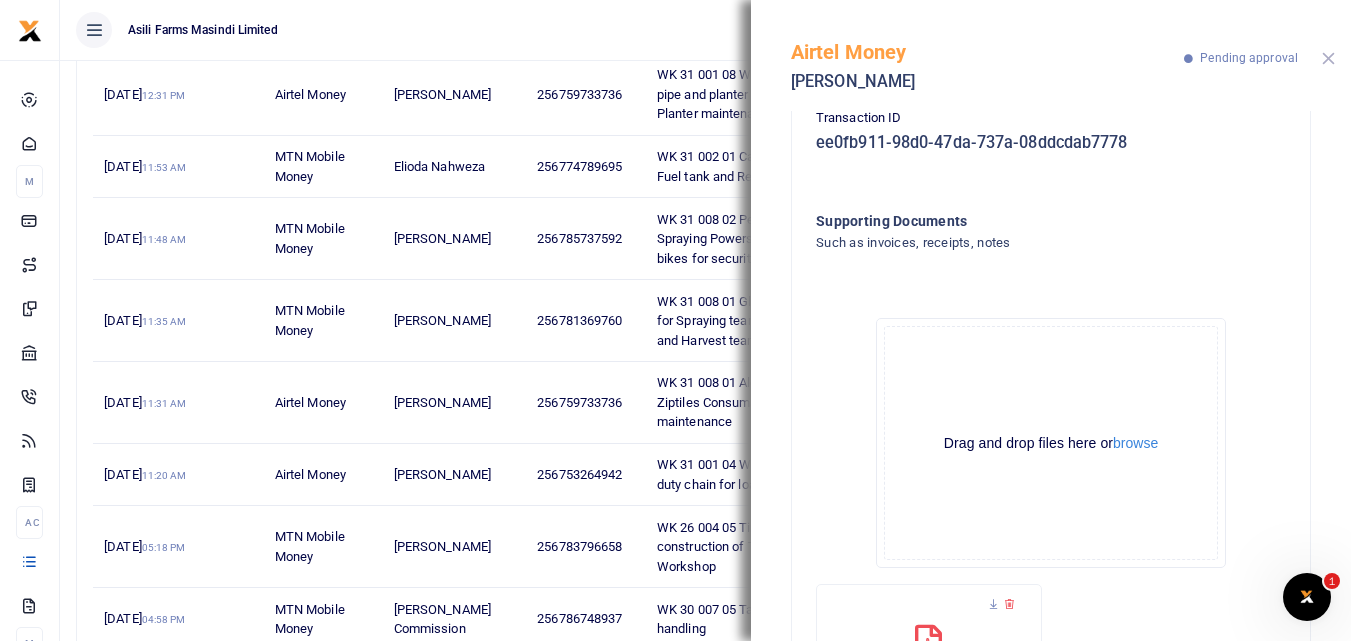 click at bounding box center [1328, 58] 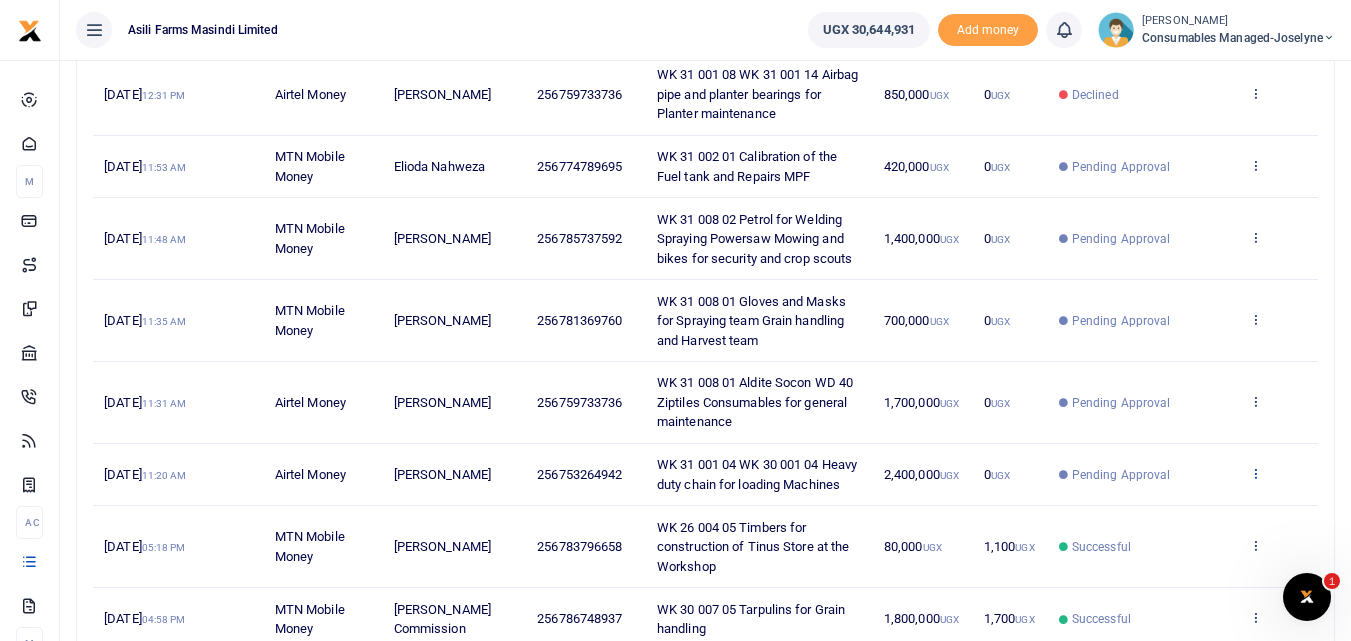 click at bounding box center (1255, 473) 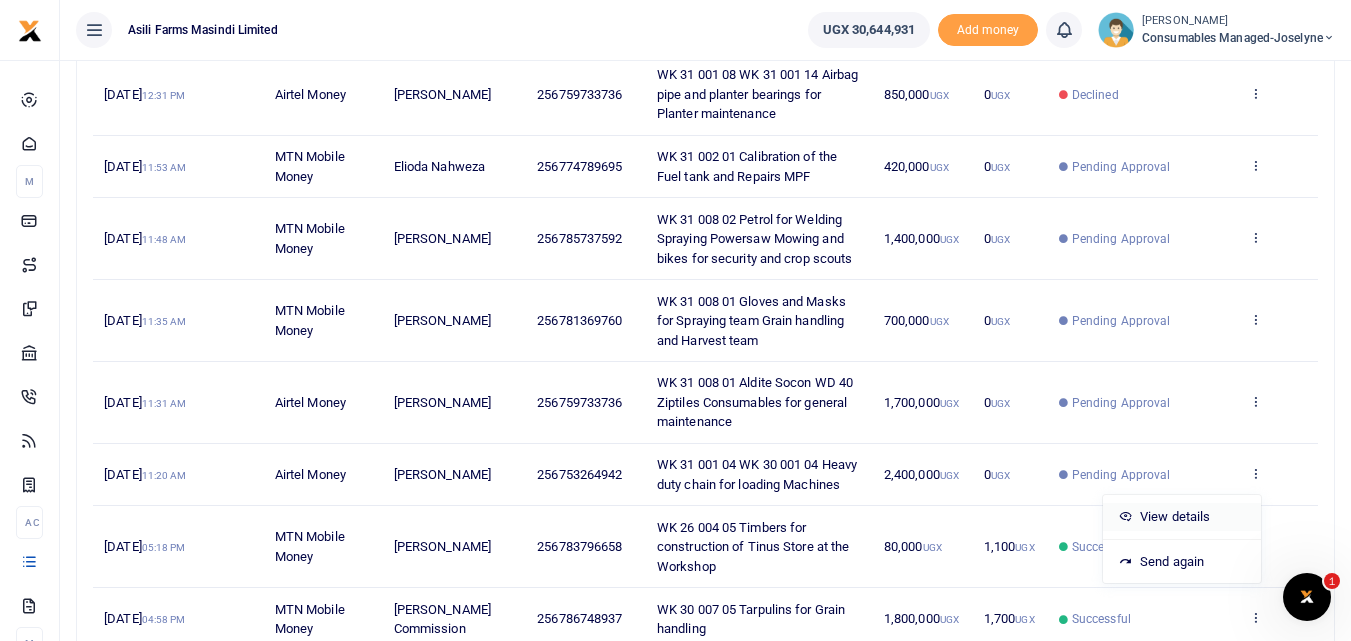 click on "View details" at bounding box center [1182, 517] 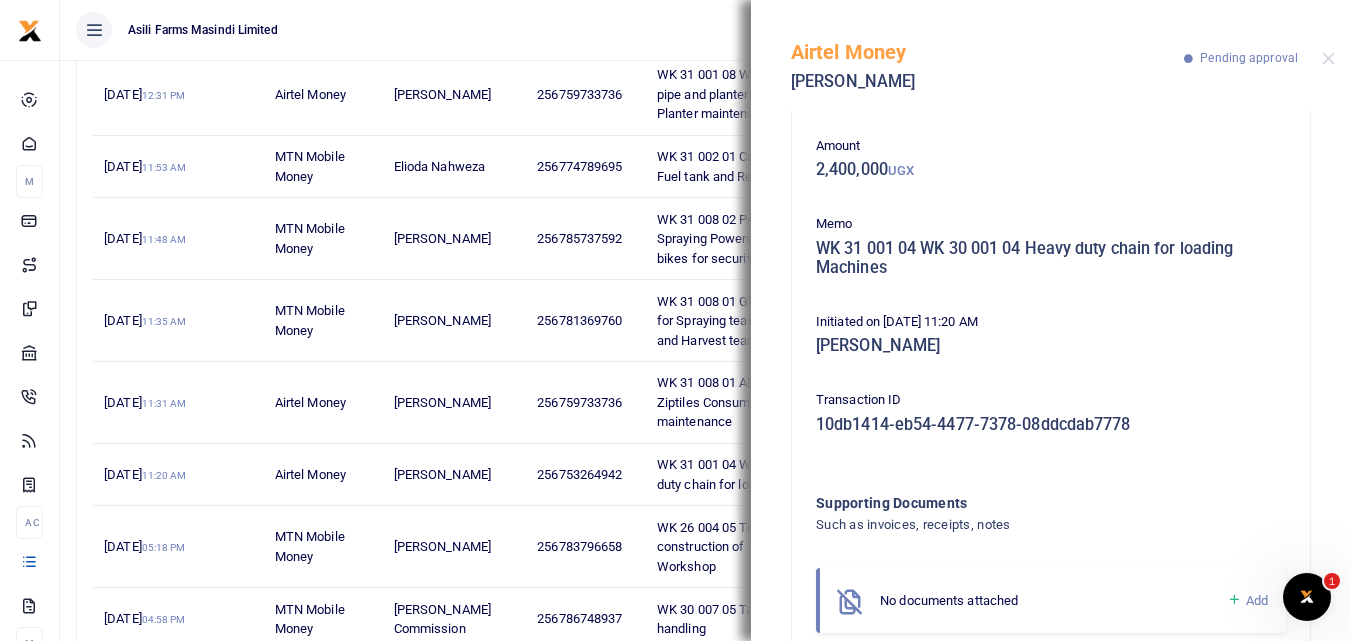 scroll, scrollTop: 139, scrollLeft: 0, axis: vertical 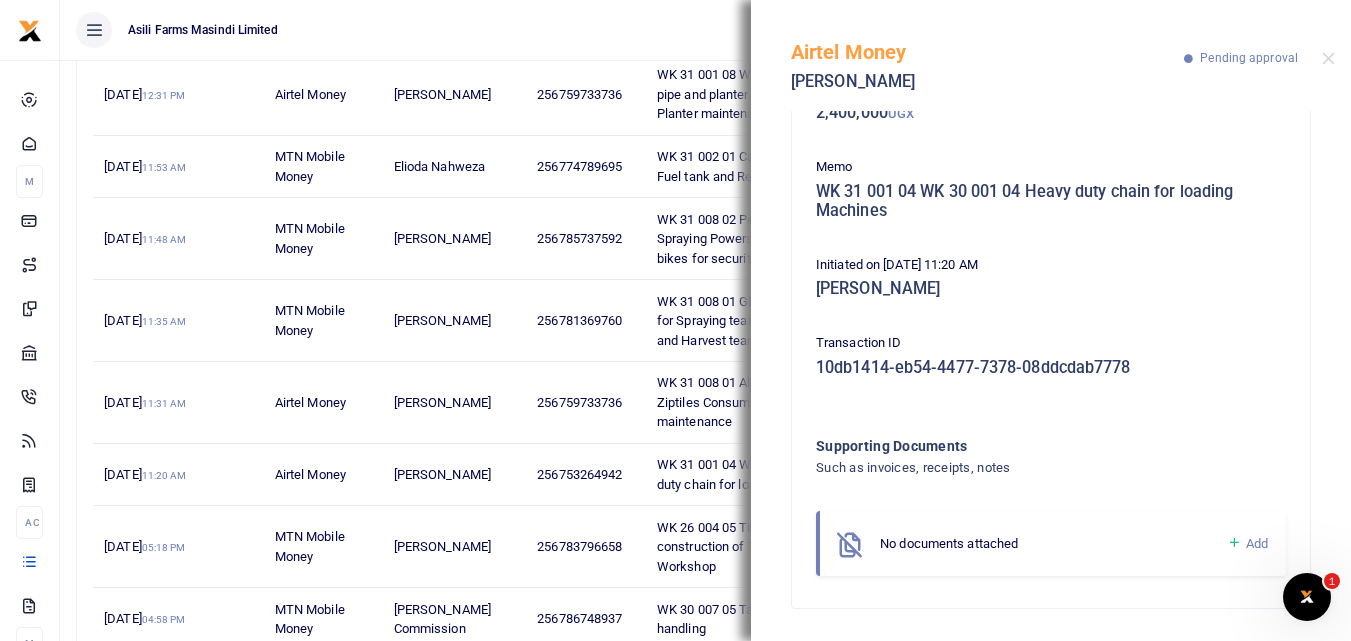 click on "No documents attached" at bounding box center (1053, 544) 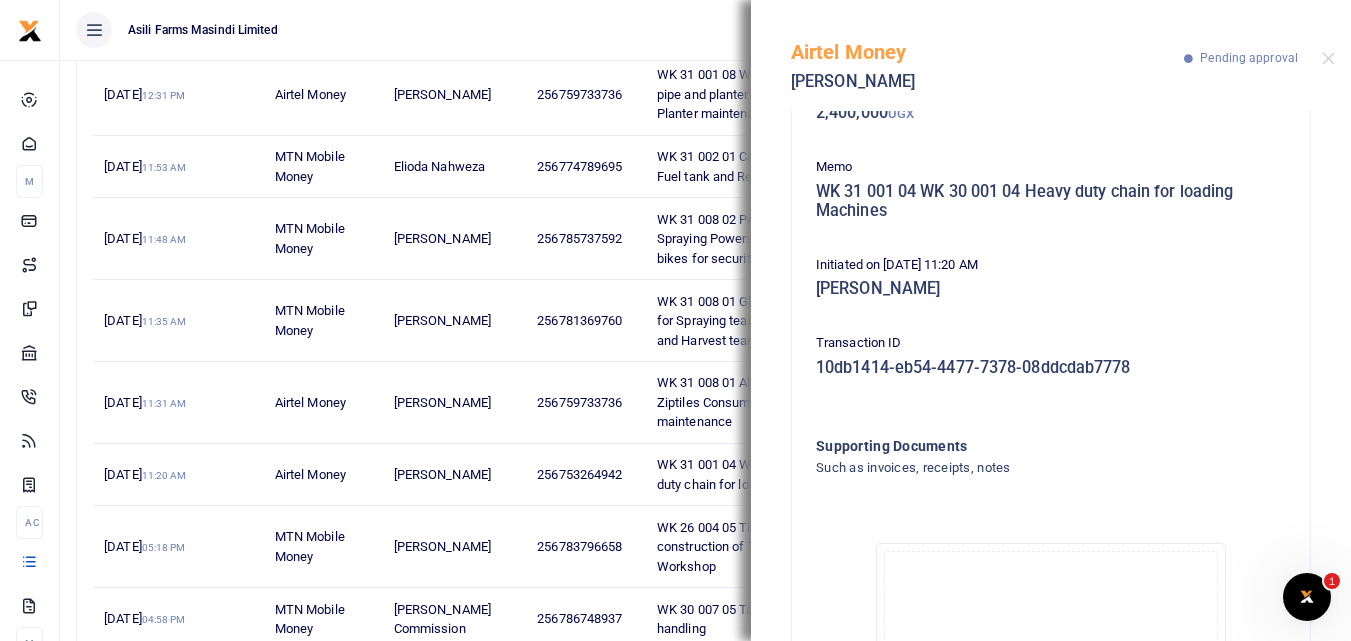 scroll, scrollTop: 364, scrollLeft: 0, axis: vertical 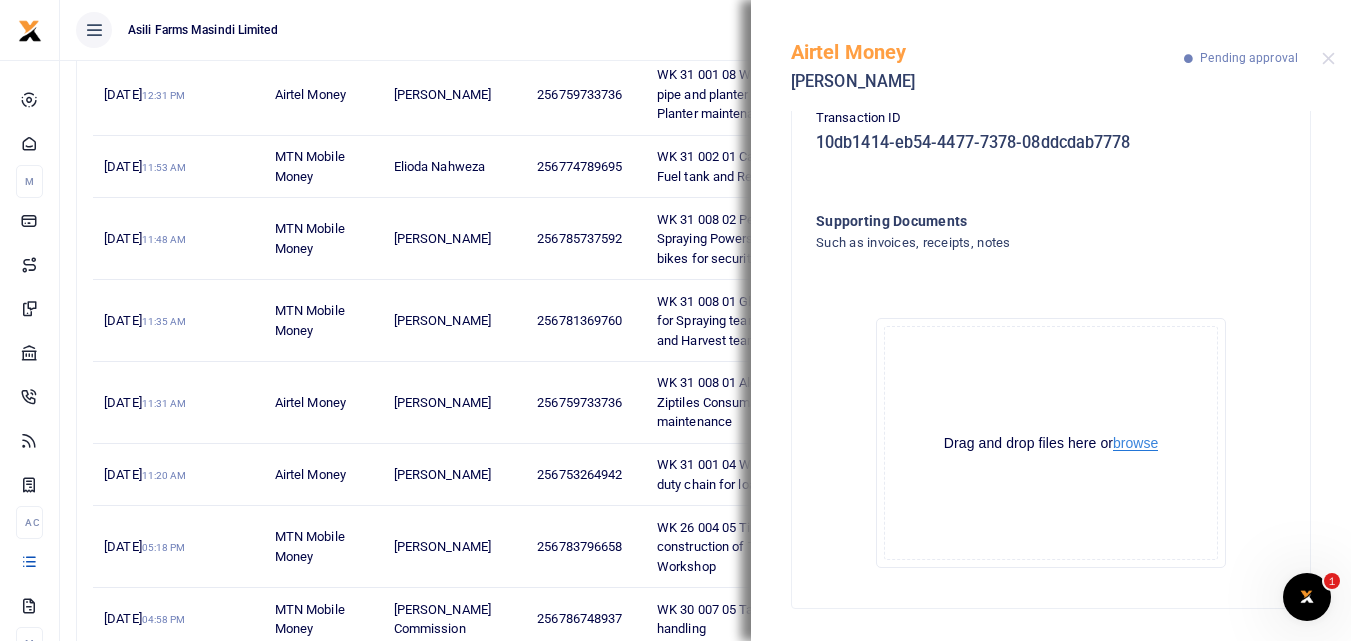 click on "browse" at bounding box center (1135, 443) 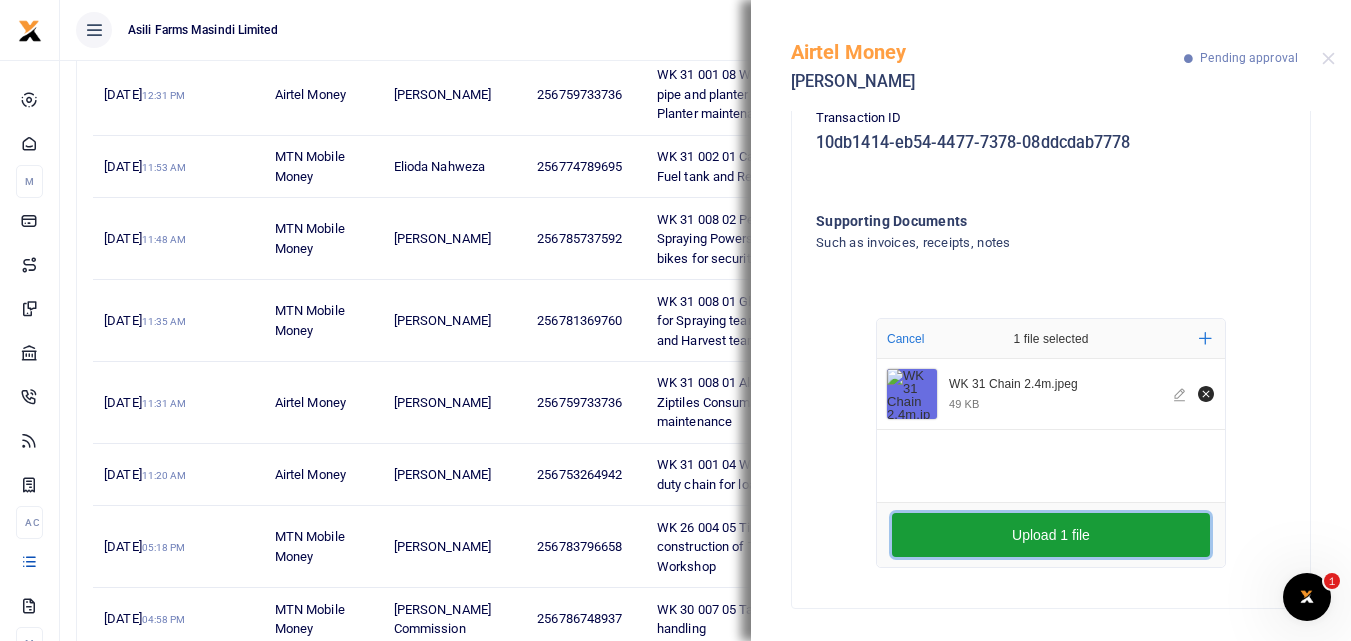 click on "Upload 1 file" at bounding box center [1051, 535] 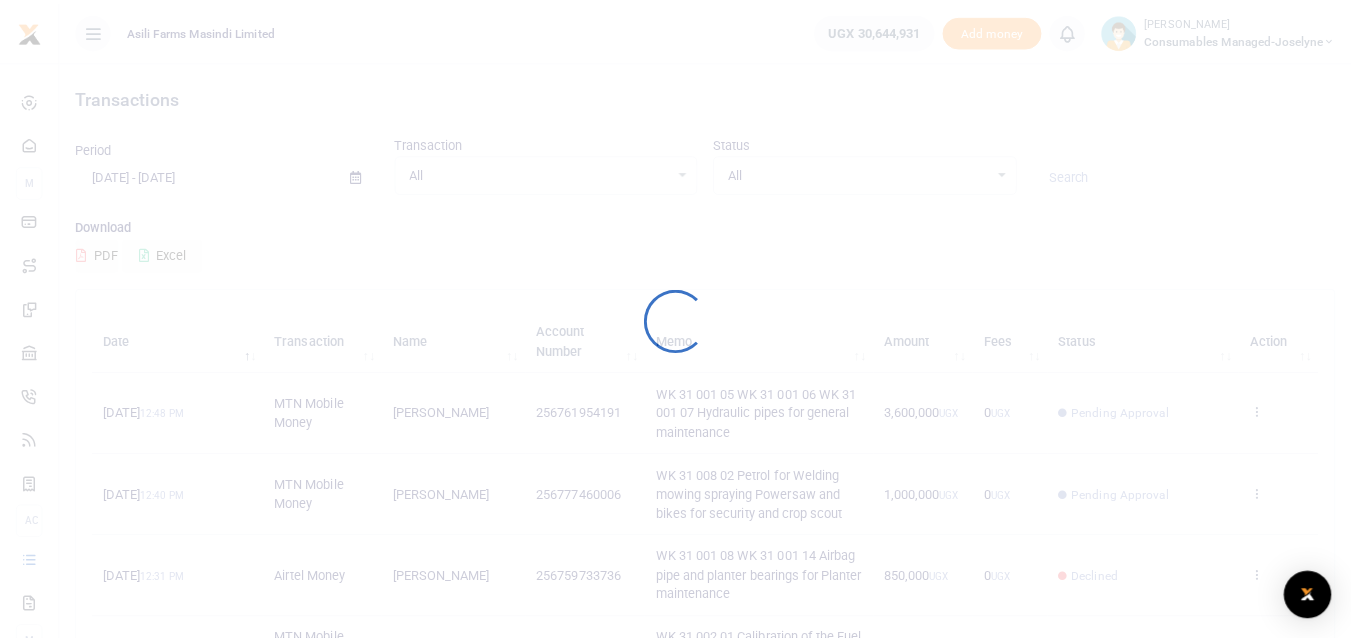 scroll, scrollTop: 0, scrollLeft: 0, axis: both 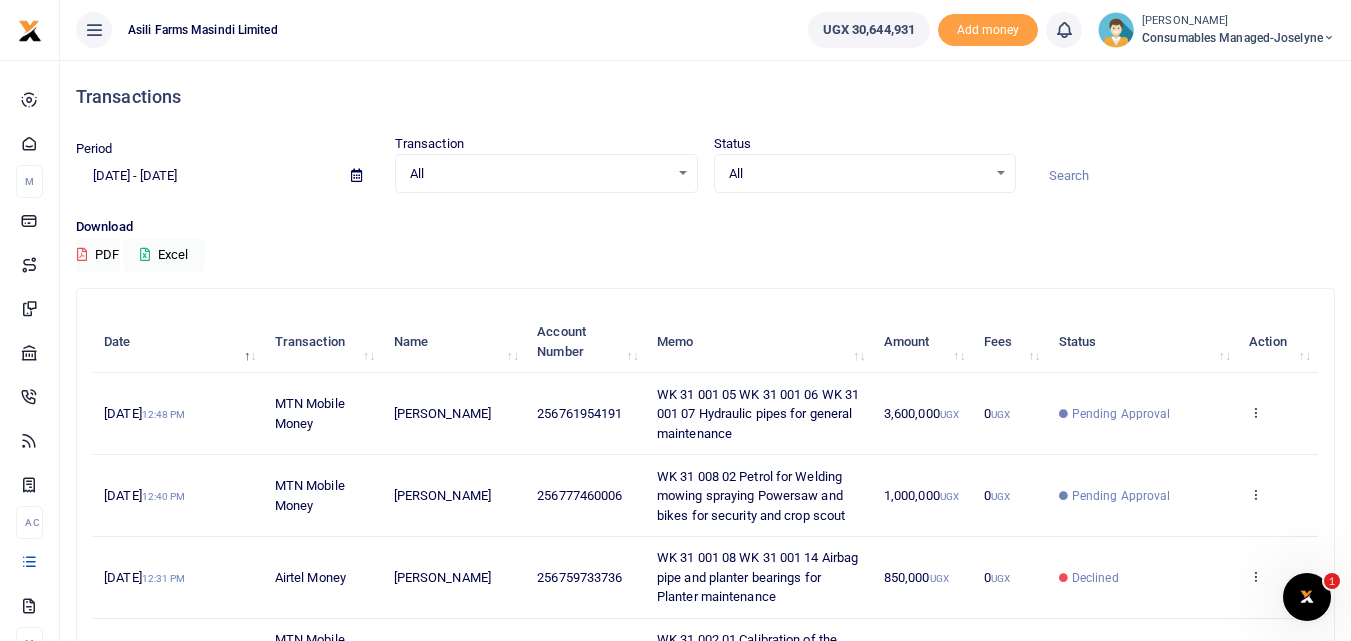 drag, startPoint x: 632, startPoint y: 579, endPoint x: 524, endPoint y: 582, distance: 108.04166 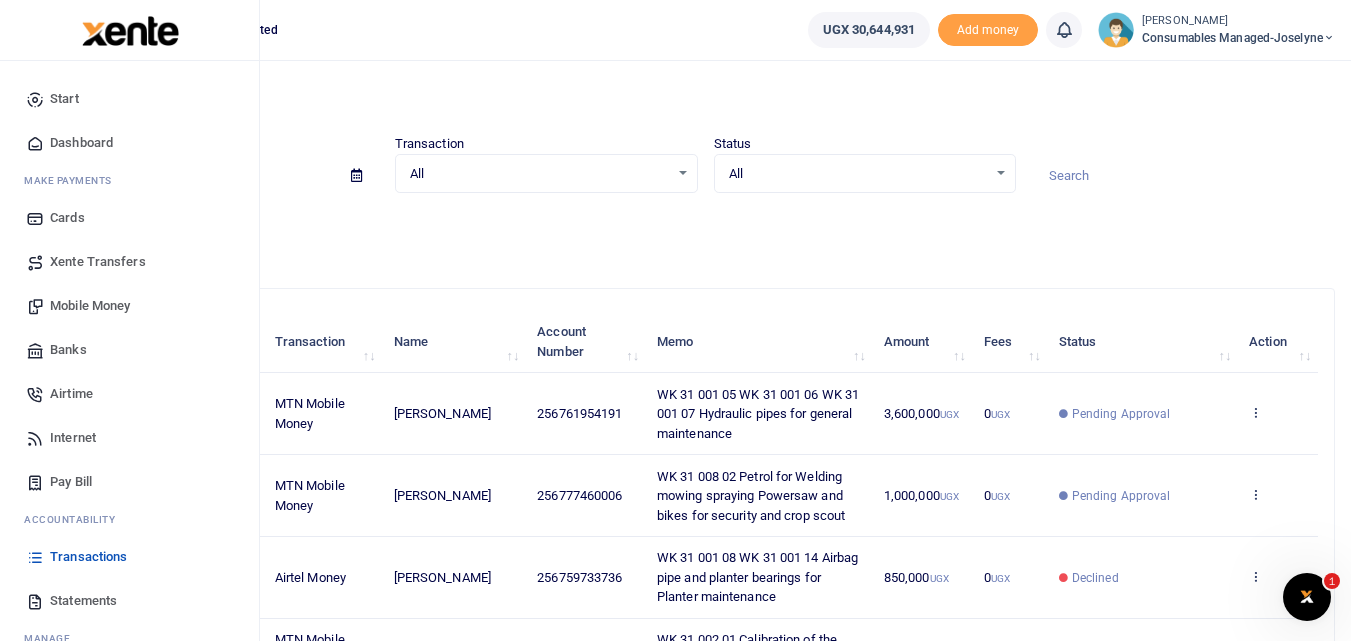 click on "Mobile Money" at bounding box center [90, 306] 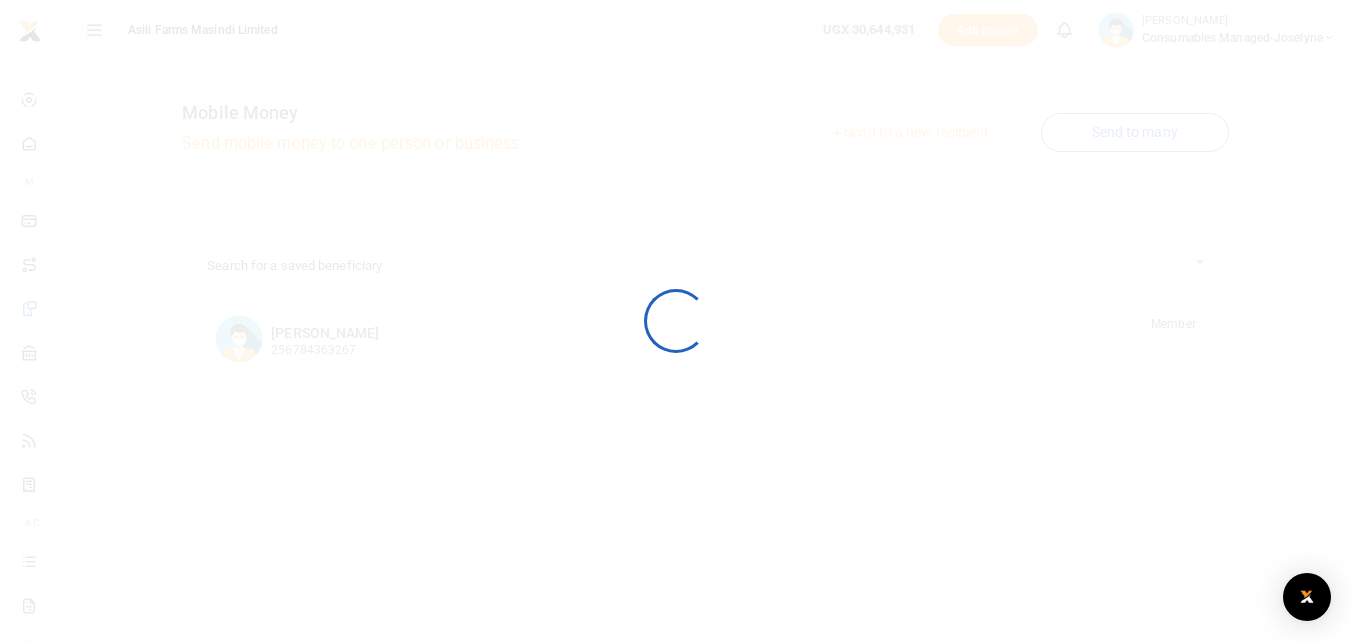 scroll, scrollTop: 0, scrollLeft: 0, axis: both 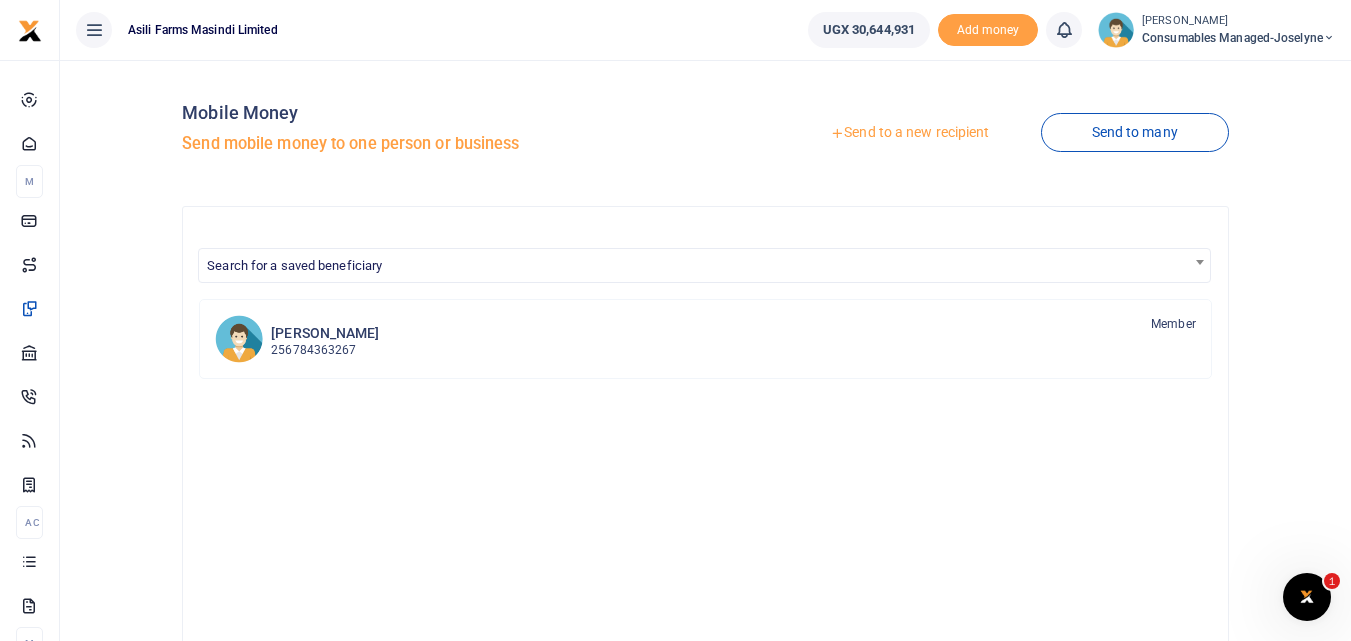 click on "Send to a new recipient" at bounding box center (909, 133) 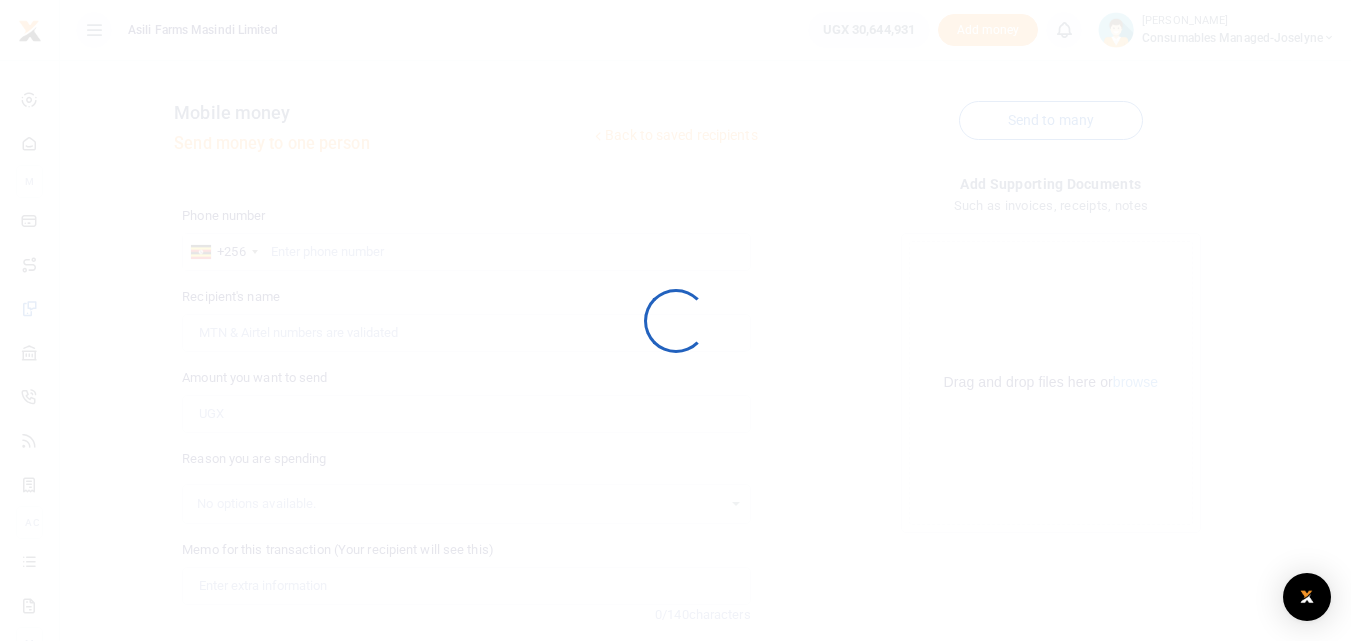 scroll, scrollTop: 0, scrollLeft: 0, axis: both 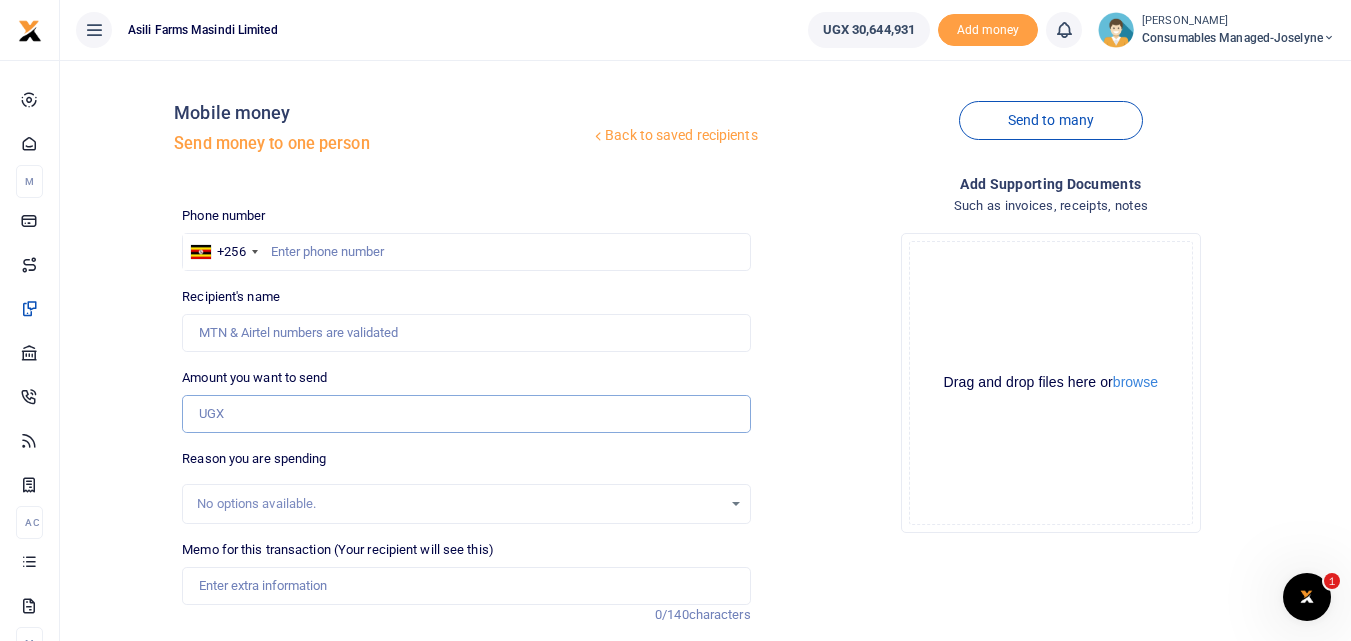 click on "Amount you want to send" at bounding box center (466, 414) 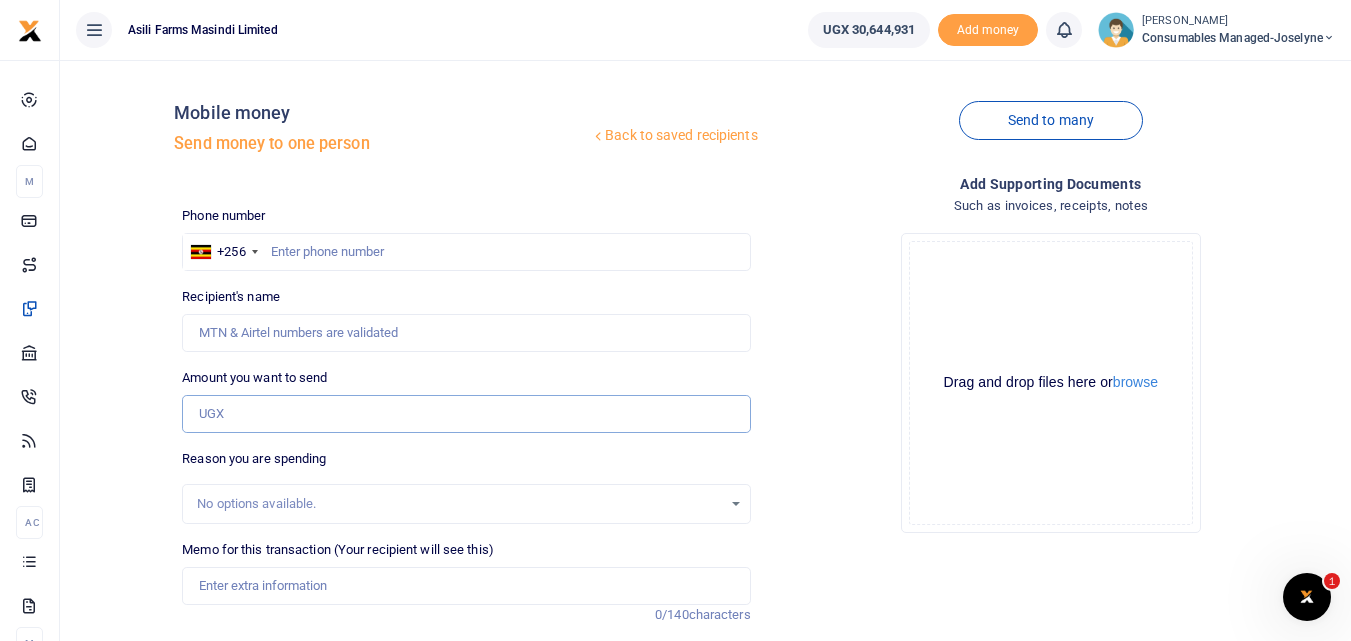 paste on "256759733736" 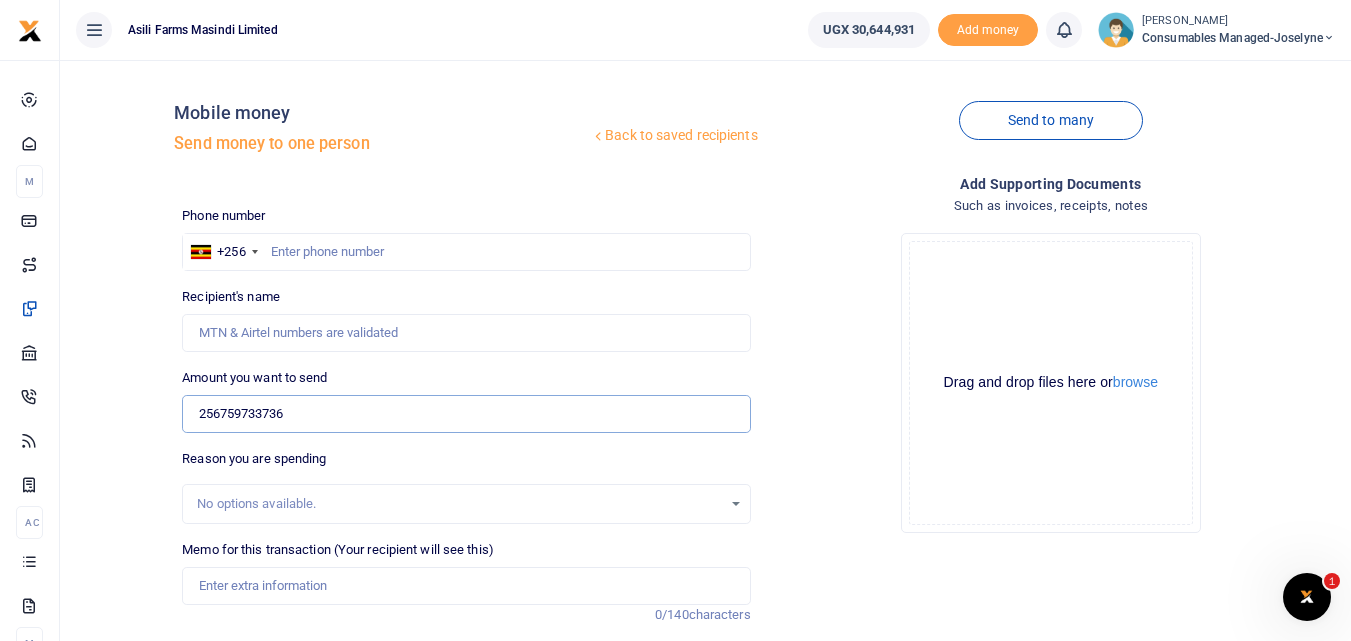 type on "256759733736" 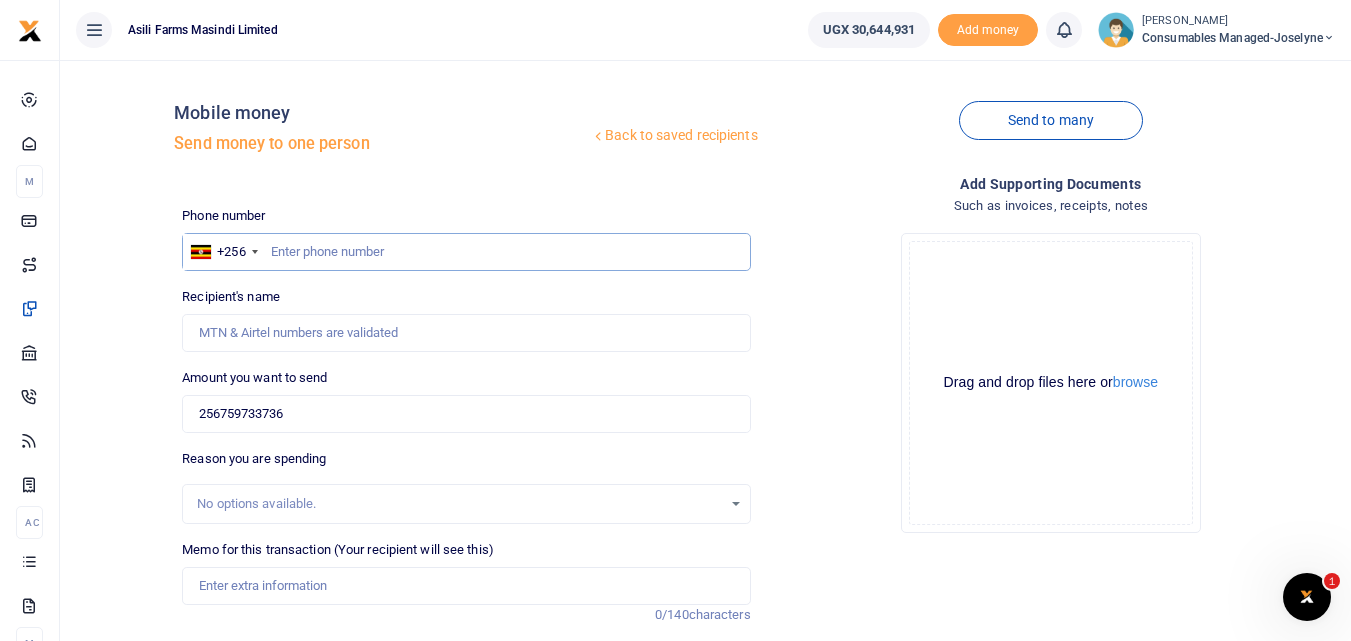 click at bounding box center [466, 252] 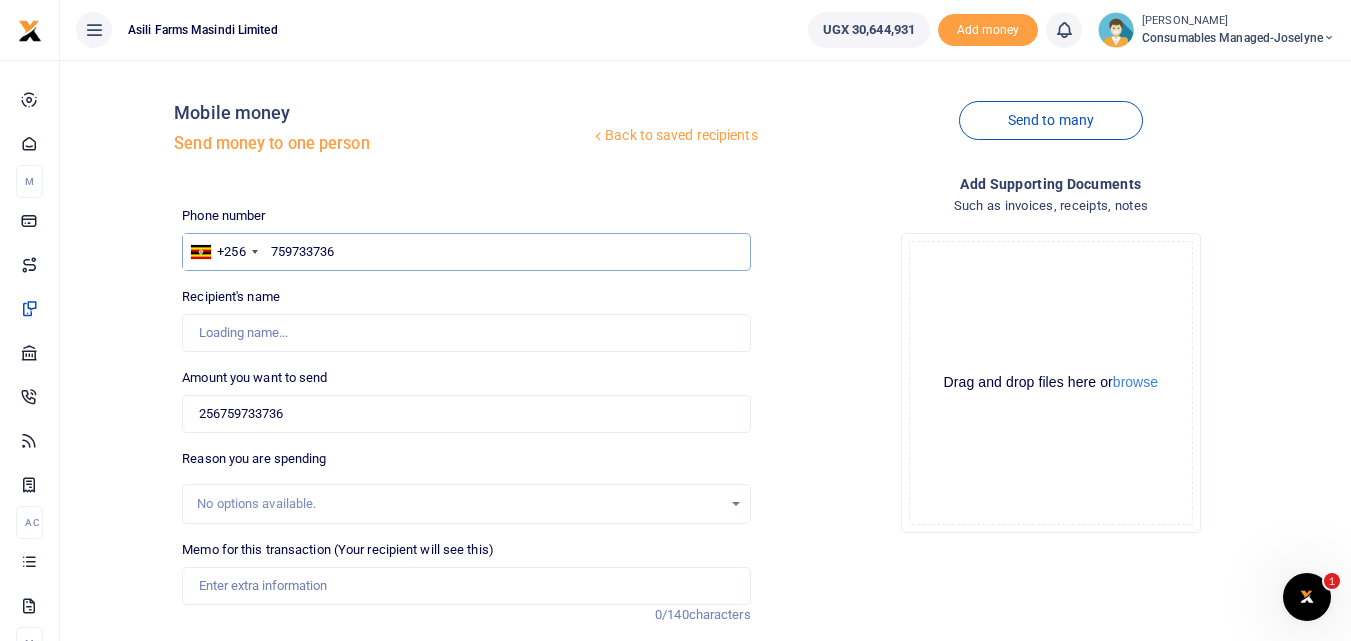 type on "759733736" 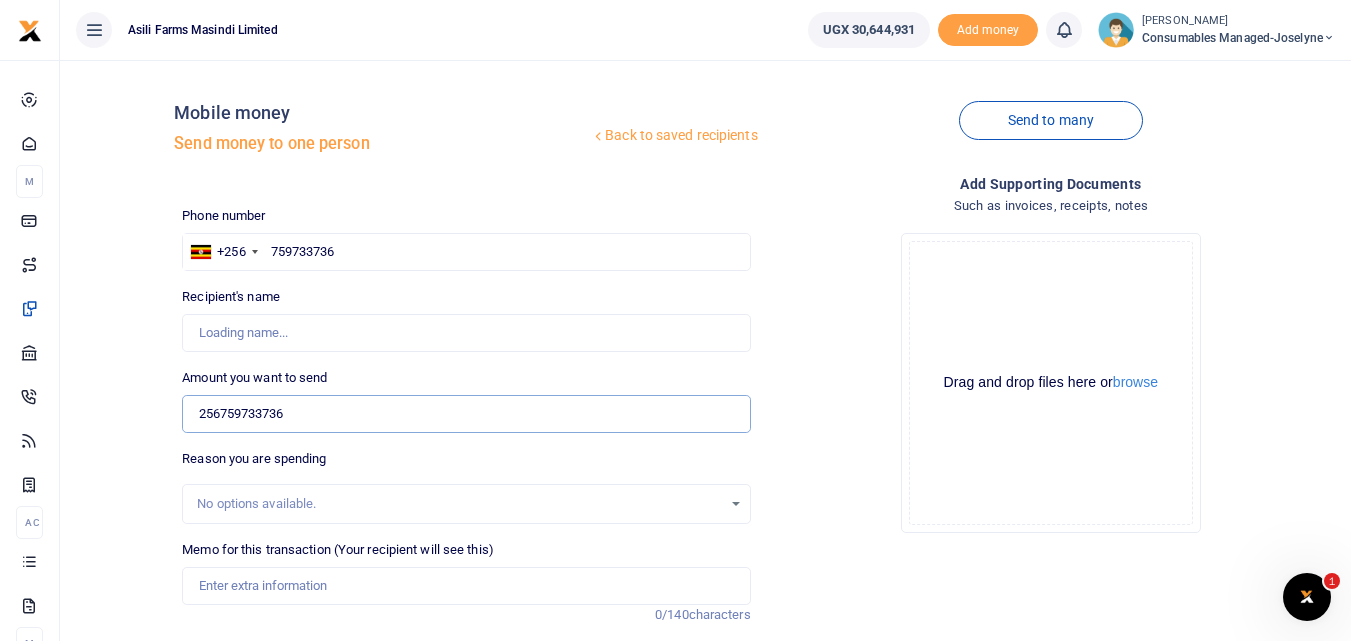 click on "256759733736" at bounding box center [466, 414] 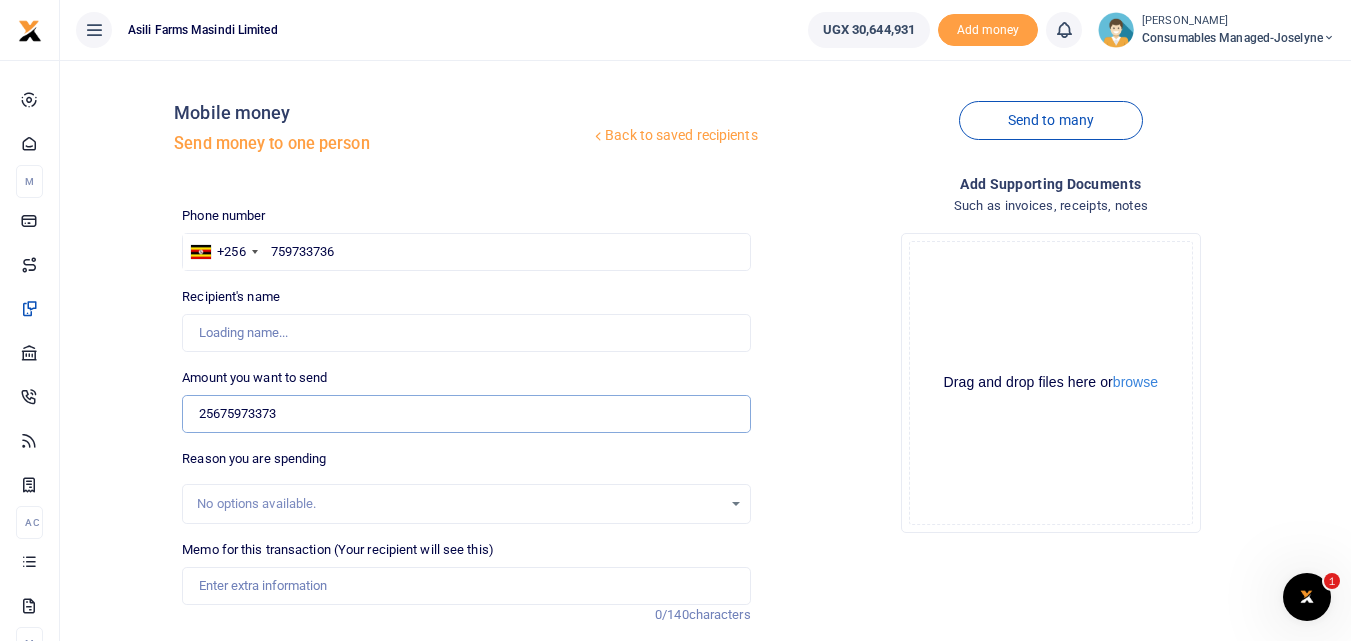 type on "[PERSON_NAME]" 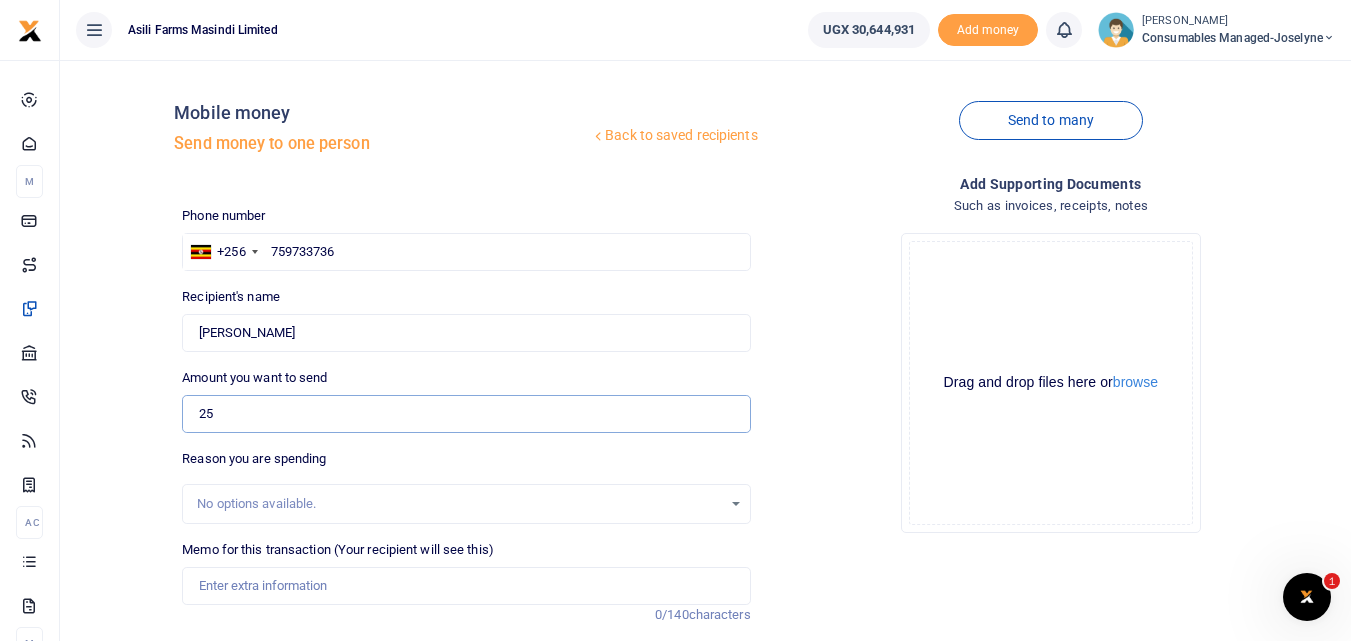 type on "2" 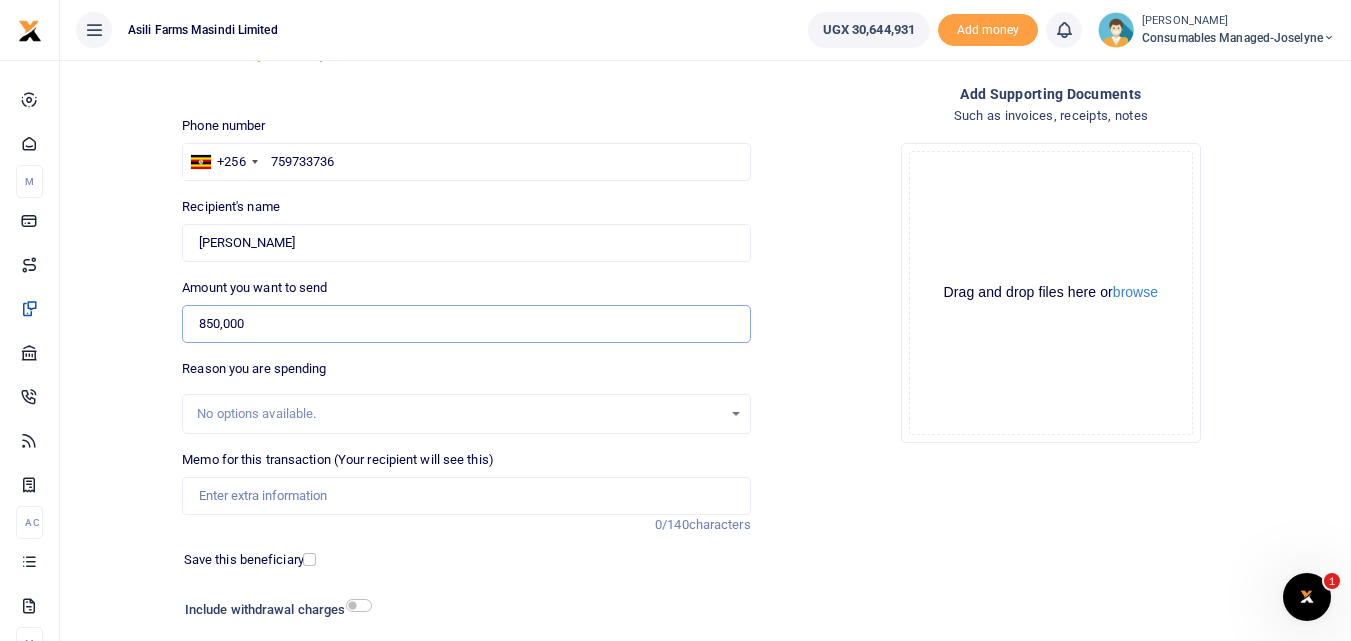 scroll, scrollTop: 179, scrollLeft: 0, axis: vertical 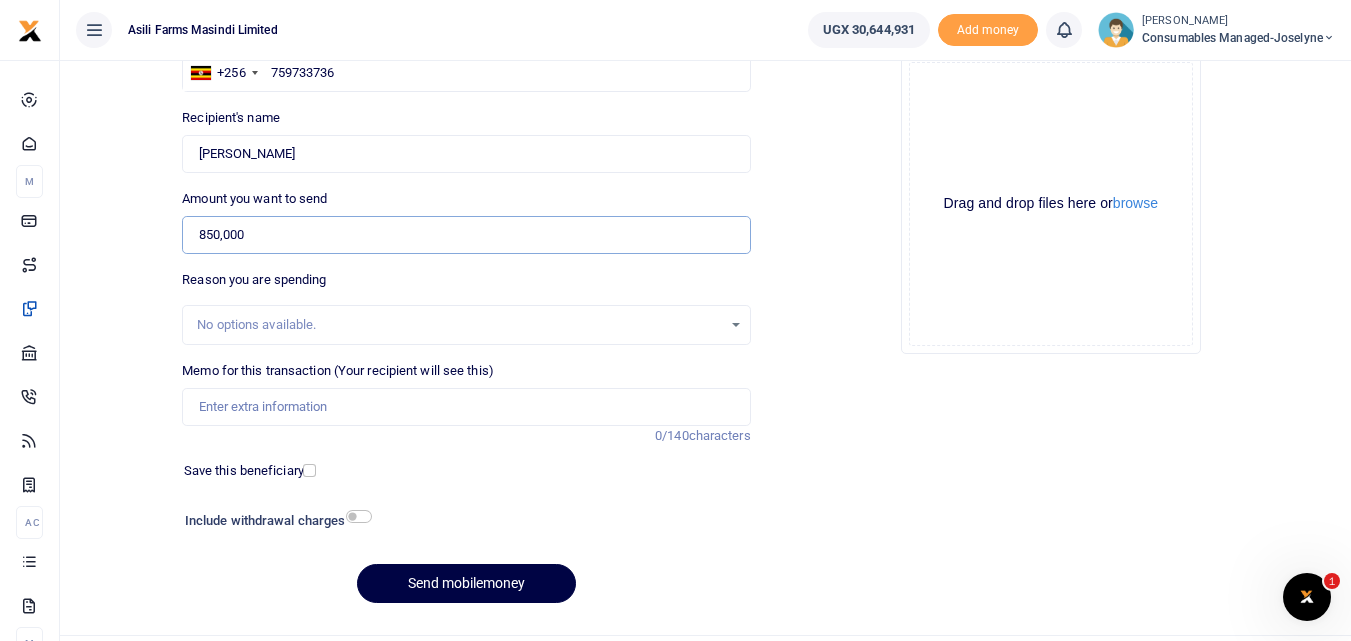 type on "850,000" 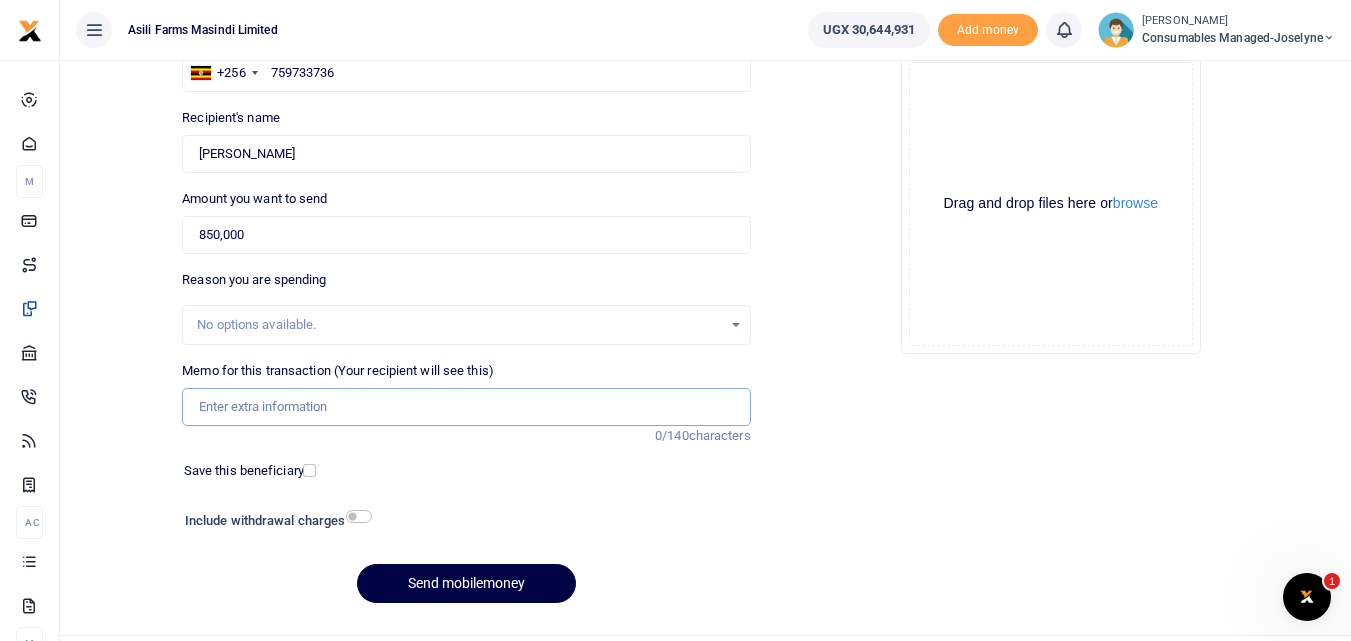 click on "Memo for this transaction (Your recipient will see this)" at bounding box center [466, 407] 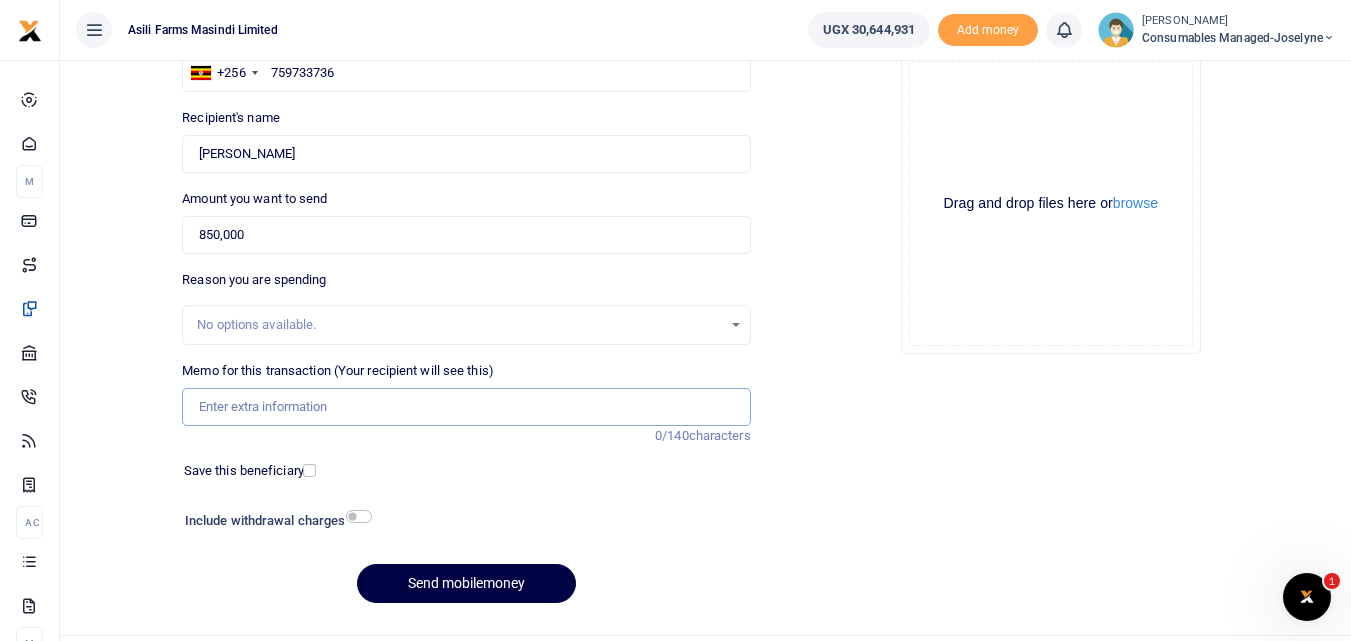 click on "Memo for this transaction (Your recipient will see this)" at bounding box center (466, 407) 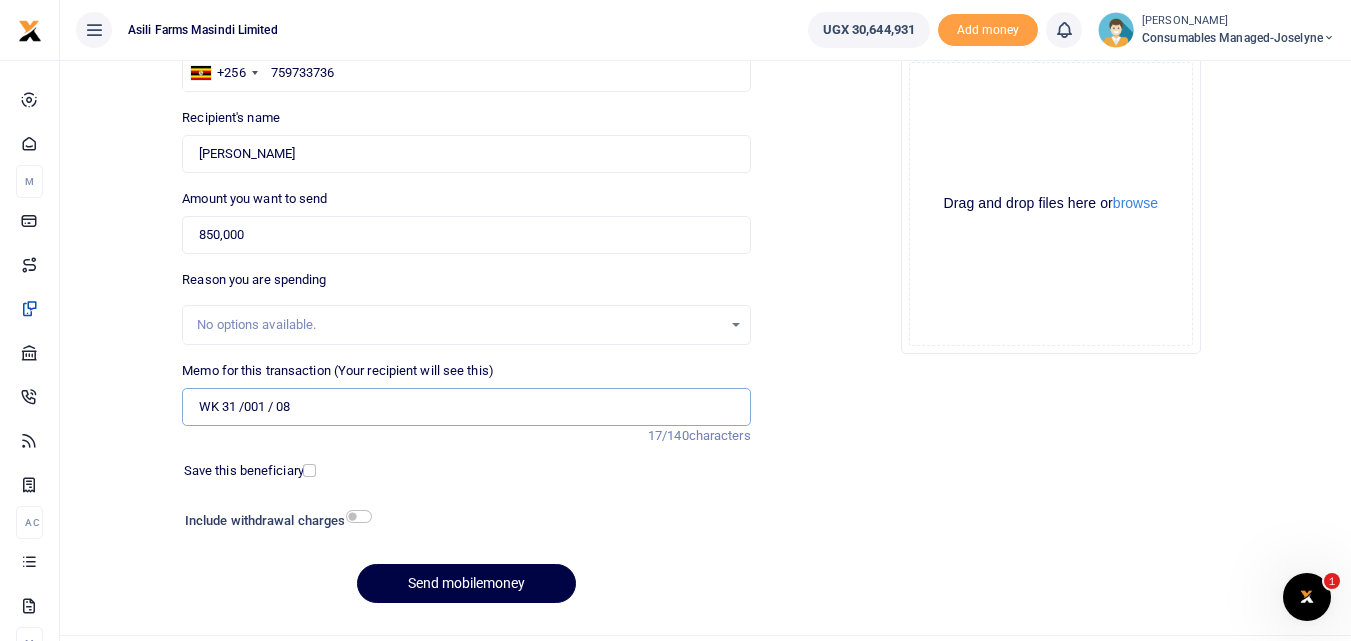 paste on "WK 31 /001 / 14" 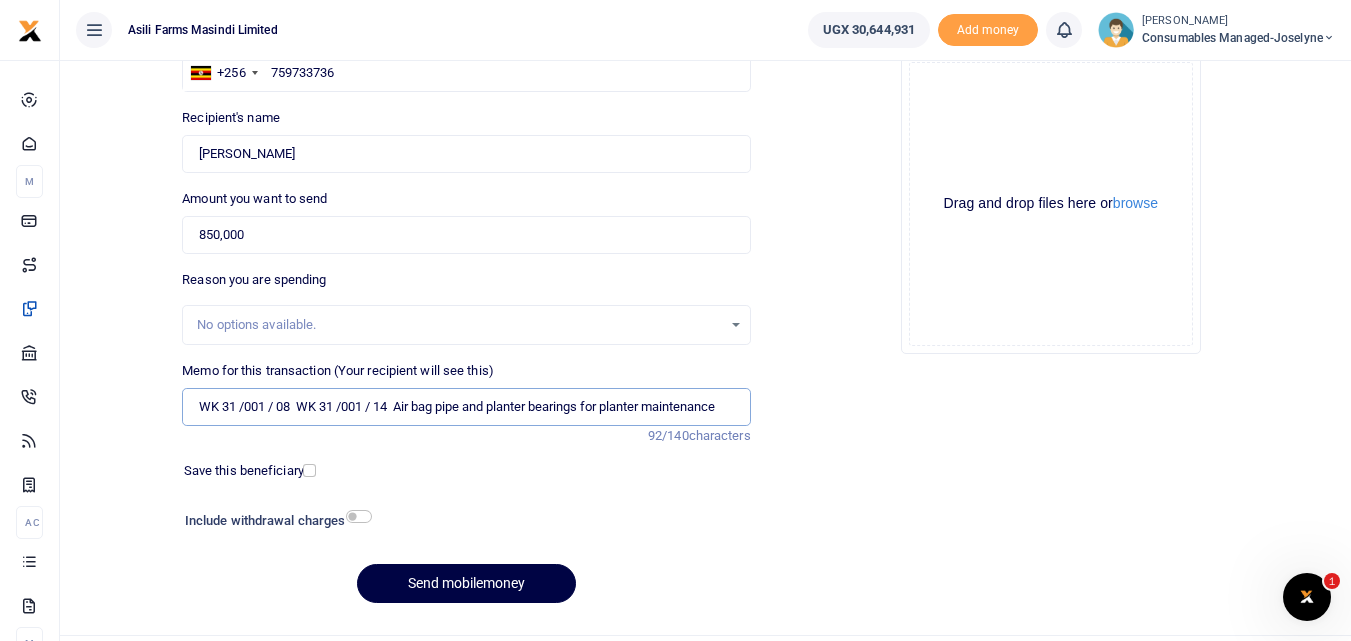 scroll, scrollTop: 0, scrollLeft: 2, axis: horizontal 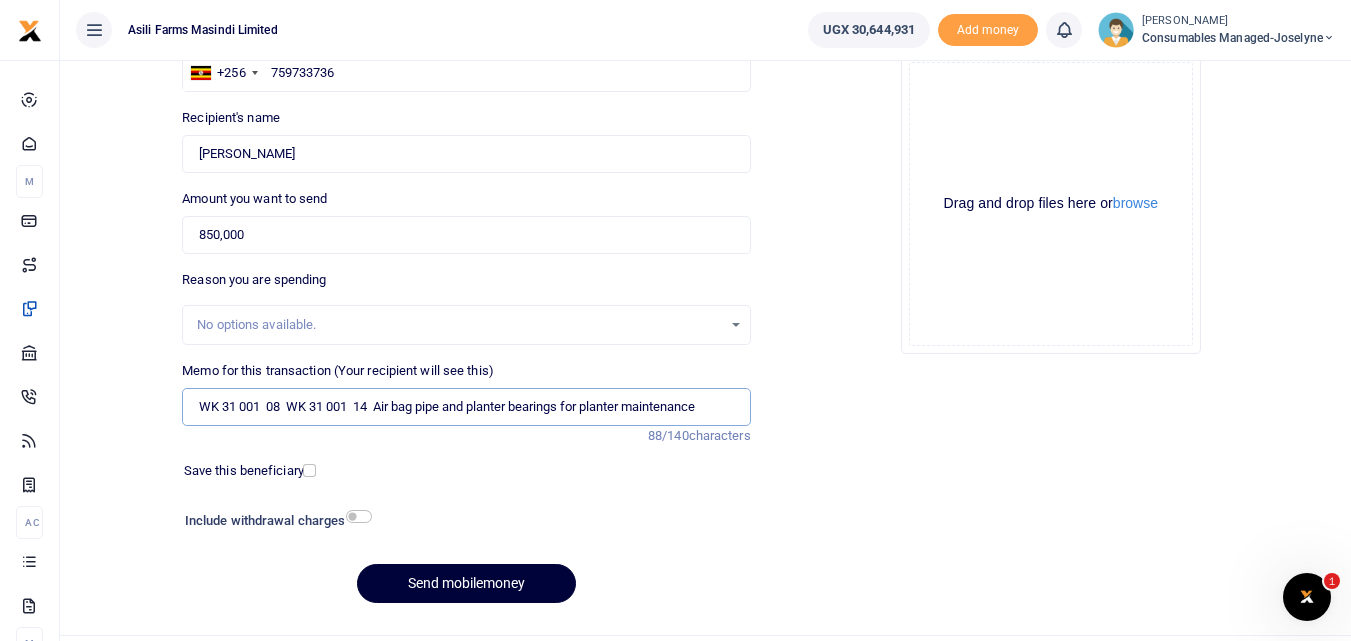 type on "WK 31 001  08  WK 31 001  14  Air bag pipe and planter bearings for planter maintenance" 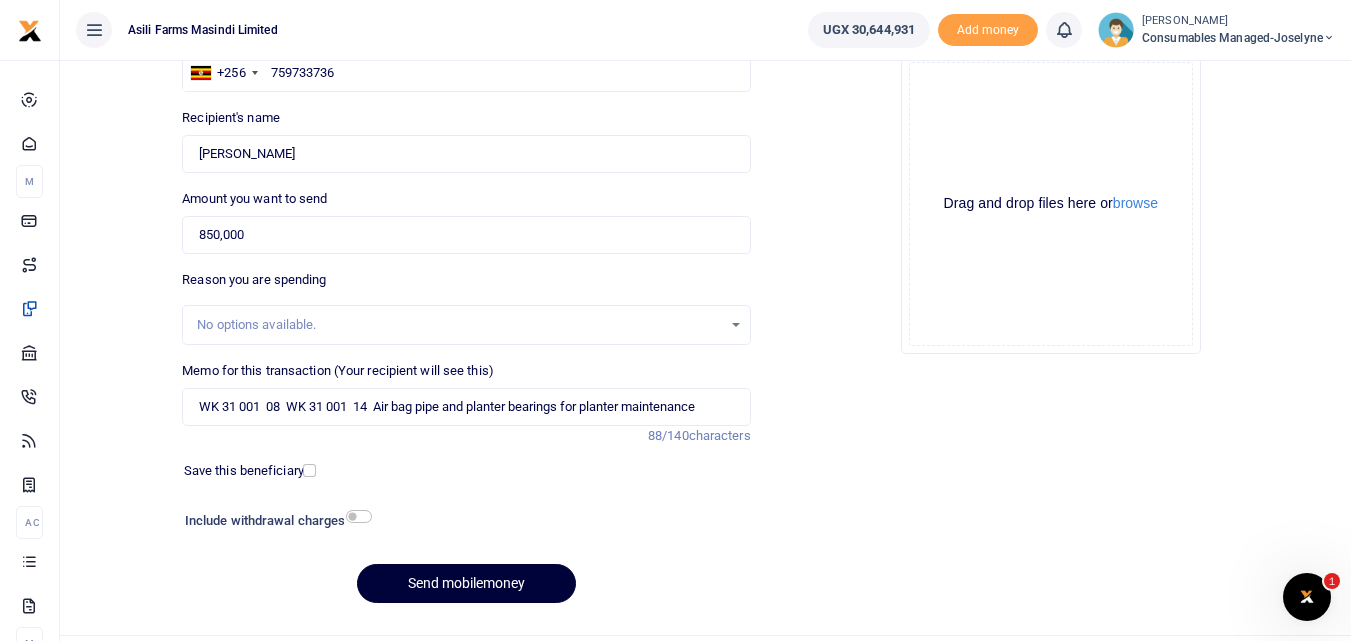 click on "Send mobilemoney" at bounding box center (466, 583) 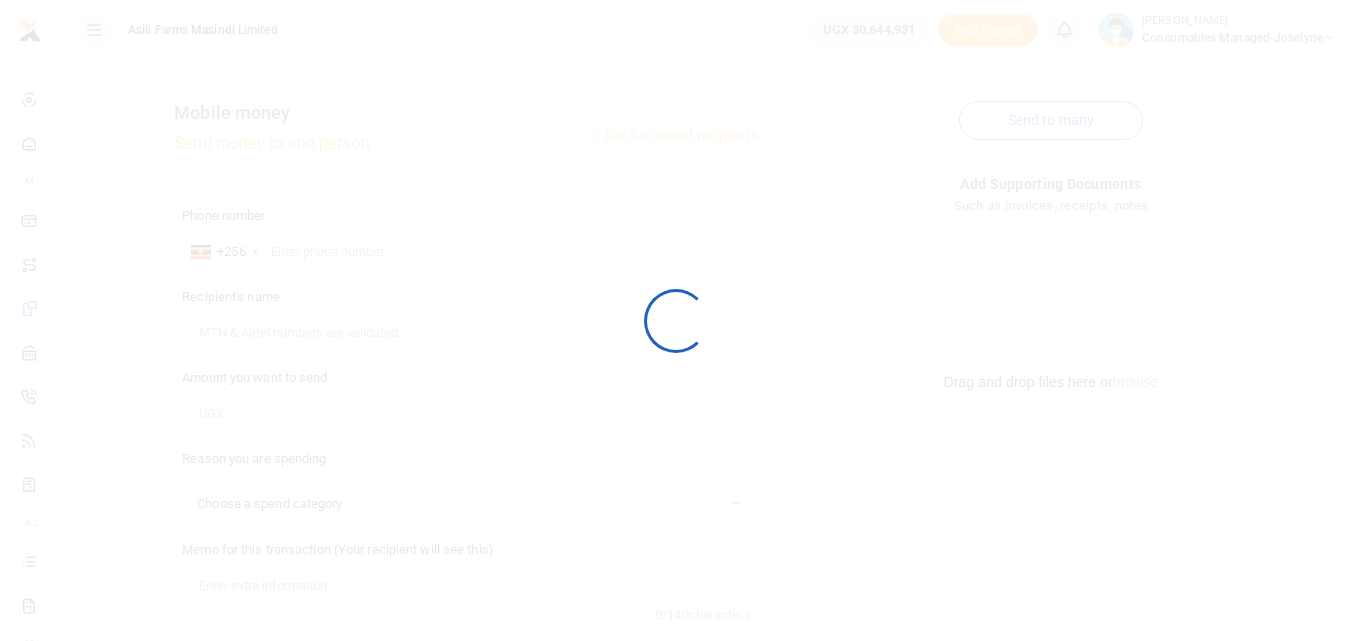select 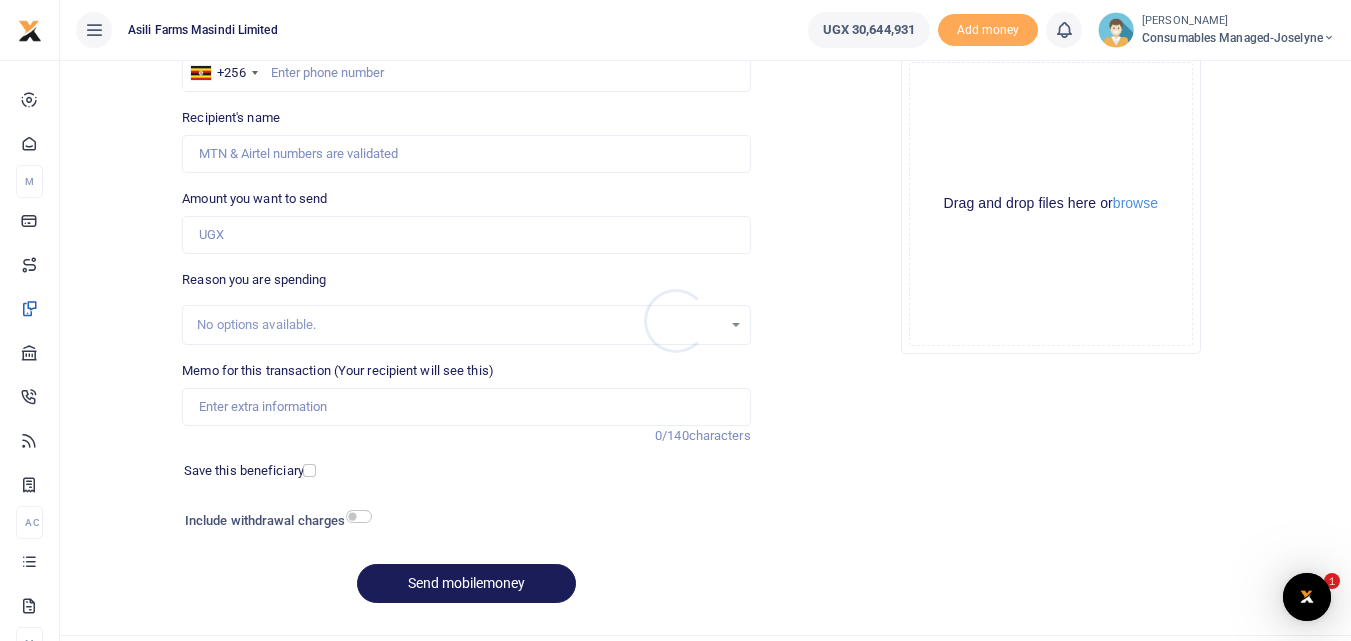 scroll, scrollTop: 0, scrollLeft: 0, axis: both 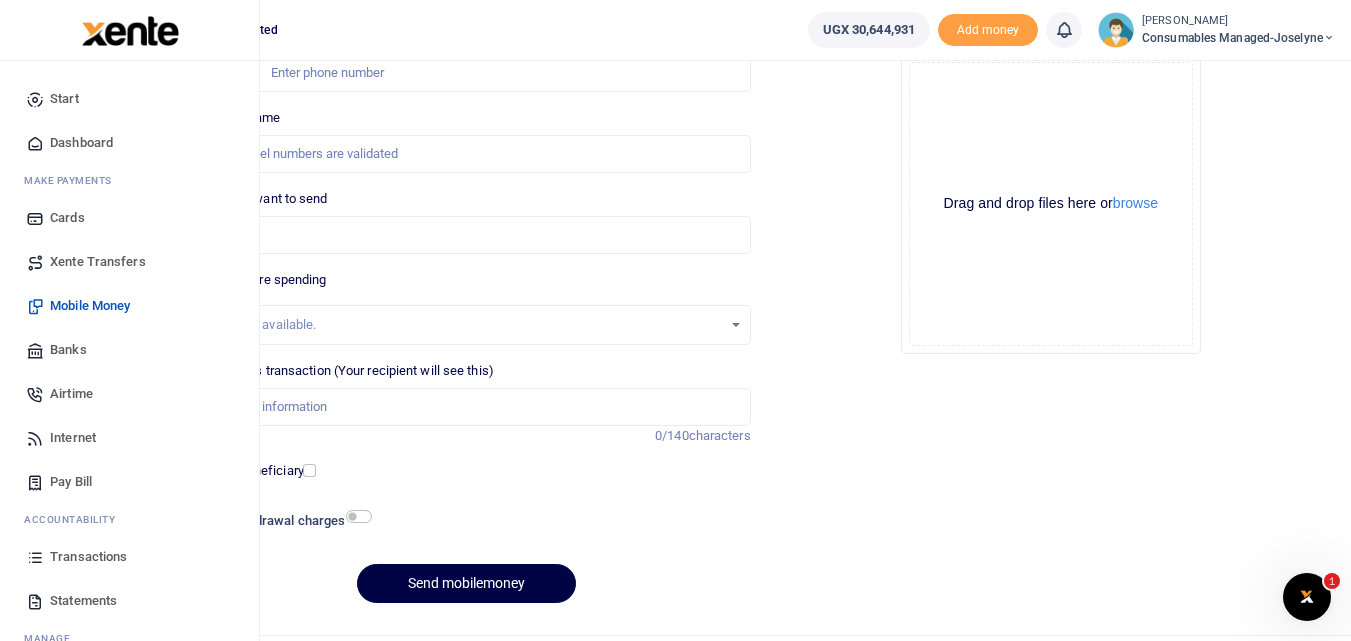 click at bounding box center [35, 557] 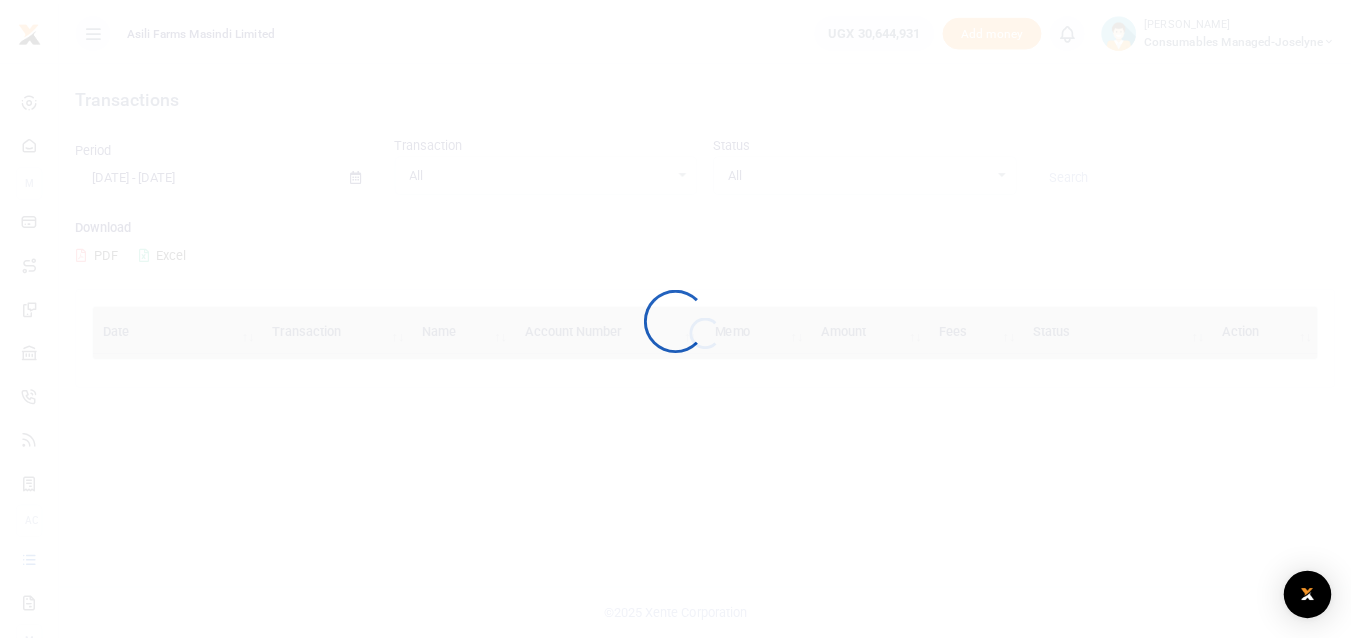 scroll, scrollTop: 0, scrollLeft: 0, axis: both 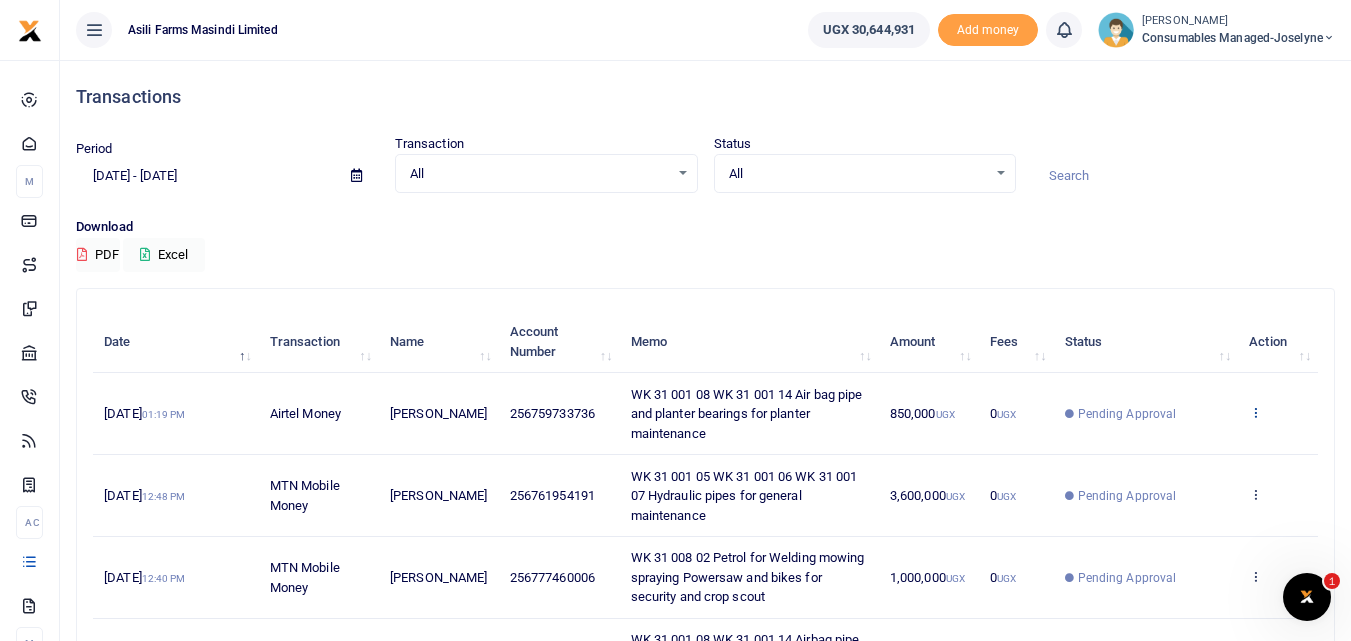 click at bounding box center (1255, 412) 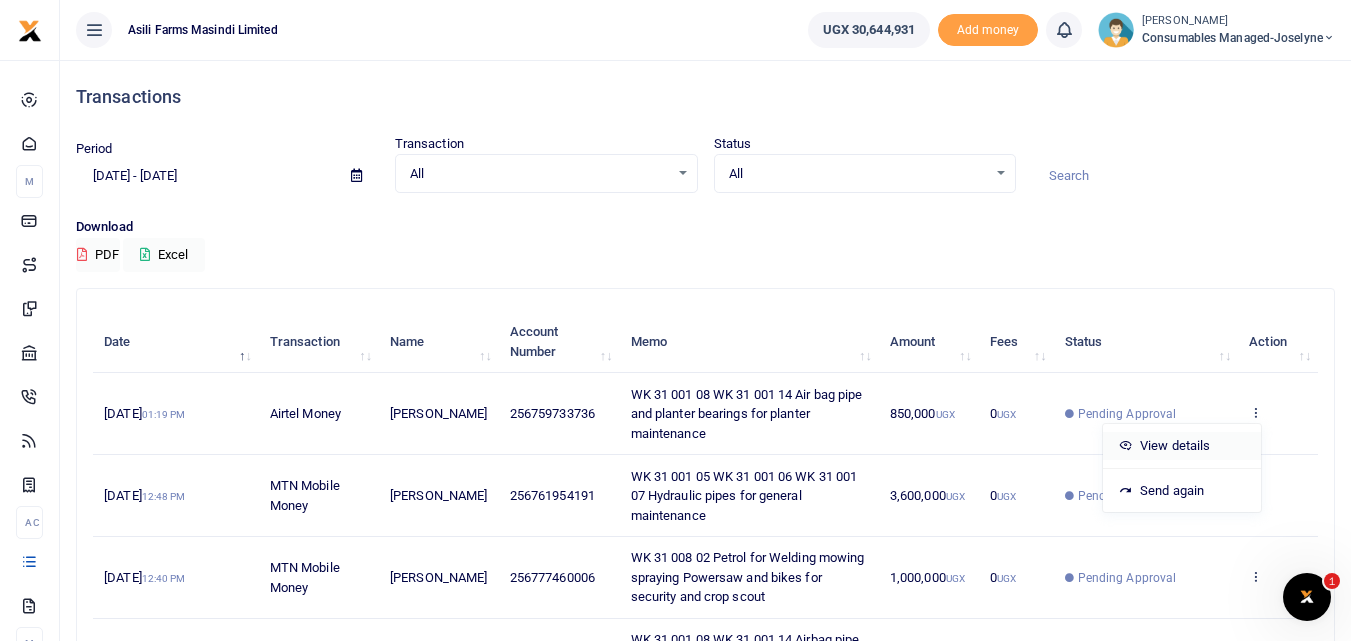 click on "View details" at bounding box center [1182, 446] 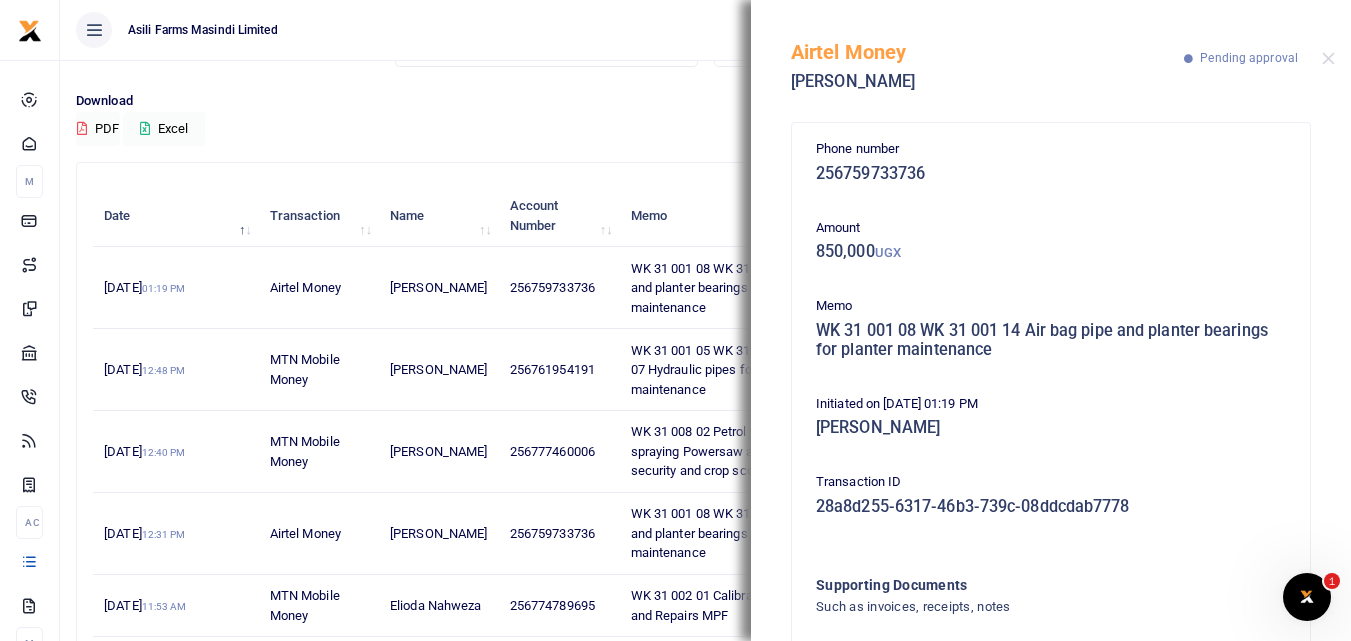 scroll, scrollTop: 0, scrollLeft: 0, axis: both 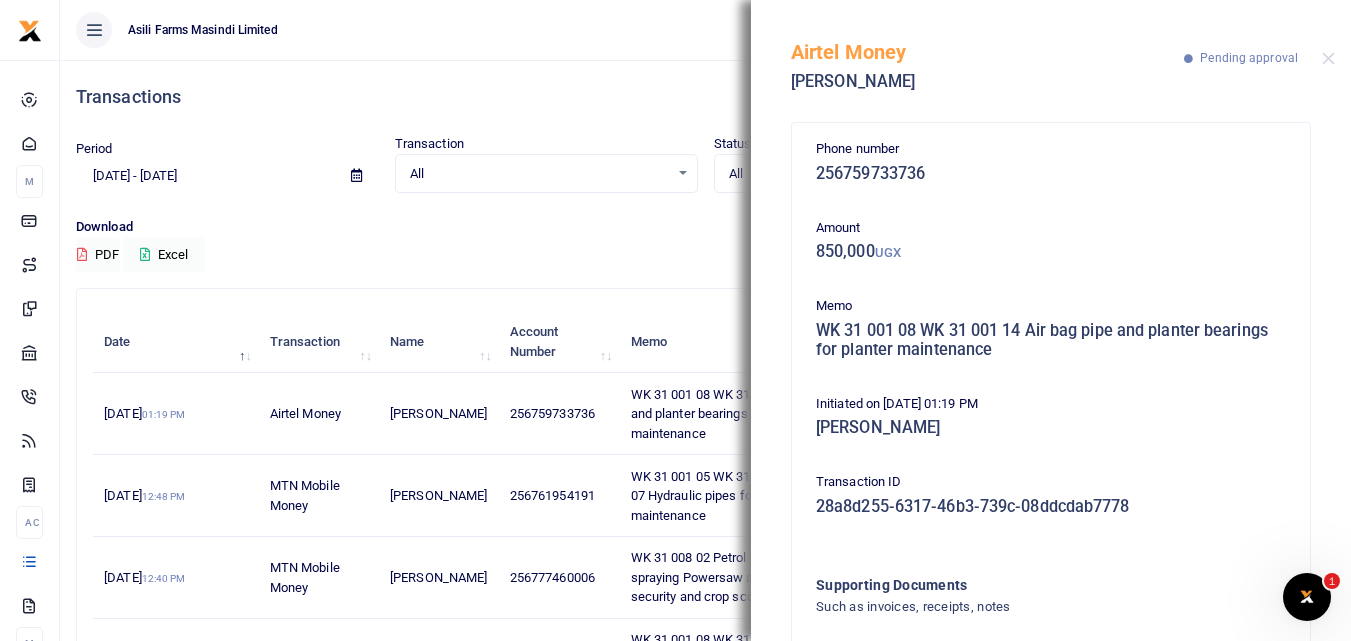 drag, startPoint x: 1335, startPoint y: 192, endPoint x: 1260, endPoint y: 391, distance: 212.66405 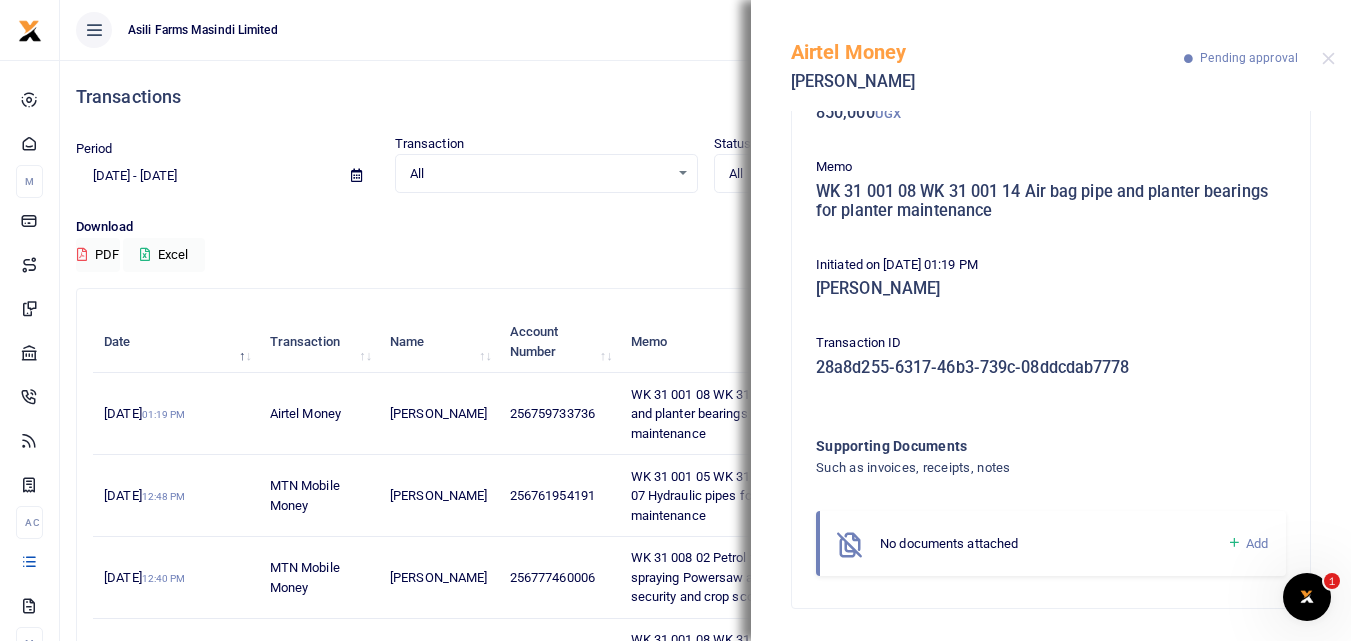 click at bounding box center (1234, 543) 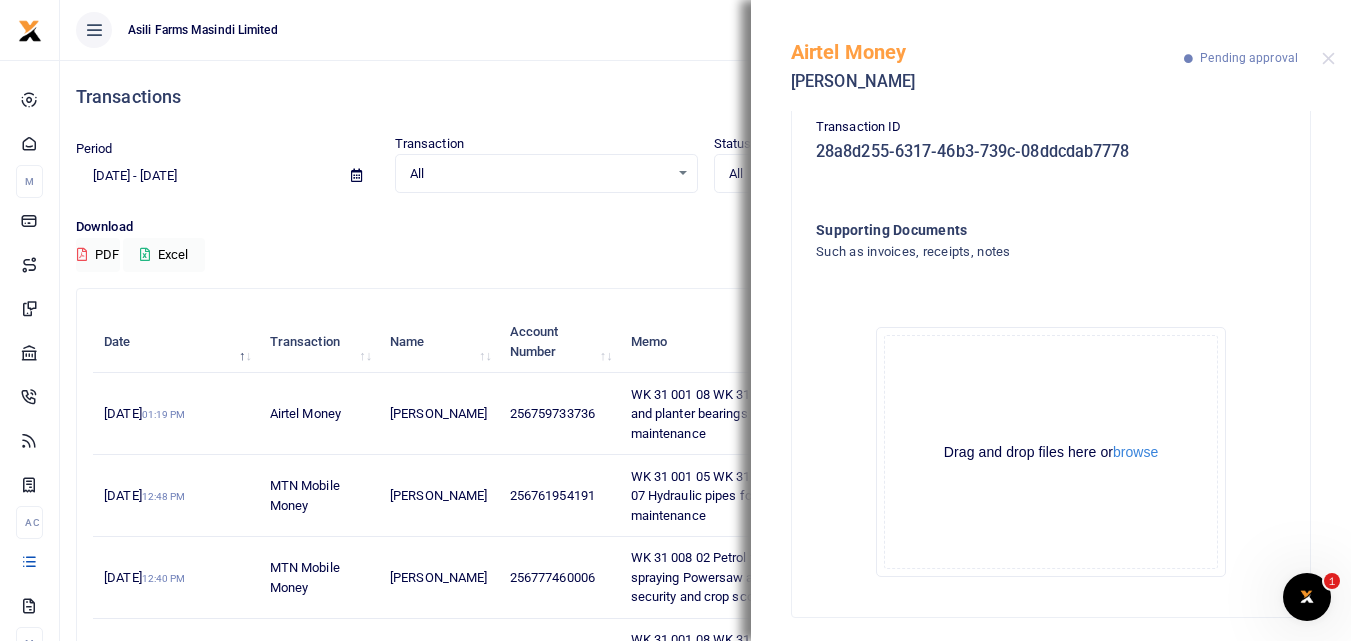 scroll, scrollTop: 364, scrollLeft: 0, axis: vertical 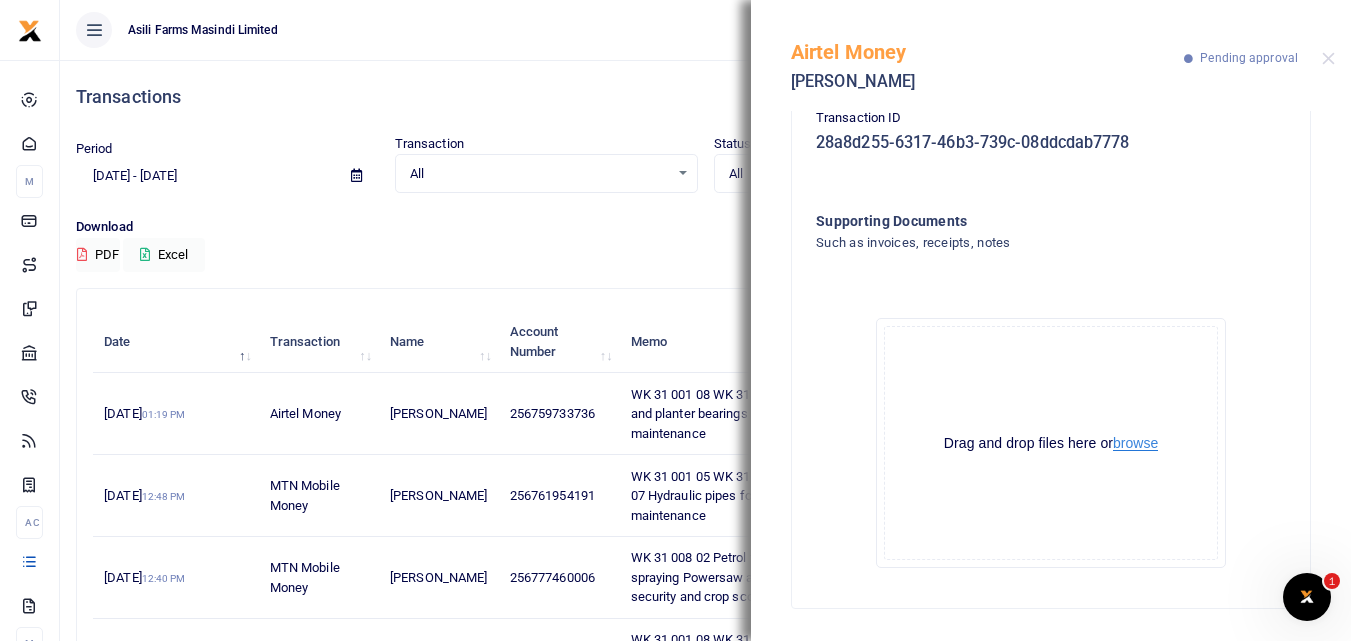 click on "browse" at bounding box center (1135, 443) 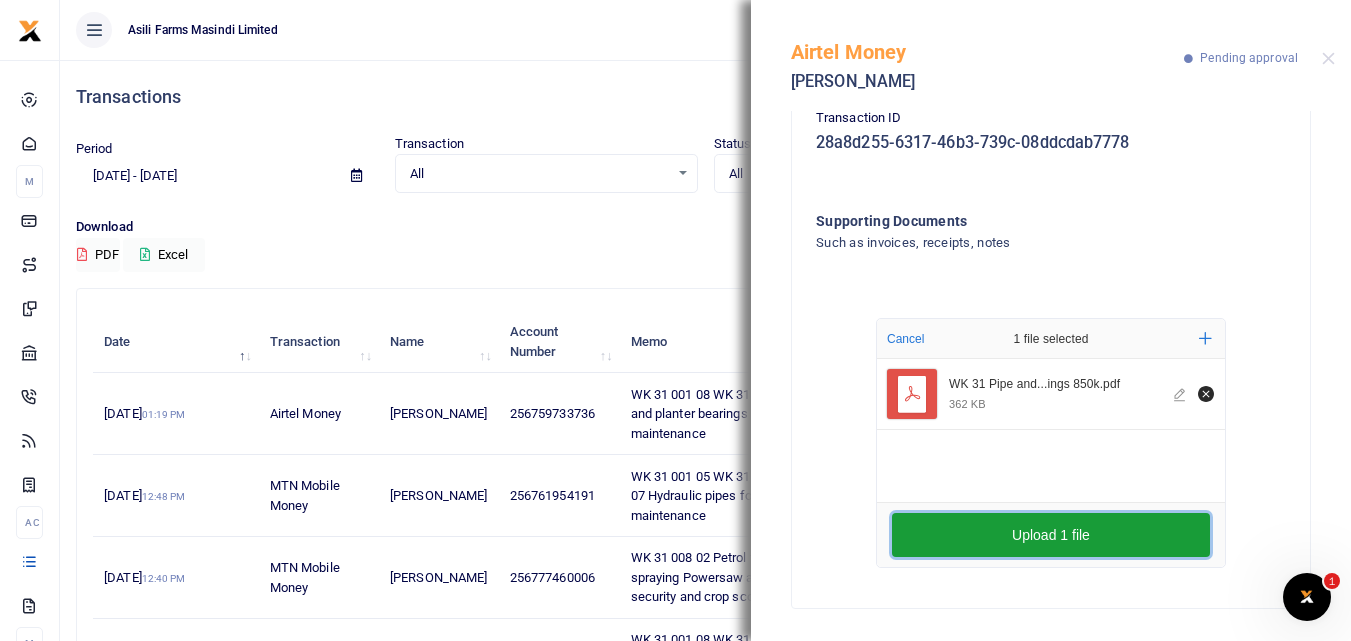 click on "Upload 1 file" at bounding box center (1051, 535) 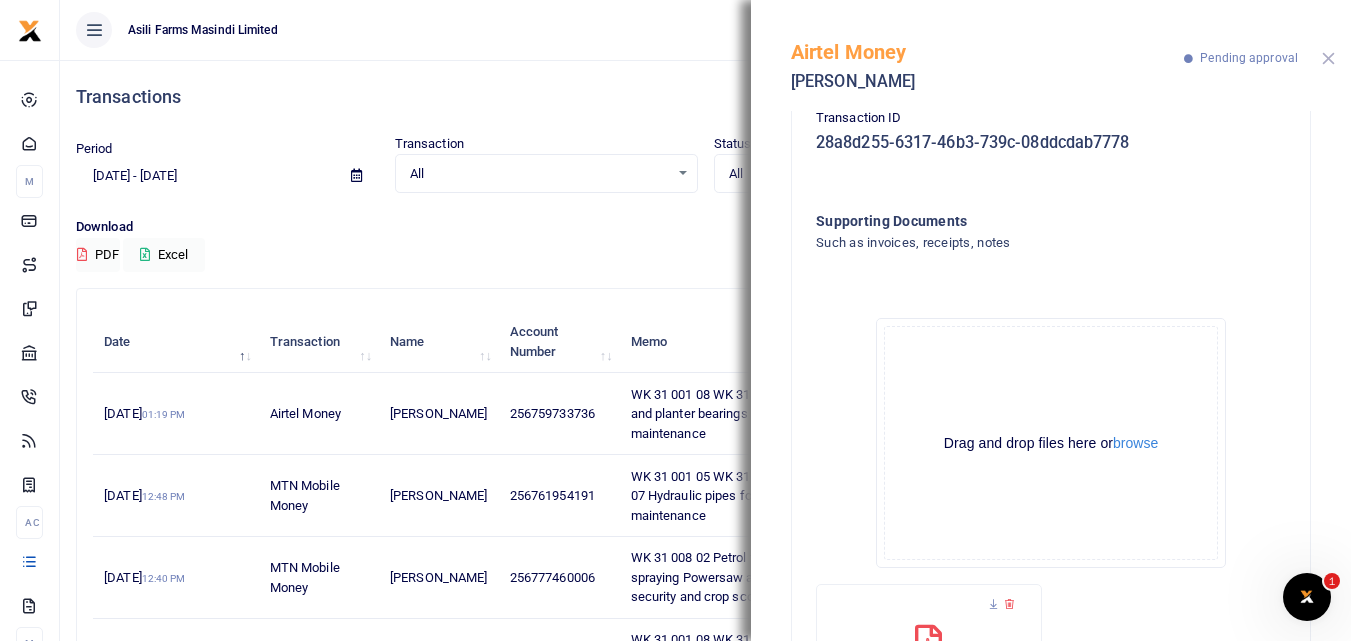 click at bounding box center (1328, 58) 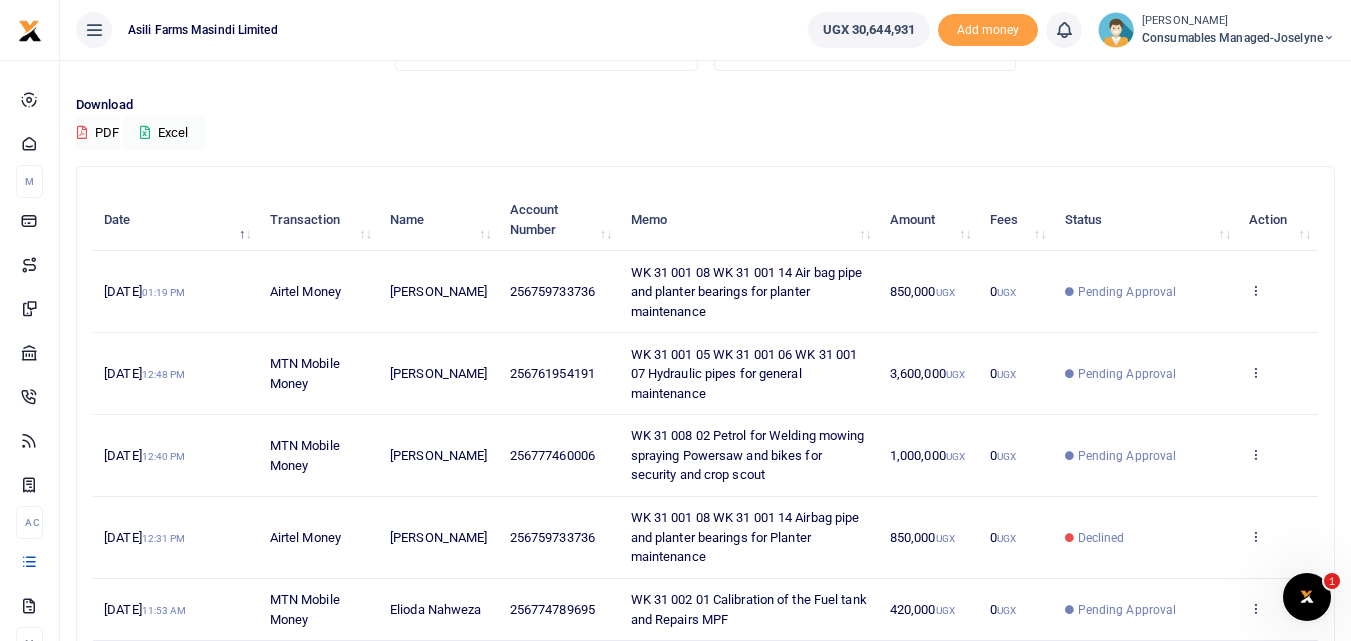 scroll, scrollTop: 112, scrollLeft: 0, axis: vertical 